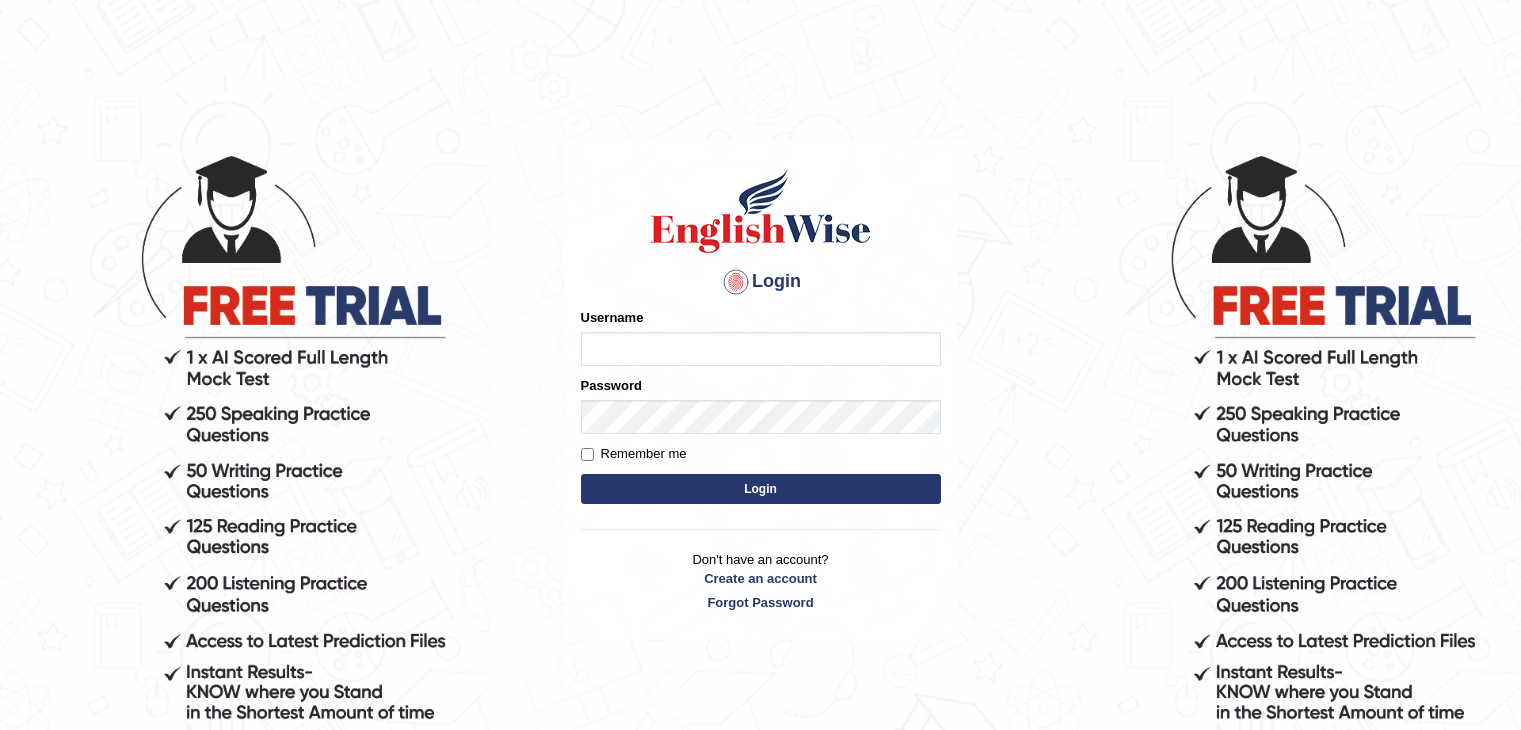 scroll, scrollTop: 0, scrollLeft: 0, axis: both 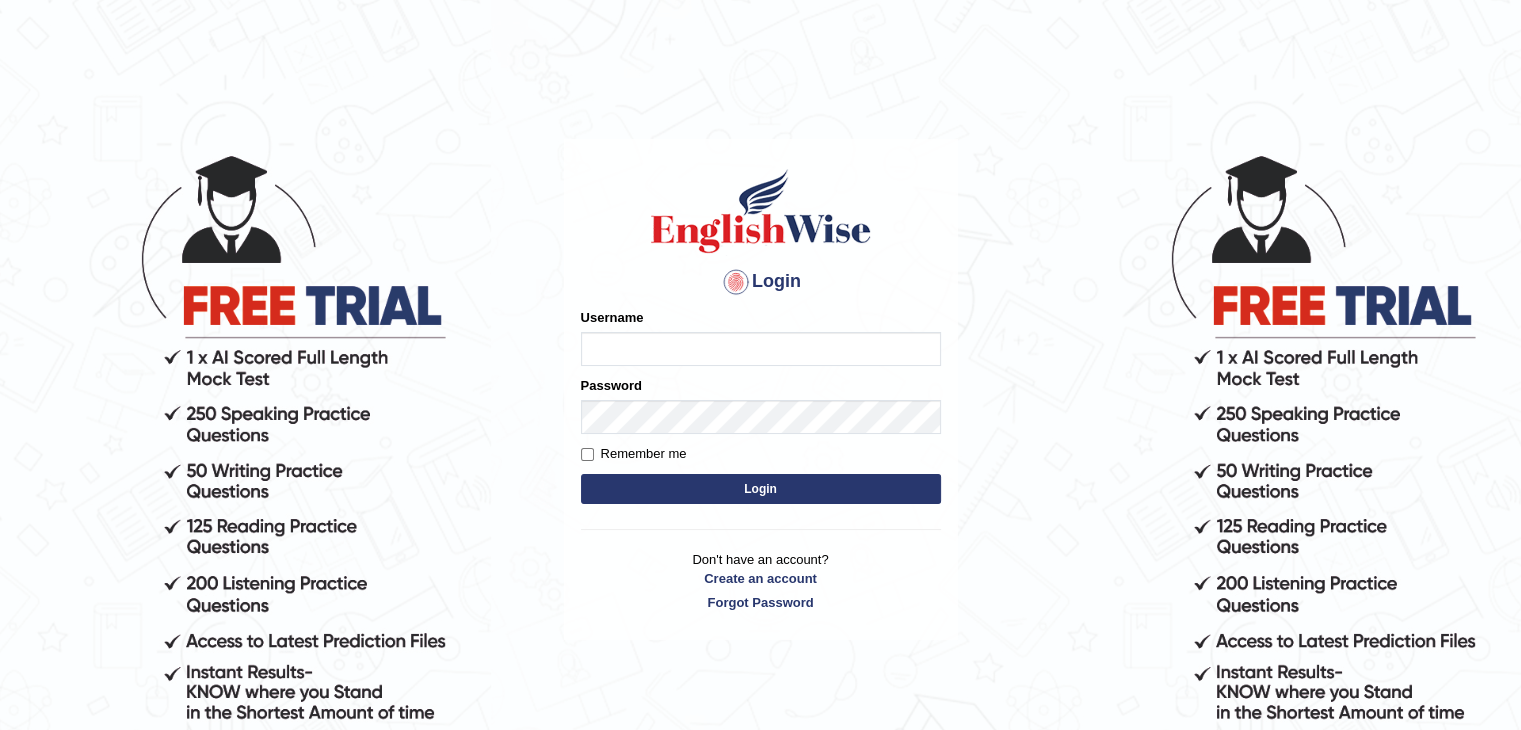 type on "Bharath_chary" 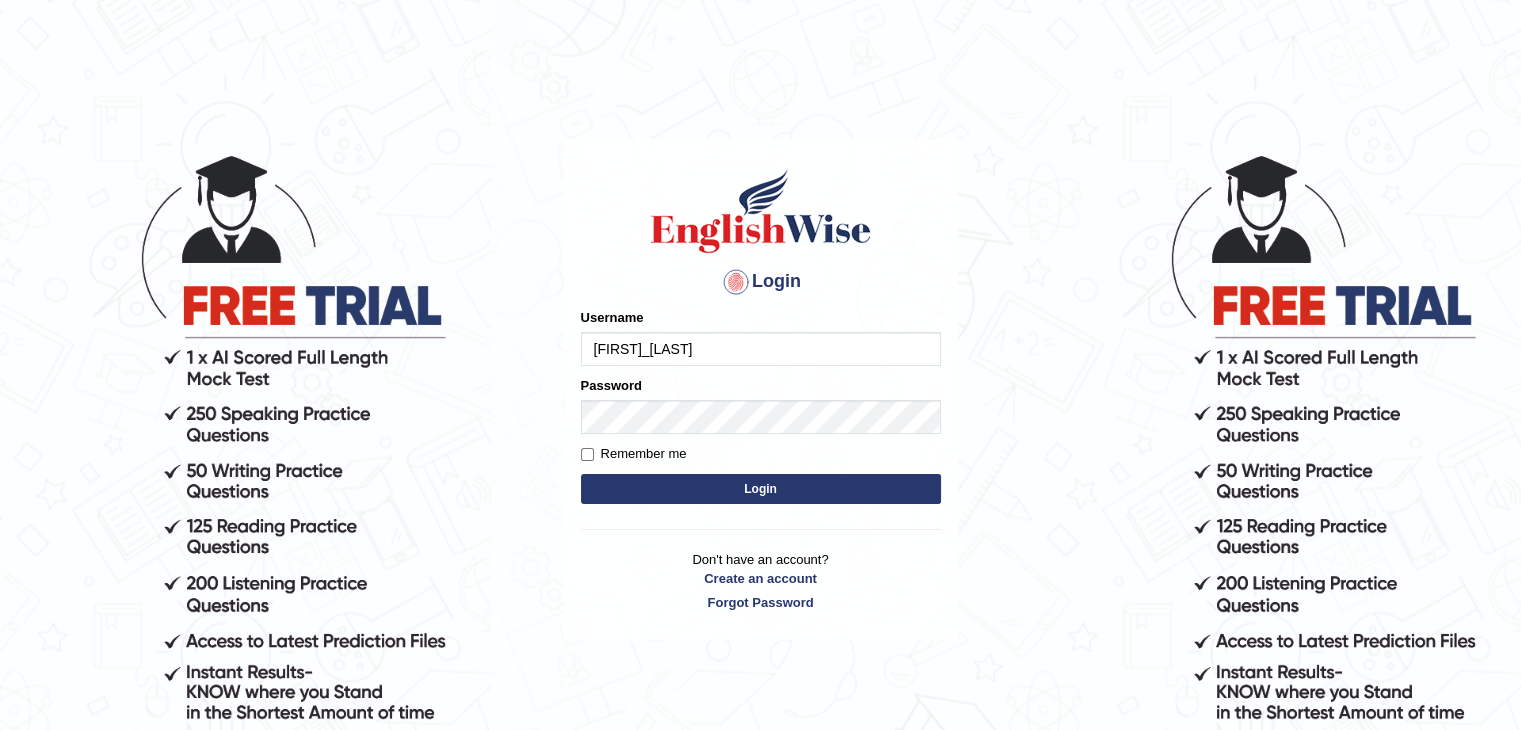click on "Login" at bounding box center [761, 489] 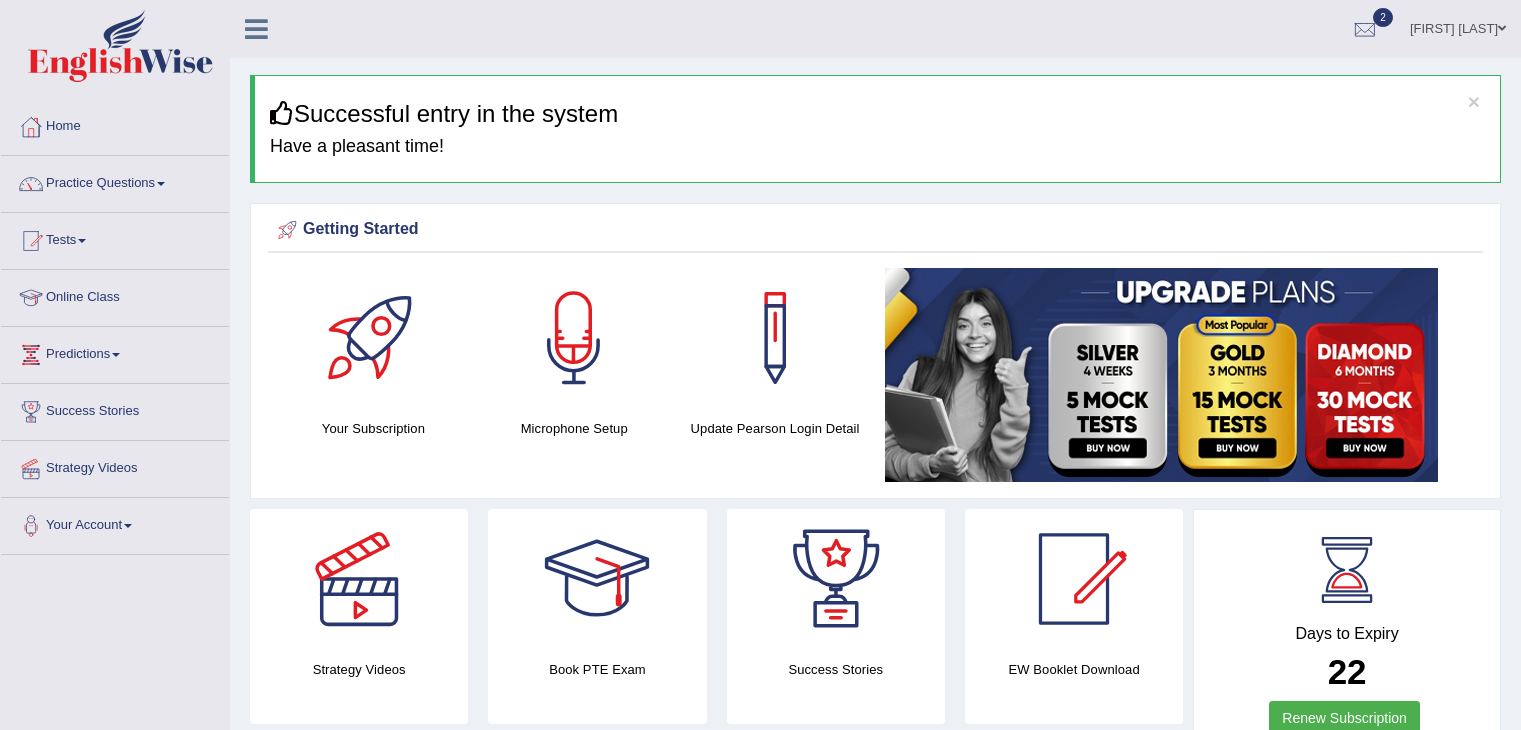 scroll, scrollTop: 0, scrollLeft: 0, axis: both 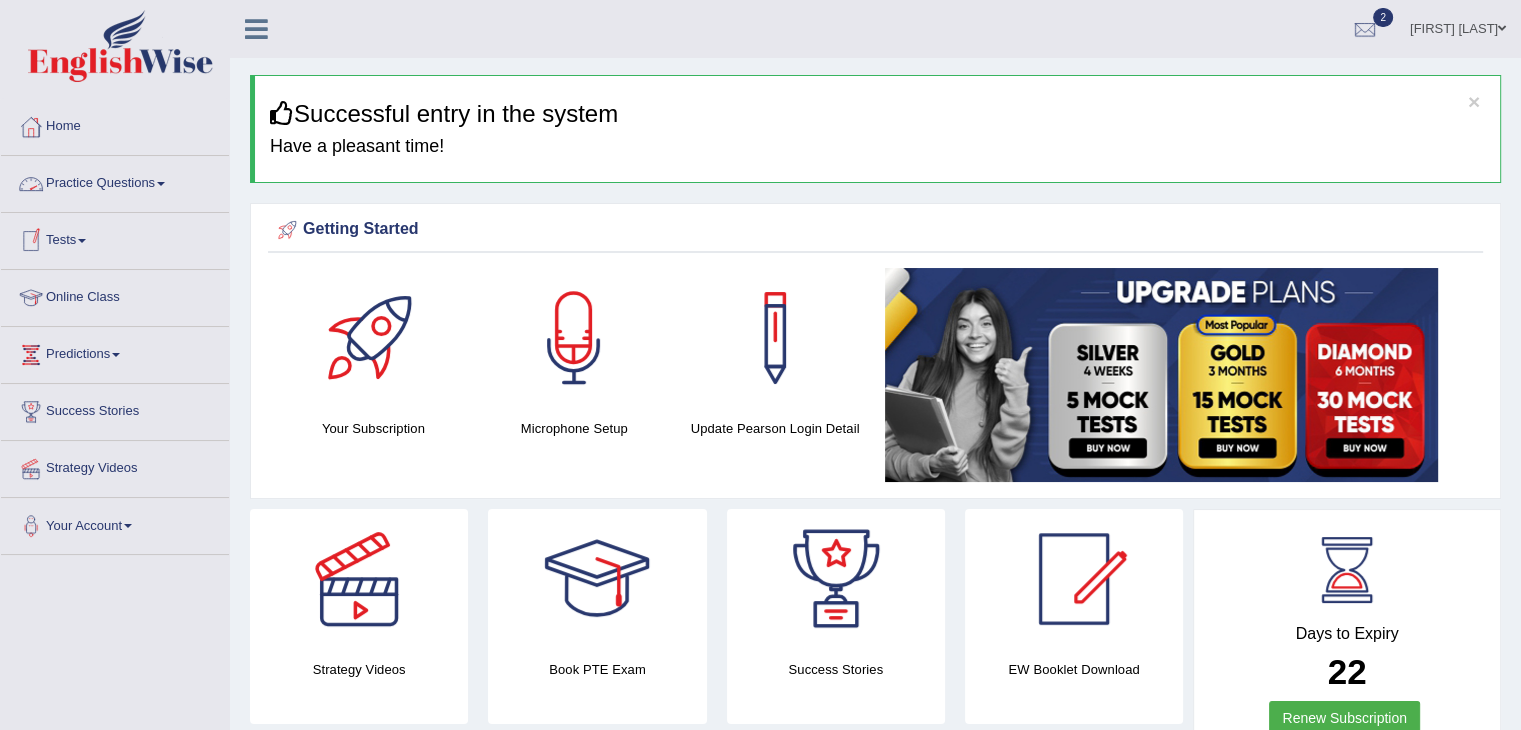 click on "Practice Questions" 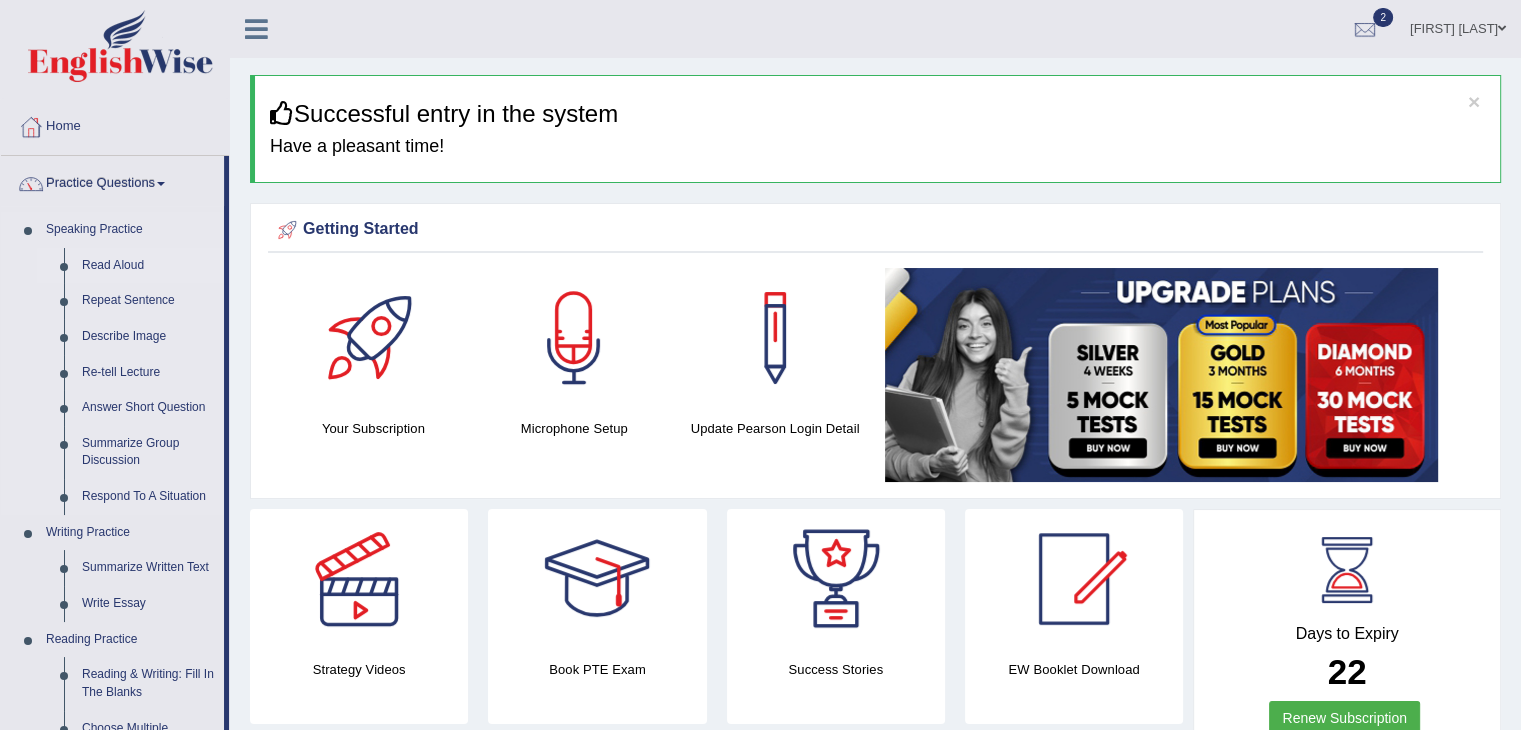 click on "Read Aloud" 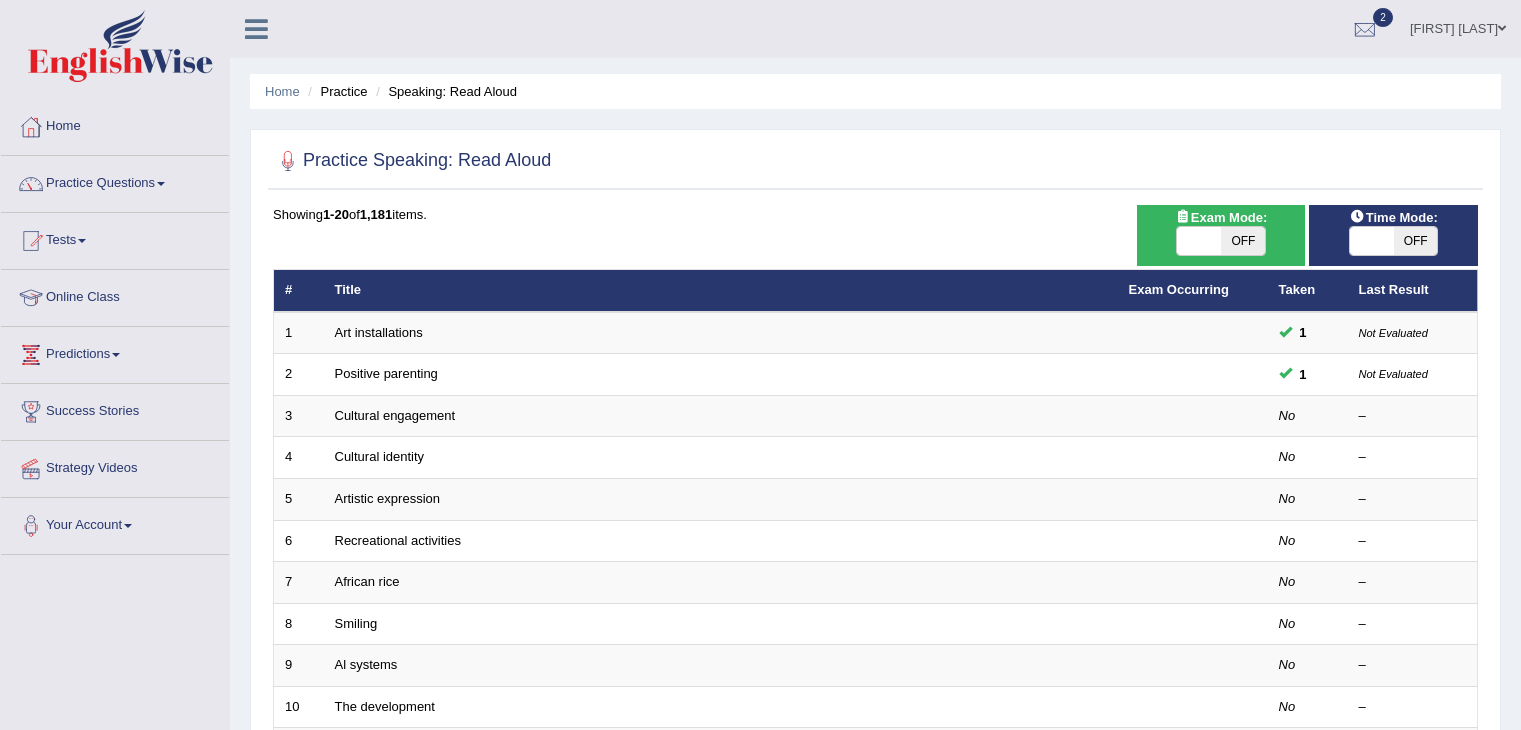 scroll, scrollTop: 0, scrollLeft: 0, axis: both 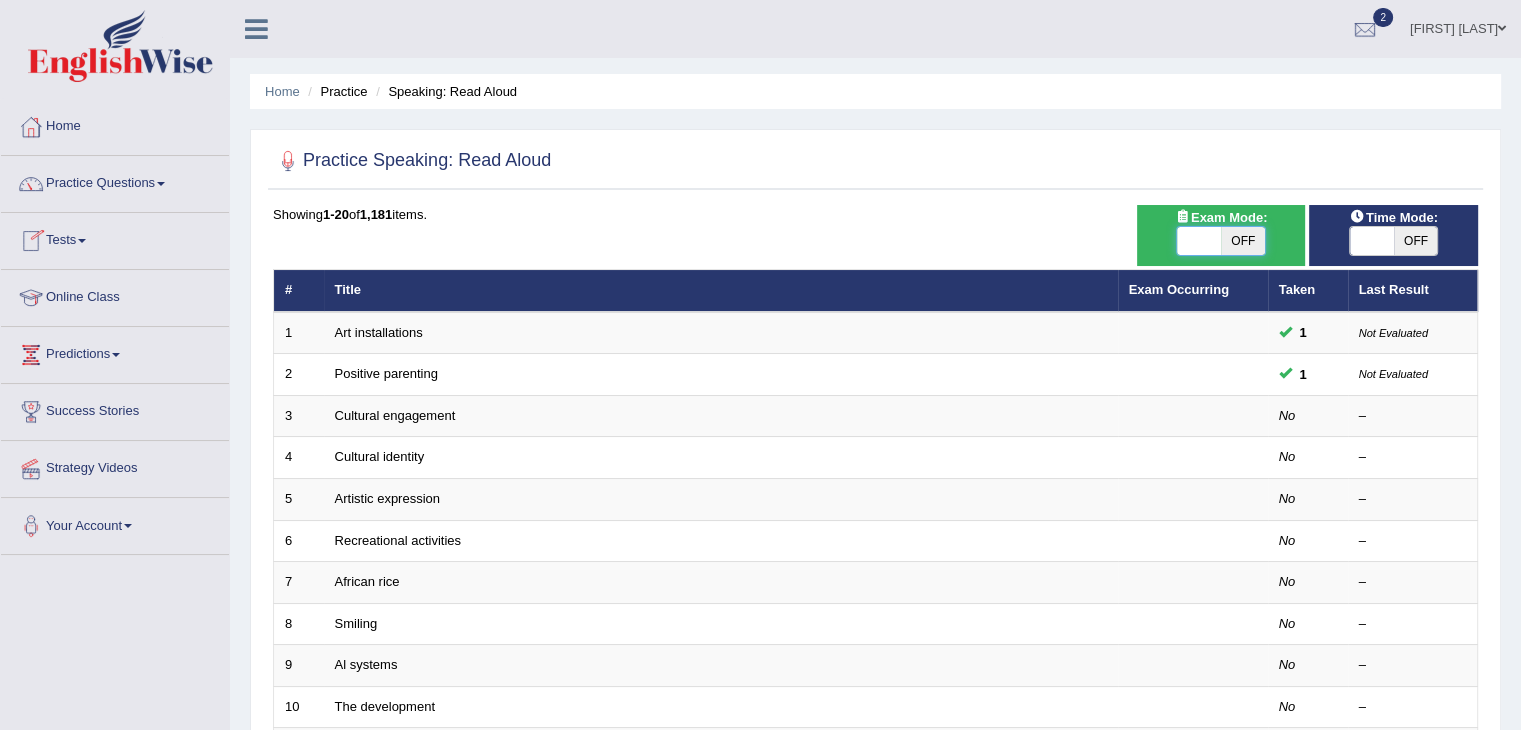 click at bounding box center (1199, 241) 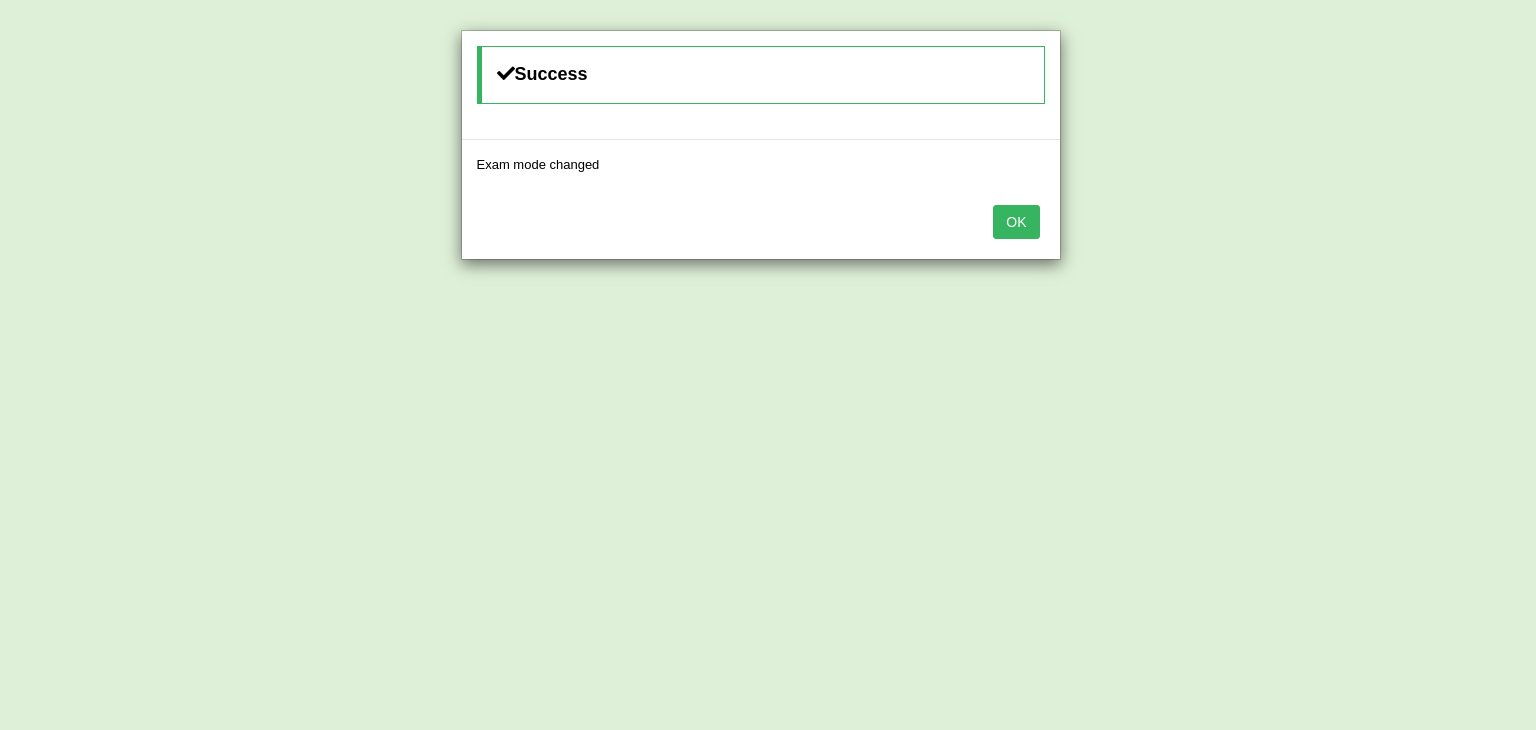 click on "OK" at bounding box center (1016, 222) 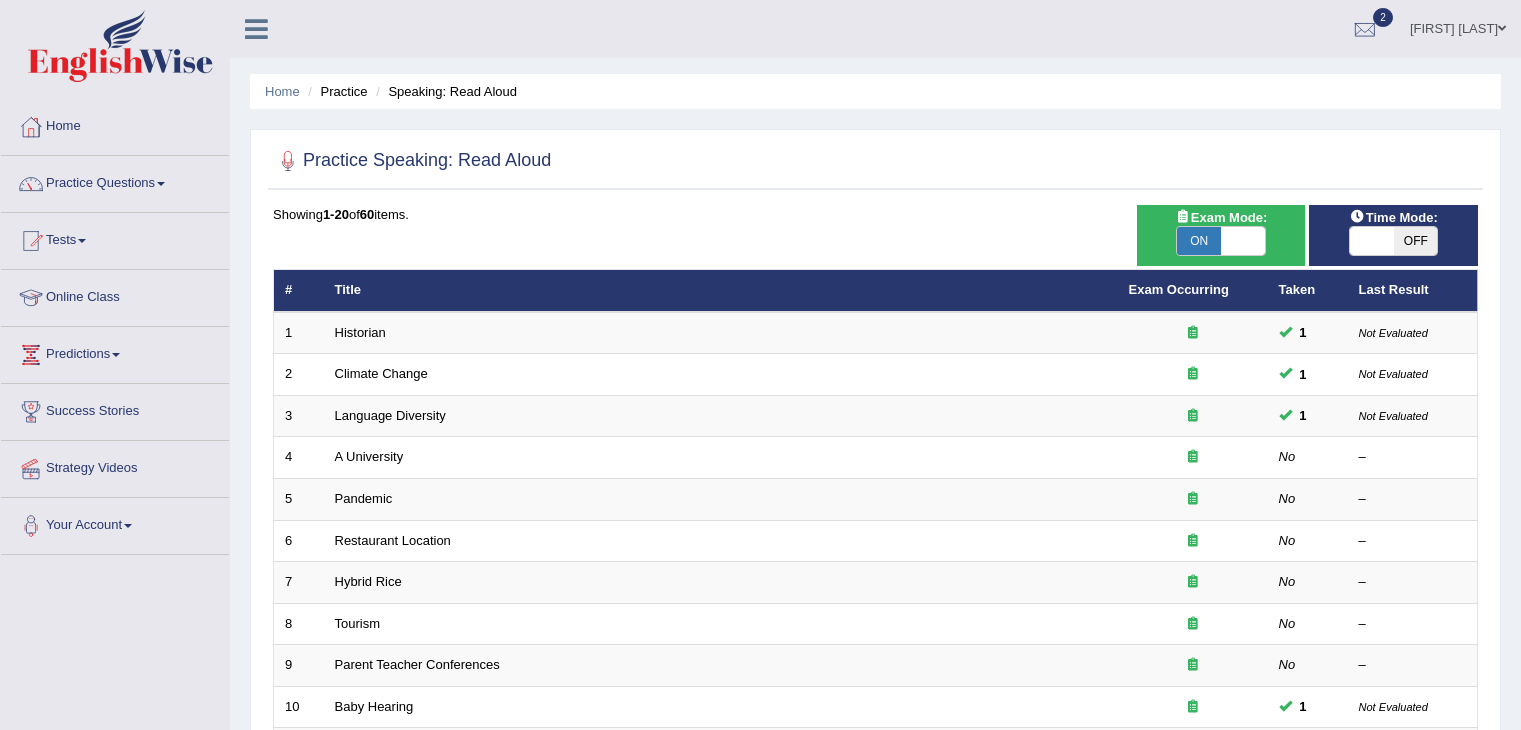 scroll, scrollTop: 0, scrollLeft: 0, axis: both 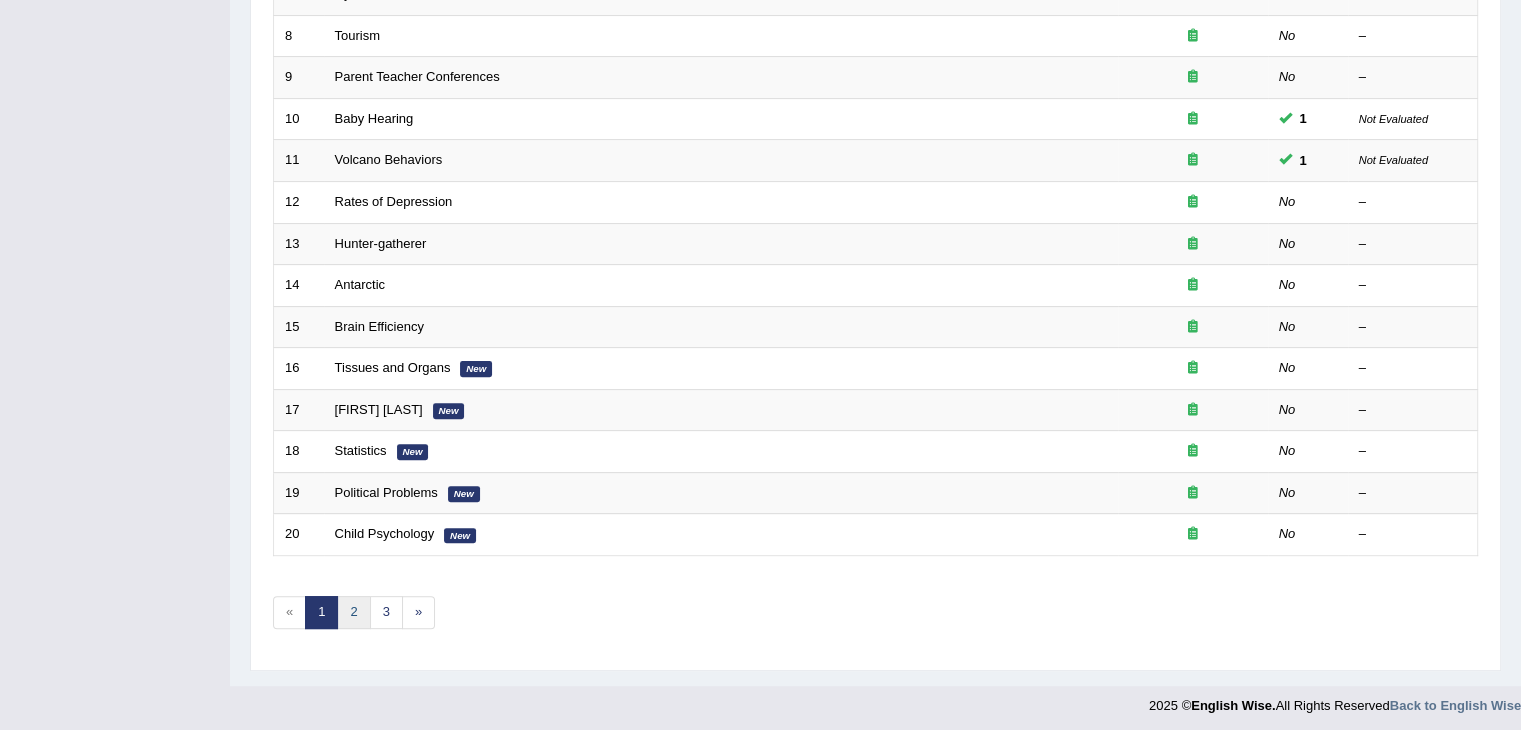 click on "2" at bounding box center (353, 612) 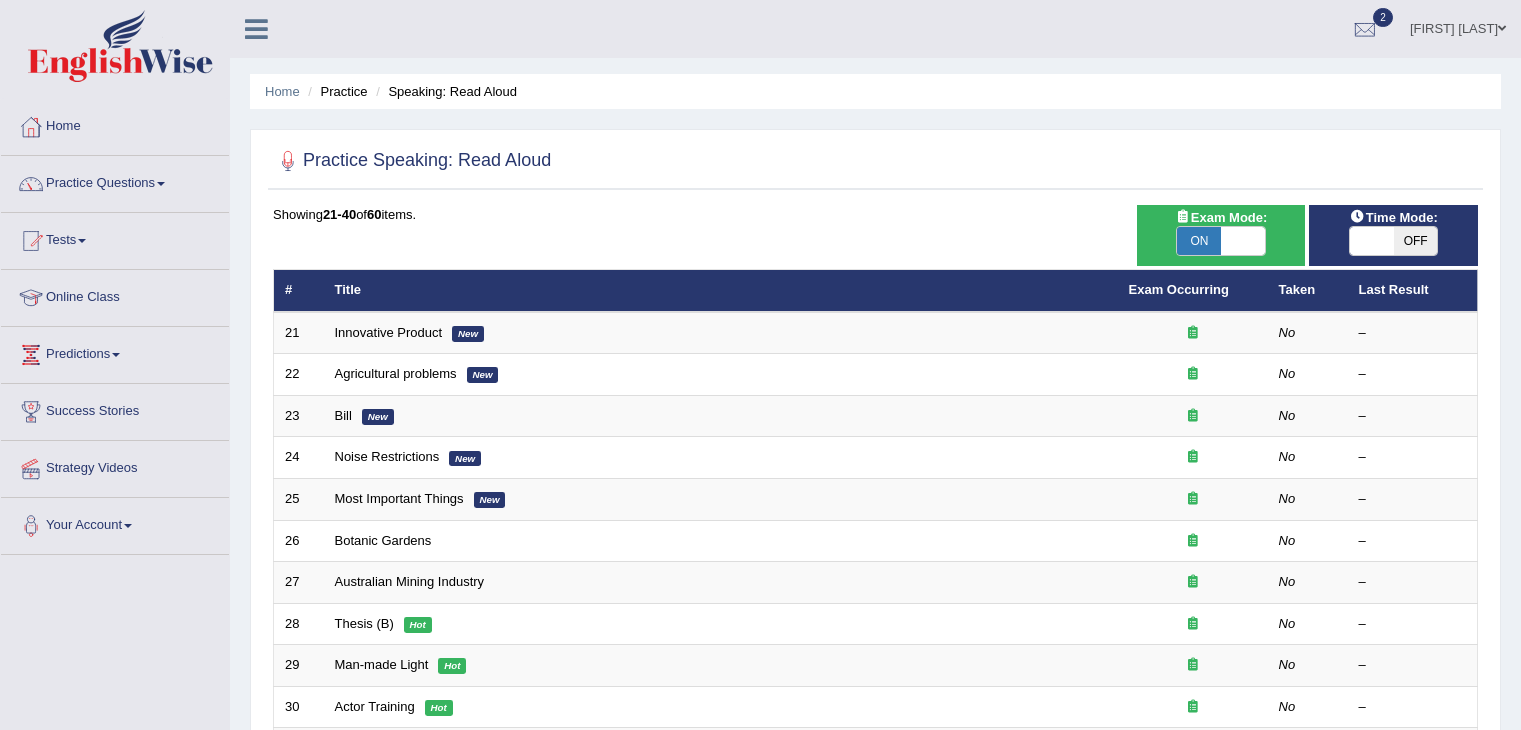 scroll, scrollTop: 0, scrollLeft: 0, axis: both 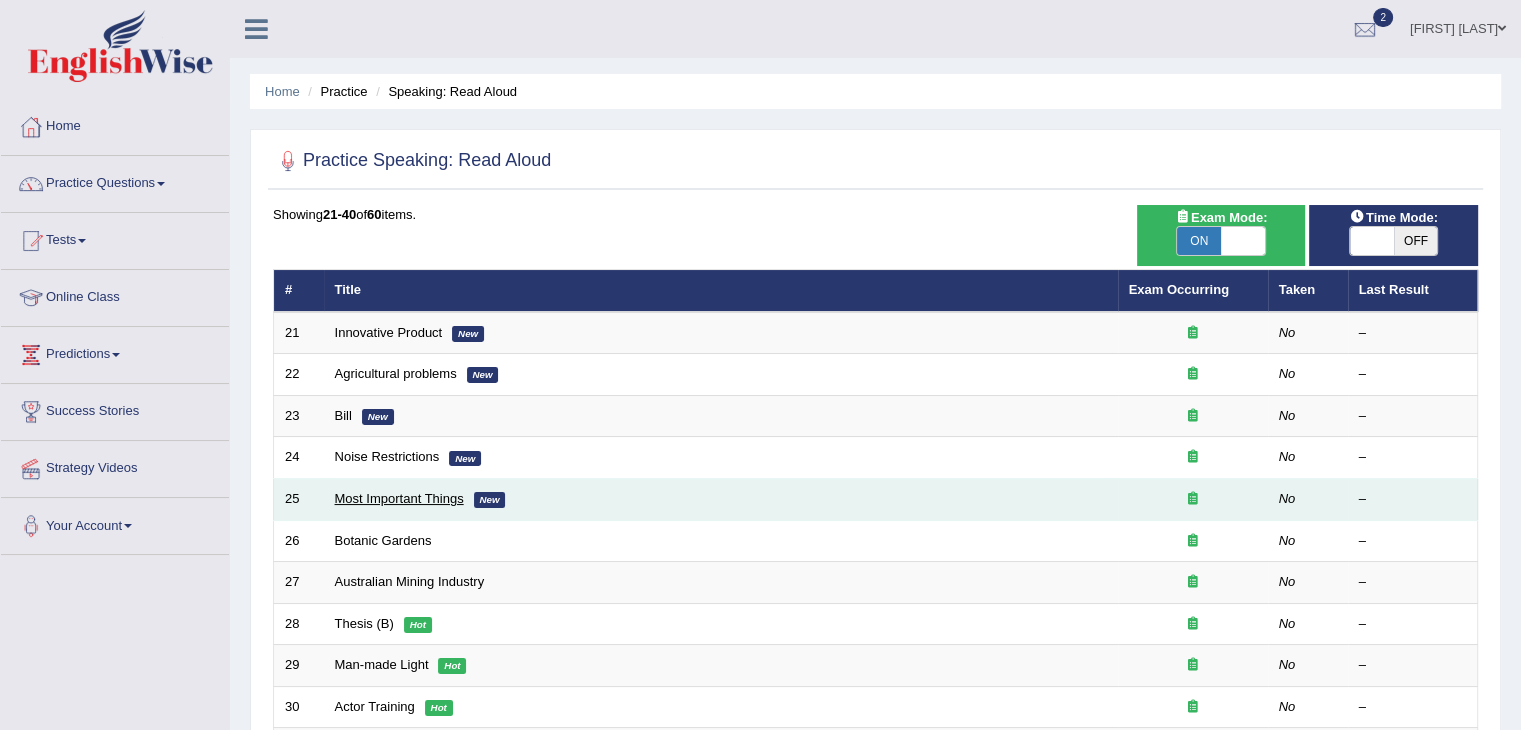 click on "Most Important Things" at bounding box center (399, 498) 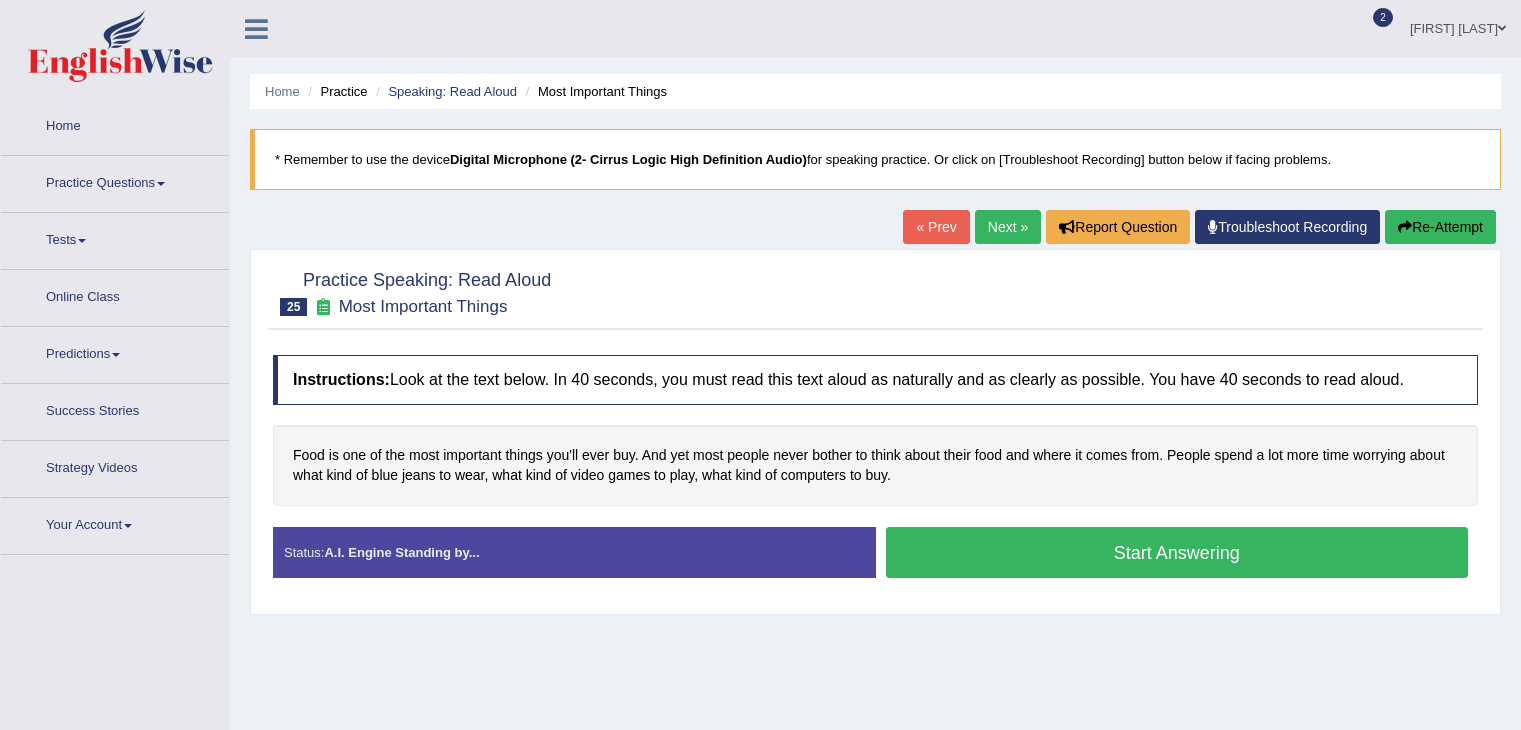 scroll, scrollTop: 0, scrollLeft: 0, axis: both 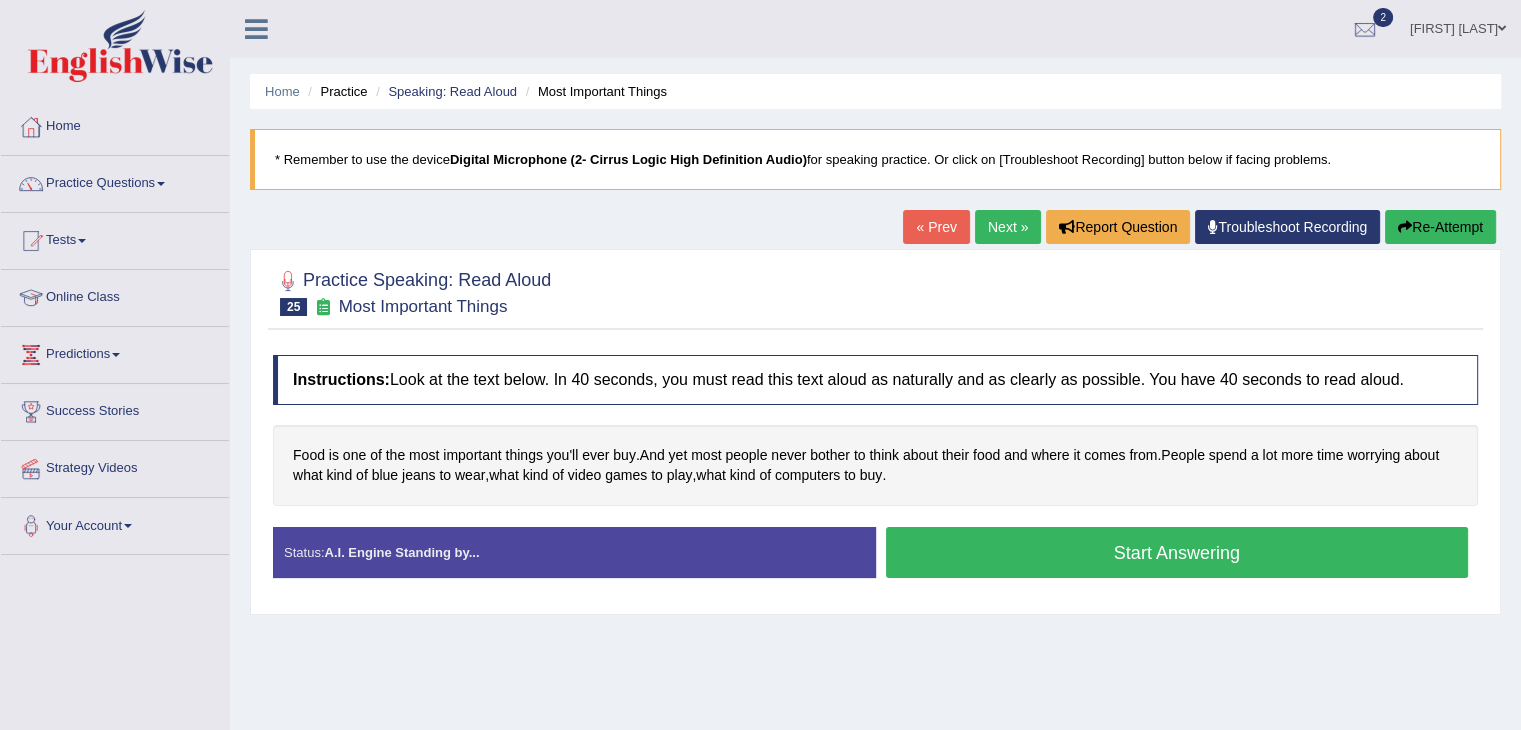 click on "Start Answering" at bounding box center [1177, 552] 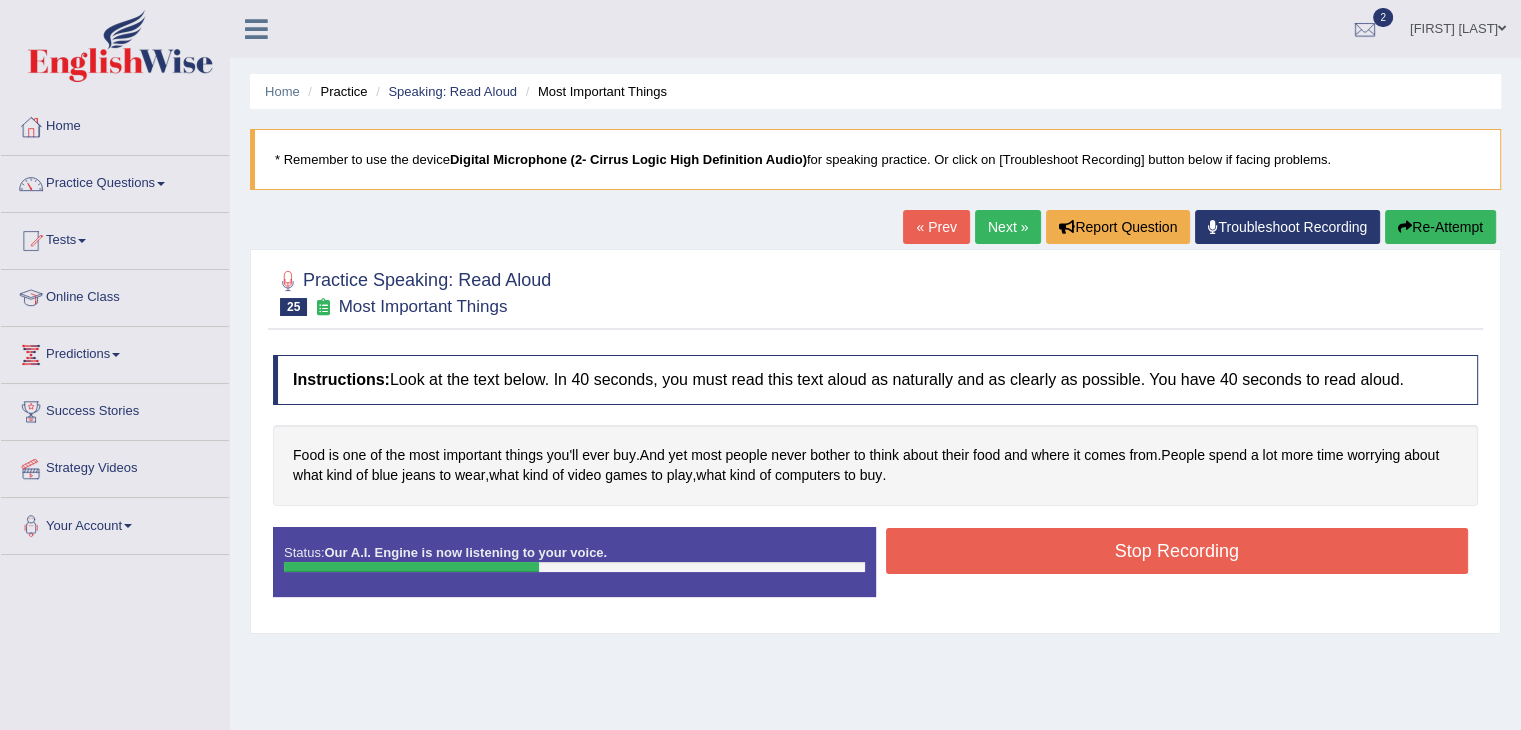 click on "Stop Recording" at bounding box center (1177, 551) 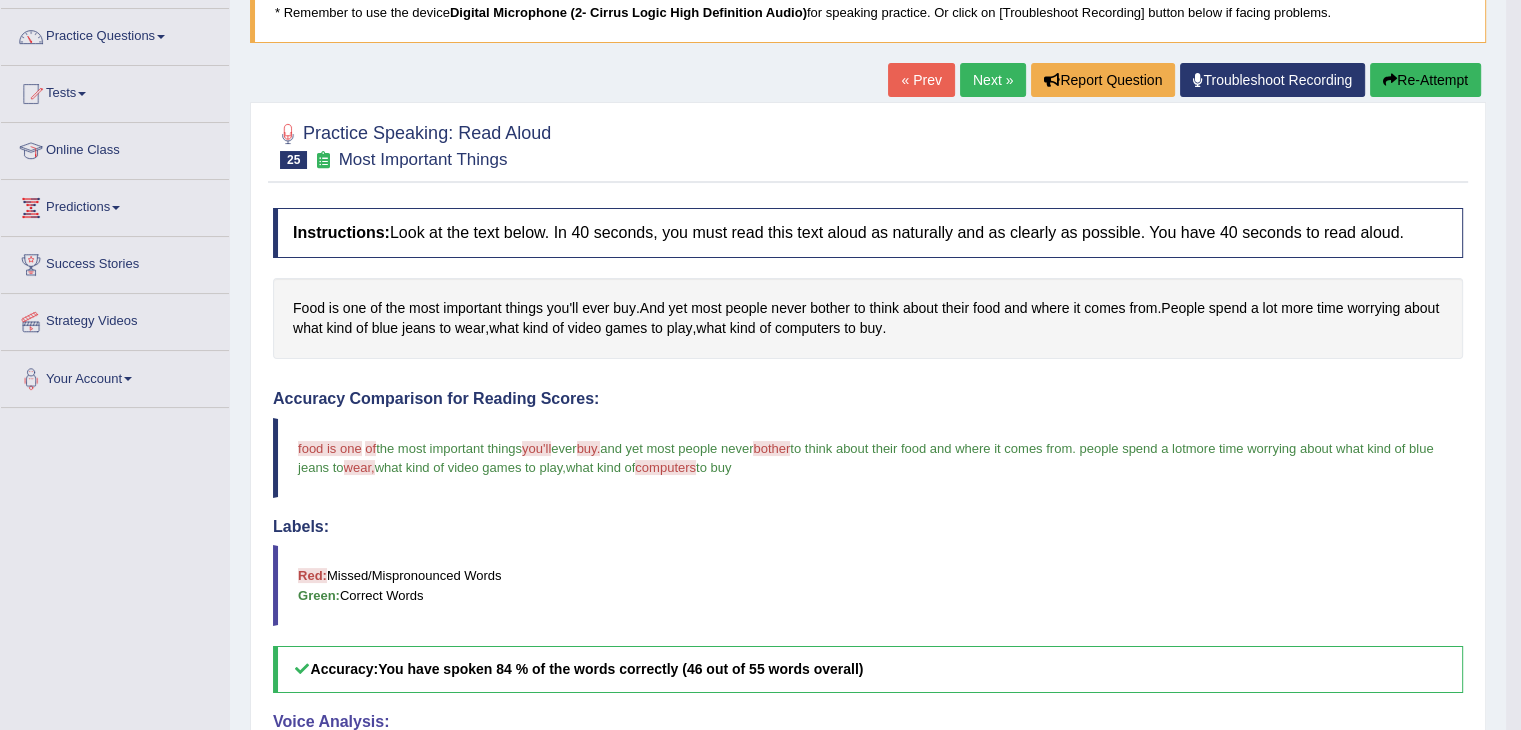 scroll, scrollTop: 146, scrollLeft: 0, axis: vertical 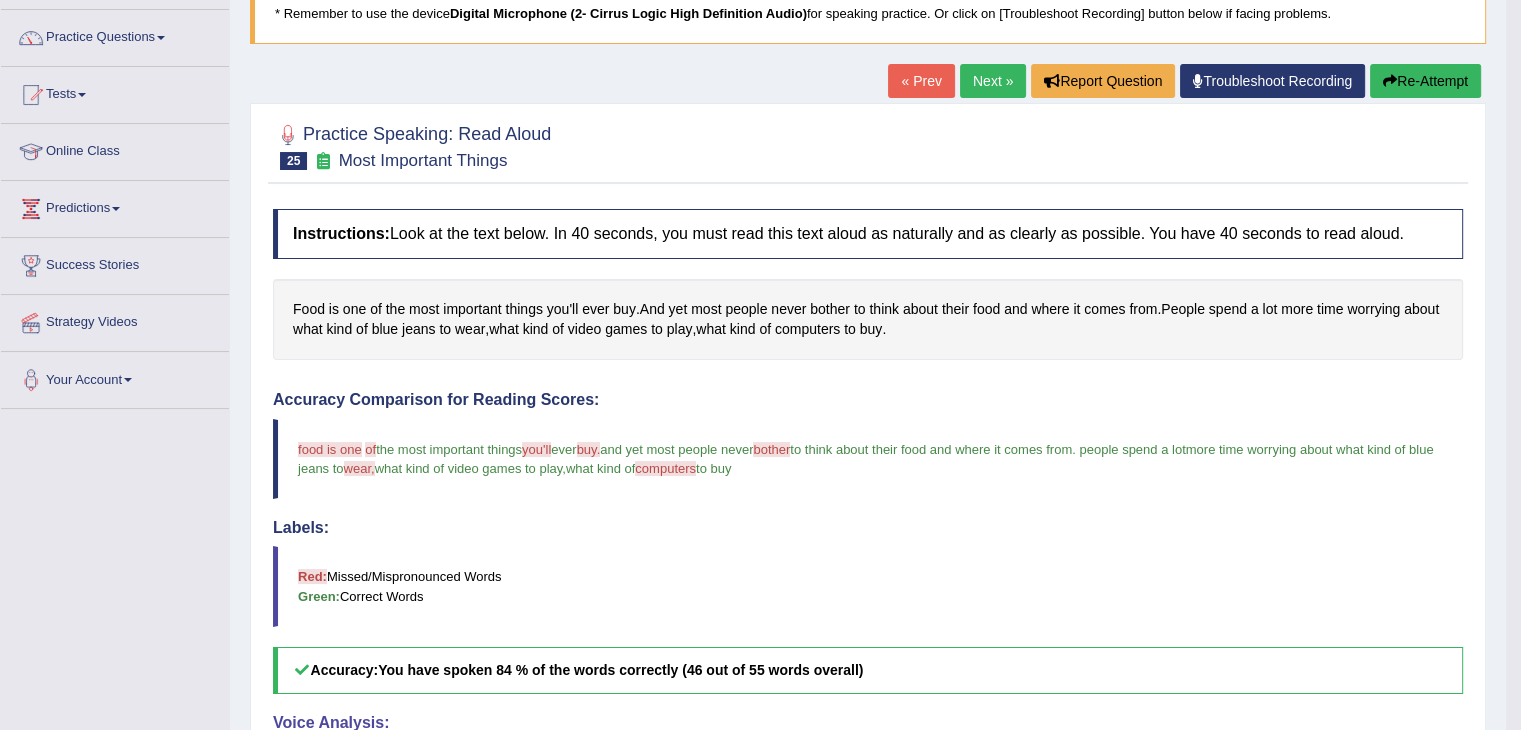 click on "Next »" at bounding box center [993, 81] 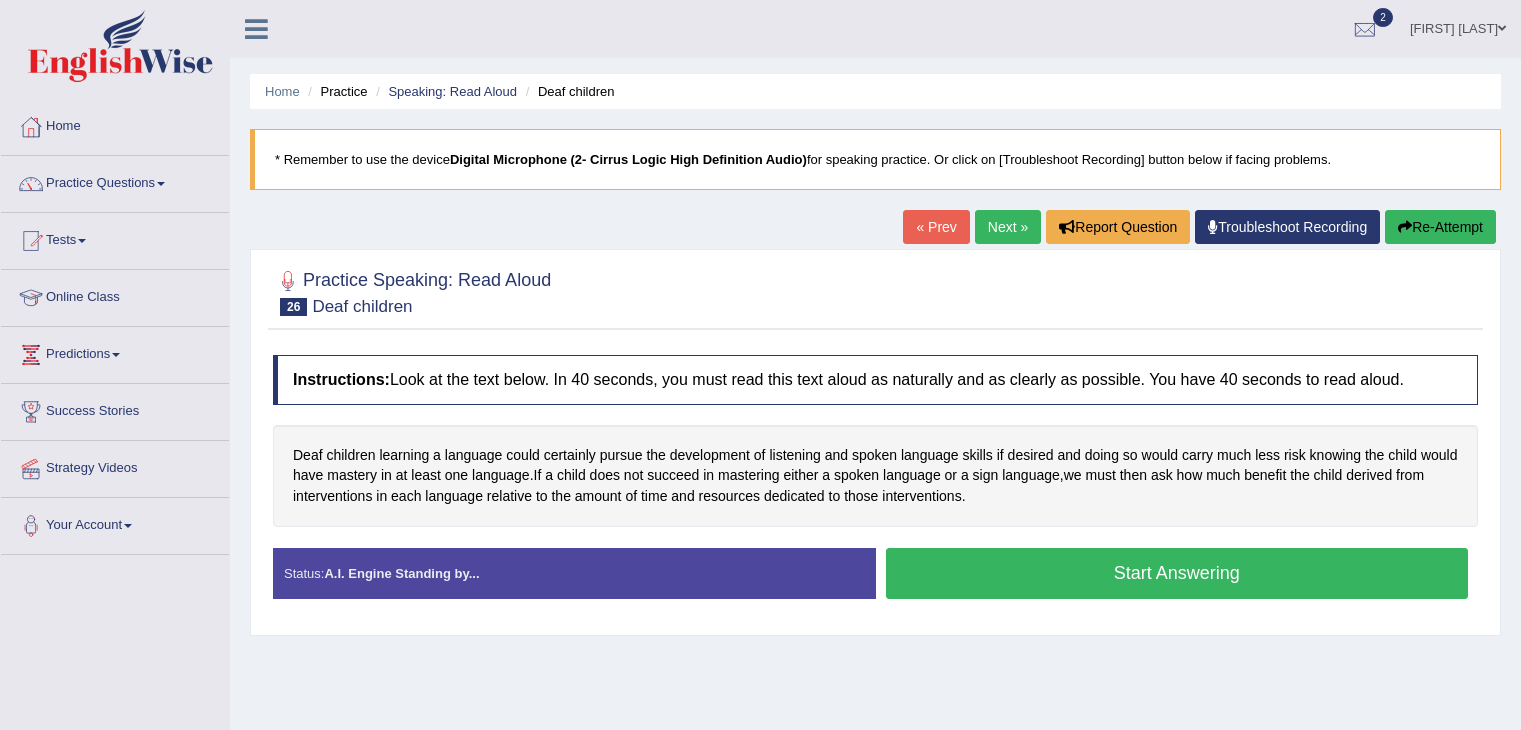 scroll, scrollTop: 0, scrollLeft: 0, axis: both 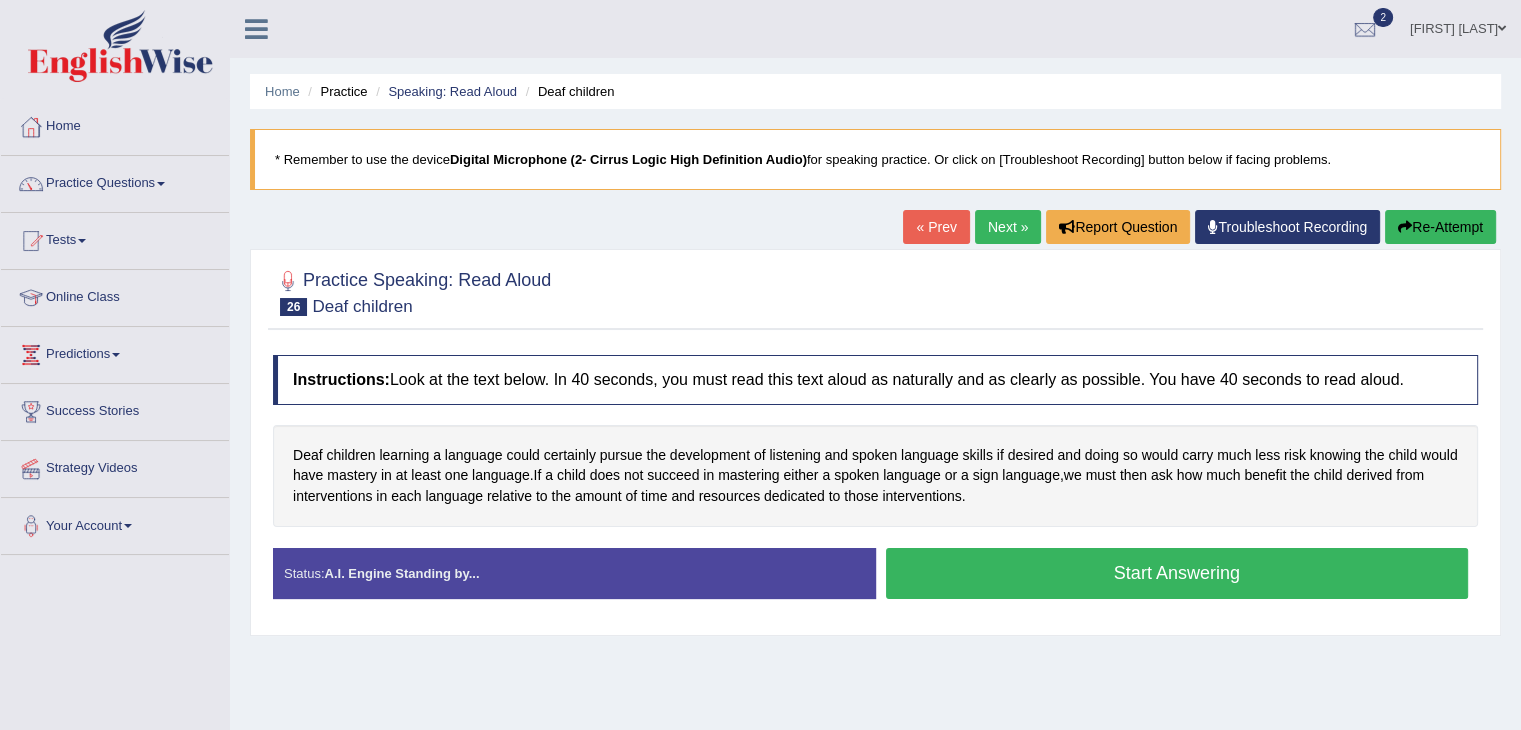 click on "Start Answering" at bounding box center [1177, 573] 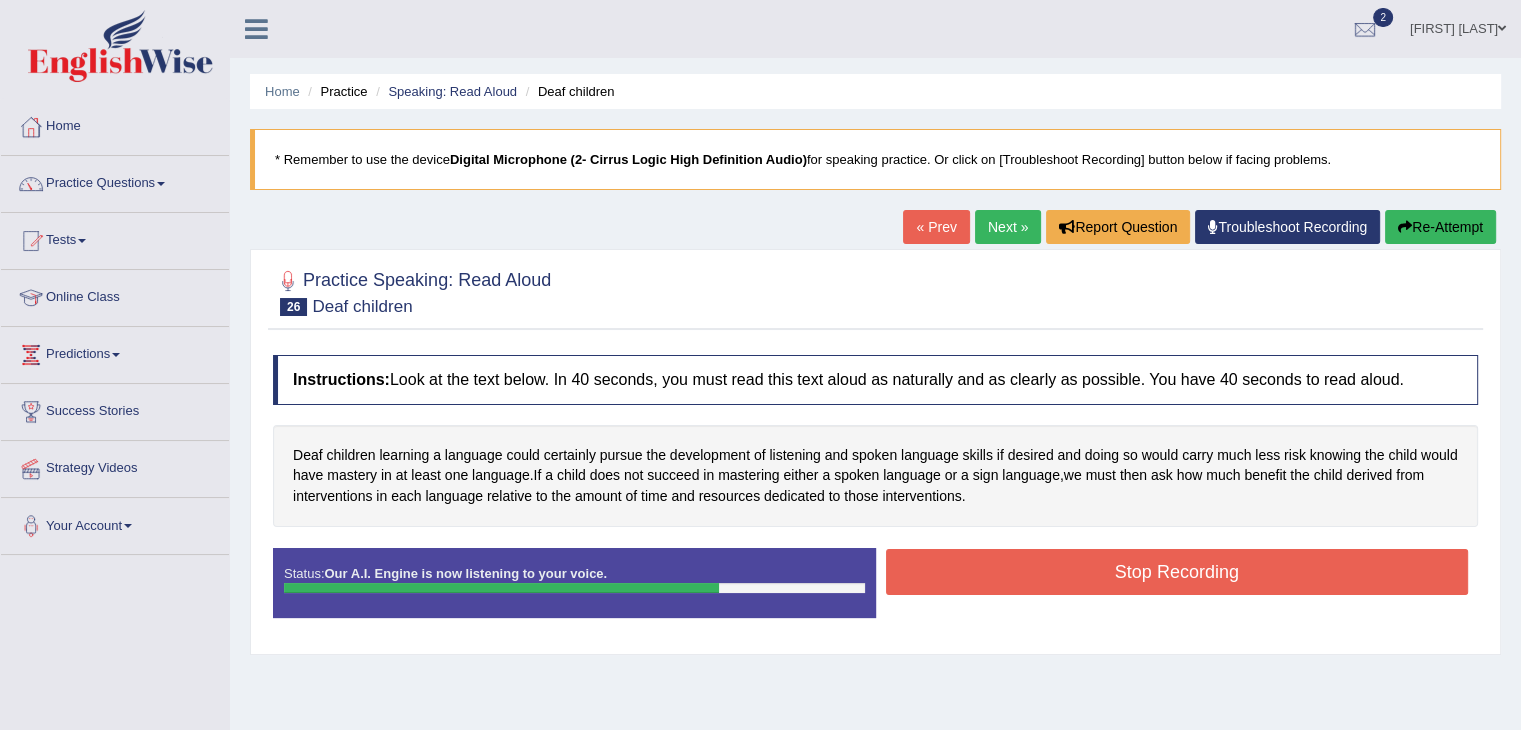 click on "Stop Recording" at bounding box center (1177, 572) 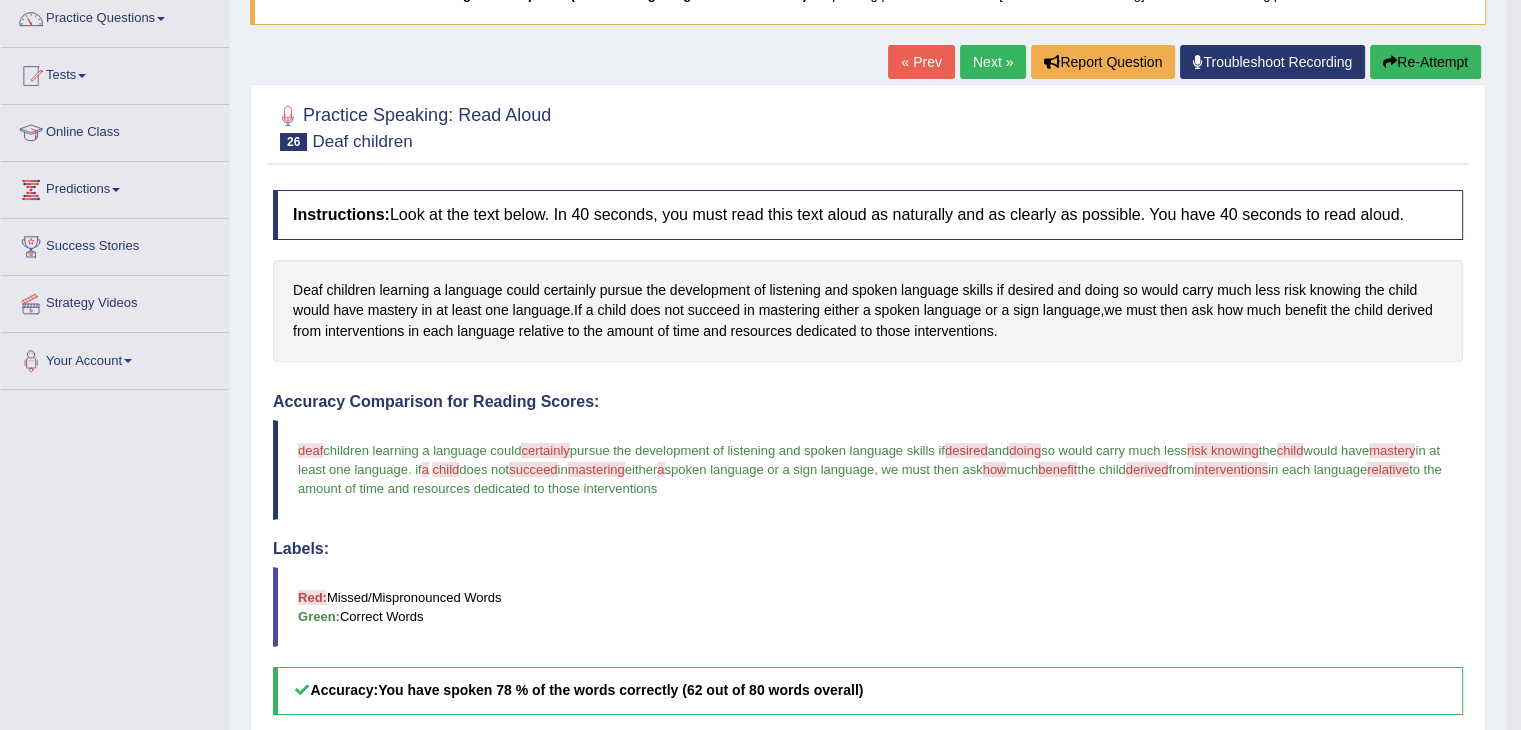 scroll, scrollTop: 0, scrollLeft: 0, axis: both 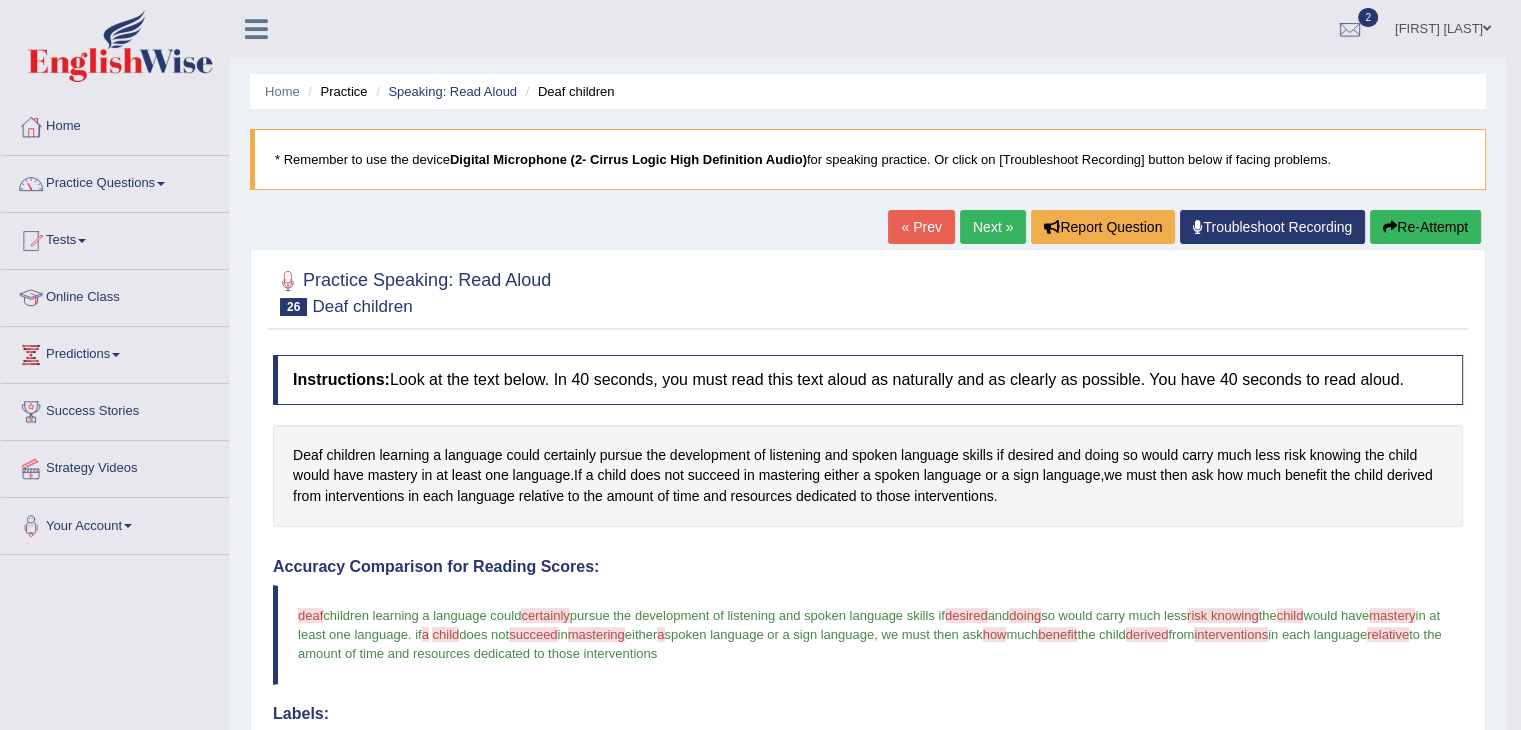 click on "Next »" at bounding box center [993, 227] 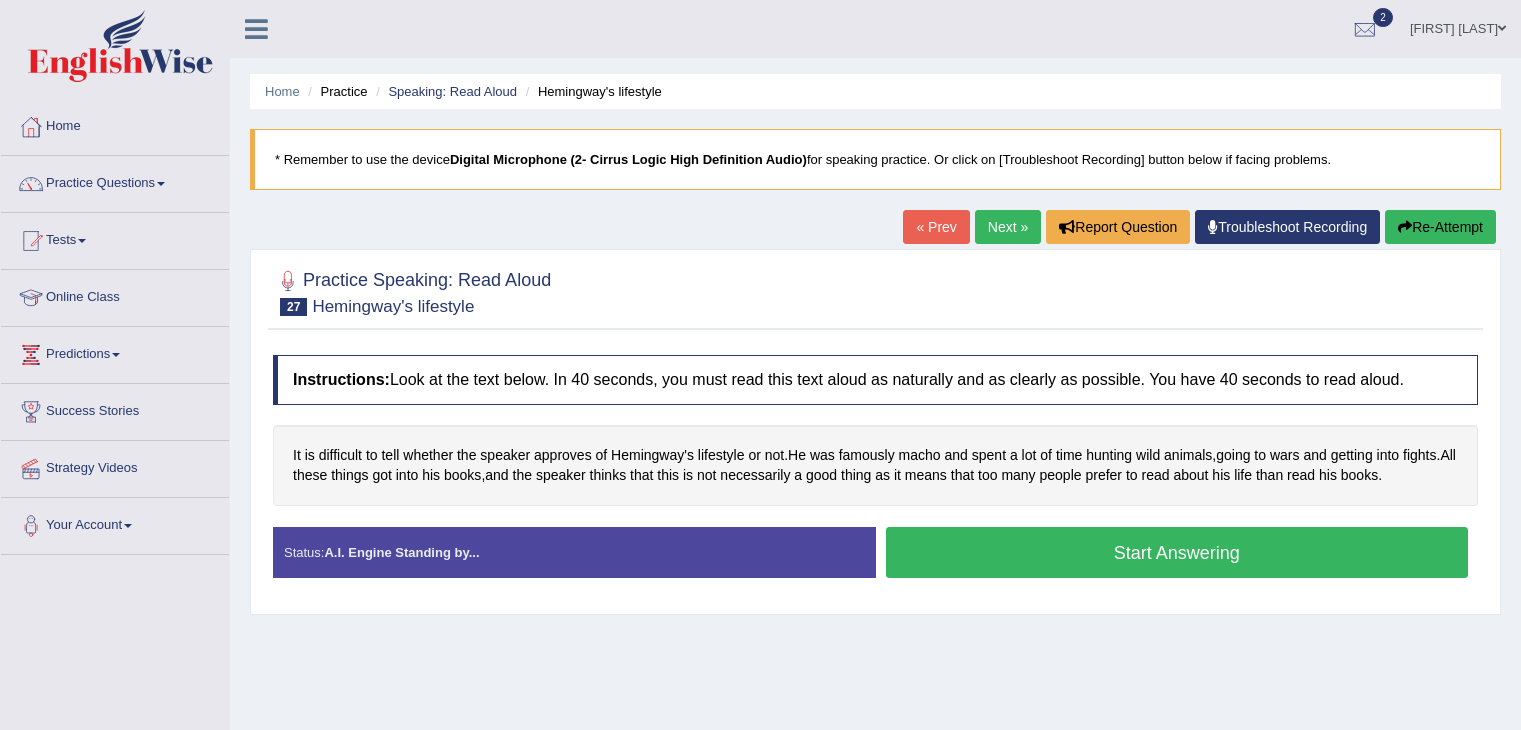 scroll, scrollTop: 0, scrollLeft: 0, axis: both 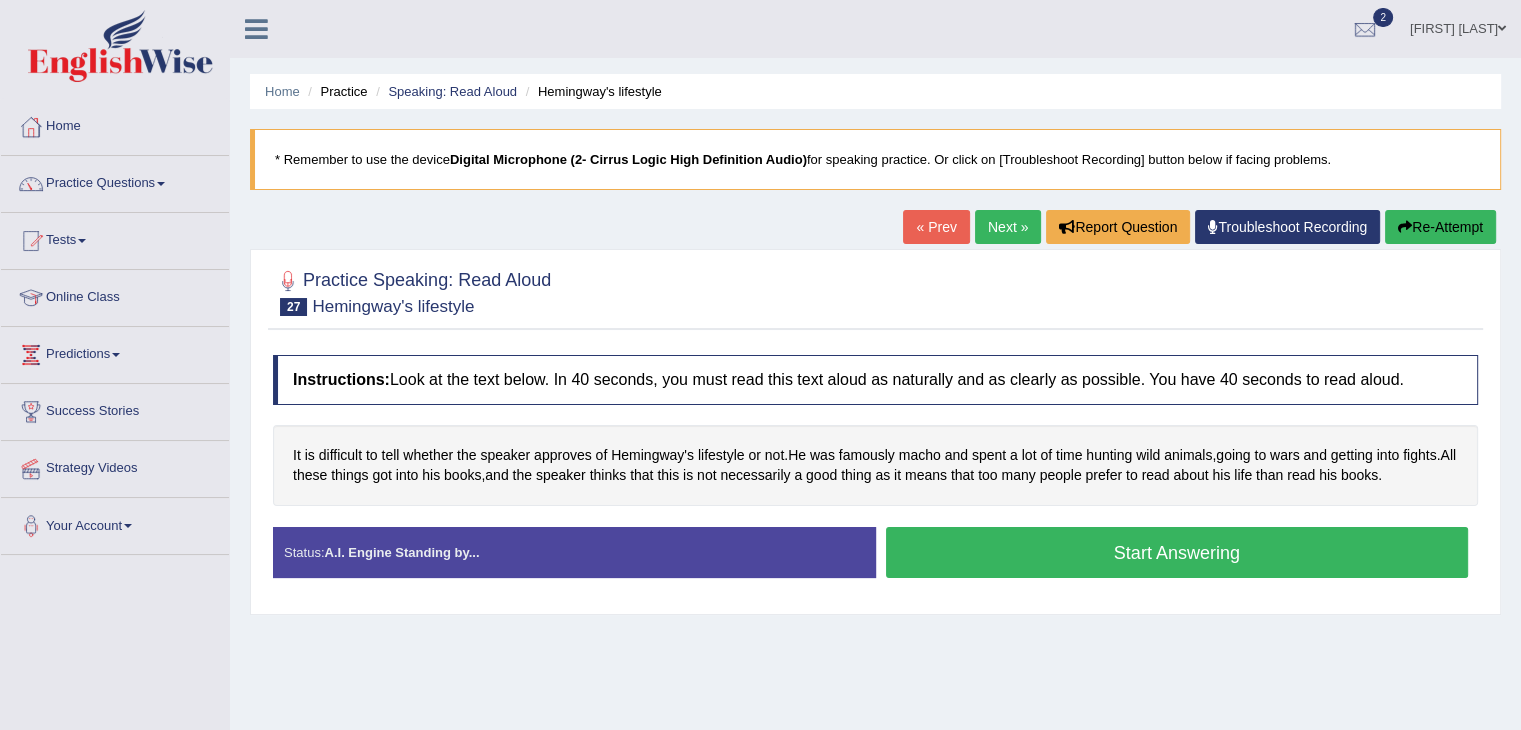click on "Start Answering" at bounding box center [1177, 552] 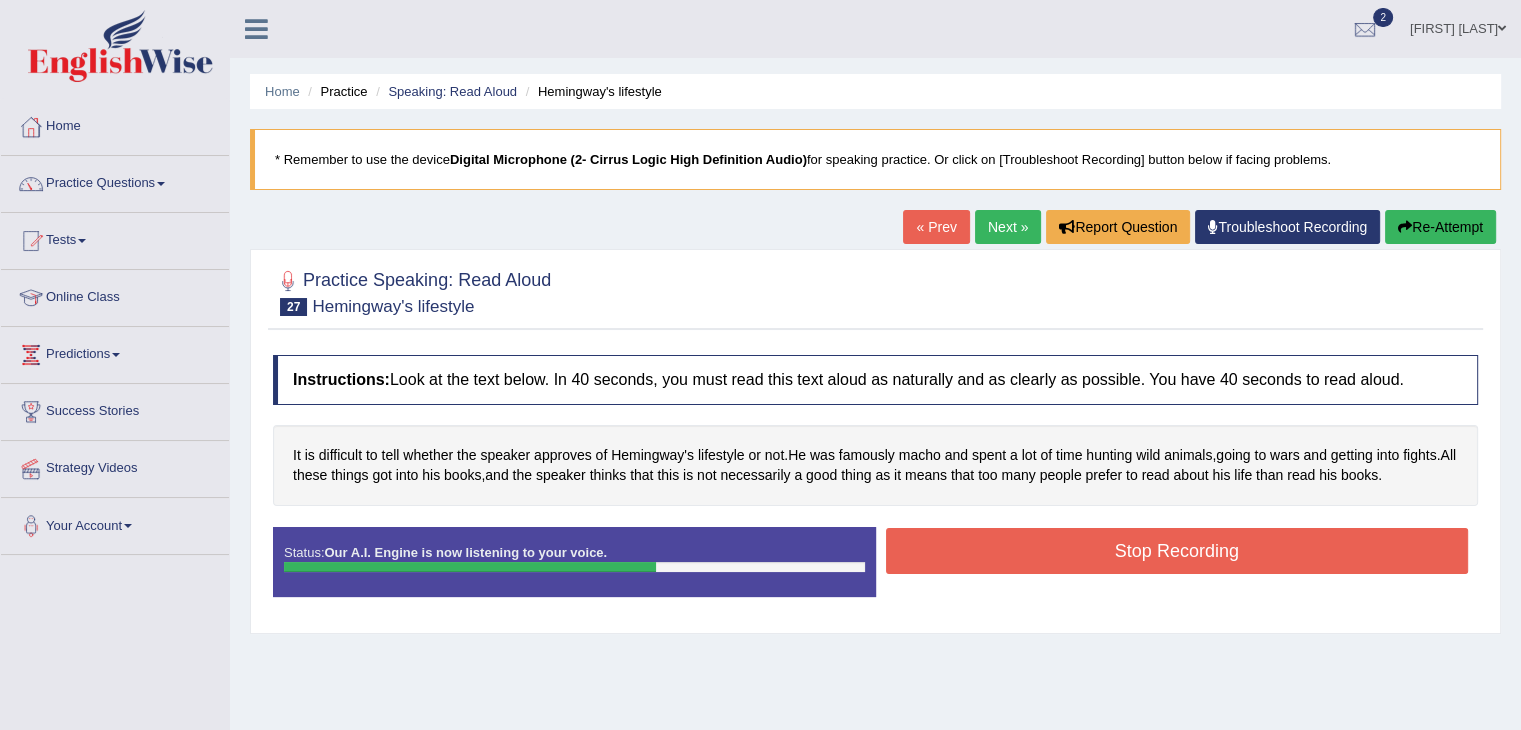 click on "Stop Recording" at bounding box center (1177, 551) 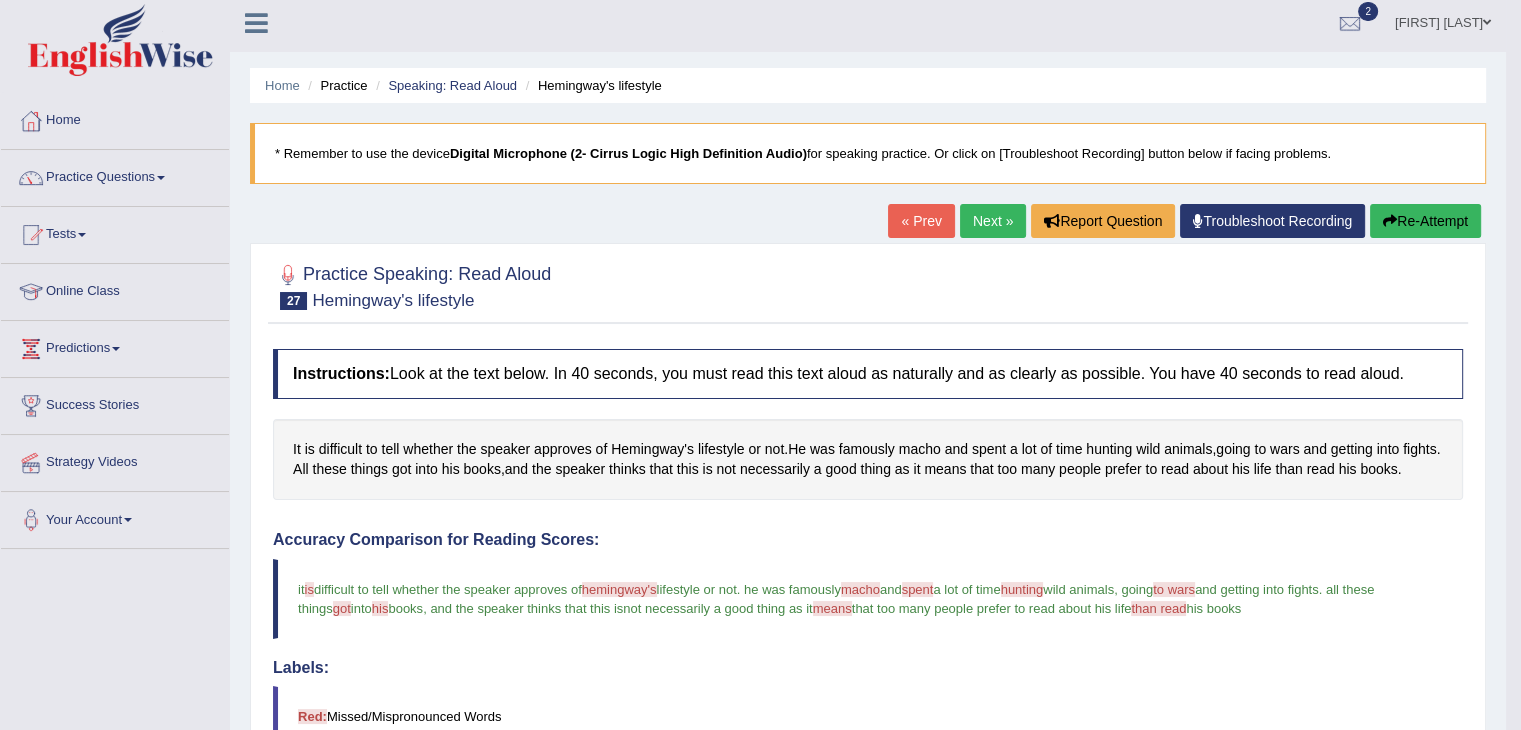 scroll, scrollTop: 0, scrollLeft: 0, axis: both 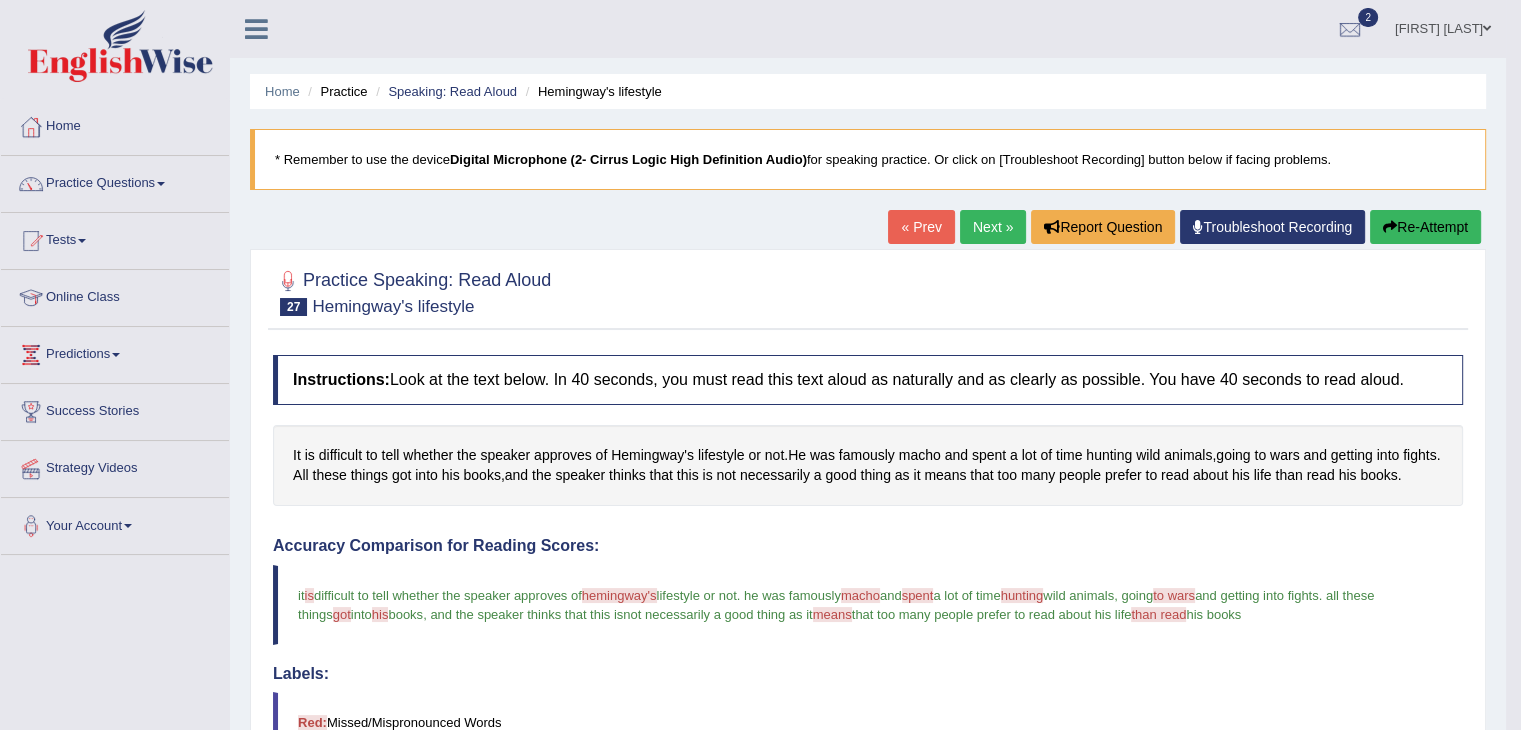 click on "Next »" at bounding box center (993, 227) 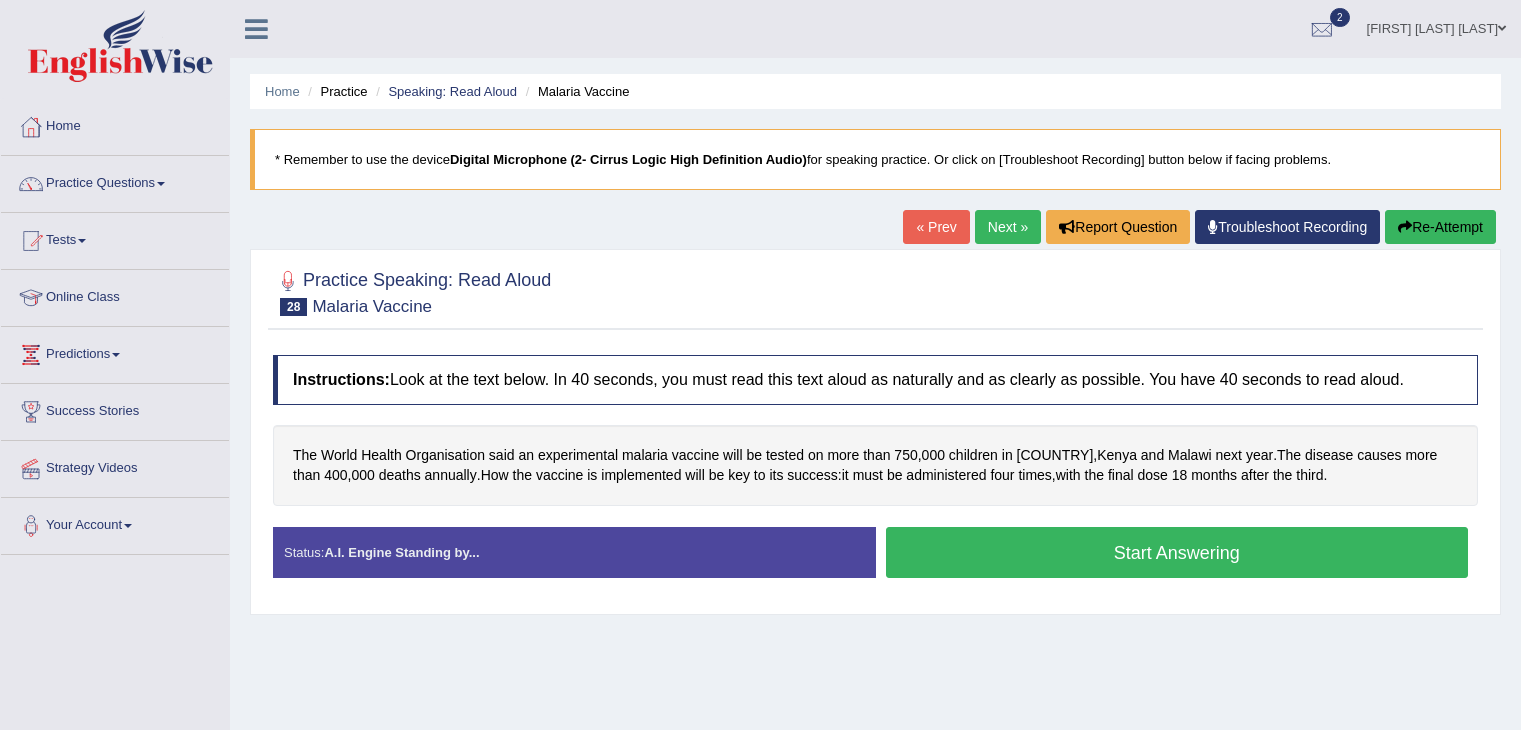 scroll, scrollTop: 0, scrollLeft: 0, axis: both 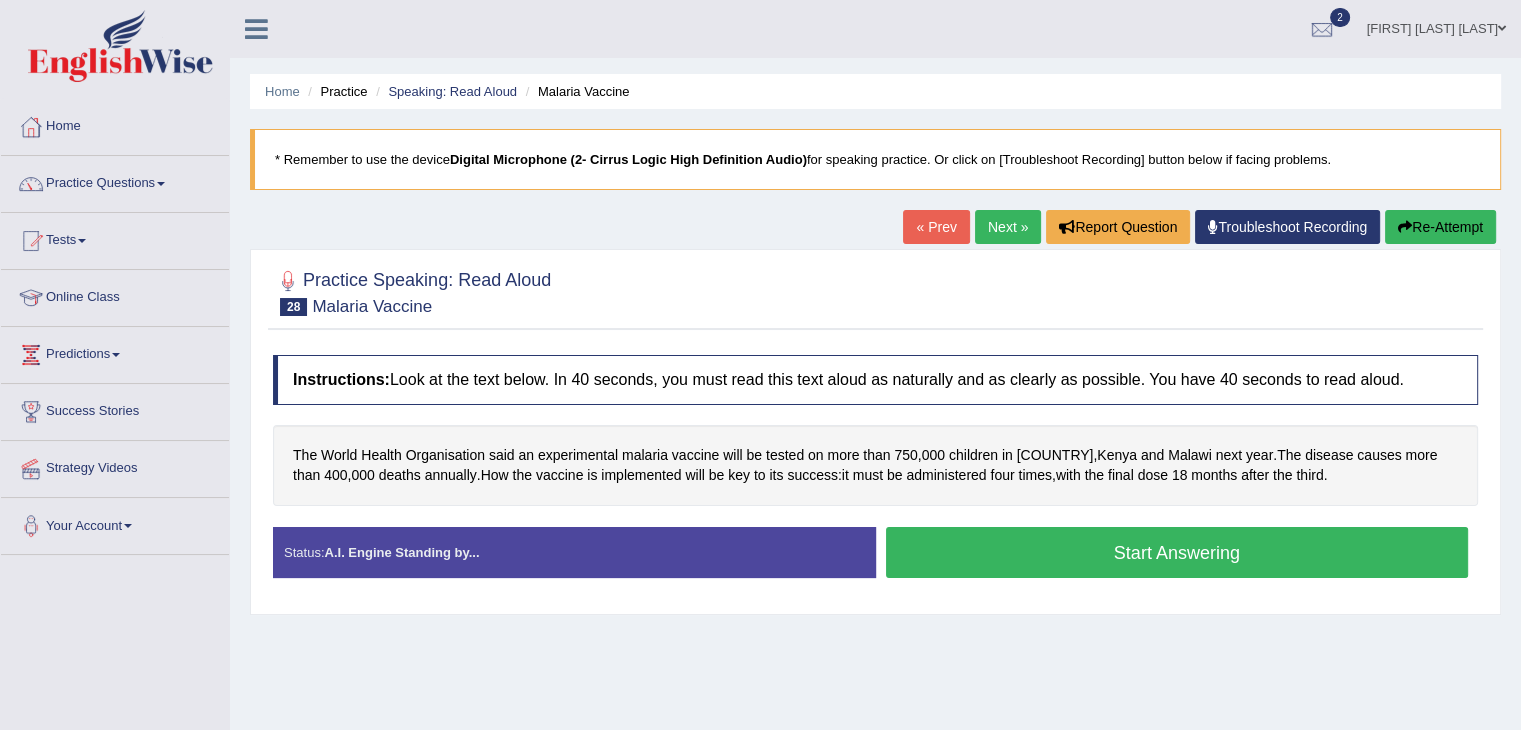 click on "Start Answering" at bounding box center (1177, 552) 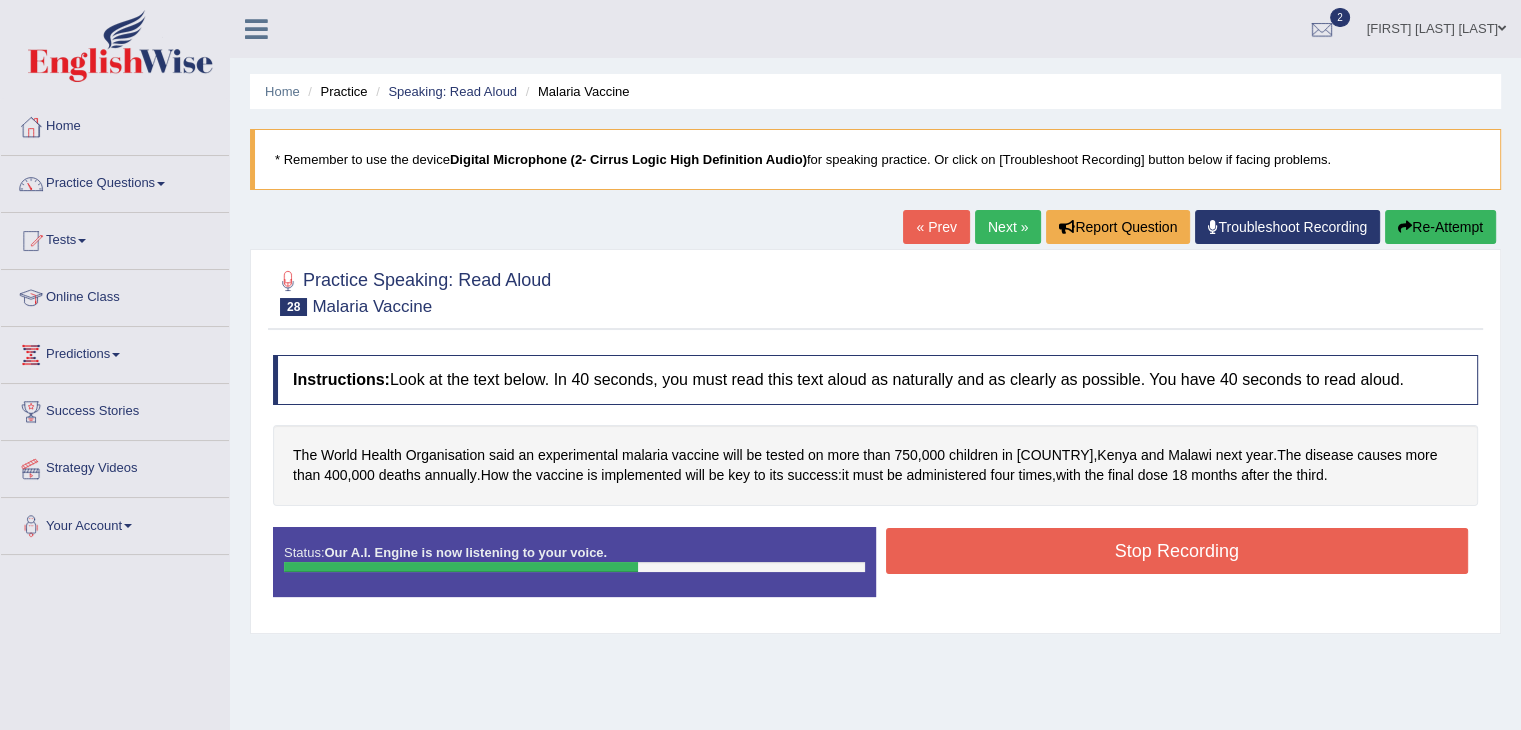 click on "Stop Recording" at bounding box center [1177, 551] 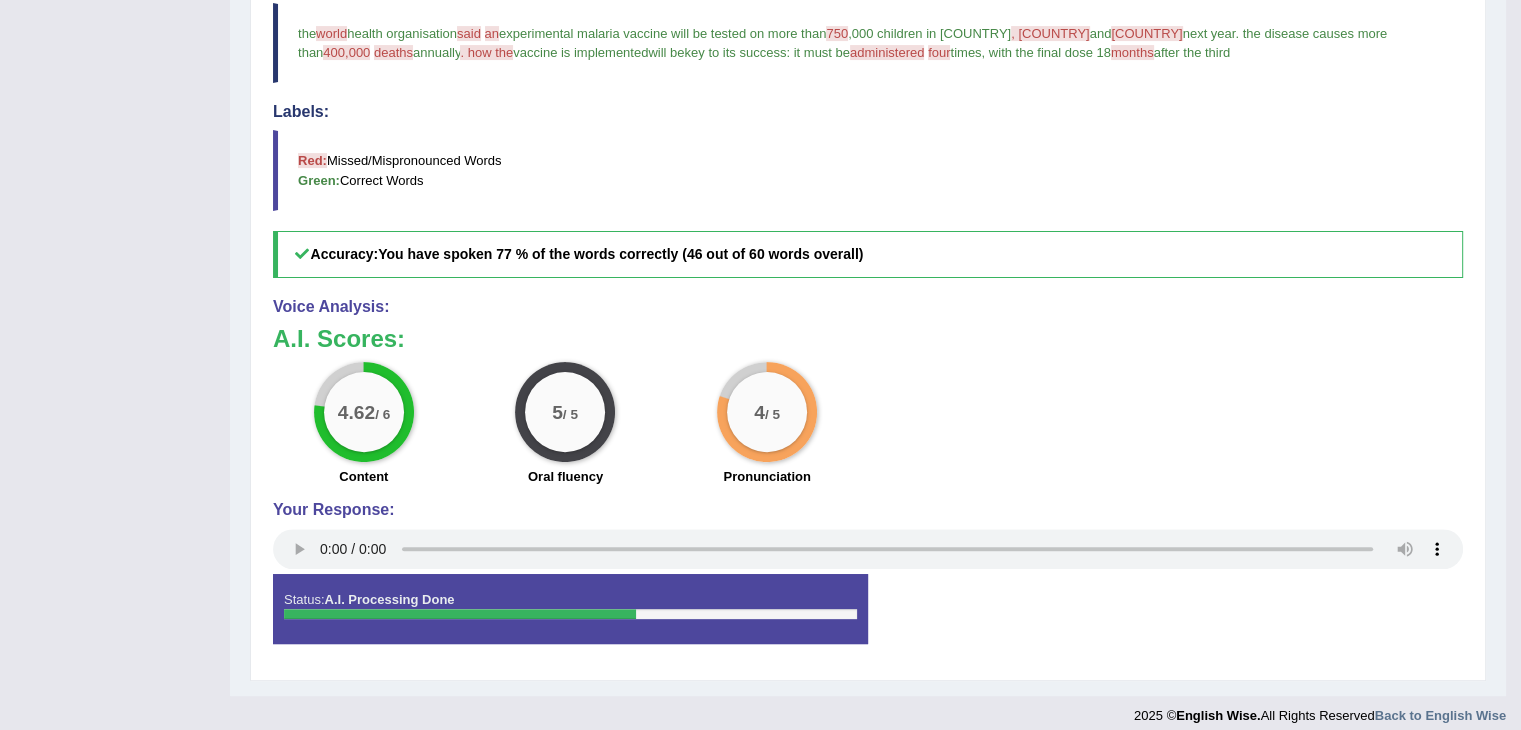 scroll, scrollTop: 576, scrollLeft: 0, axis: vertical 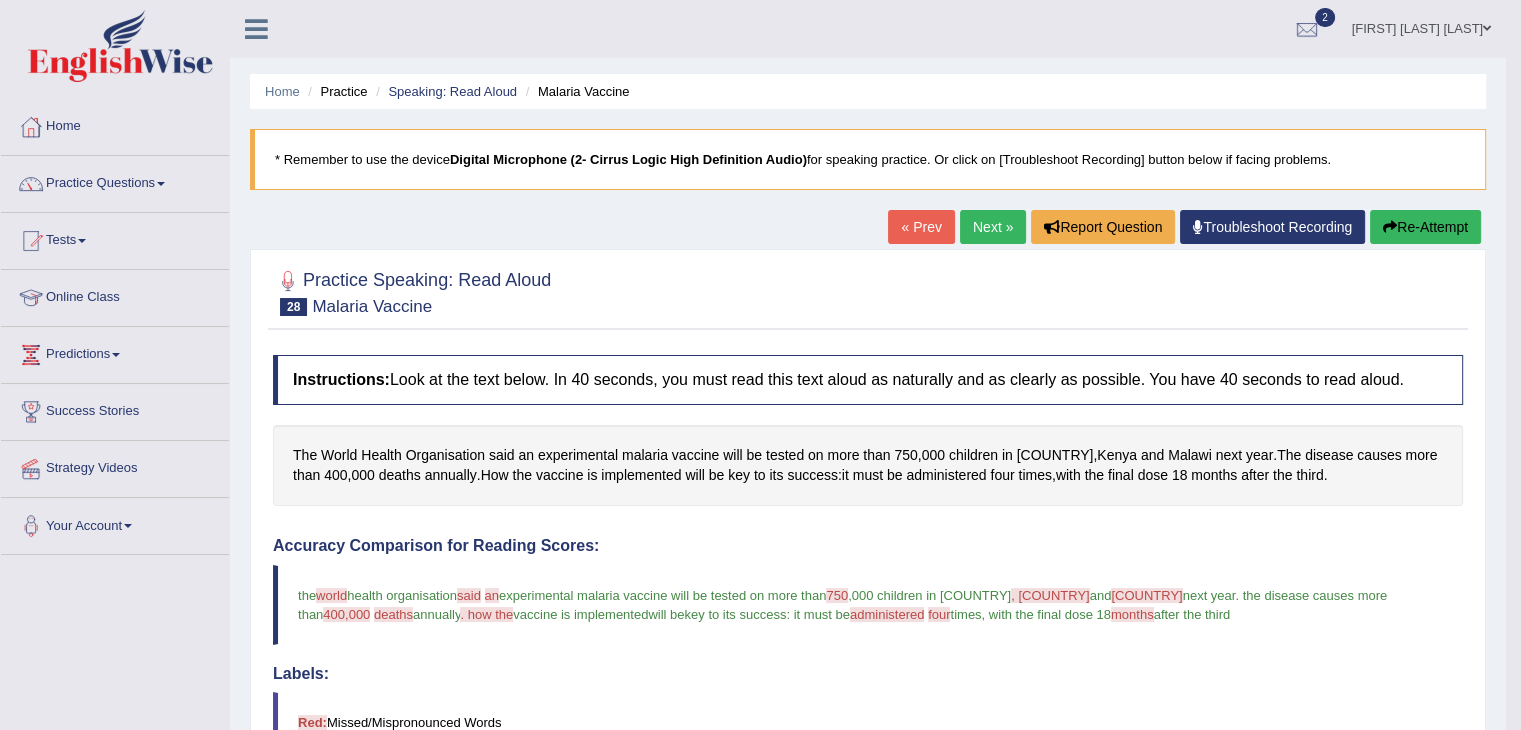 click on "Next »" at bounding box center (993, 227) 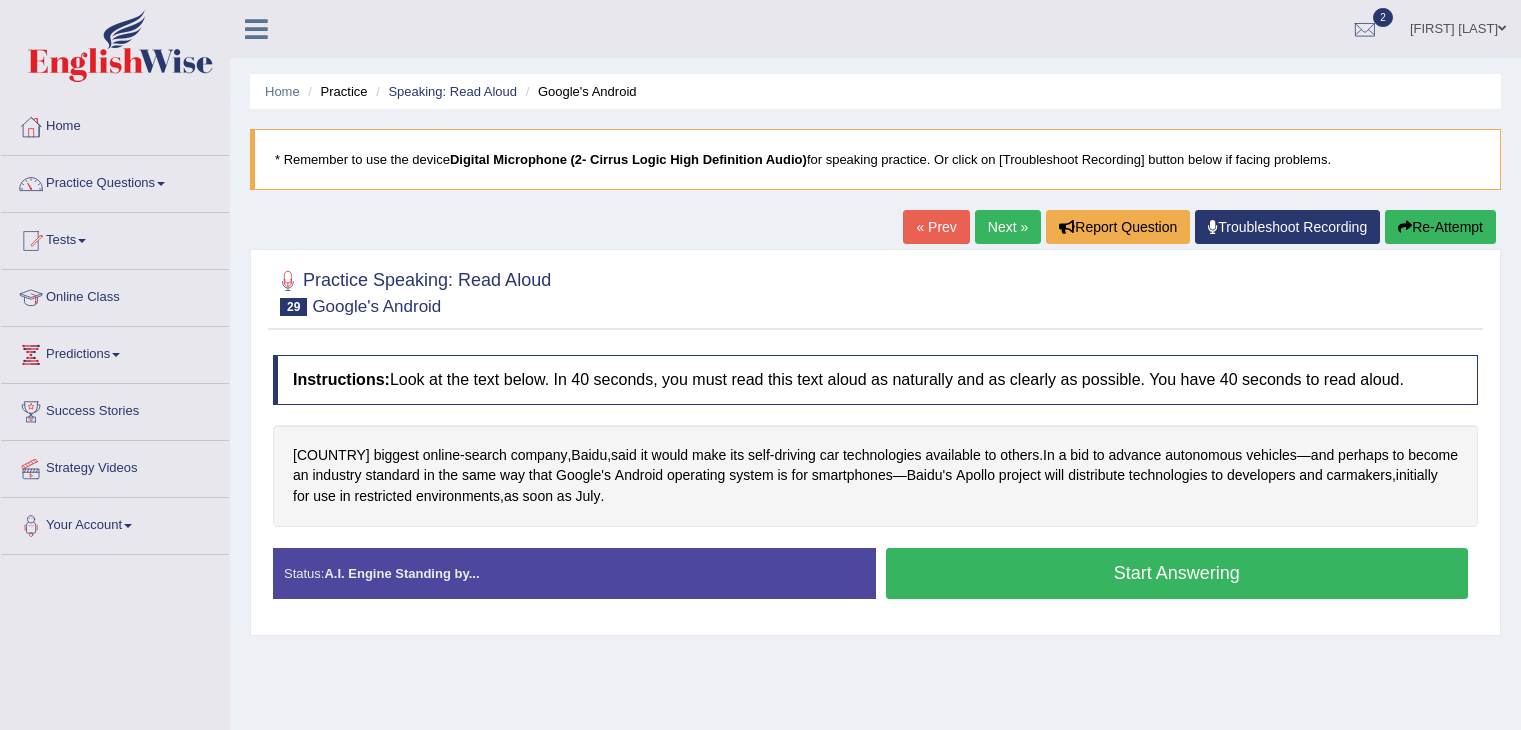 scroll, scrollTop: 0, scrollLeft: 0, axis: both 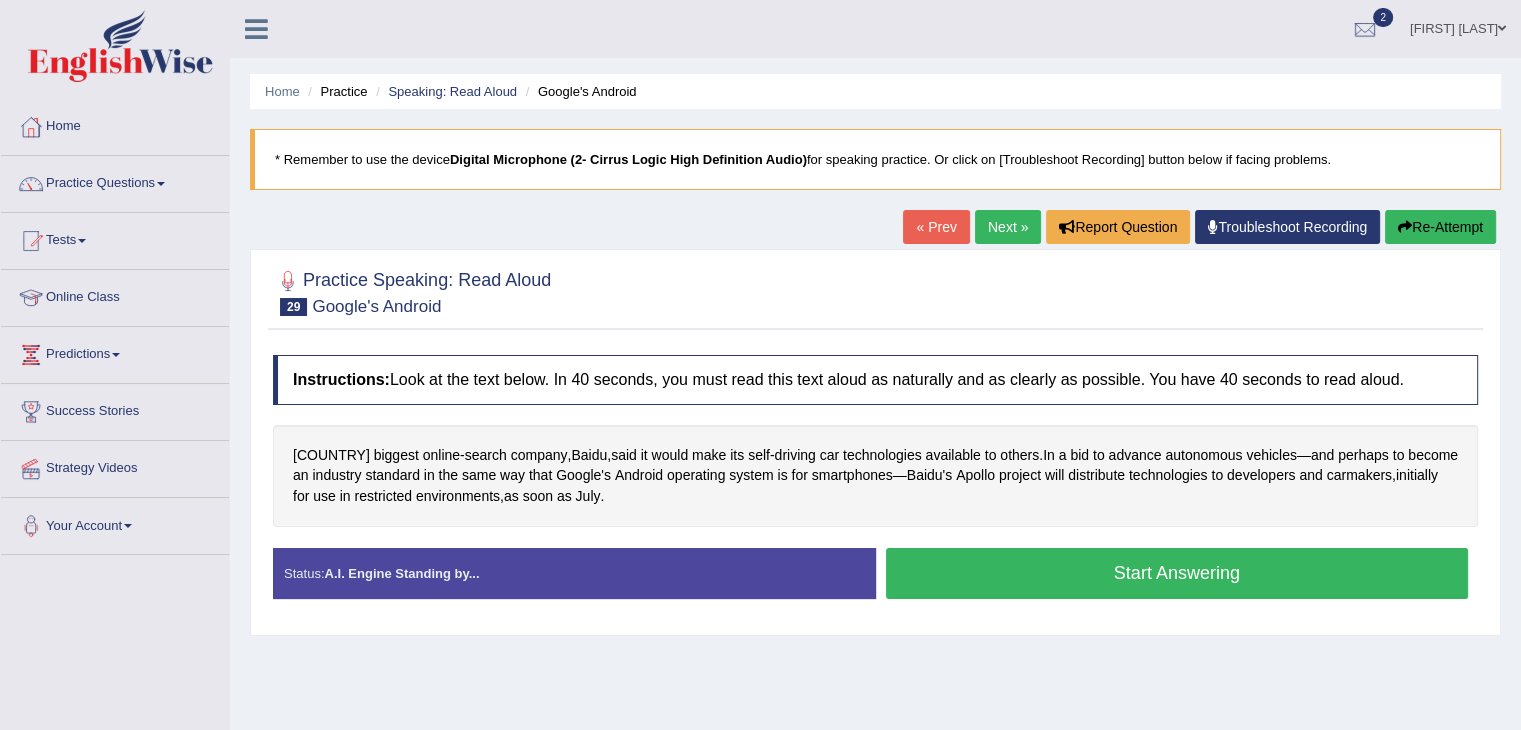 click on "Start Answering" at bounding box center (1177, 573) 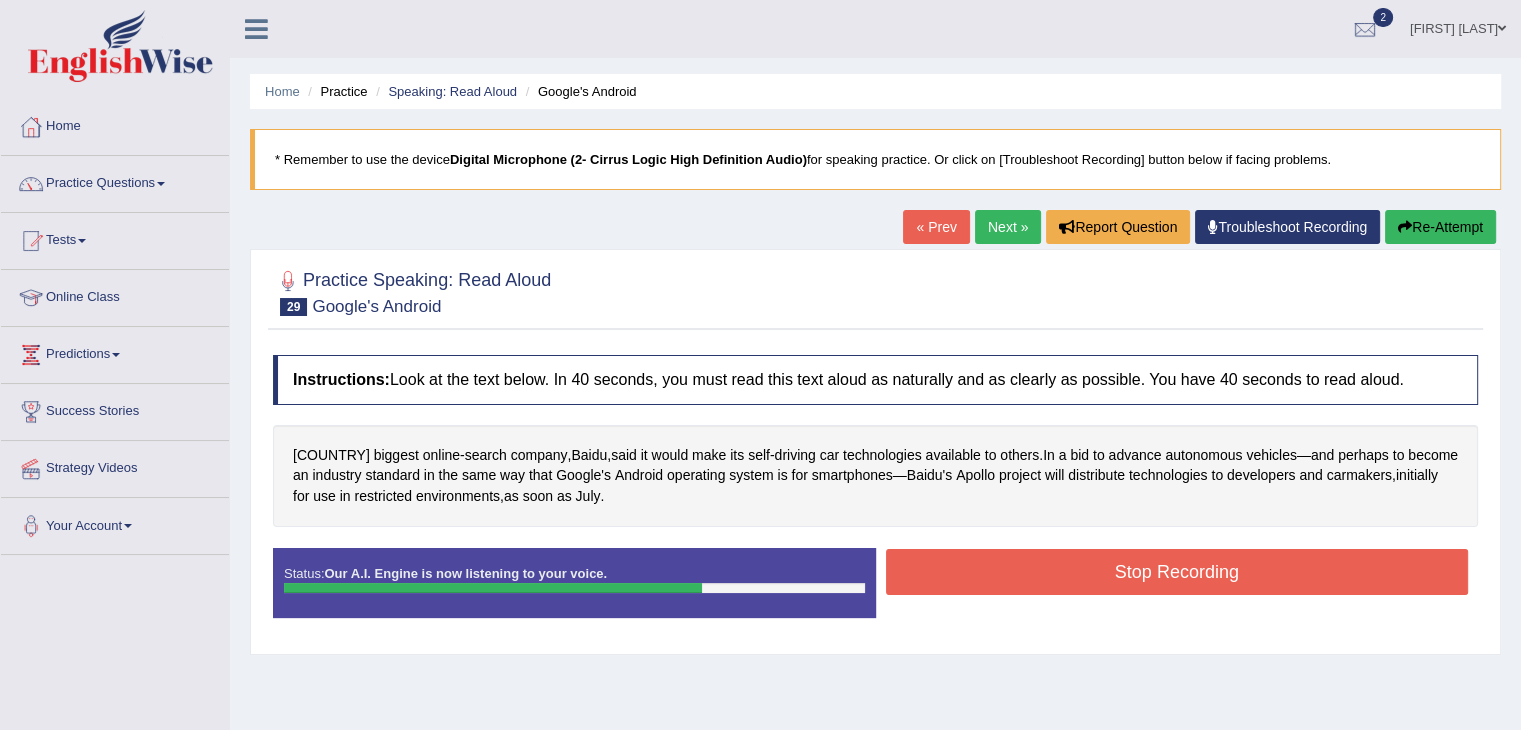 click on "Stop Recording" at bounding box center (1177, 572) 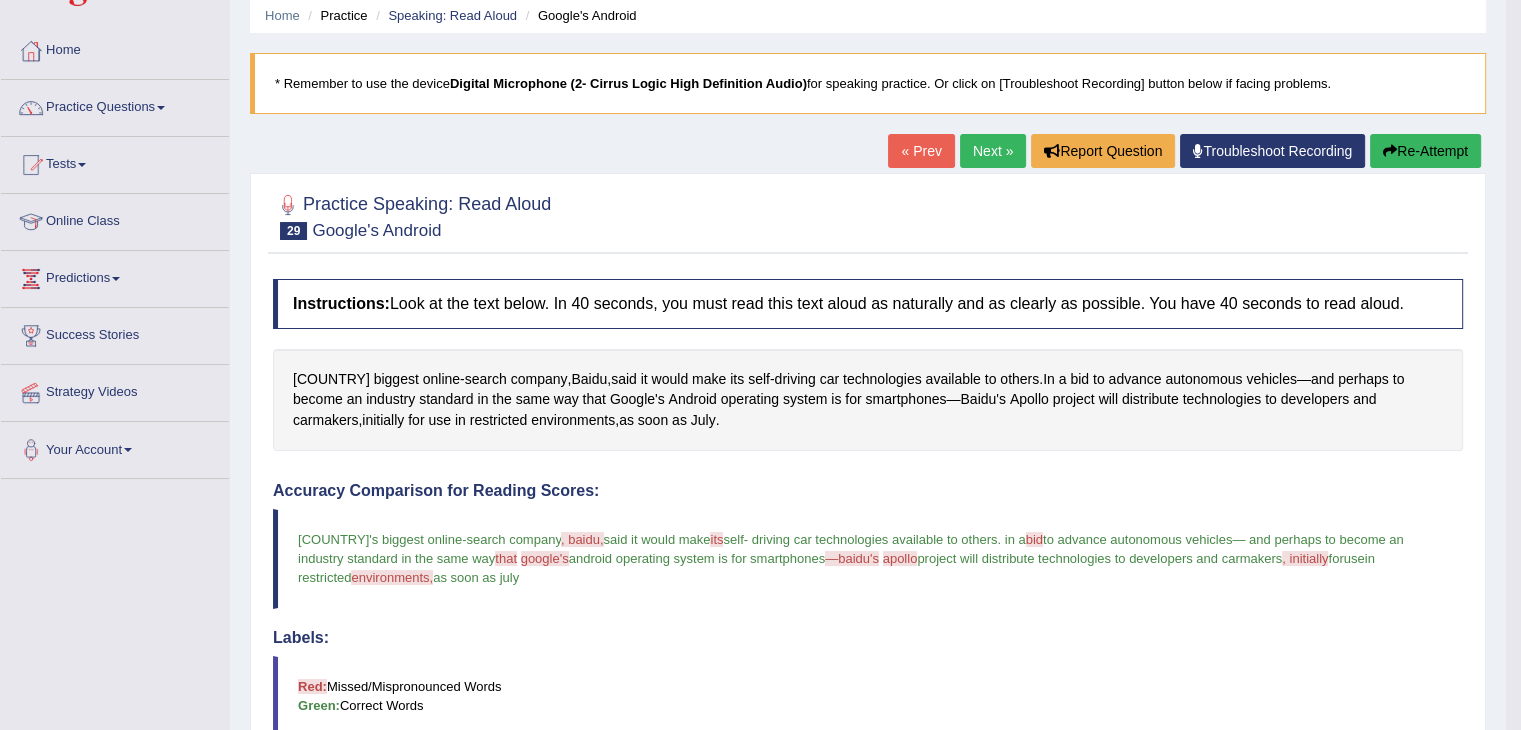 scroll, scrollTop: 0, scrollLeft: 0, axis: both 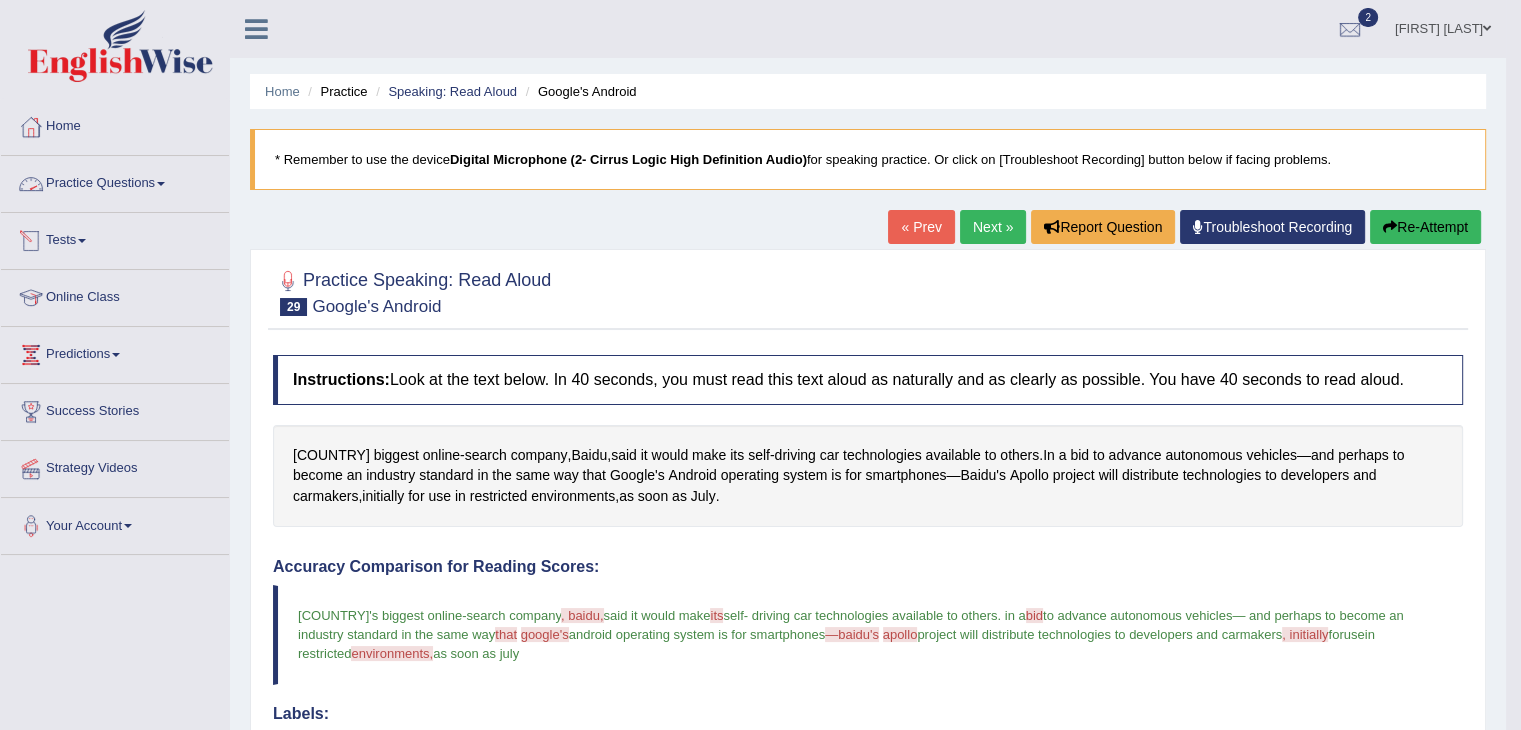 click on "Practice Questions" at bounding box center (115, 181) 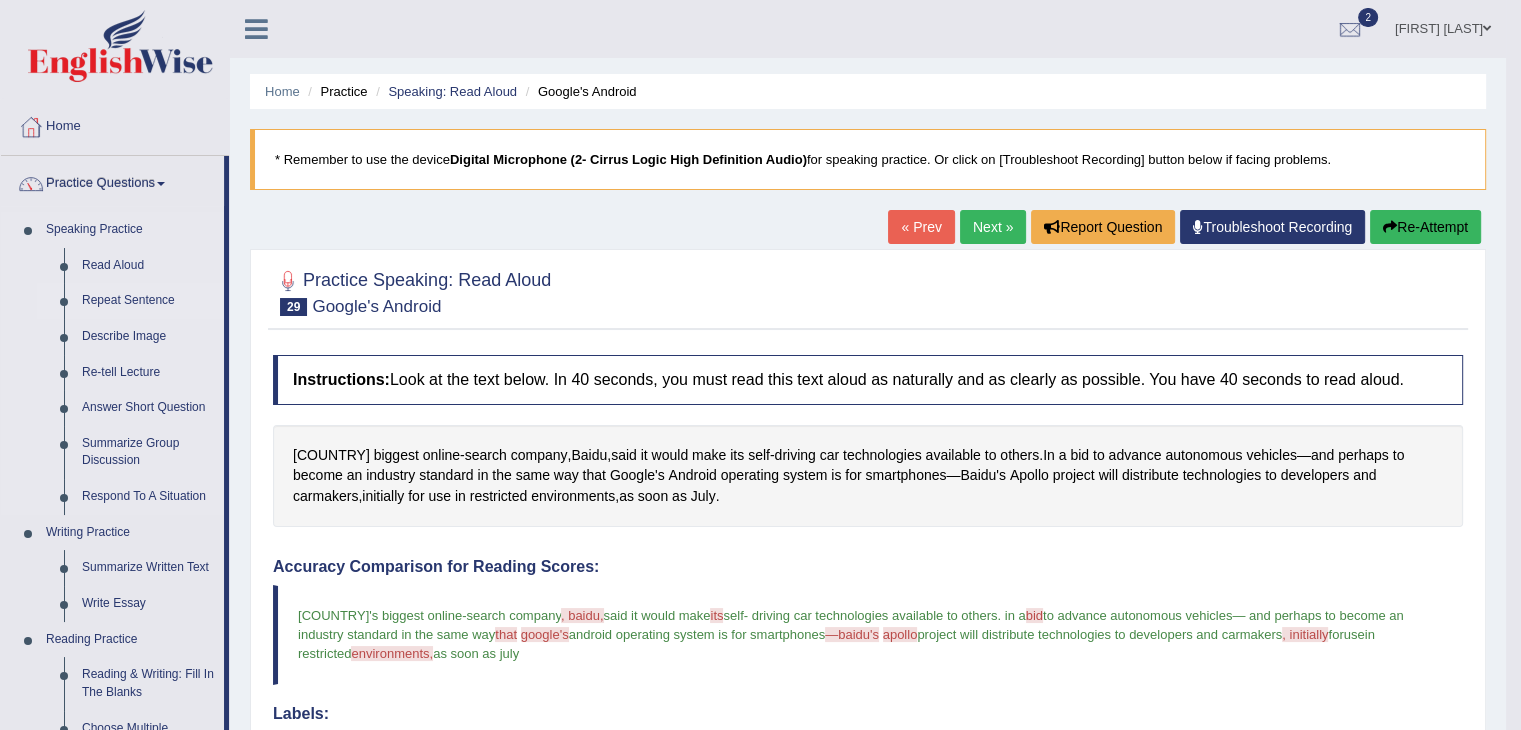 click on "Repeat Sentence" at bounding box center [148, 301] 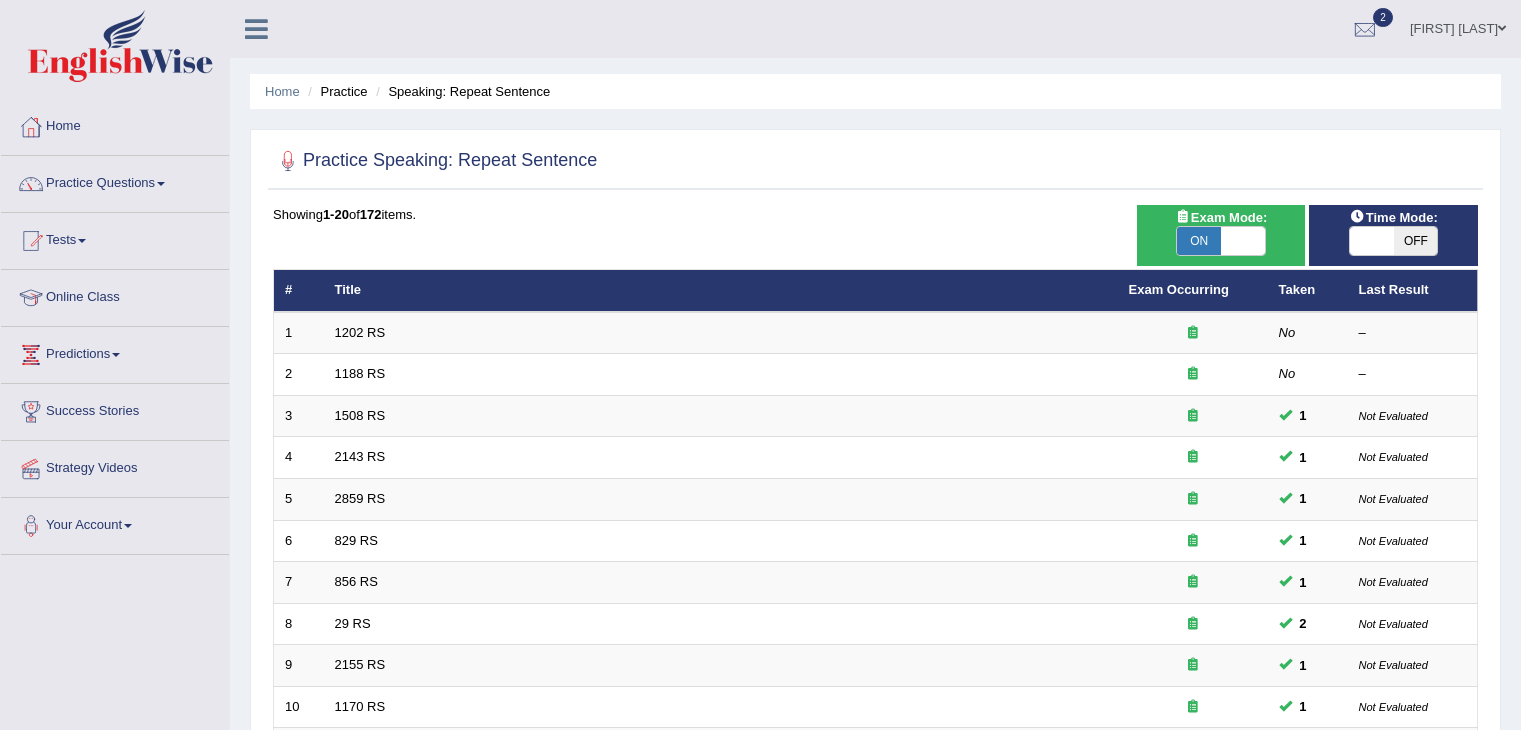 scroll, scrollTop: 0, scrollLeft: 0, axis: both 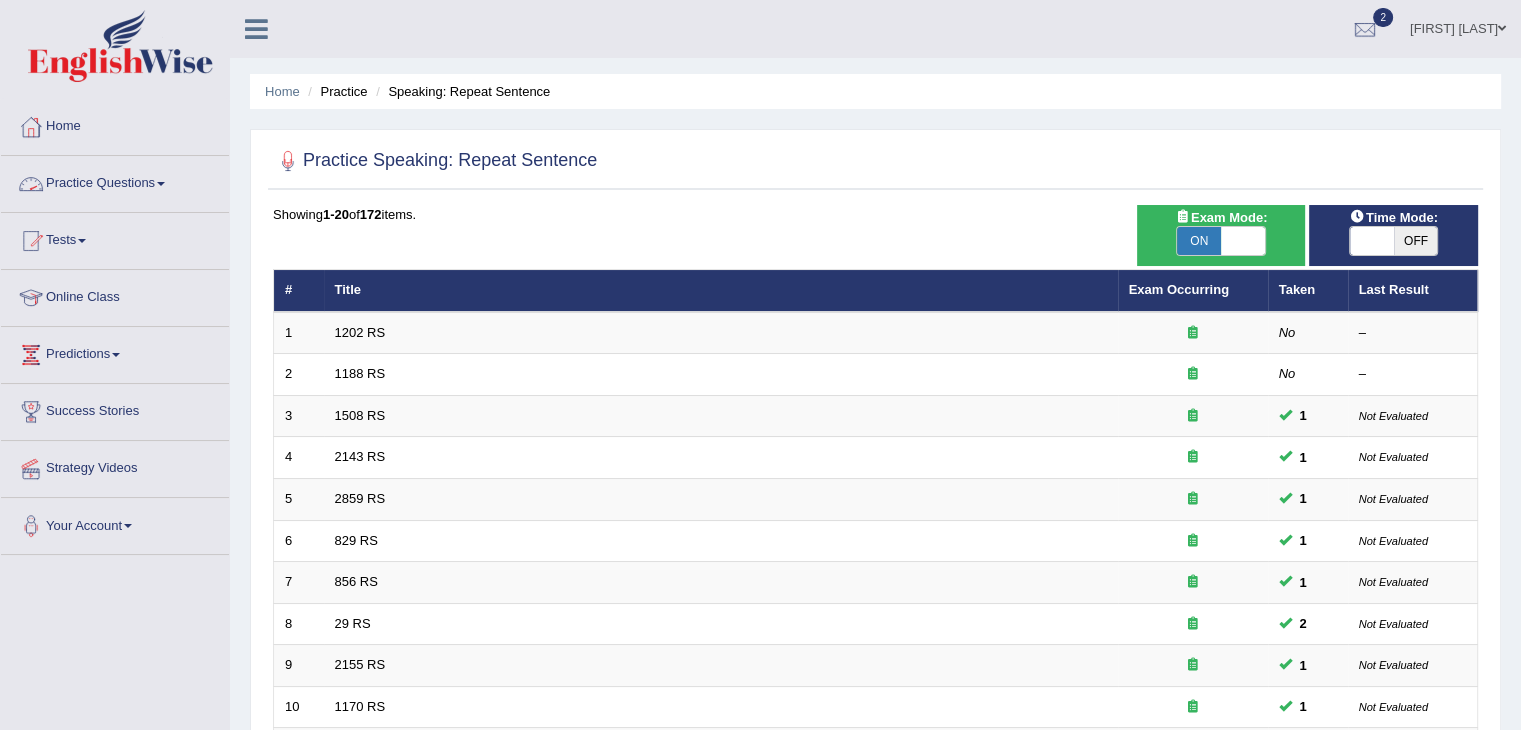 click on "Practice Questions" at bounding box center (115, 181) 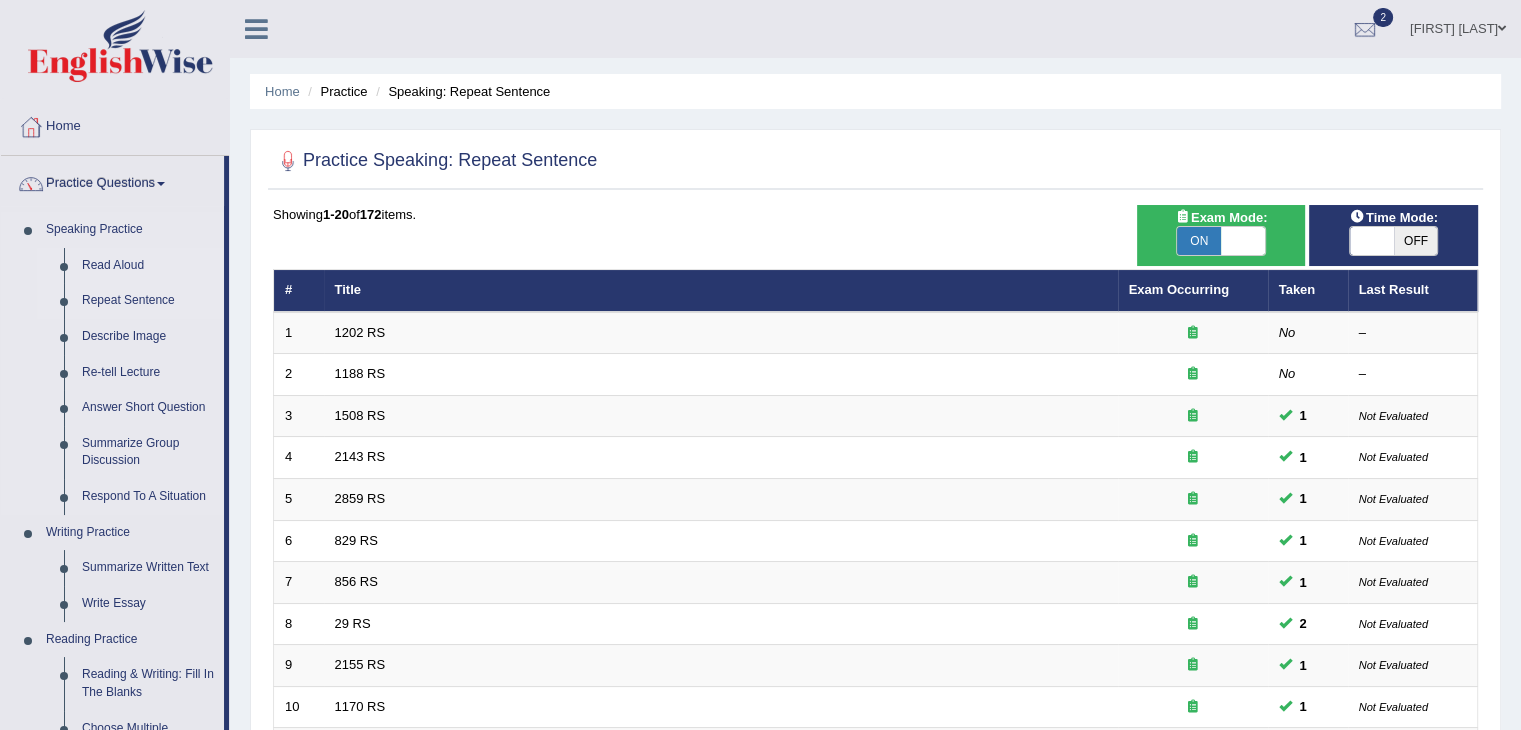 click on "Read Aloud" at bounding box center [148, 266] 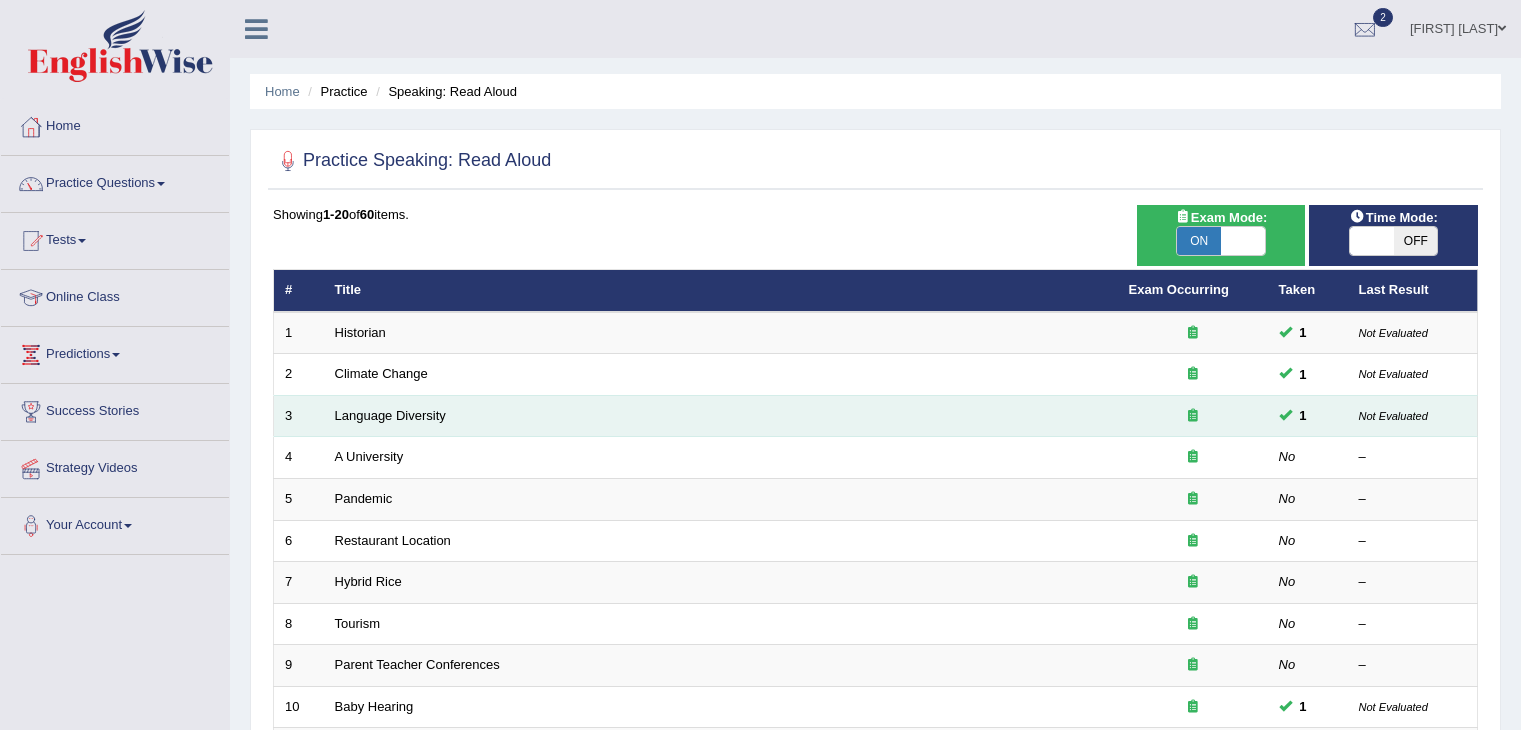scroll, scrollTop: 0, scrollLeft: 0, axis: both 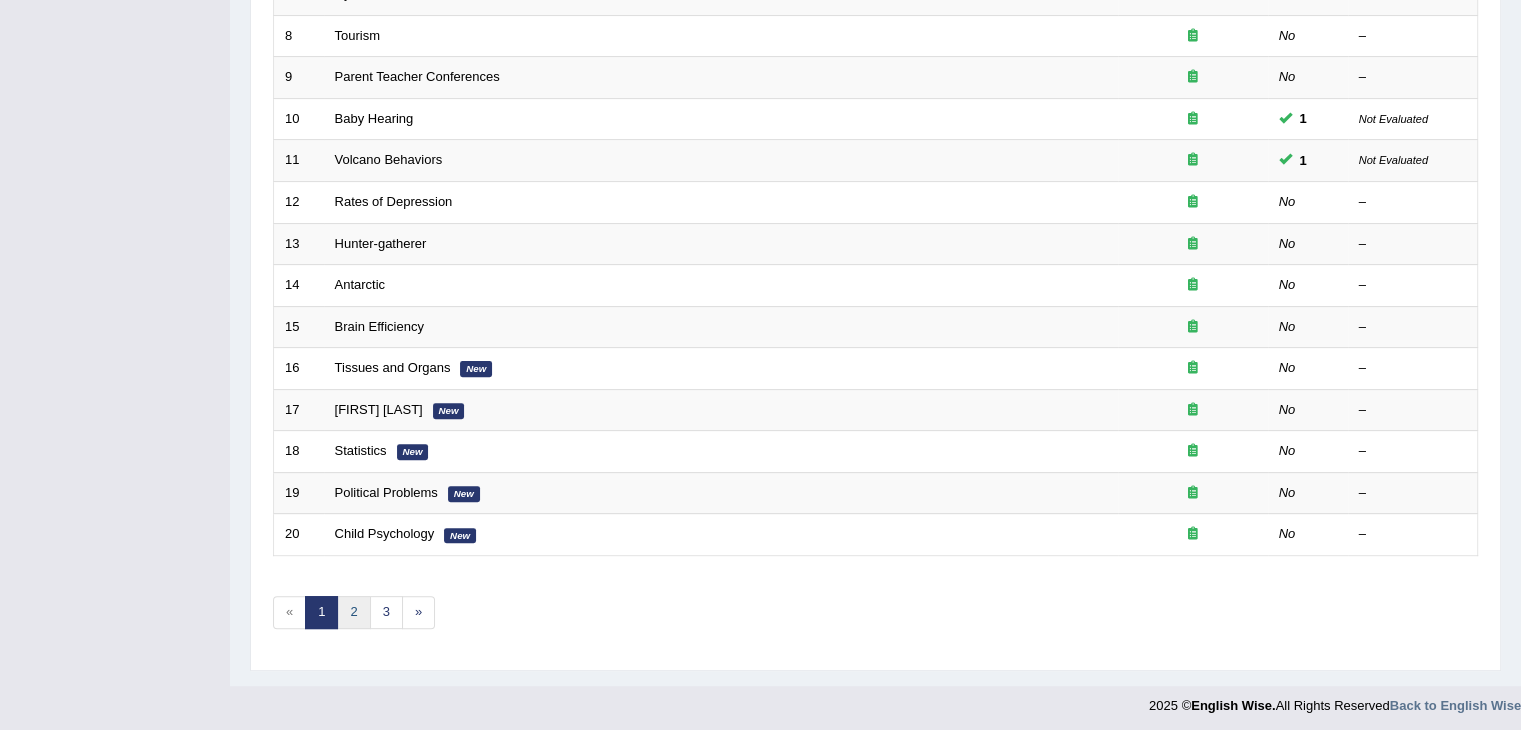 click on "2" at bounding box center [353, 612] 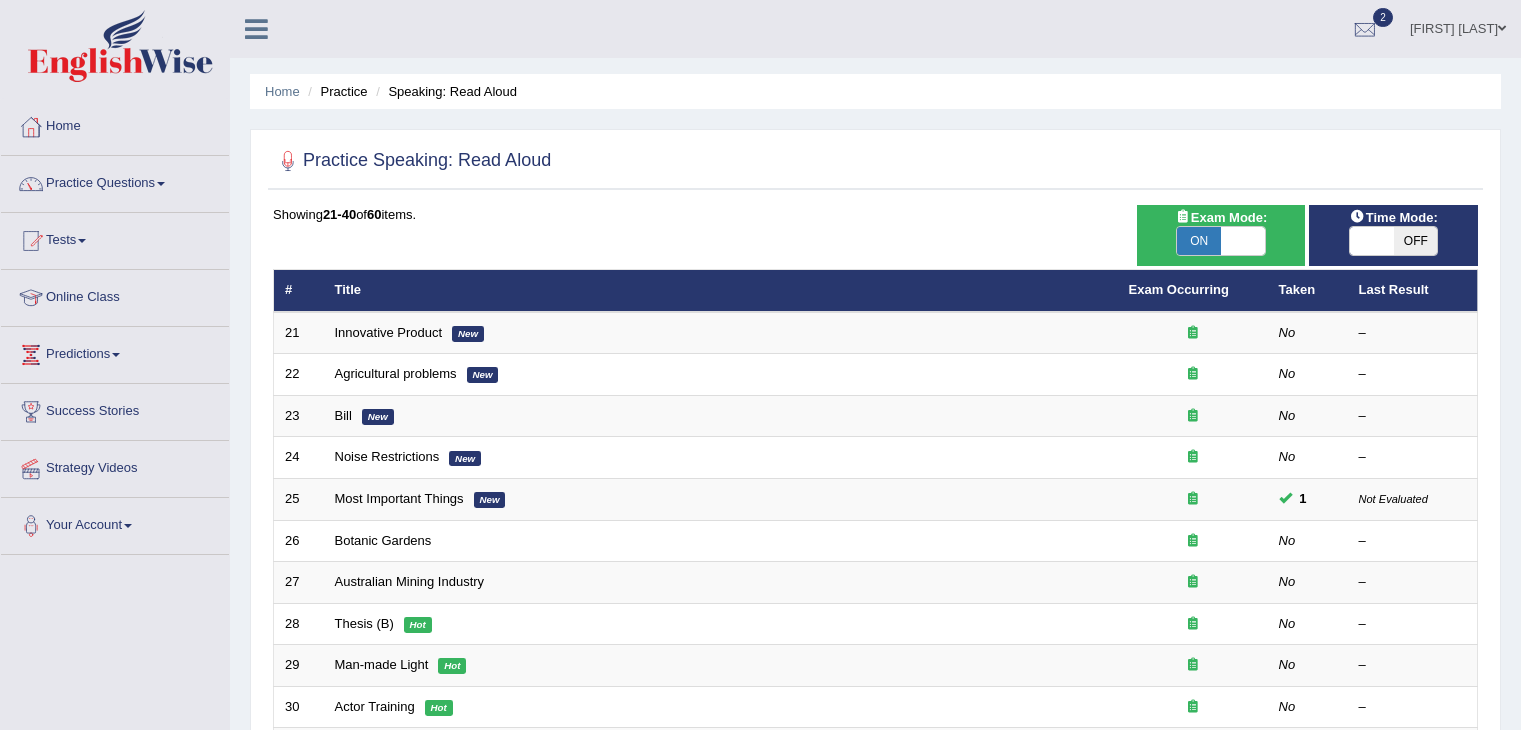 scroll, scrollTop: 0, scrollLeft: 0, axis: both 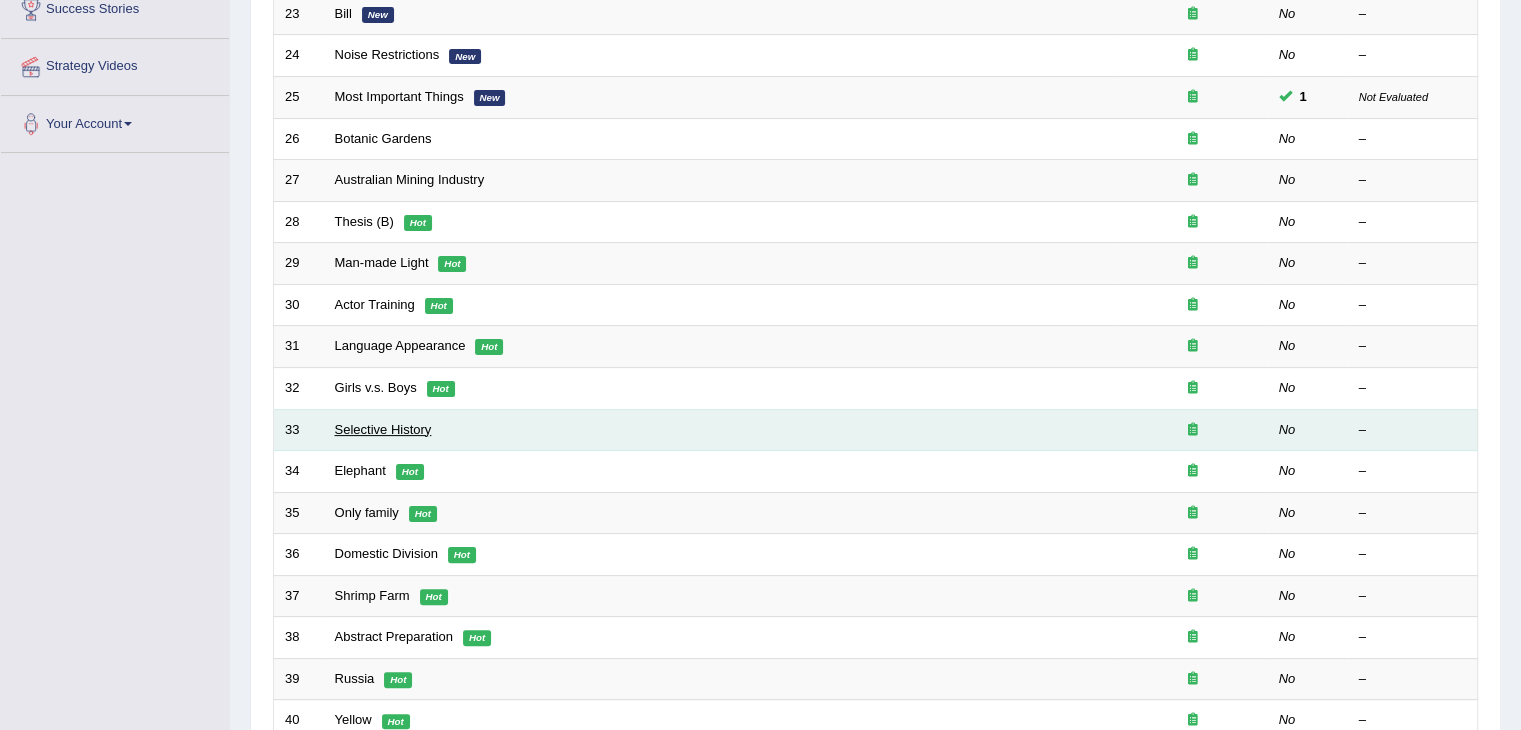 click on "Selective History" at bounding box center [383, 429] 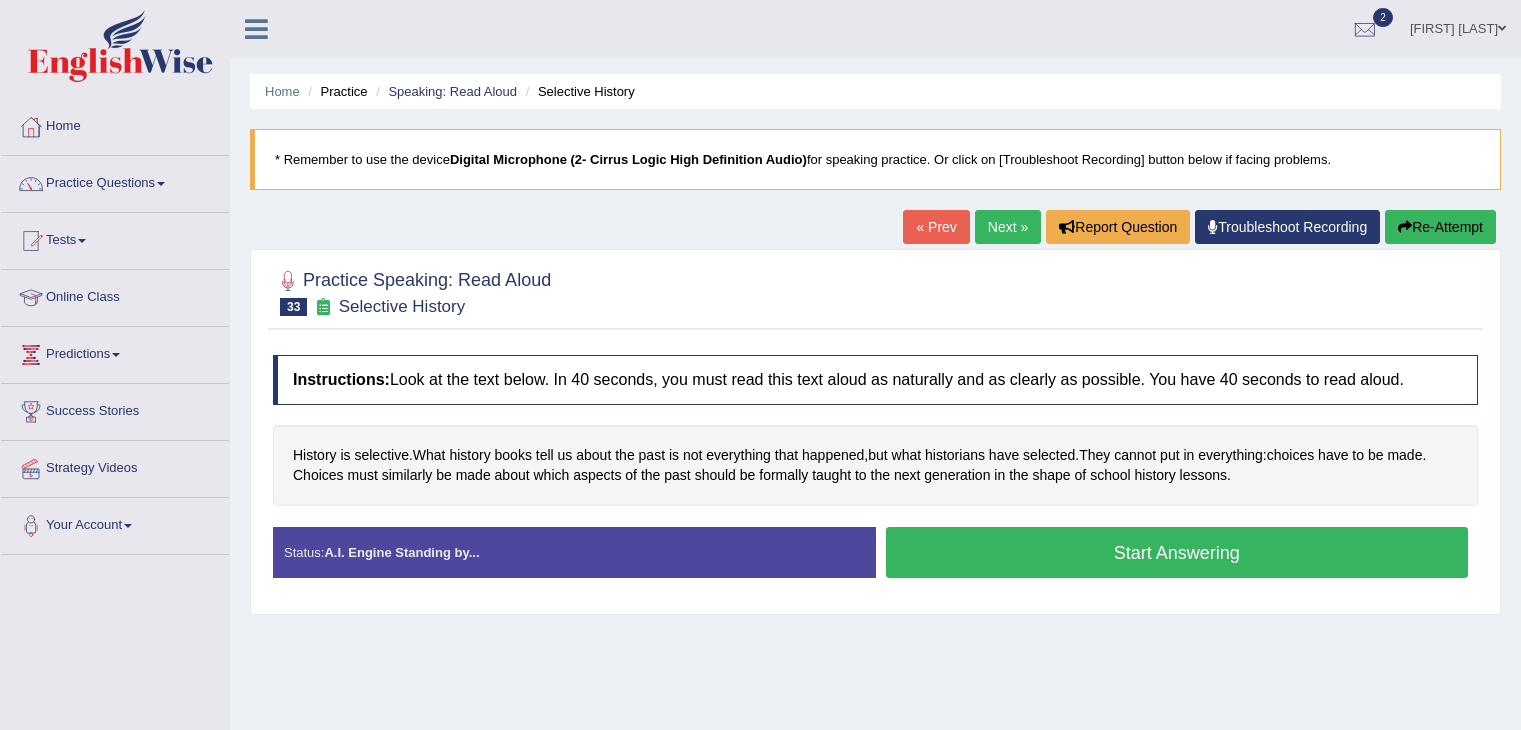 scroll, scrollTop: 0, scrollLeft: 0, axis: both 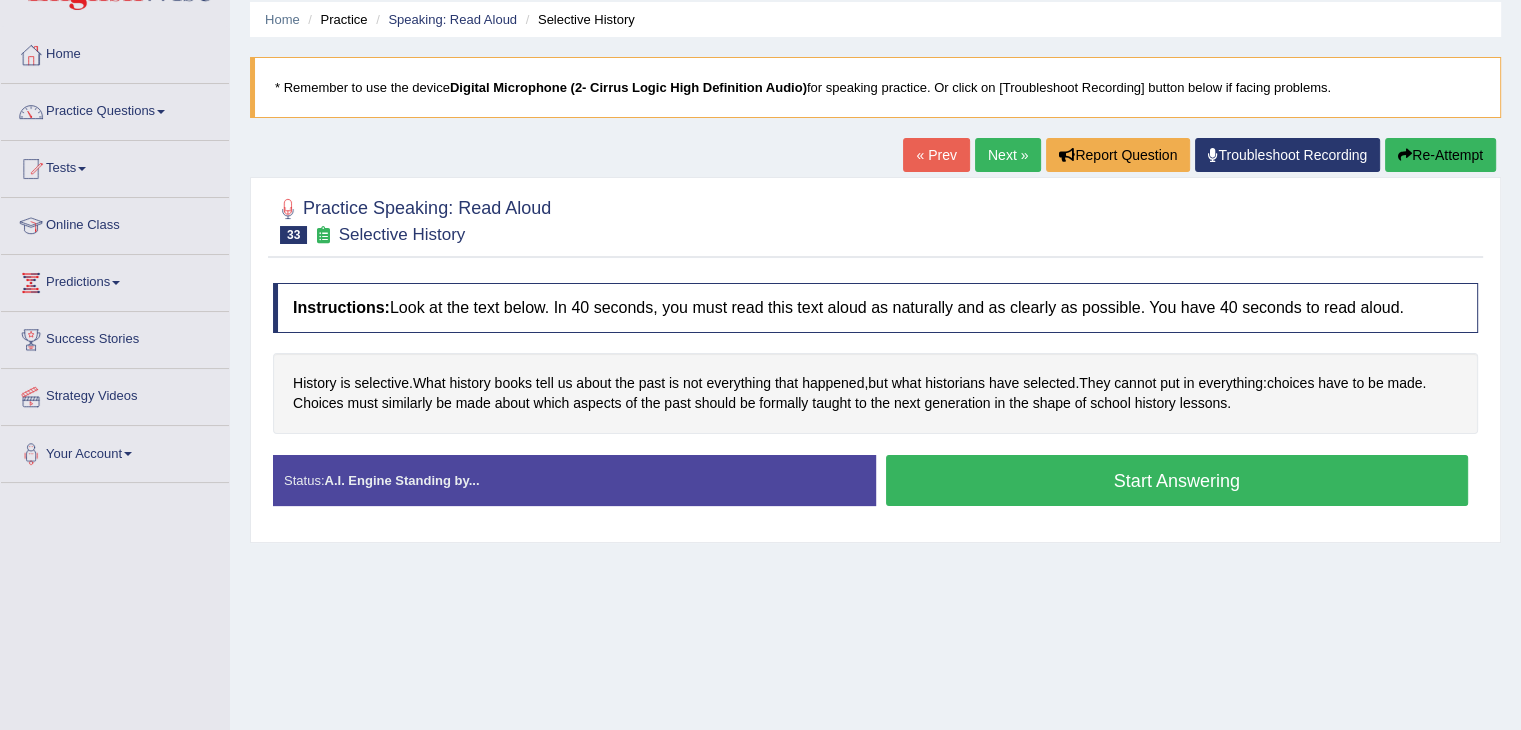 click on "Start Answering" at bounding box center (1177, 480) 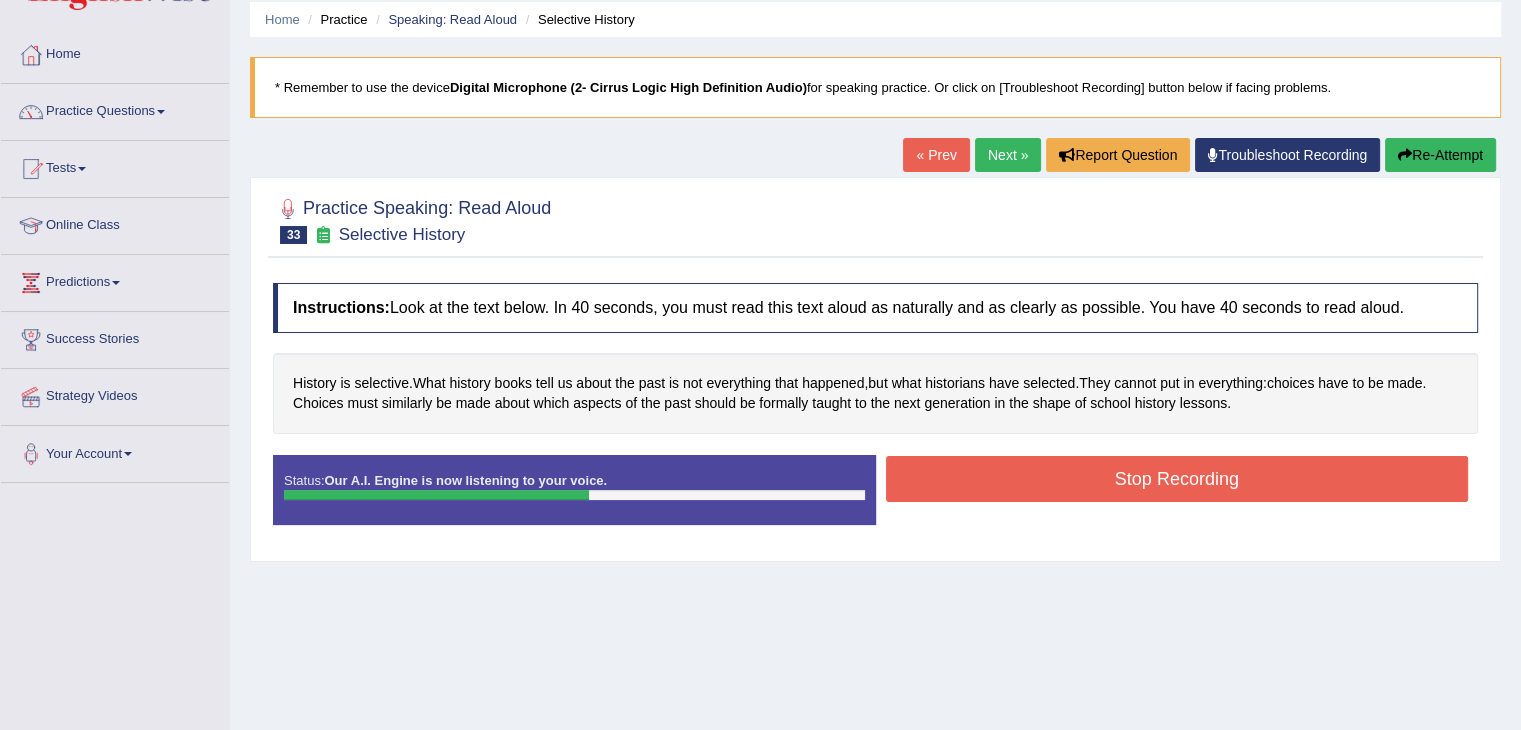 click on "Stop Recording" at bounding box center (1177, 479) 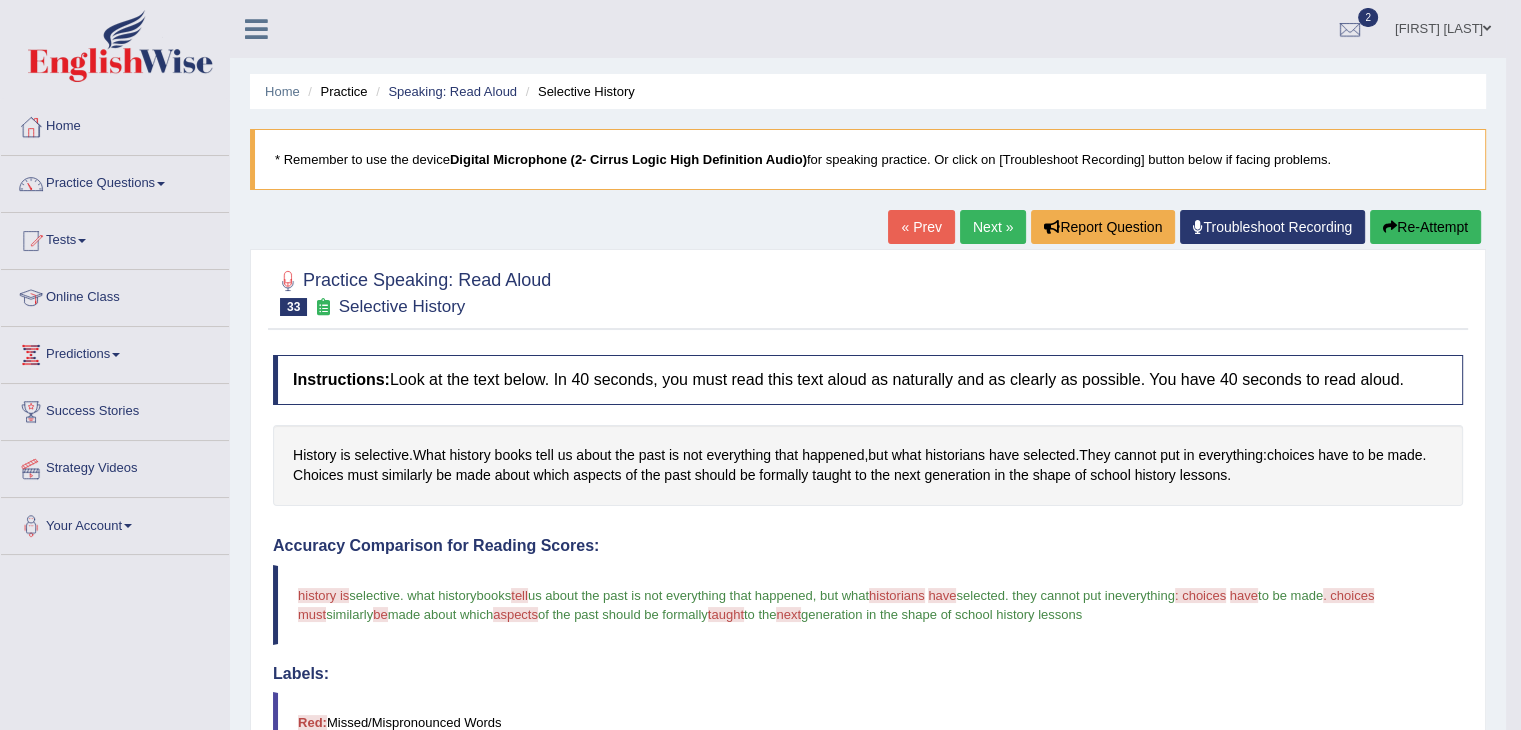 scroll, scrollTop: 0, scrollLeft: 0, axis: both 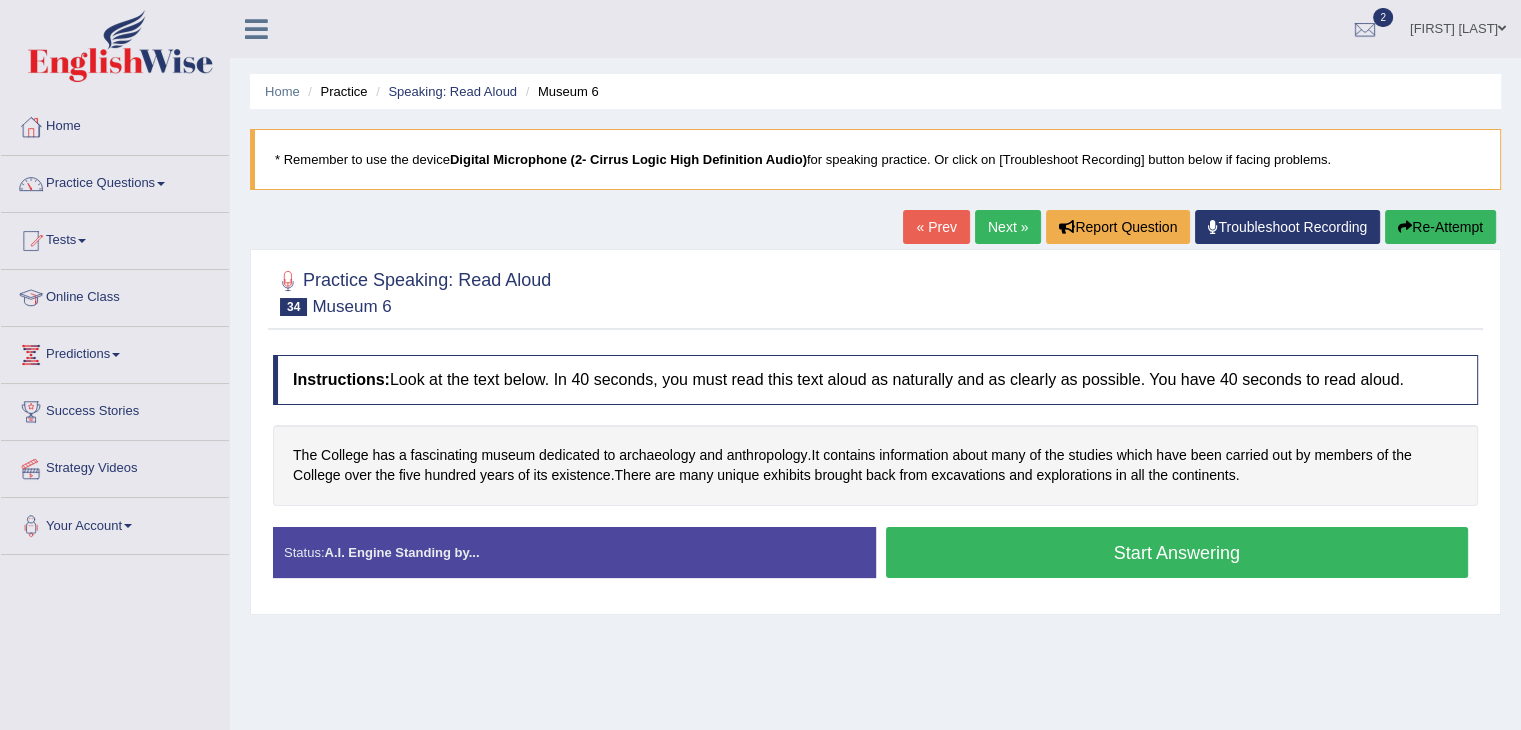 click on "Start Answering" at bounding box center (1177, 552) 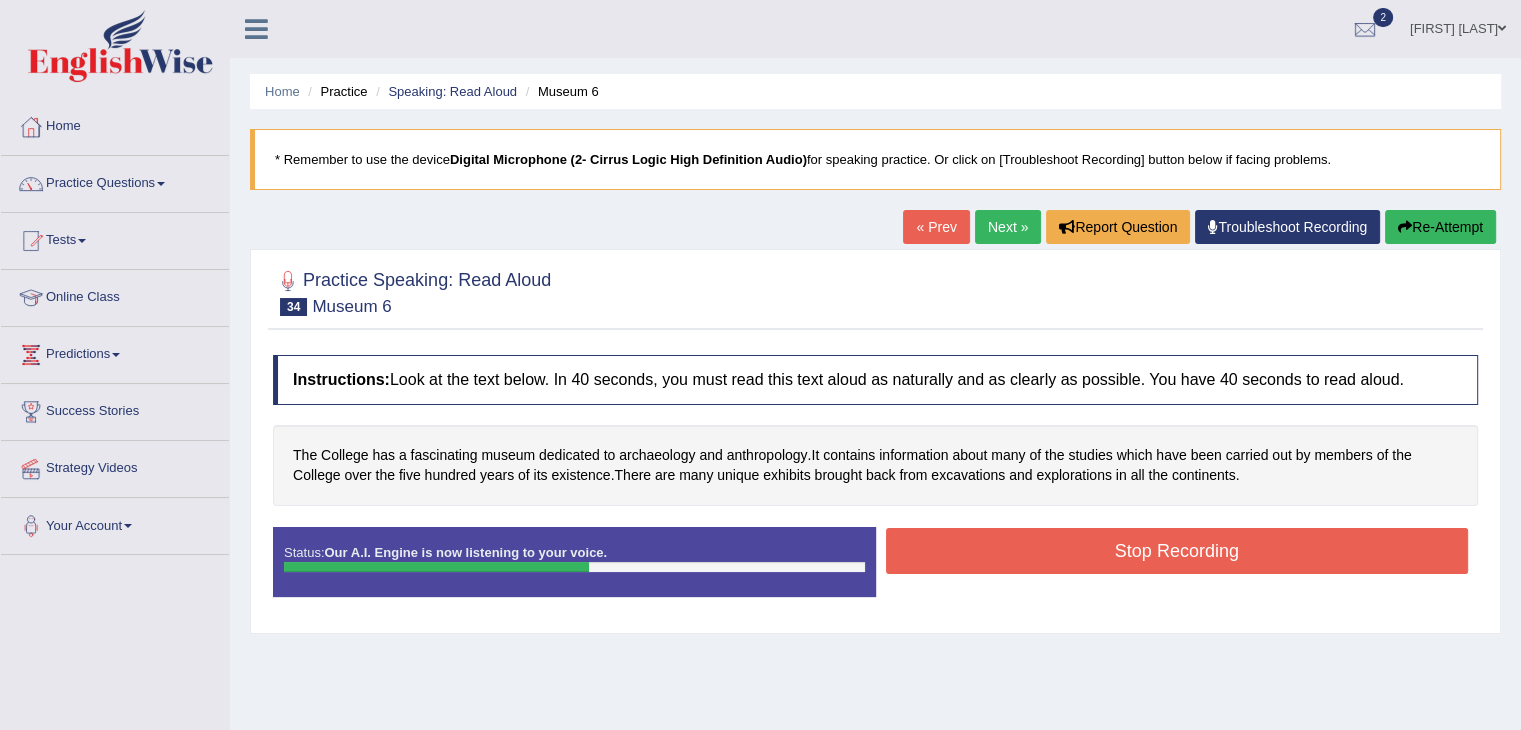 click on "Stop Recording" at bounding box center (1177, 551) 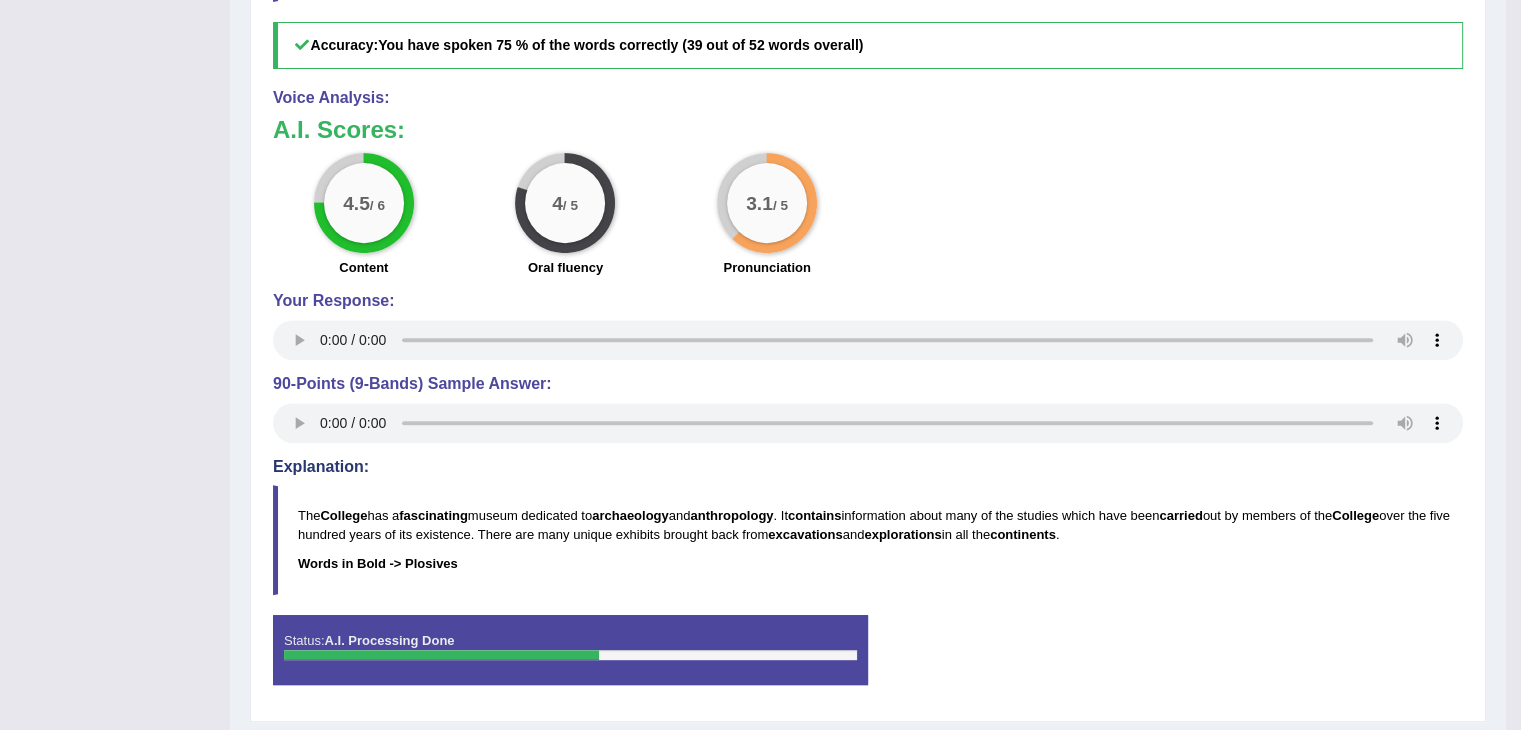 scroll, scrollTop: 796, scrollLeft: 0, axis: vertical 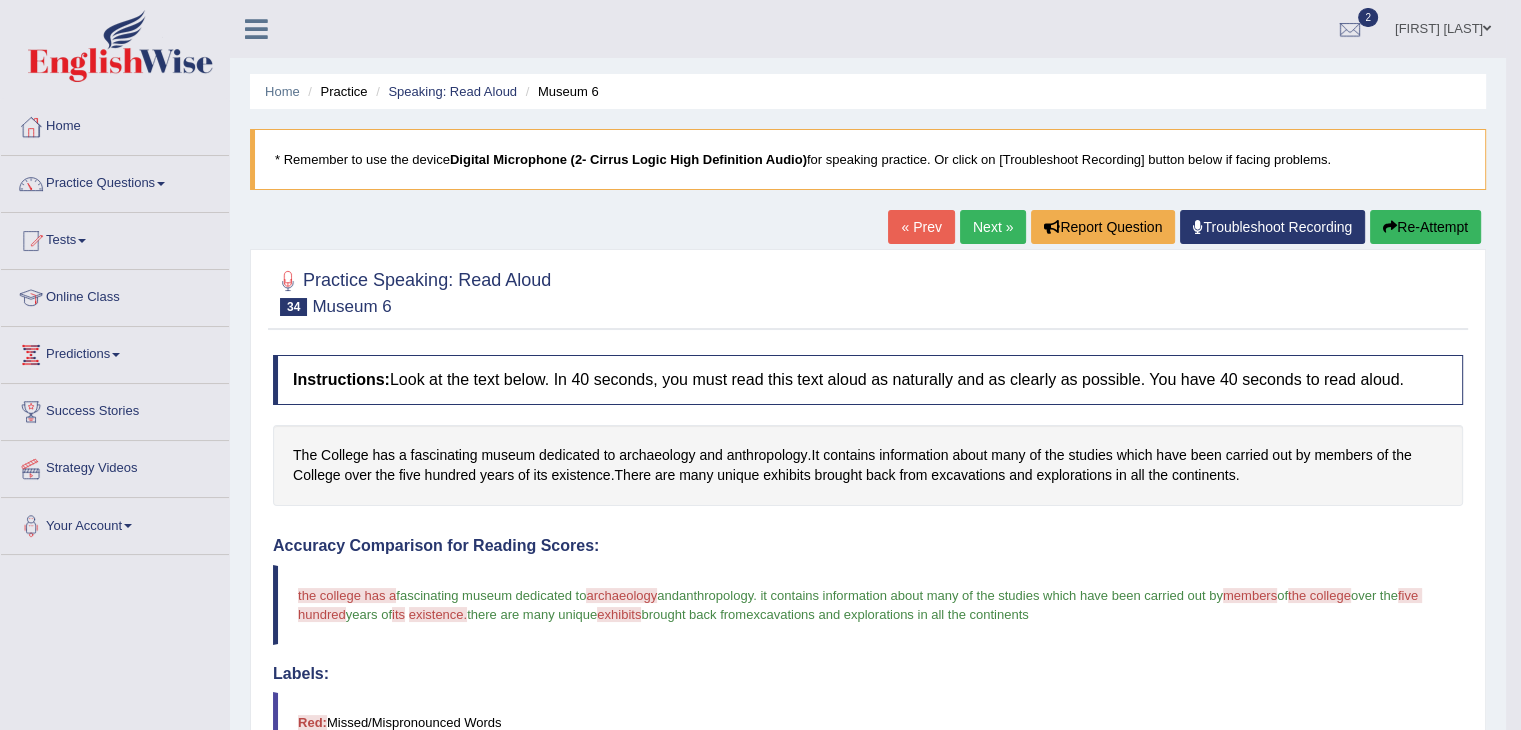 click on "Next »" at bounding box center [993, 227] 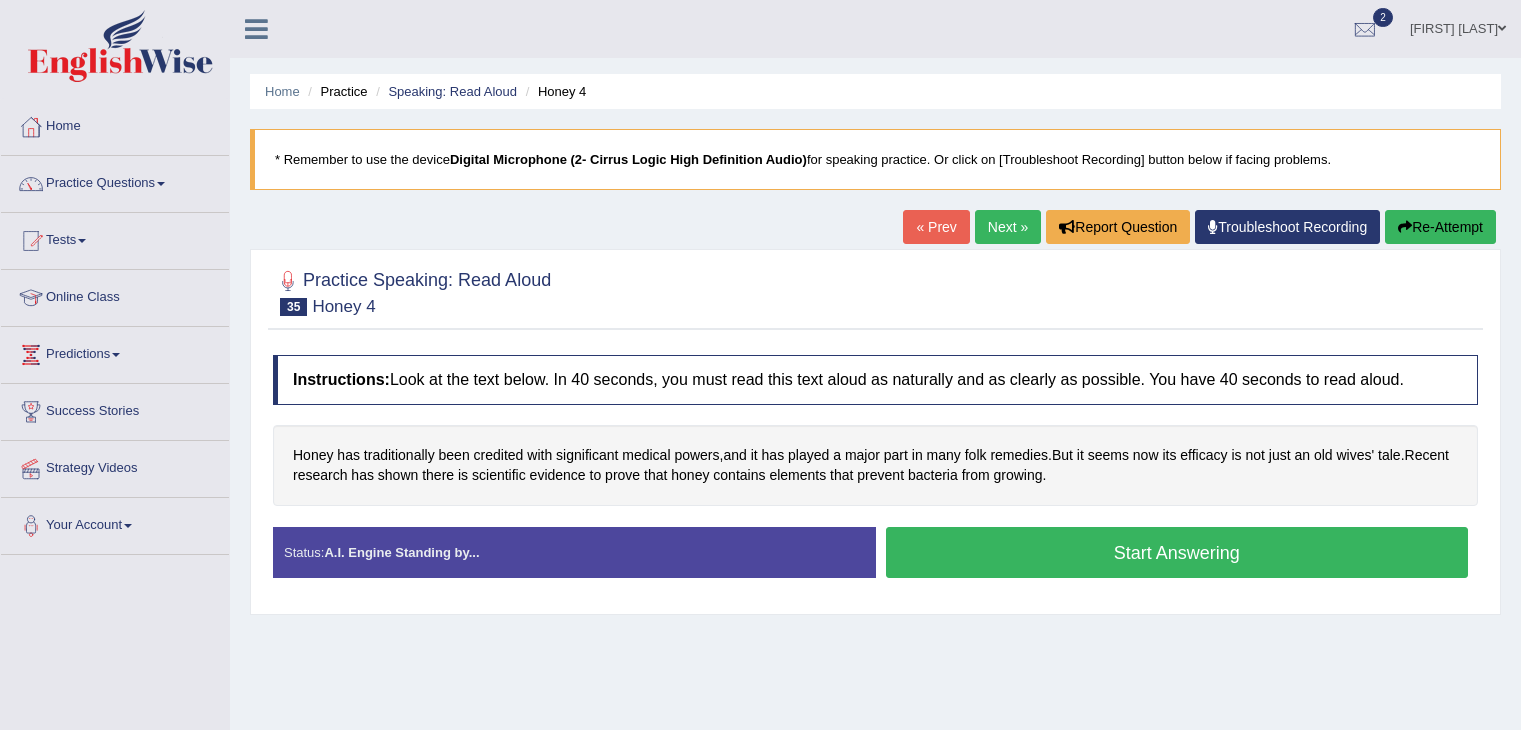 scroll, scrollTop: 0, scrollLeft: 0, axis: both 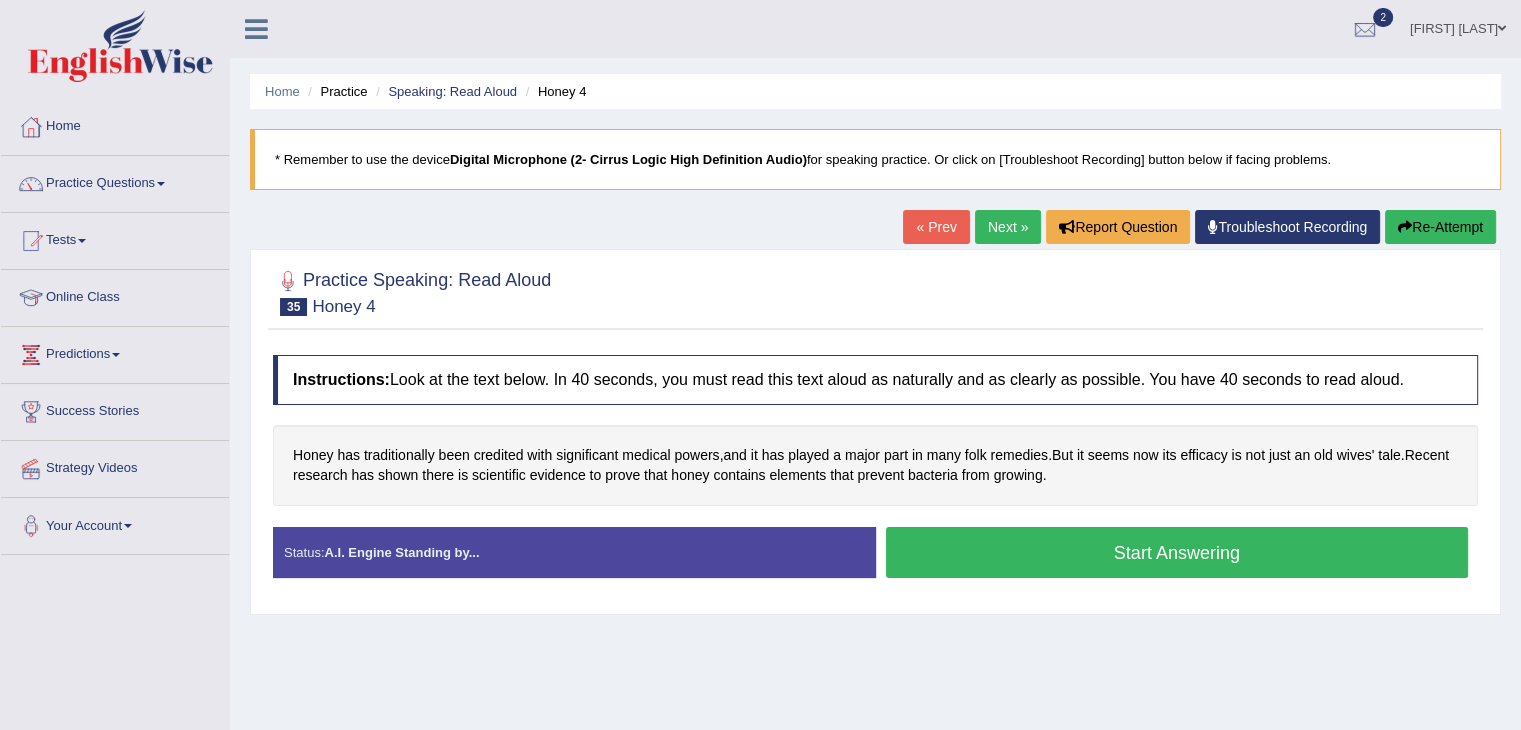 click on "Start Answering" at bounding box center (1177, 552) 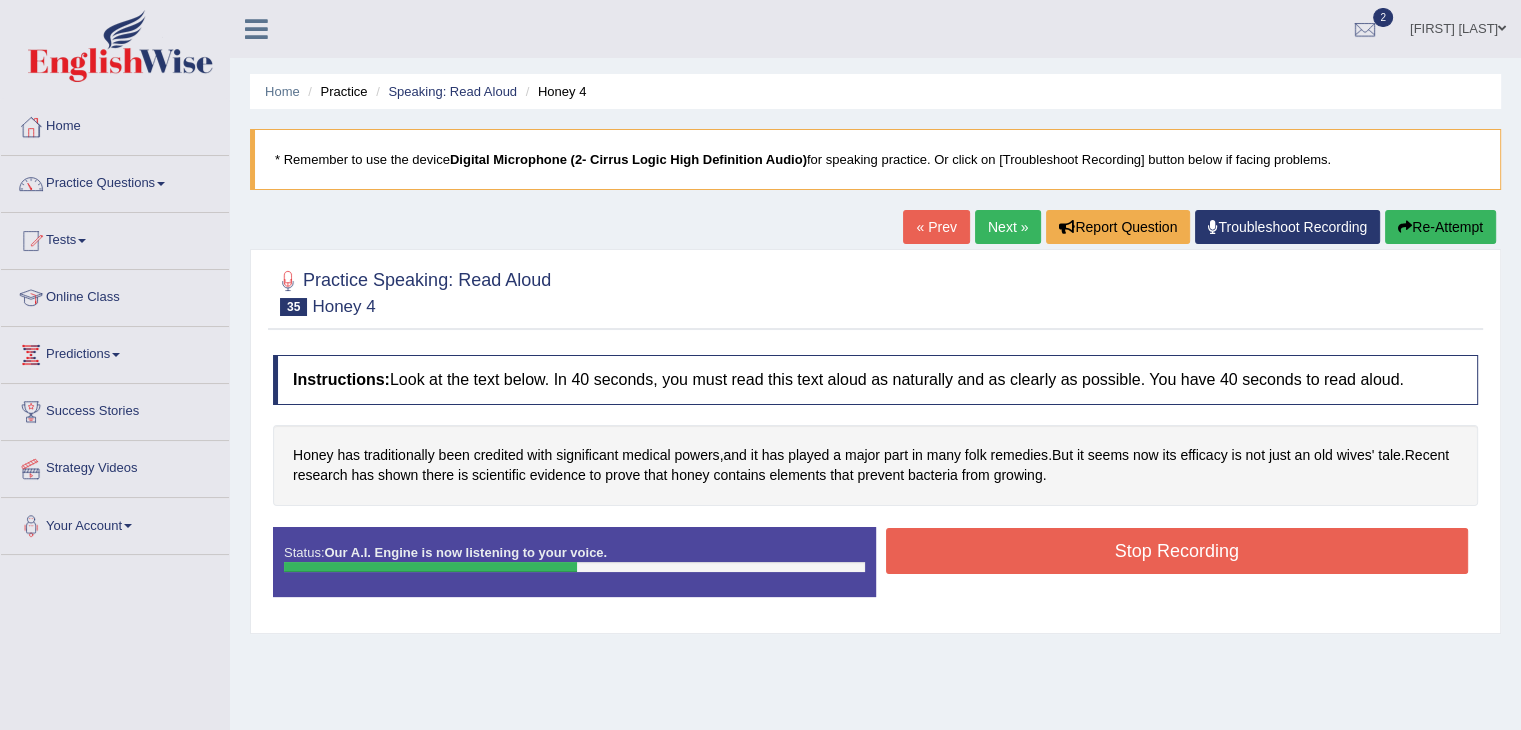 click on "Stop Recording" at bounding box center [1177, 551] 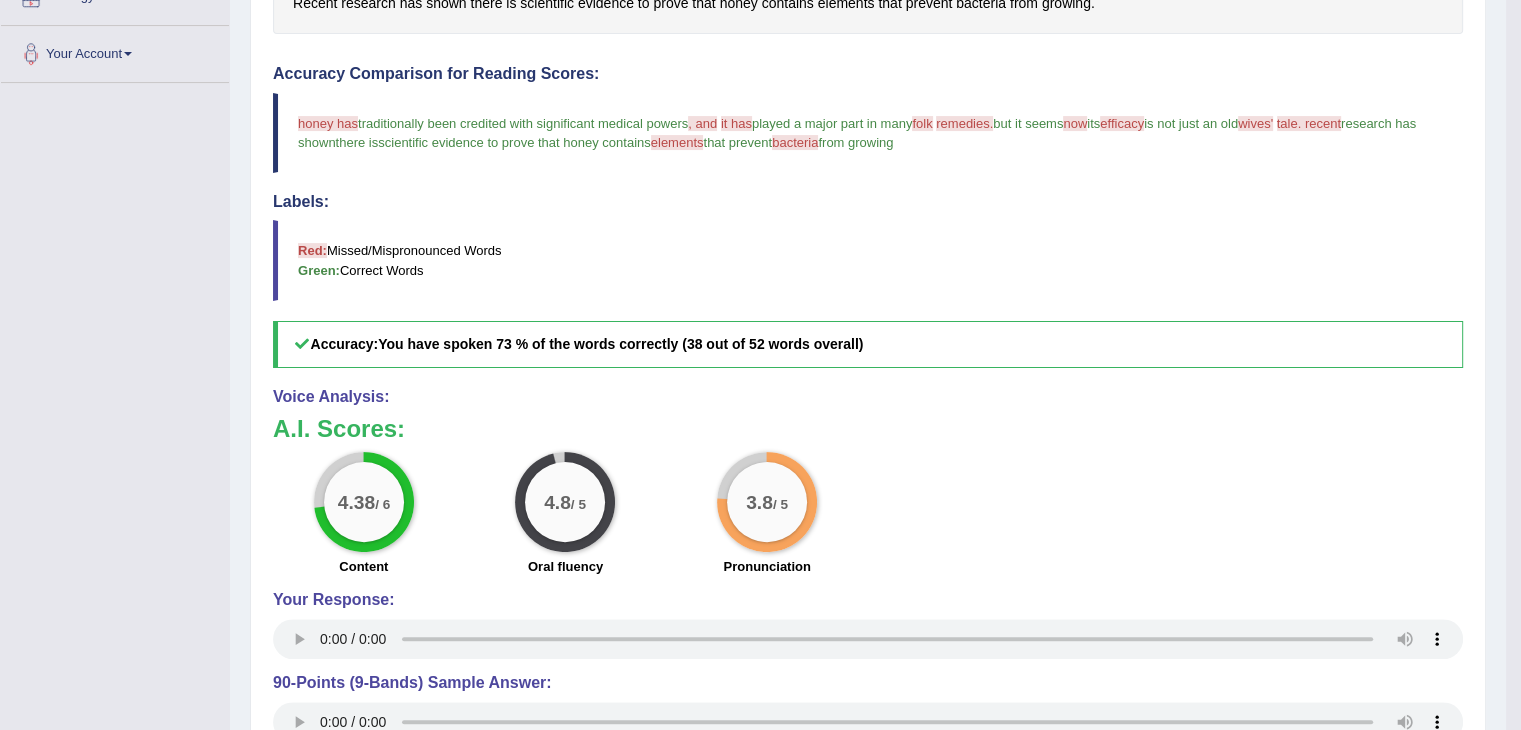scroll, scrollTop: 640, scrollLeft: 0, axis: vertical 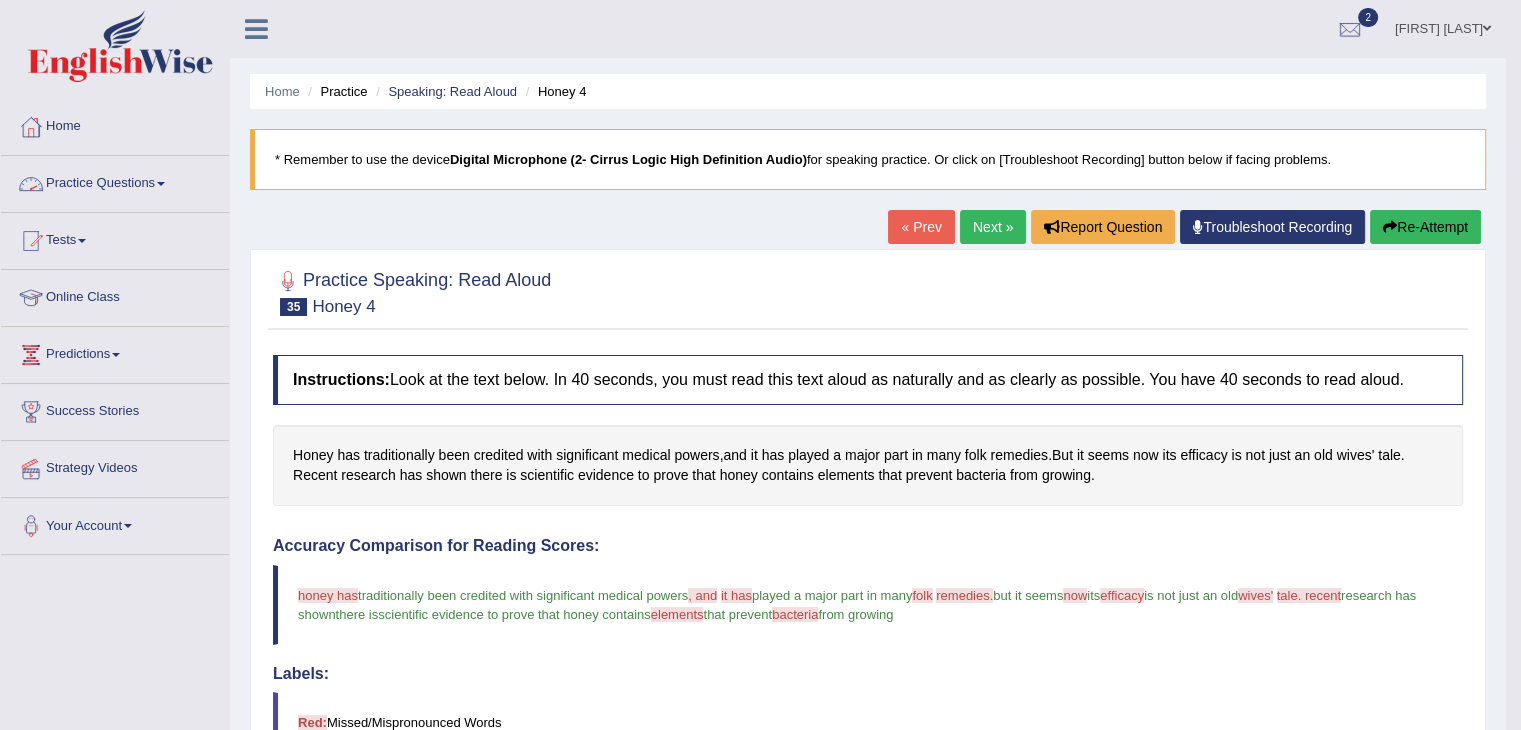 click on "Practice Questions" at bounding box center (115, 181) 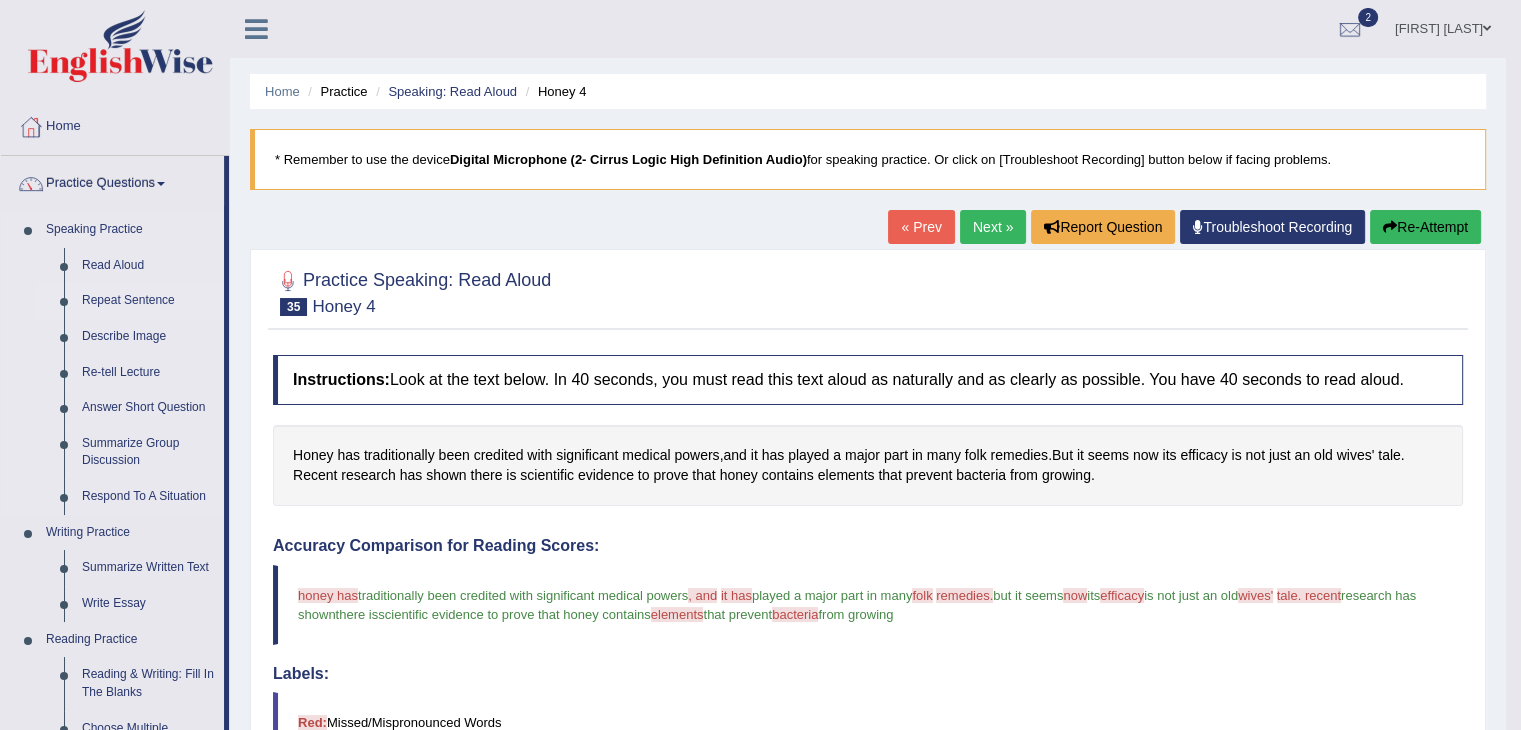 click on "Repeat Sentence" at bounding box center (148, 301) 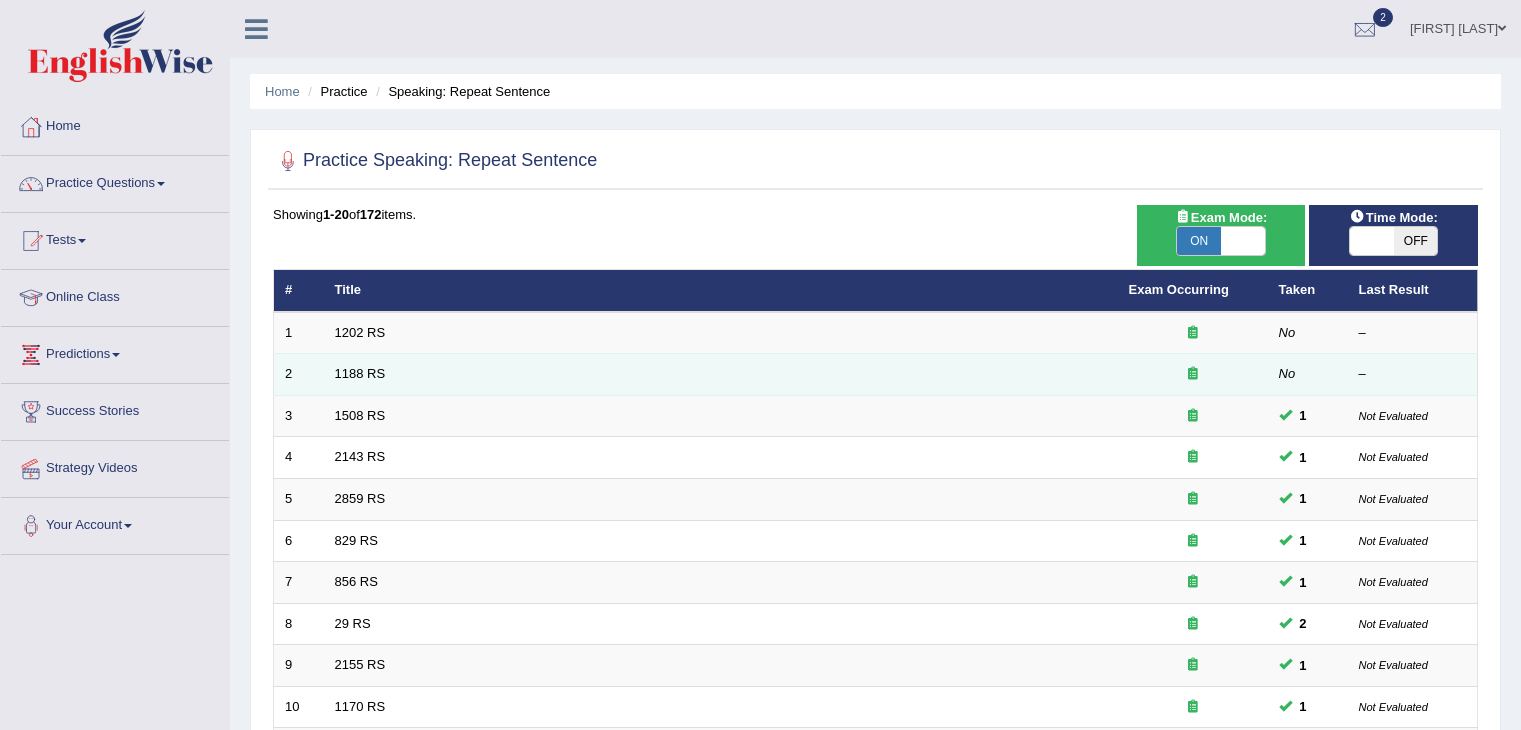 scroll, scrollTop: 0, scrollLeft: 0, axis: both 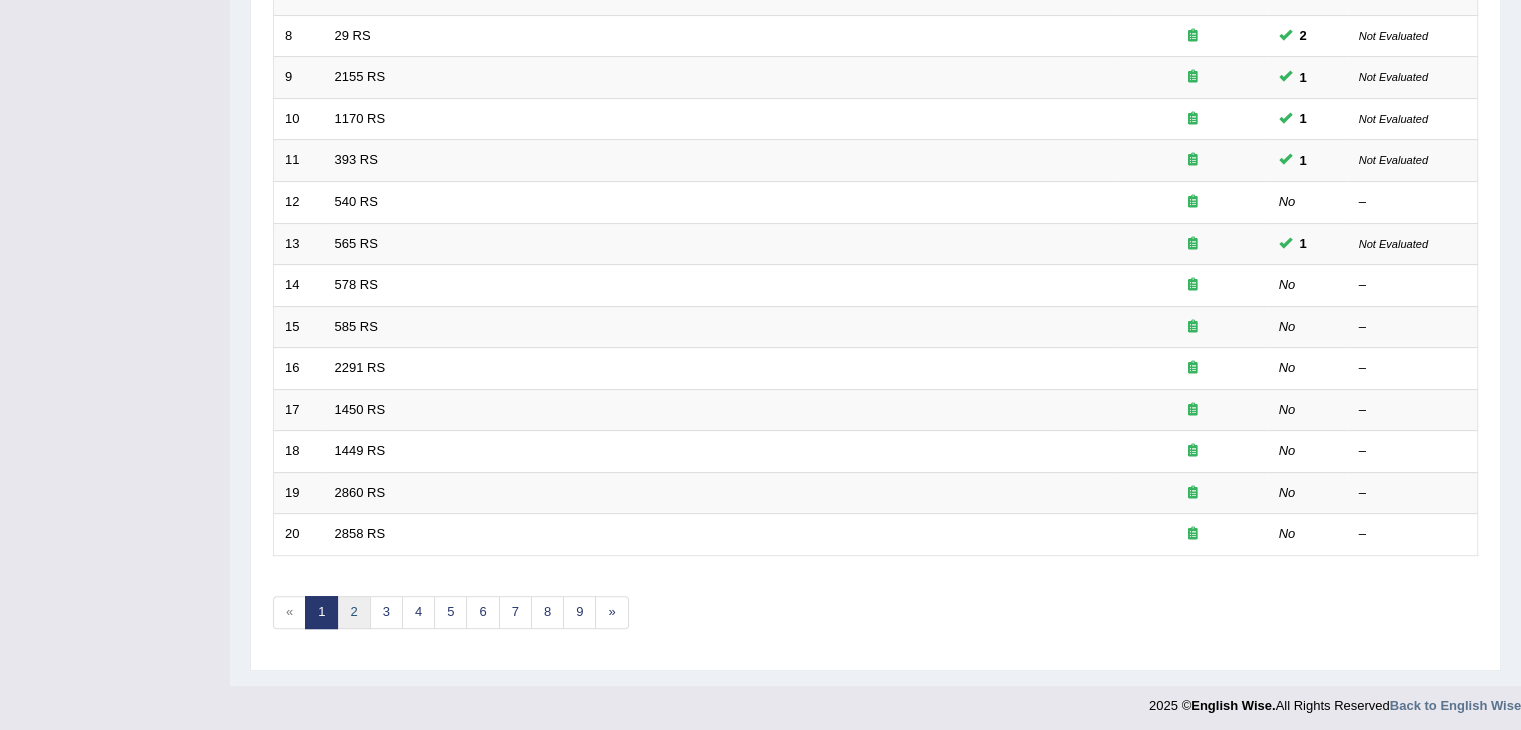 click on "2" at bounding box center (353, 612) 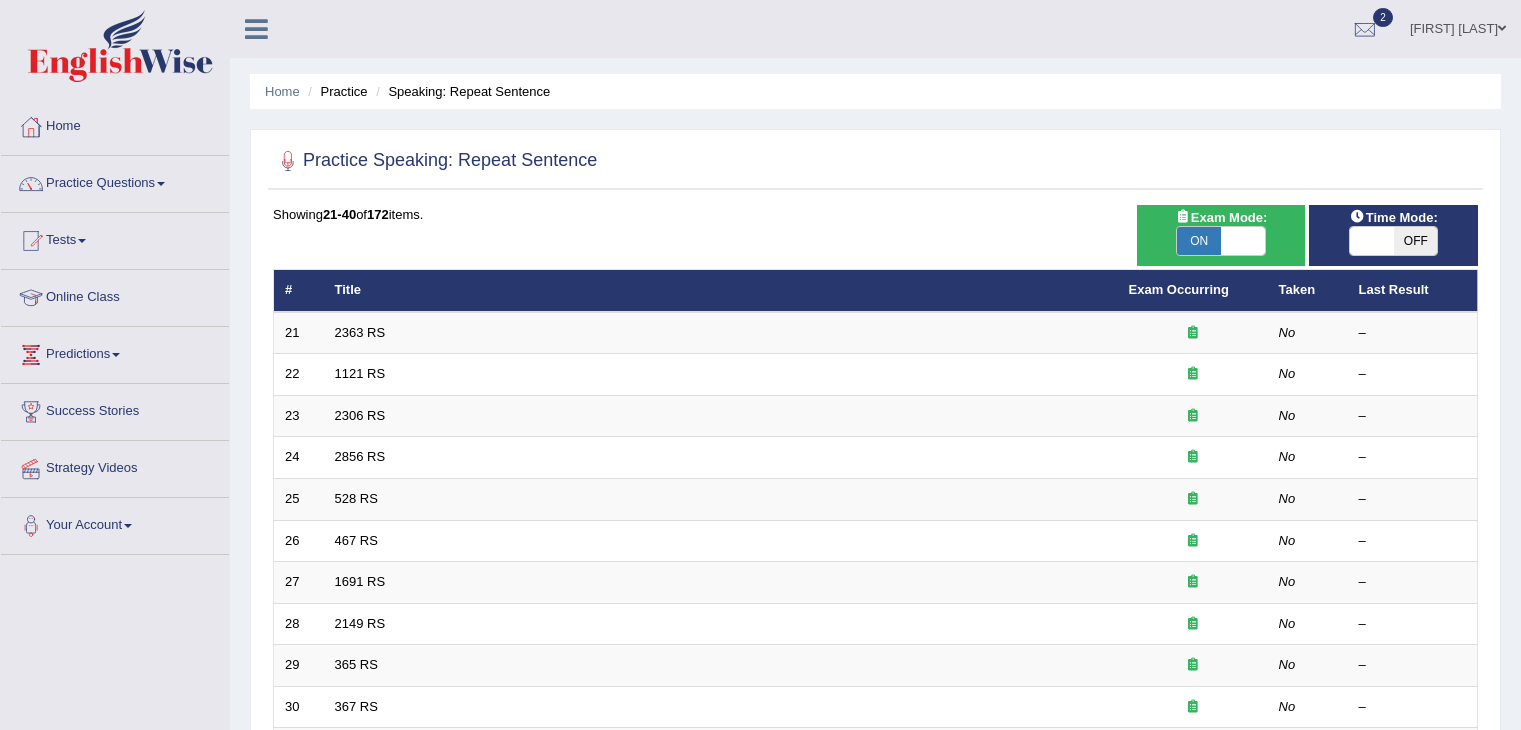 scroll, scrollTop: 0, scrollLeft: 0, axis: both 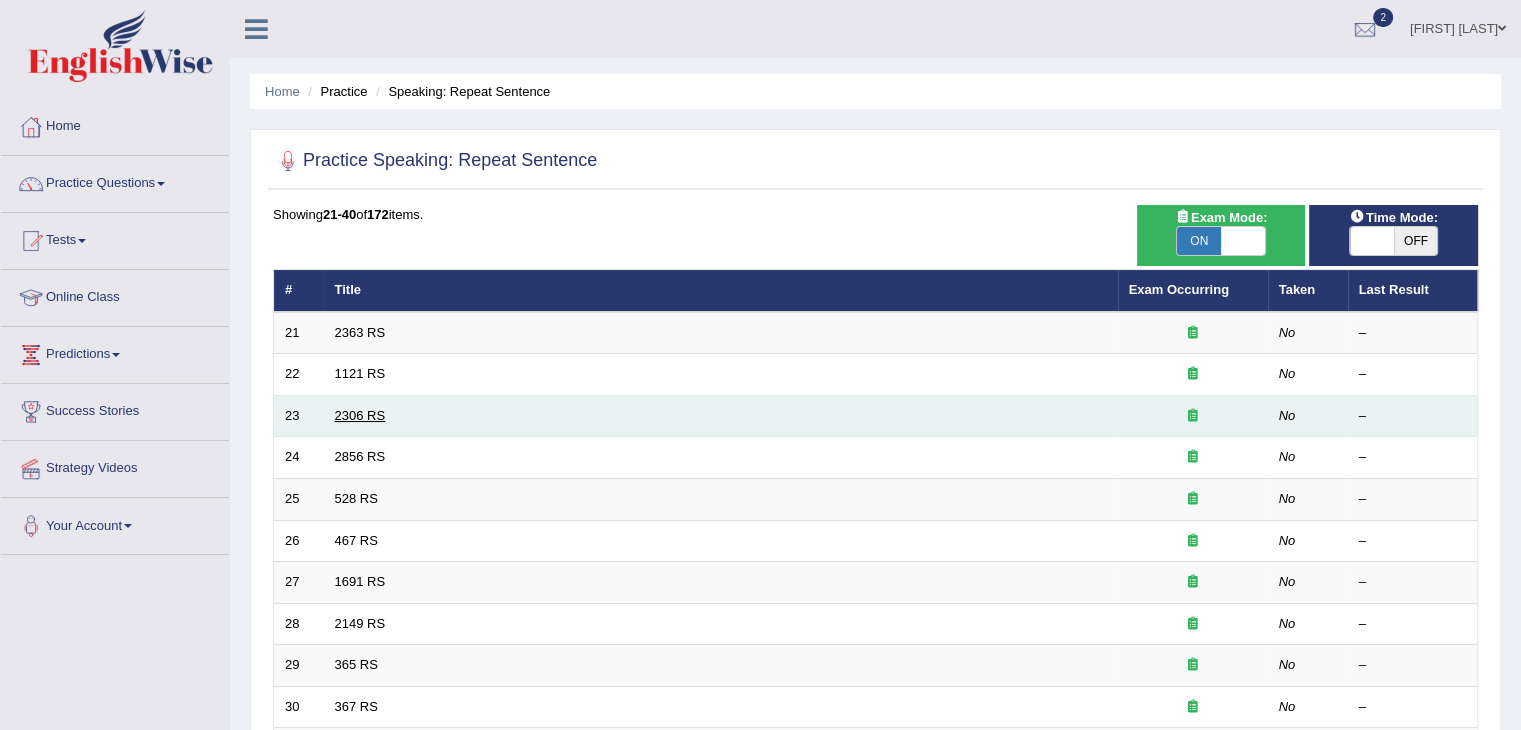 click on "2306 RS" at bounding box center (360, 415) 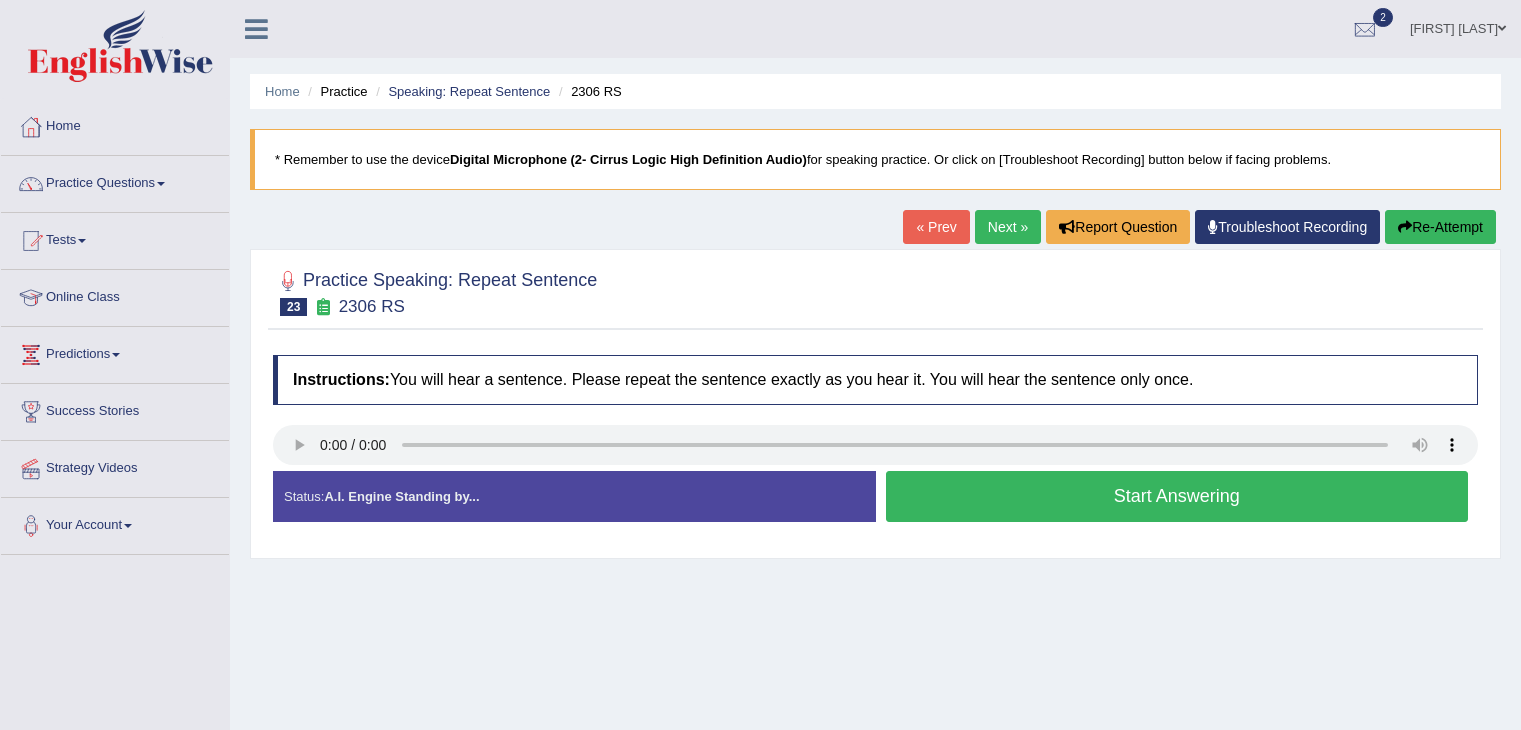 scroll, scrollTop: 0, scrollLeft: 0, axis: both 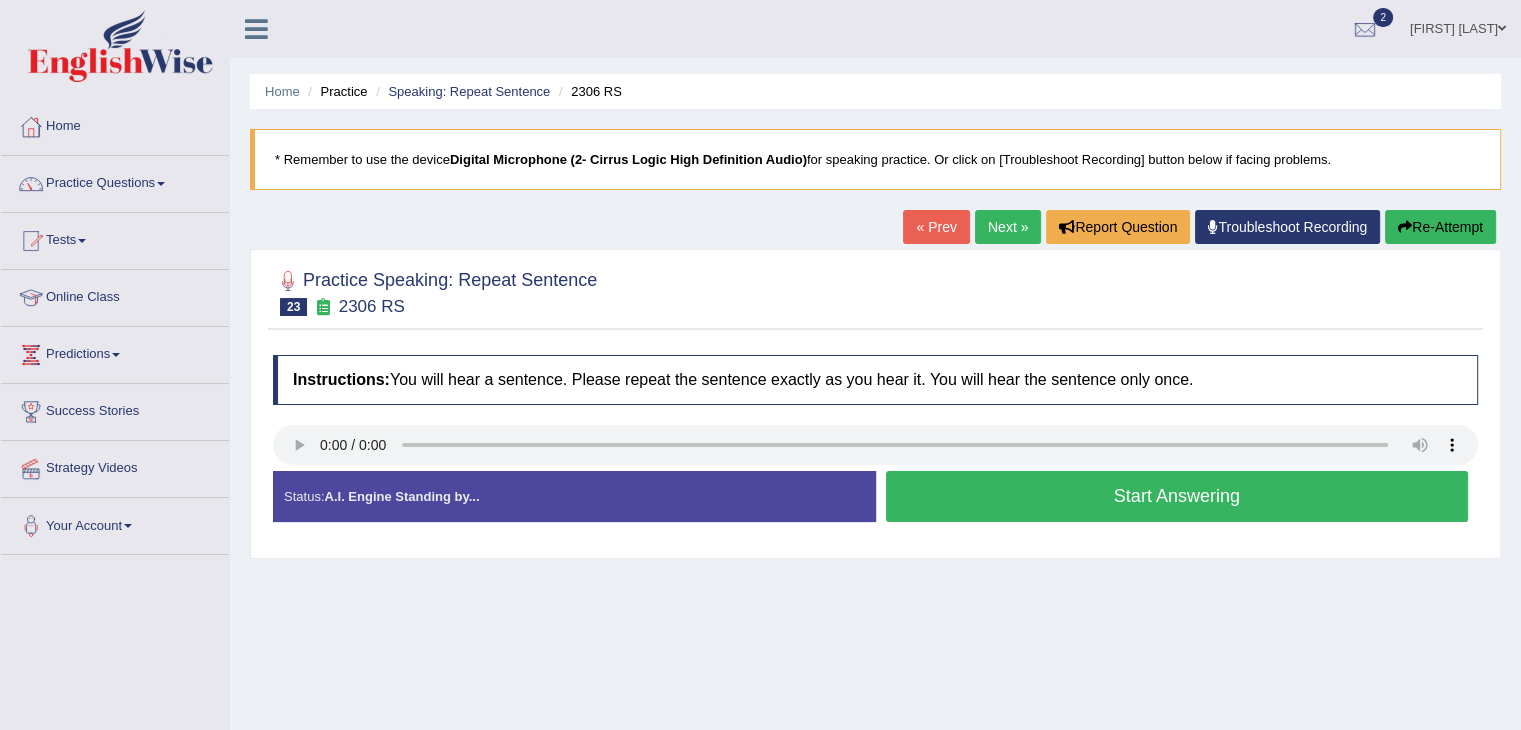 click on "Start Answering" at bounding box center [1177, 496] 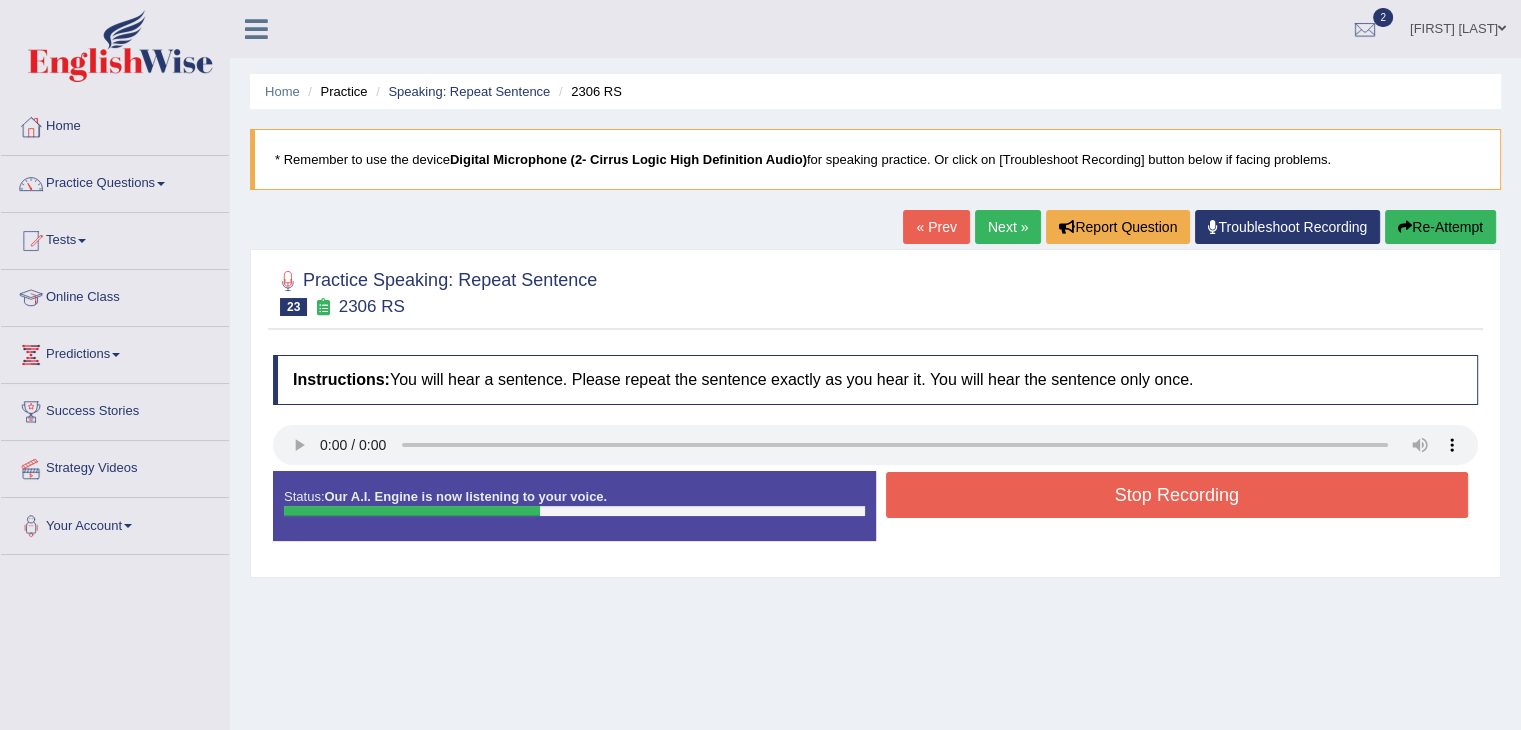 click on "Stop Recording" at bounding box center (1177, 495) 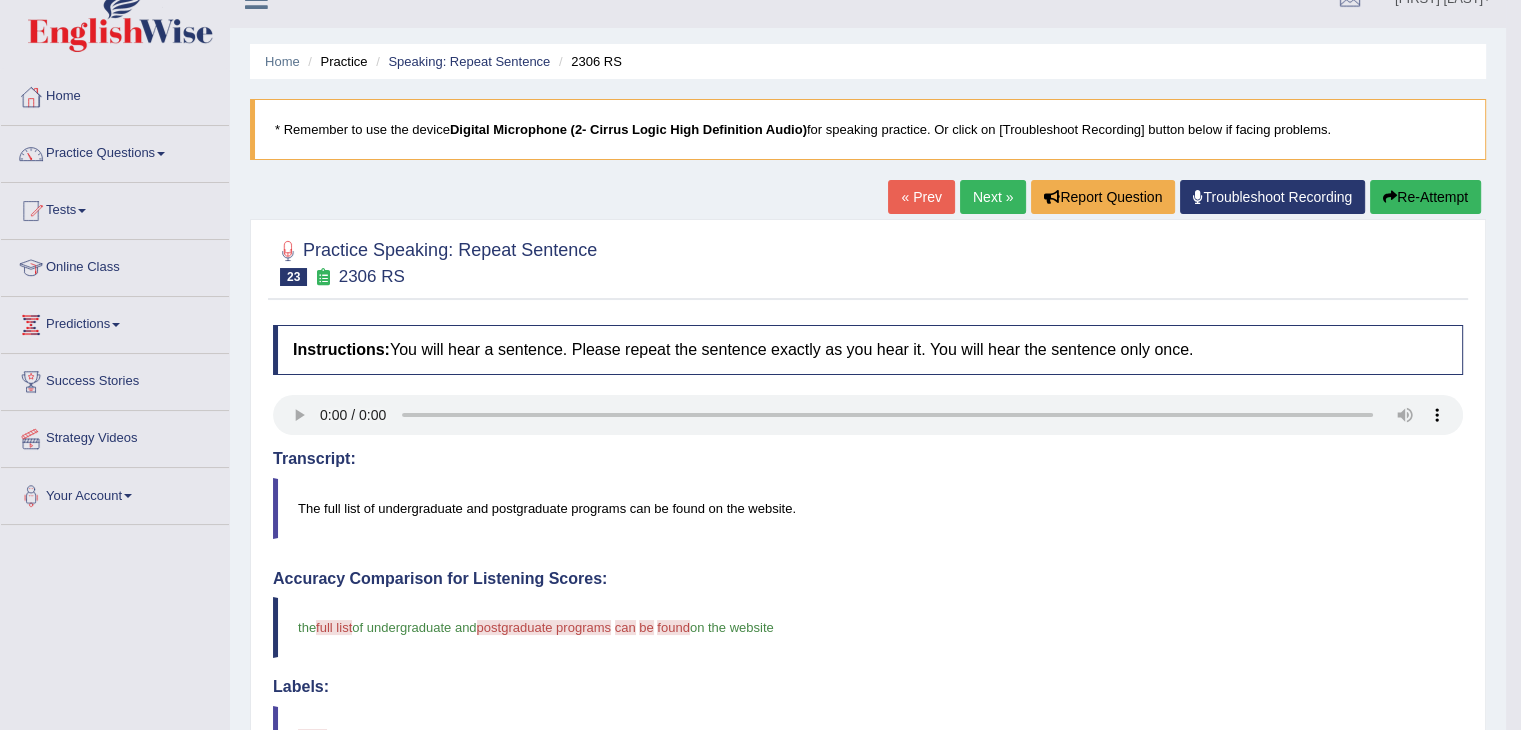 scroll, scrollTop: 0, scrollLeft: 0, axis: both 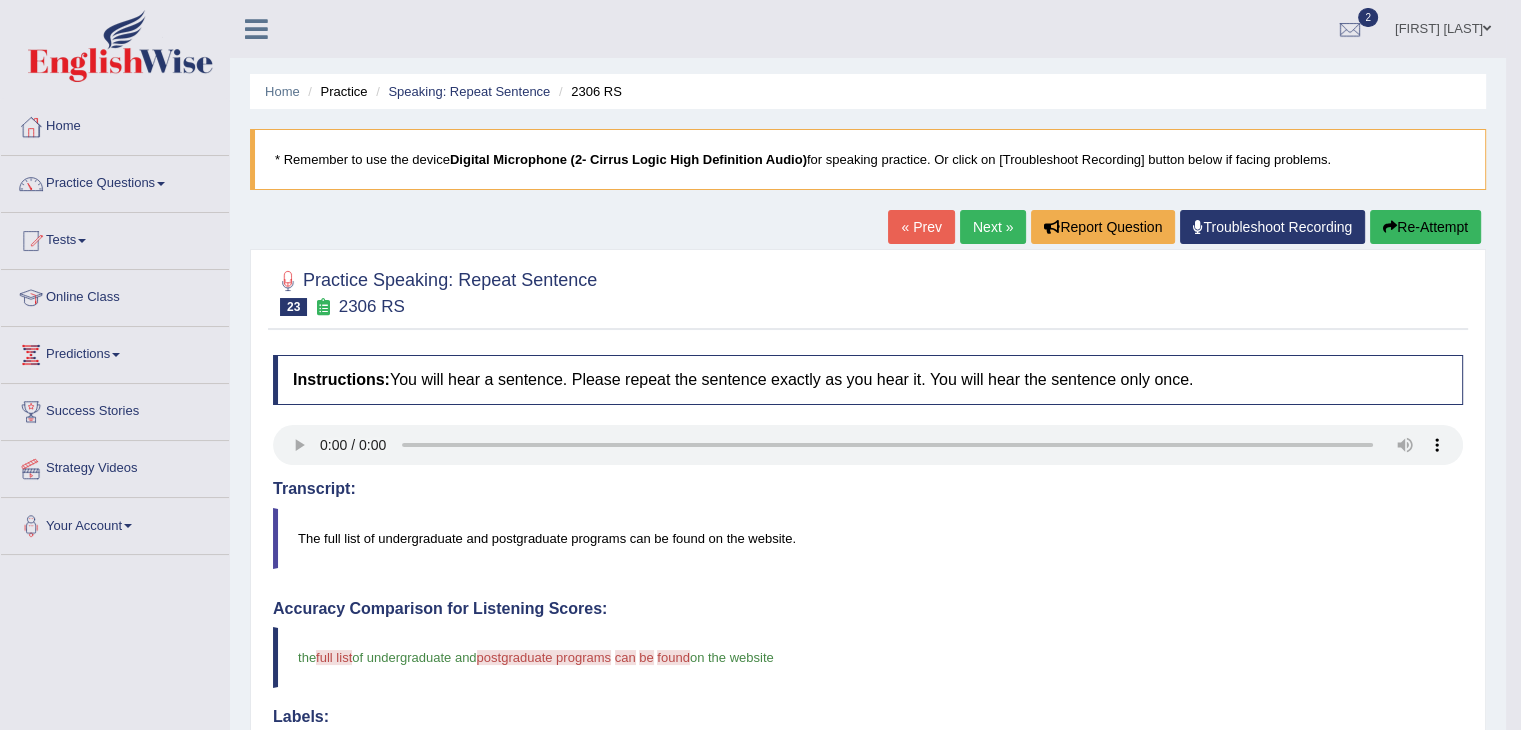 click on "Next »" at bounding box center [993, 227] 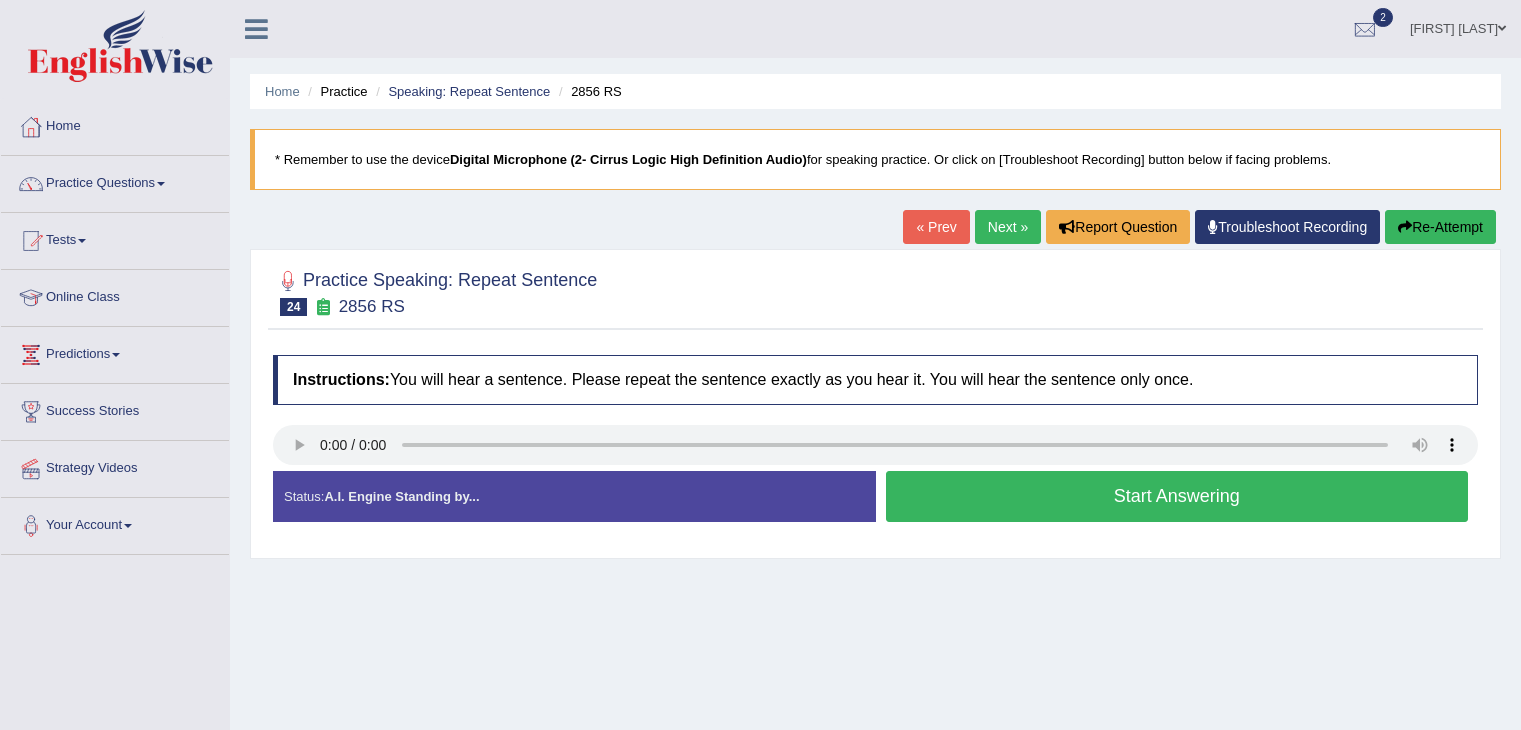 scroll, scrollTop: 0, scrollLeft: 0, axis: both 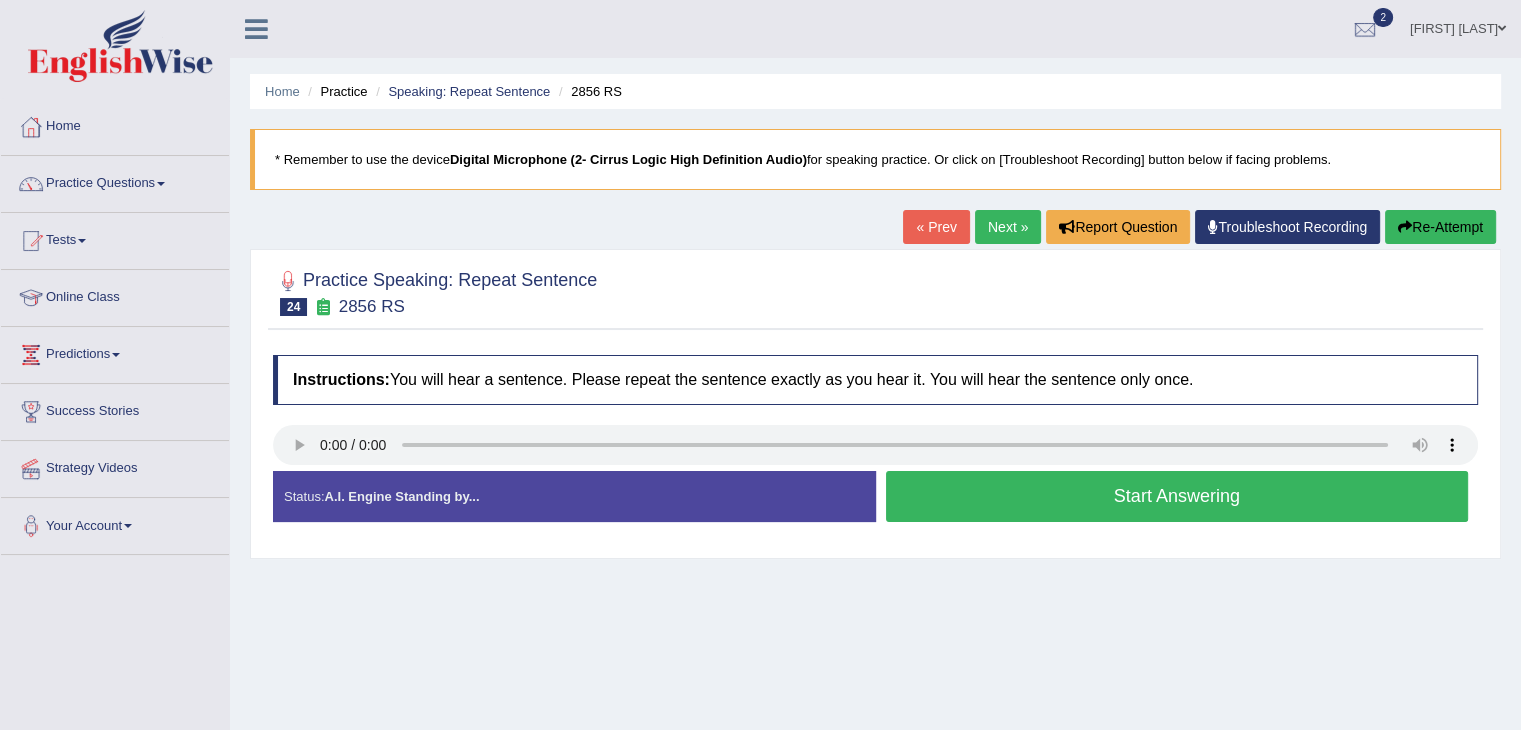 click on "Start Answering" at bounding box center (1177, 496) 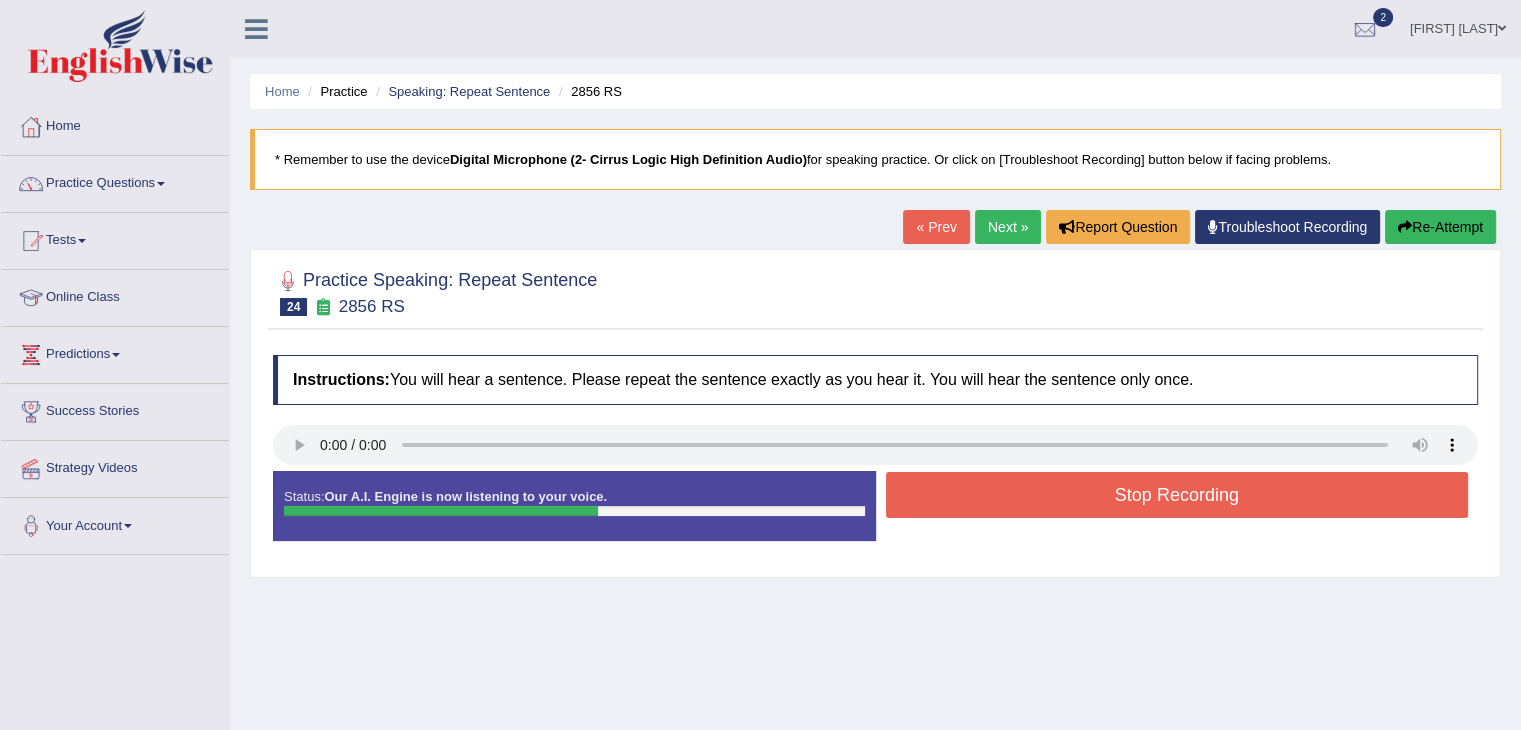 click on "Stop Recording" at bounding box center (1177, 495) 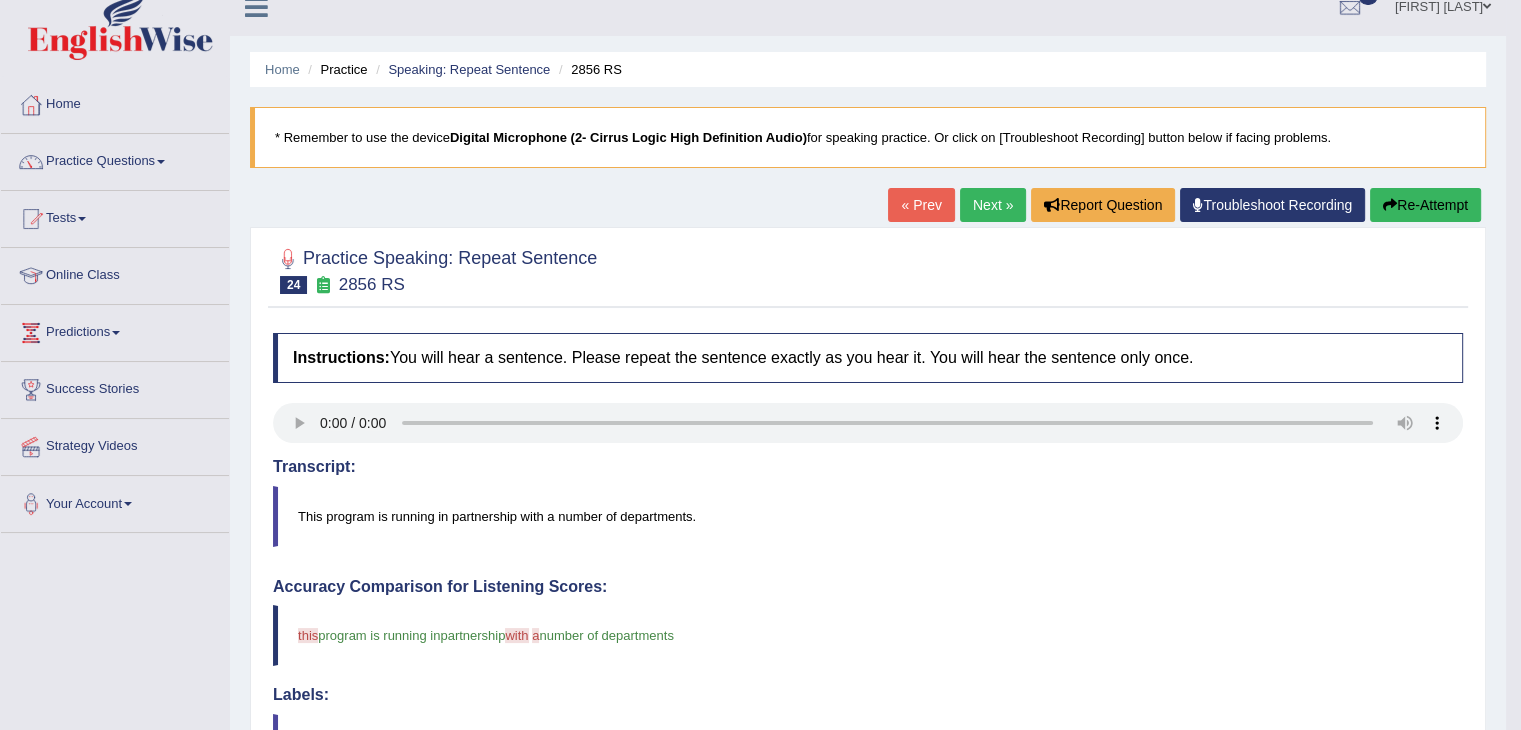 scroll, scrollTop: 20, scrollLeft: 0, axis: vertical 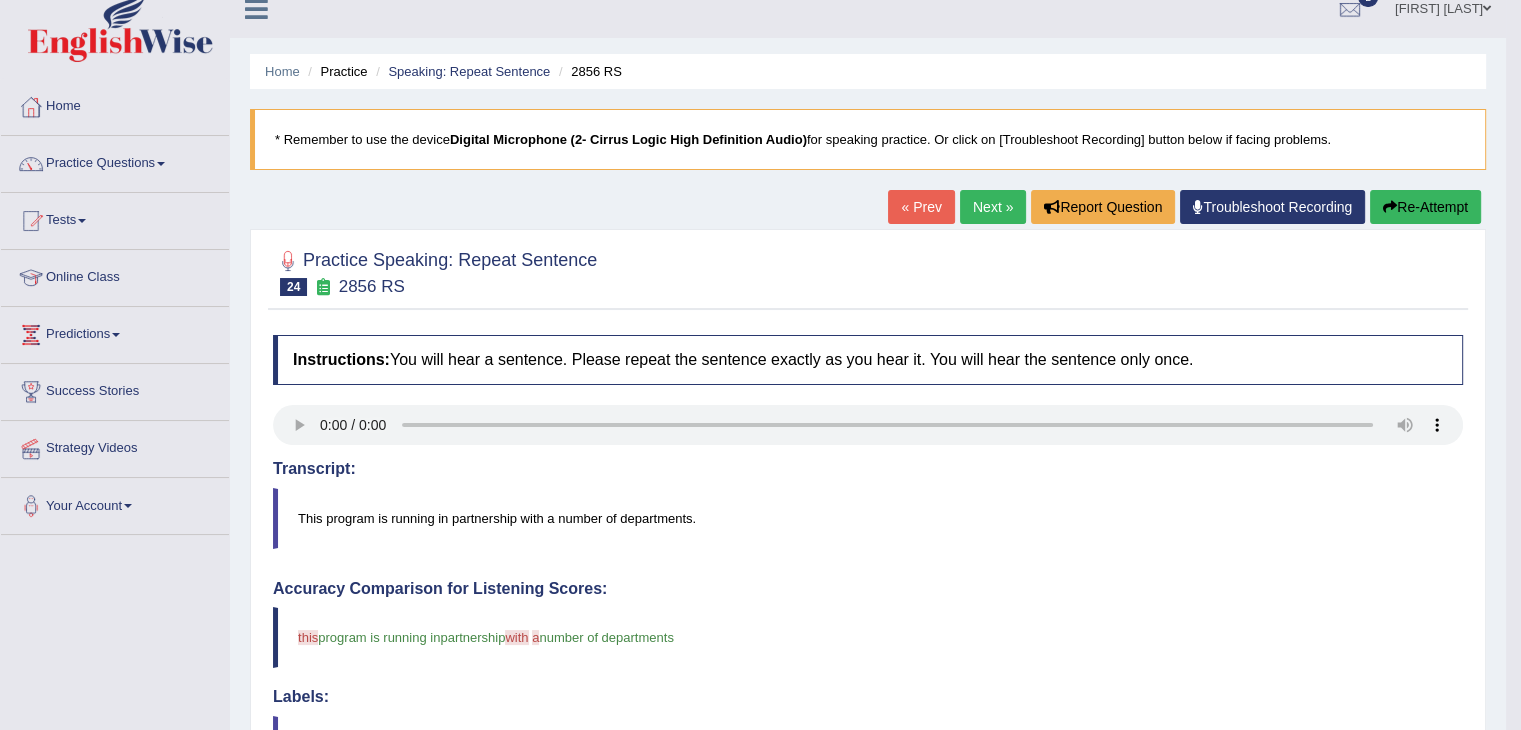 click on "Next »" at bounding box center [993, 207] 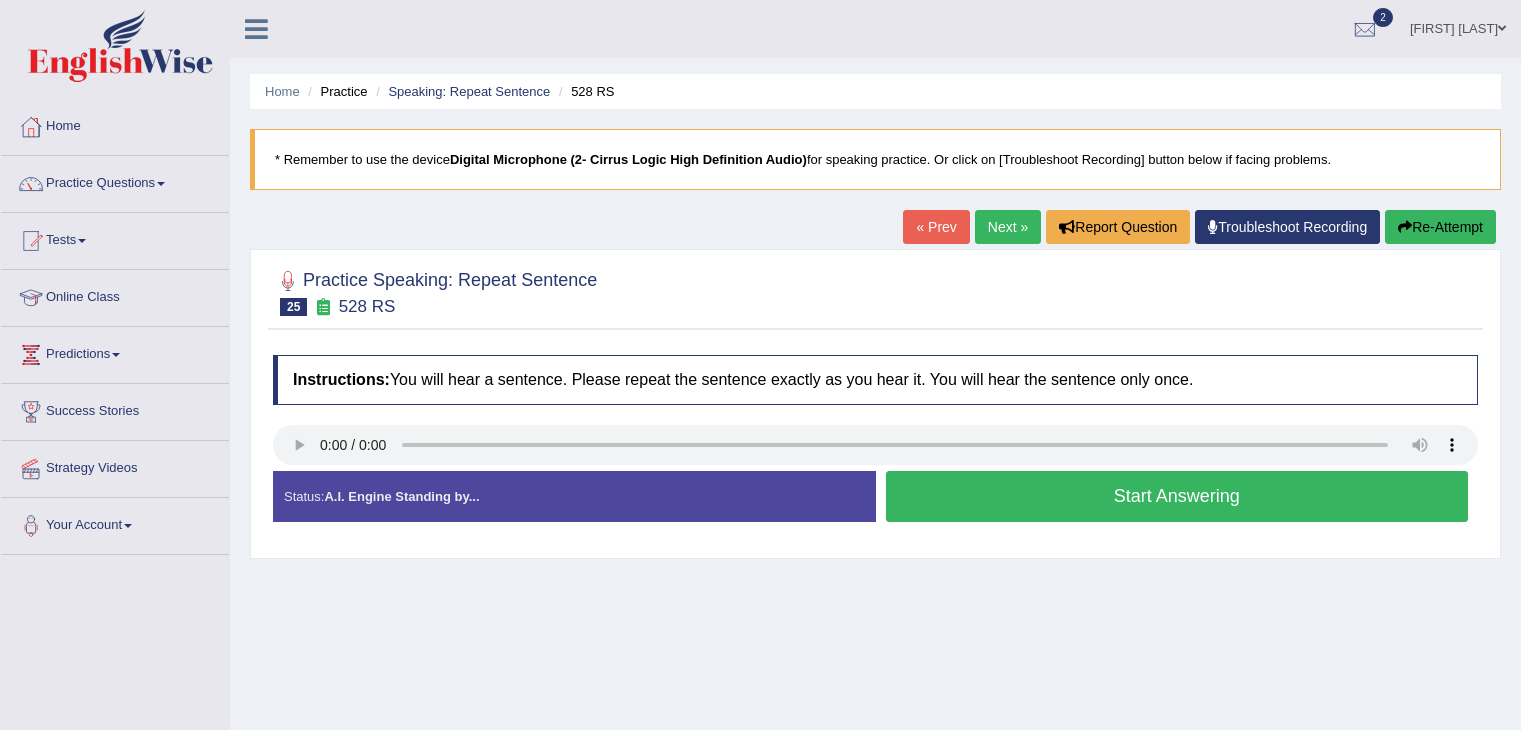 scroll, scrollTop: 0, scrollLeft: 0, axis: both 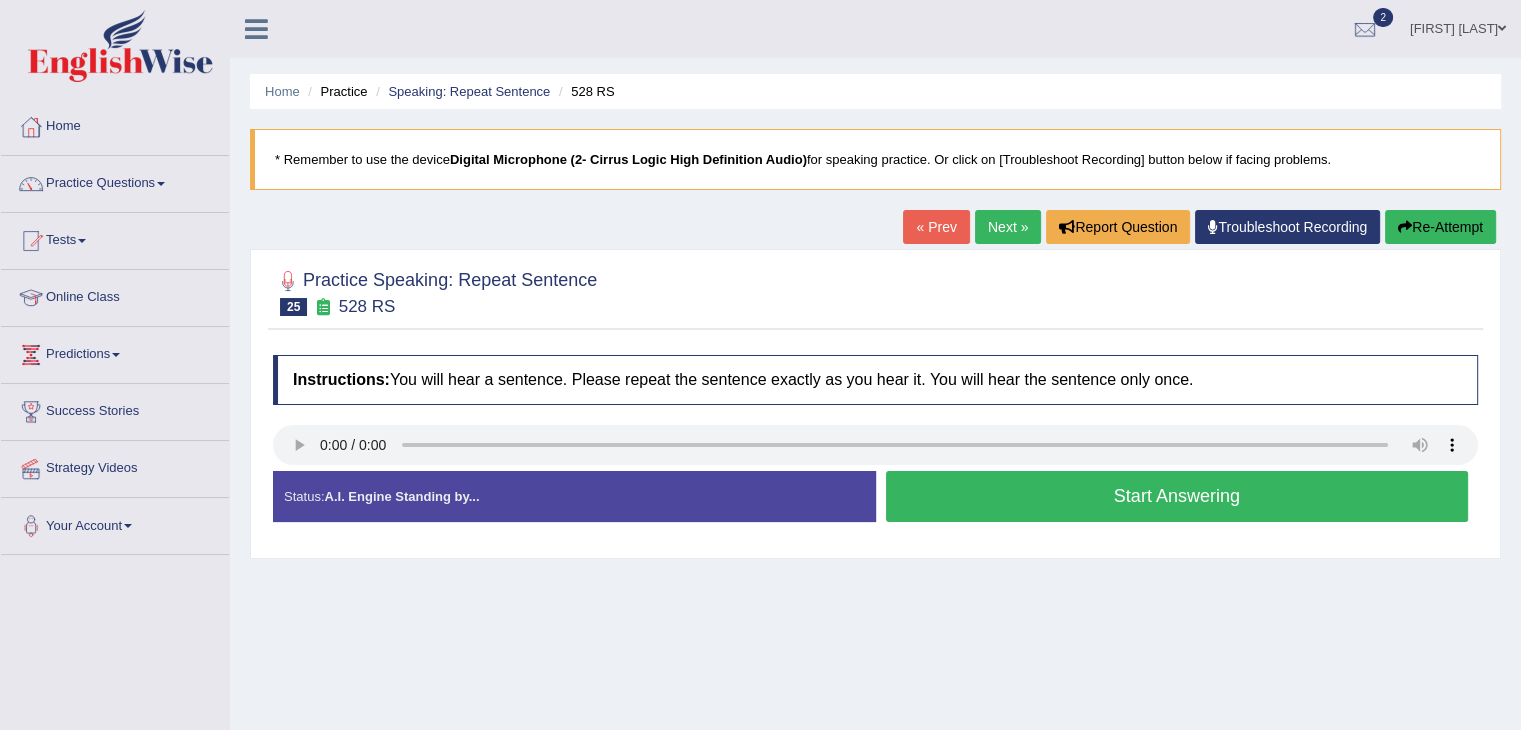 click on "Start Answering" at bounding box center [1177, 496] 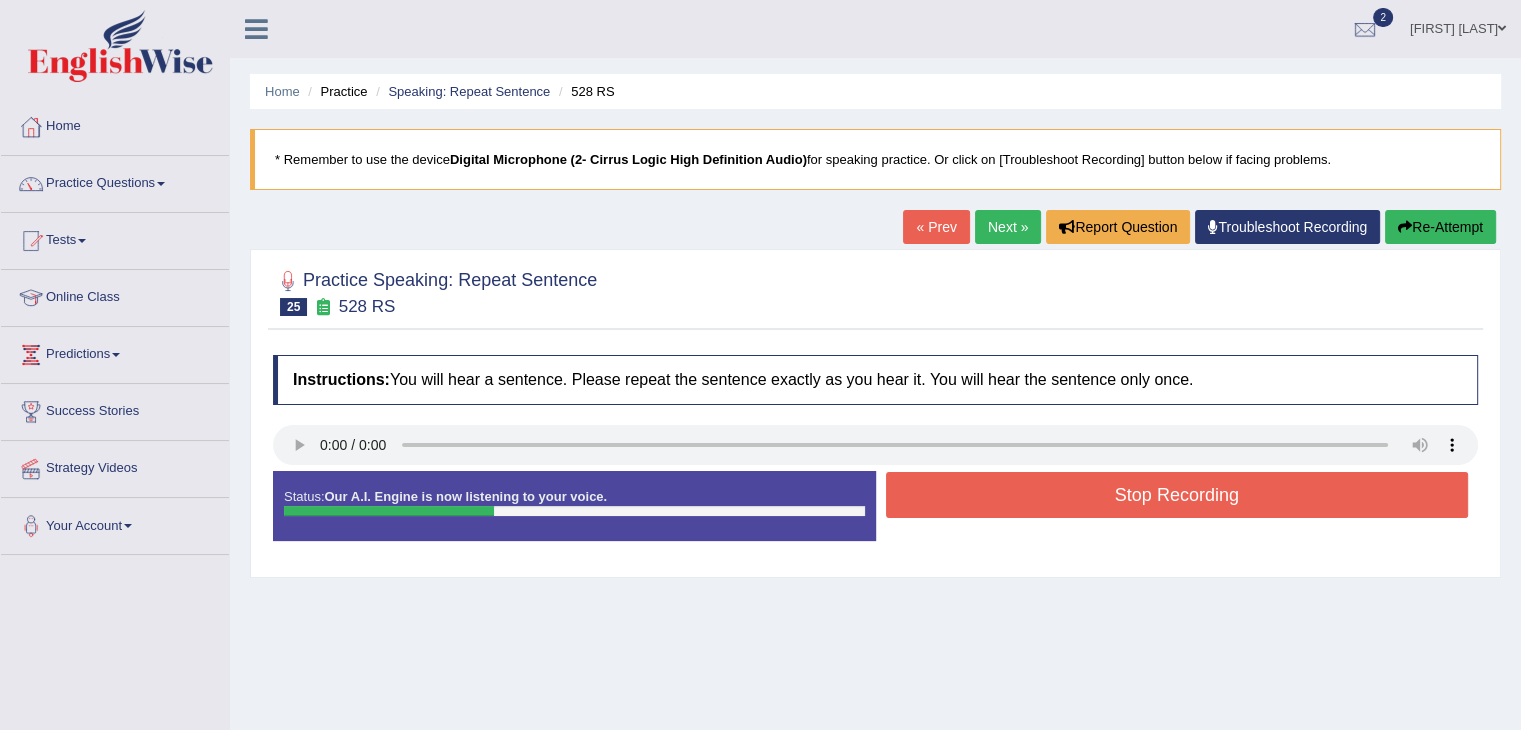click on "Stop Recording" at bounding box center (1177, 495) 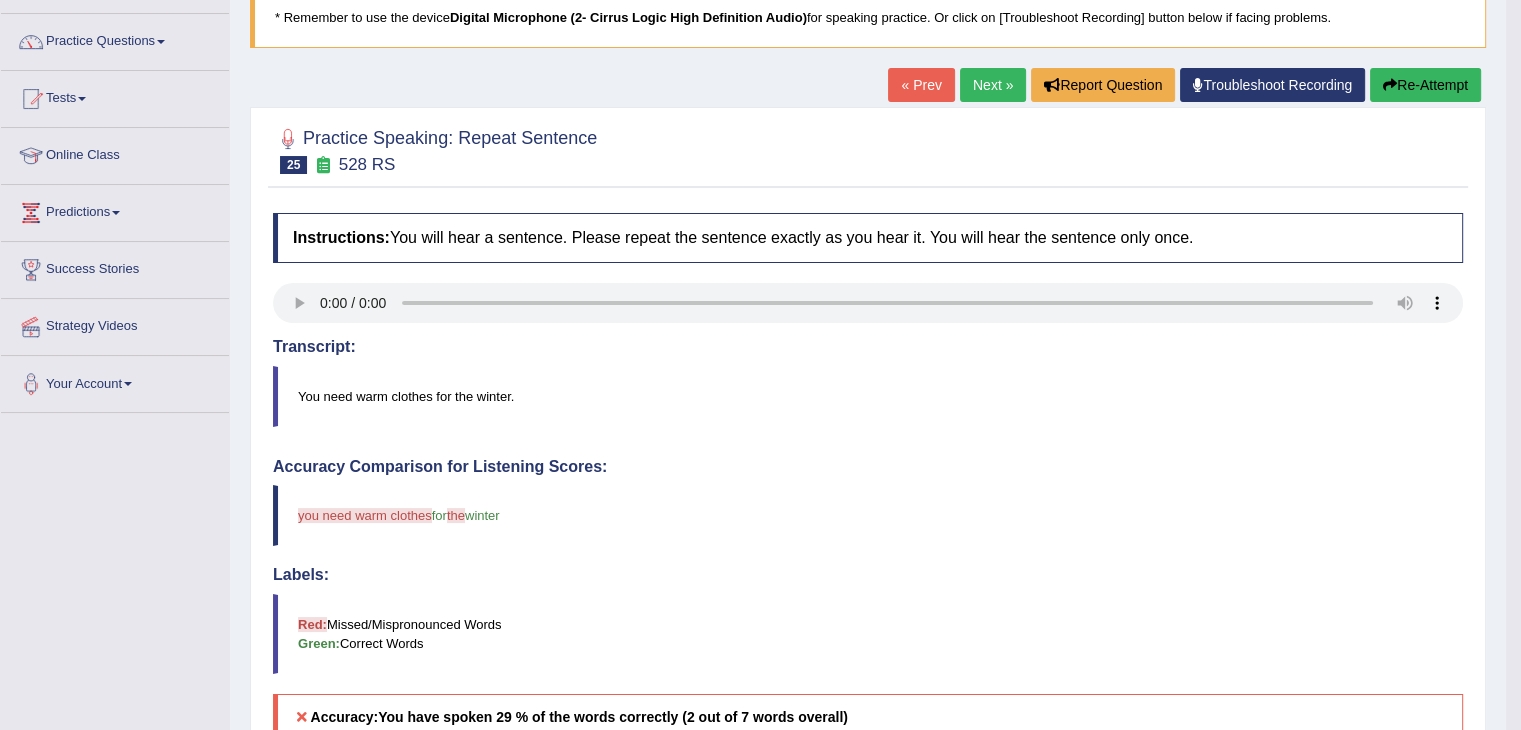 scroll, scrollTop: 619, scrollLeft: 0, axis: vertical 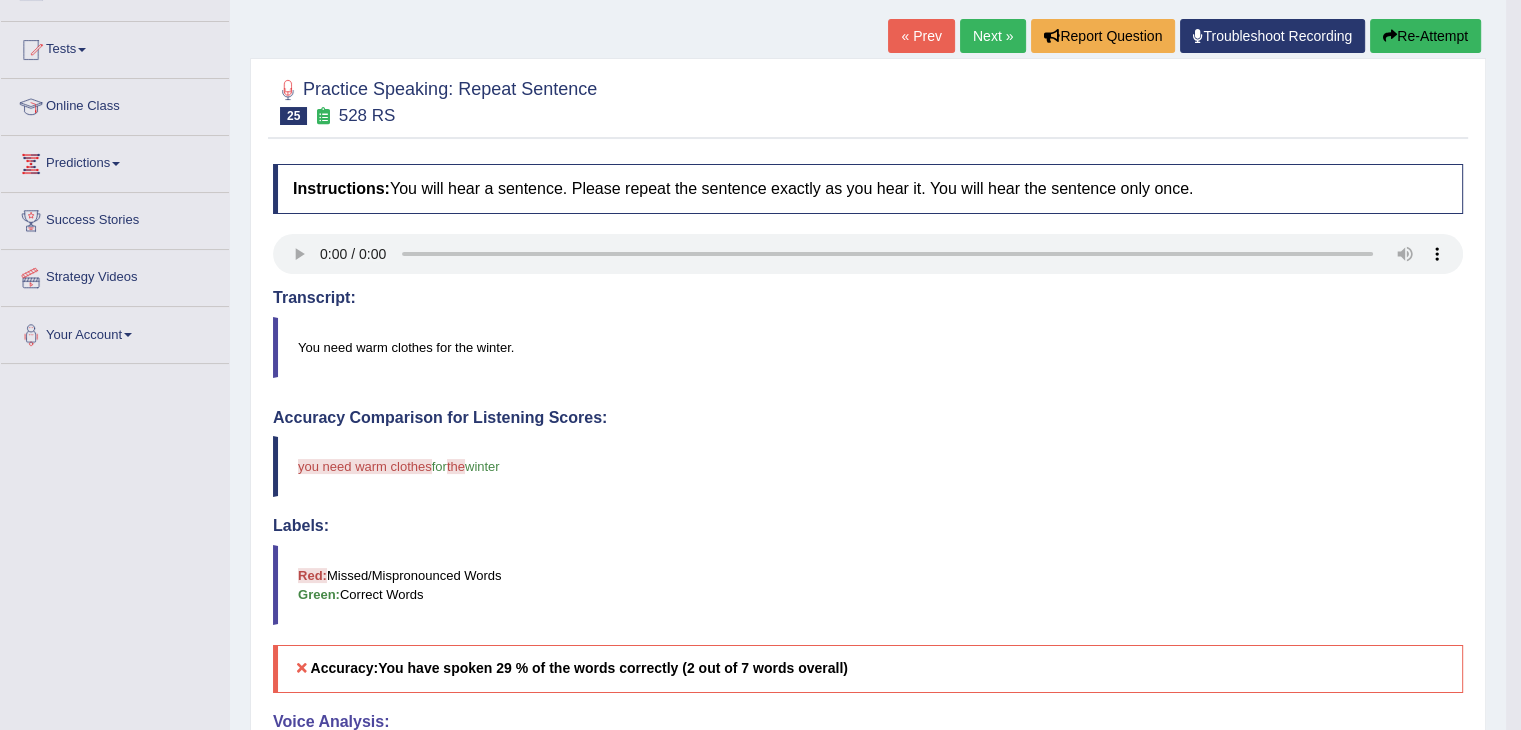 click on "Re-Attempt" at bounding box center [1425, 36] 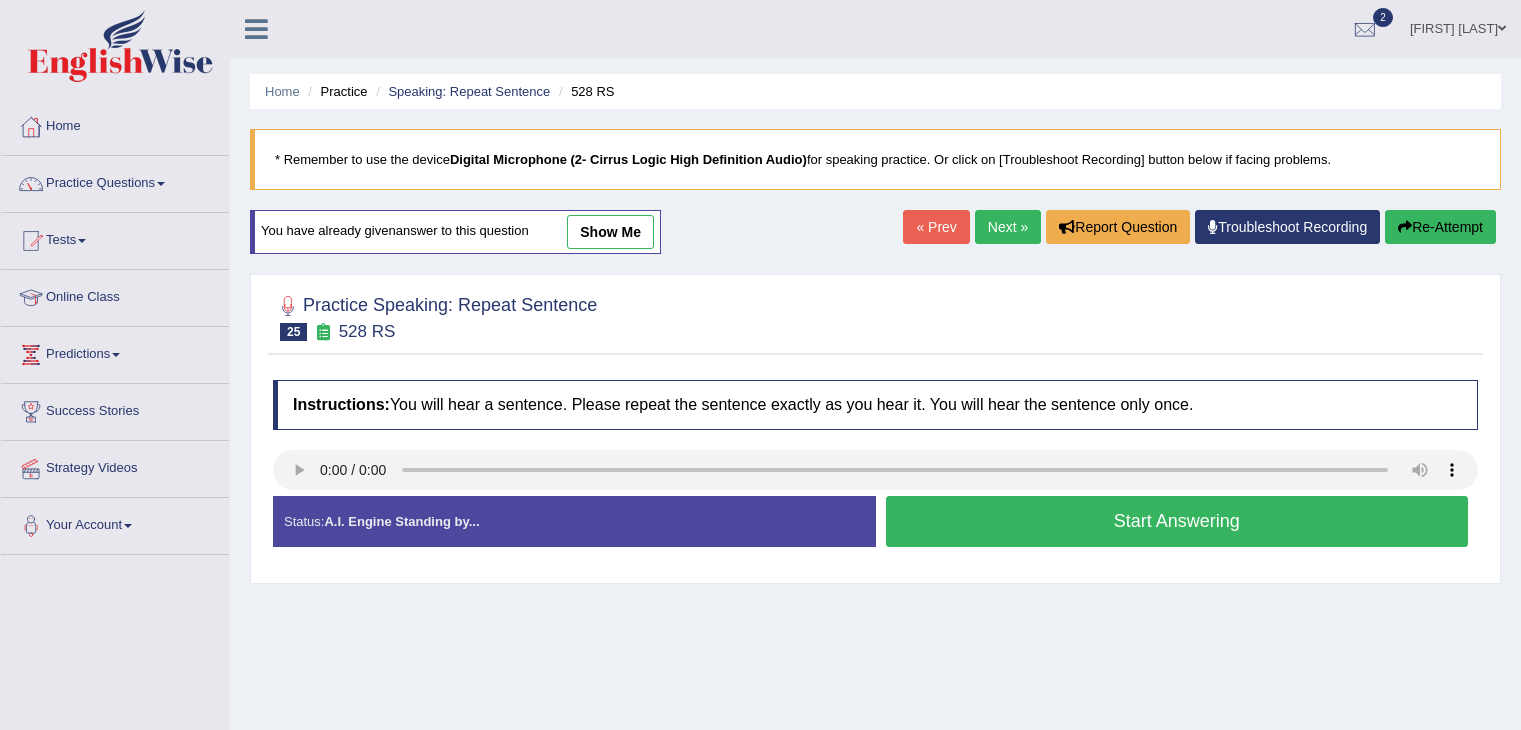 scroll, scrollTop: 217, scrollLeft: 0, axis: vertical 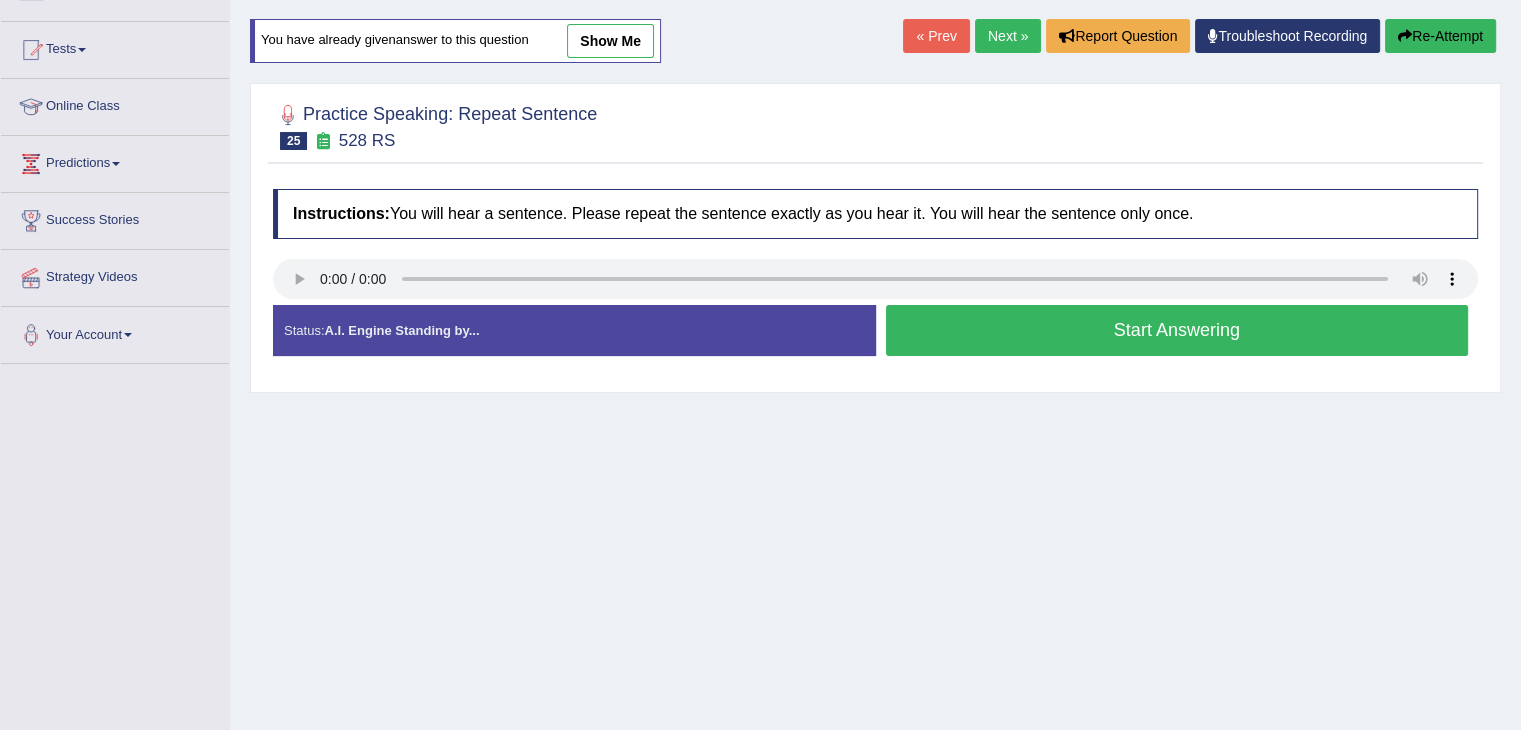 click on "Start Answering" at bounding box center (1177, 330) 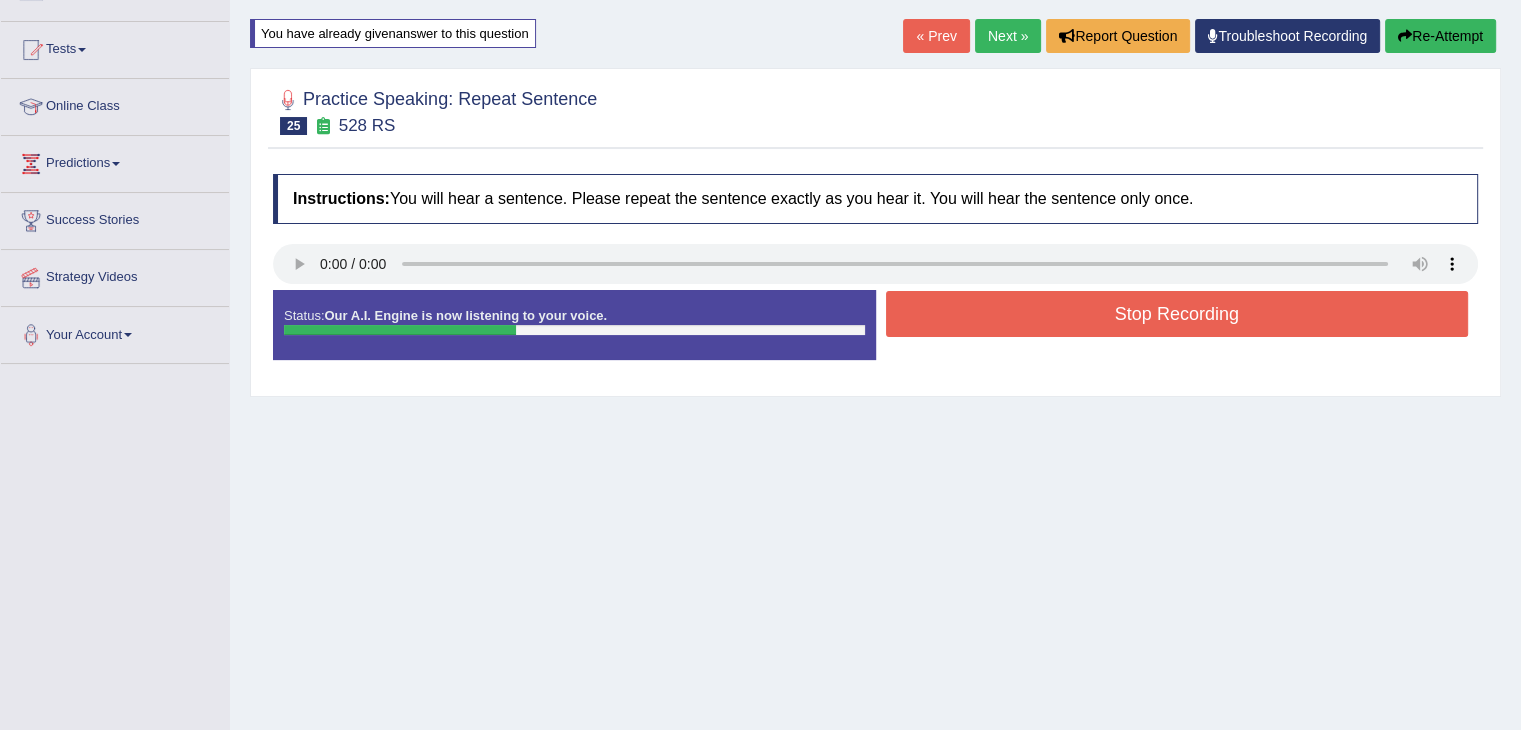click on "Stop Recording" at bounding box center (1177, 314) 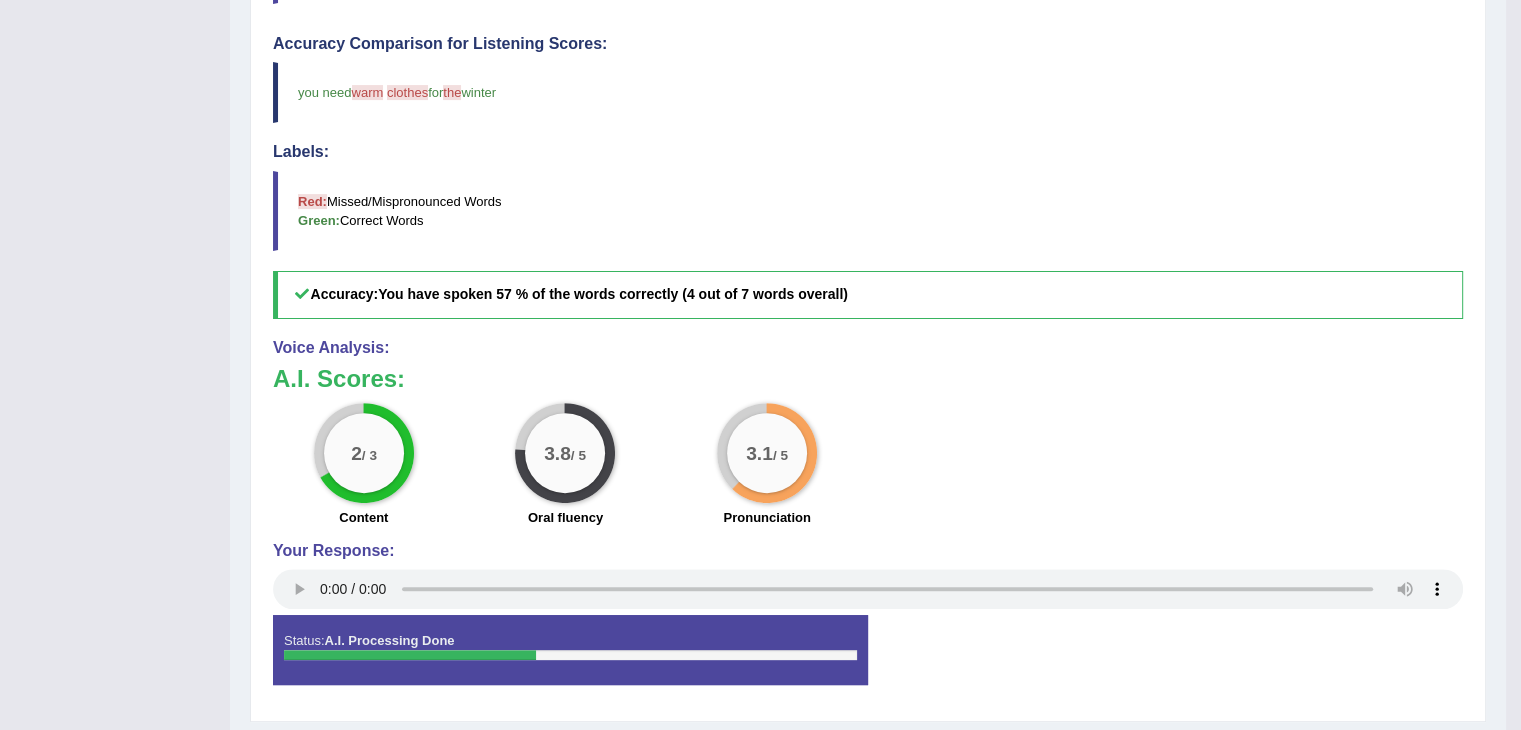 scroll, scrollTop: 573, scrollLeft: 0, axis: vertical 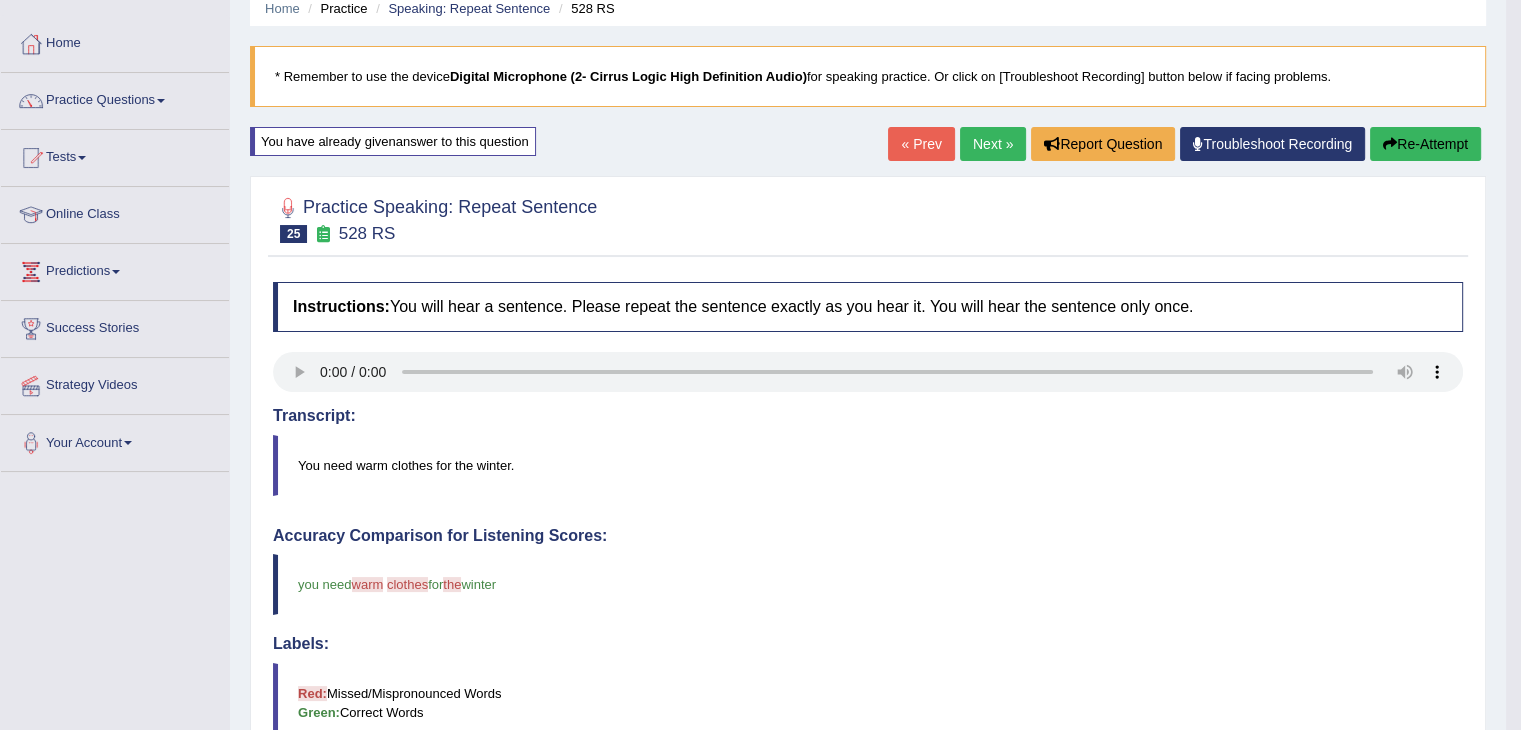 click on "Next »" at bounding box center (993, 144) 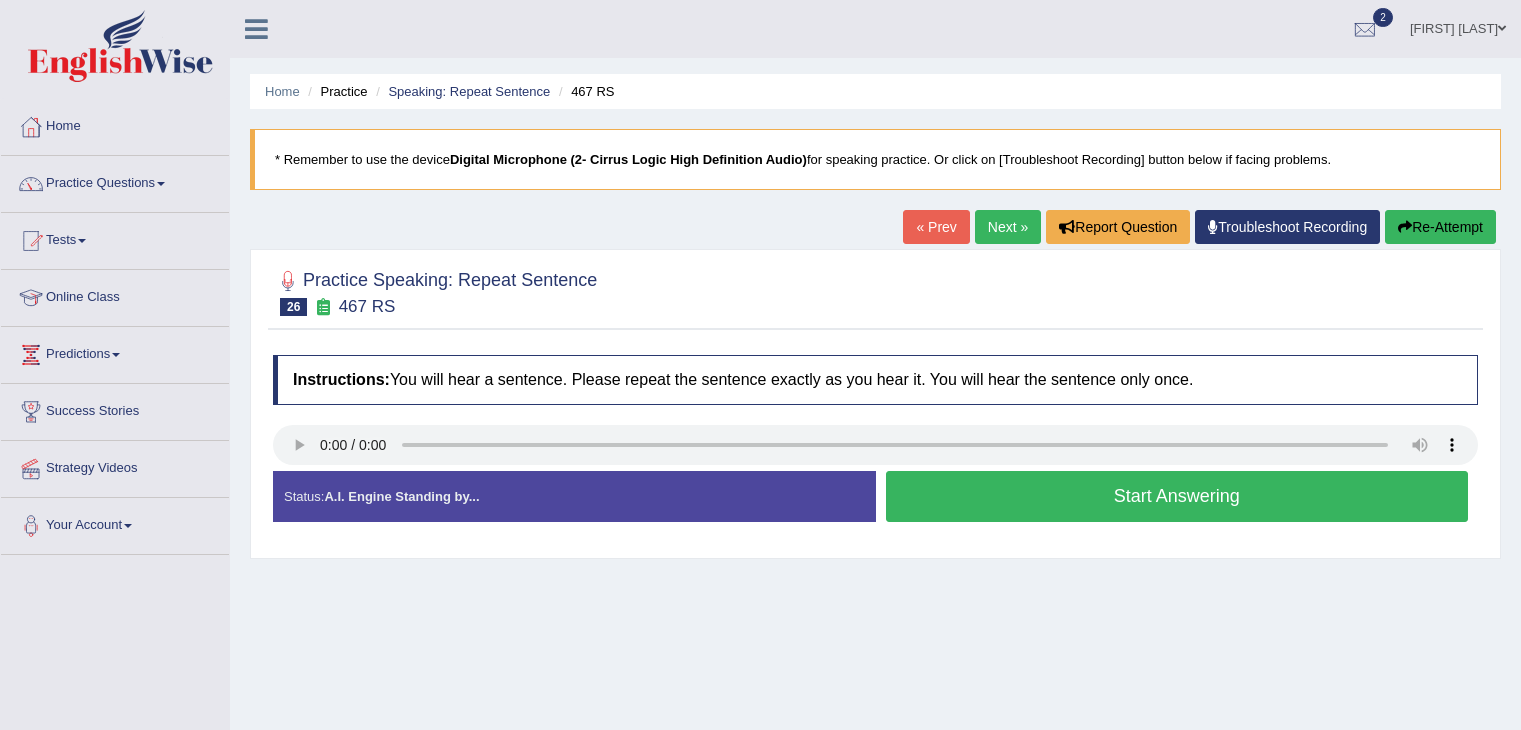 scroll, scrollTop: 0, scrollLeft: 0, axis: both 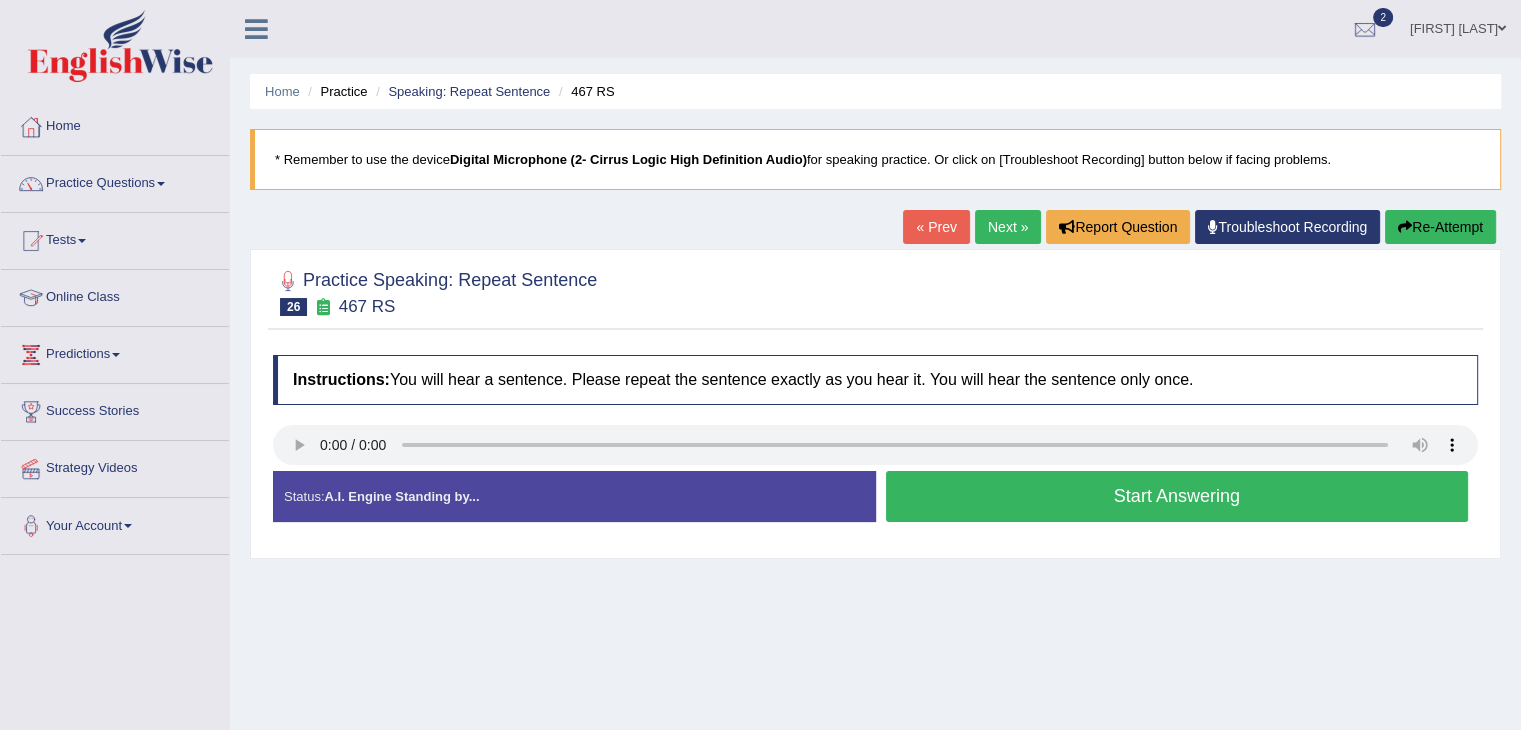click on "Start Answering" at bounding box center (1177, 496) 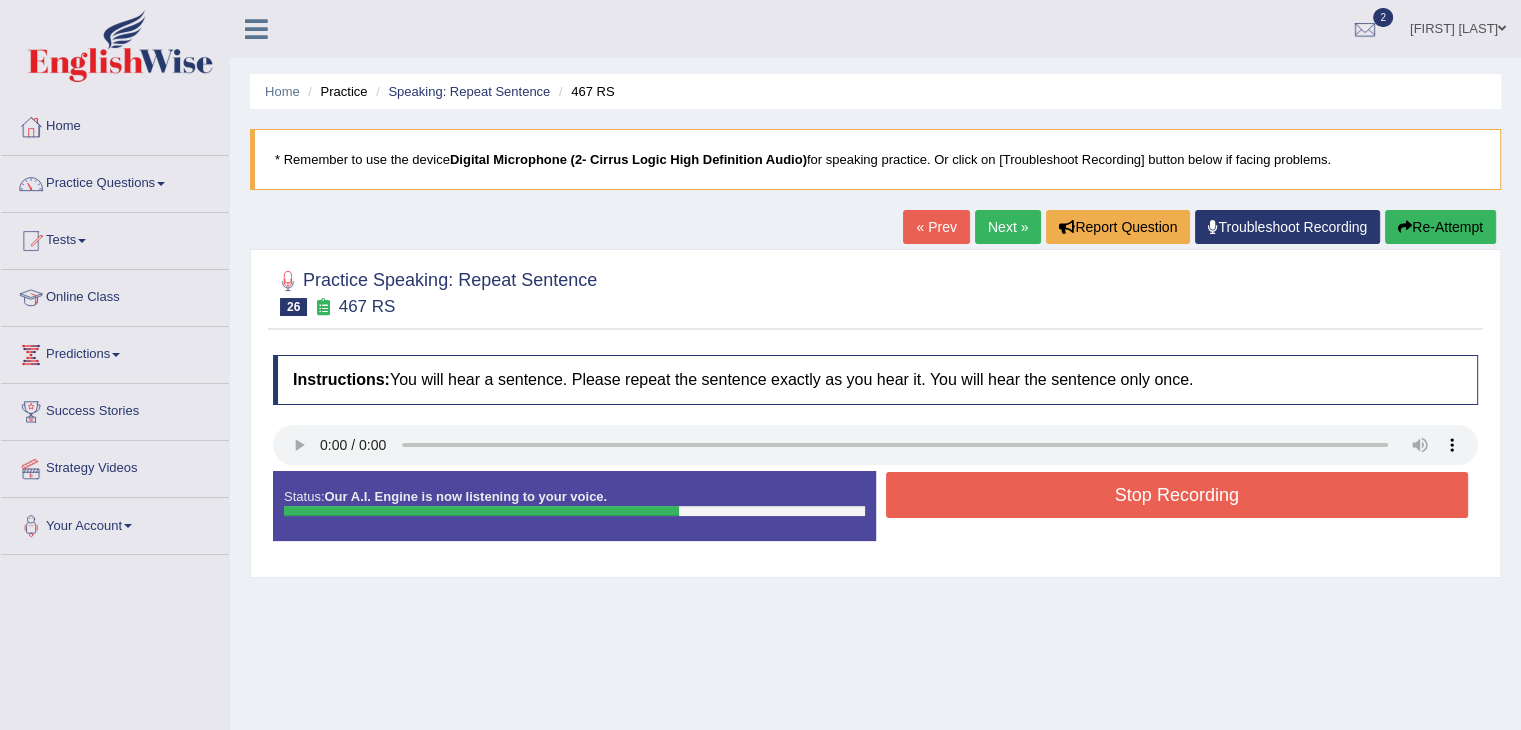 drag, startPoint x: 1132, startPoint y: 524, endPoint x: 1122, endPoint y: 502, distance: 24.166092 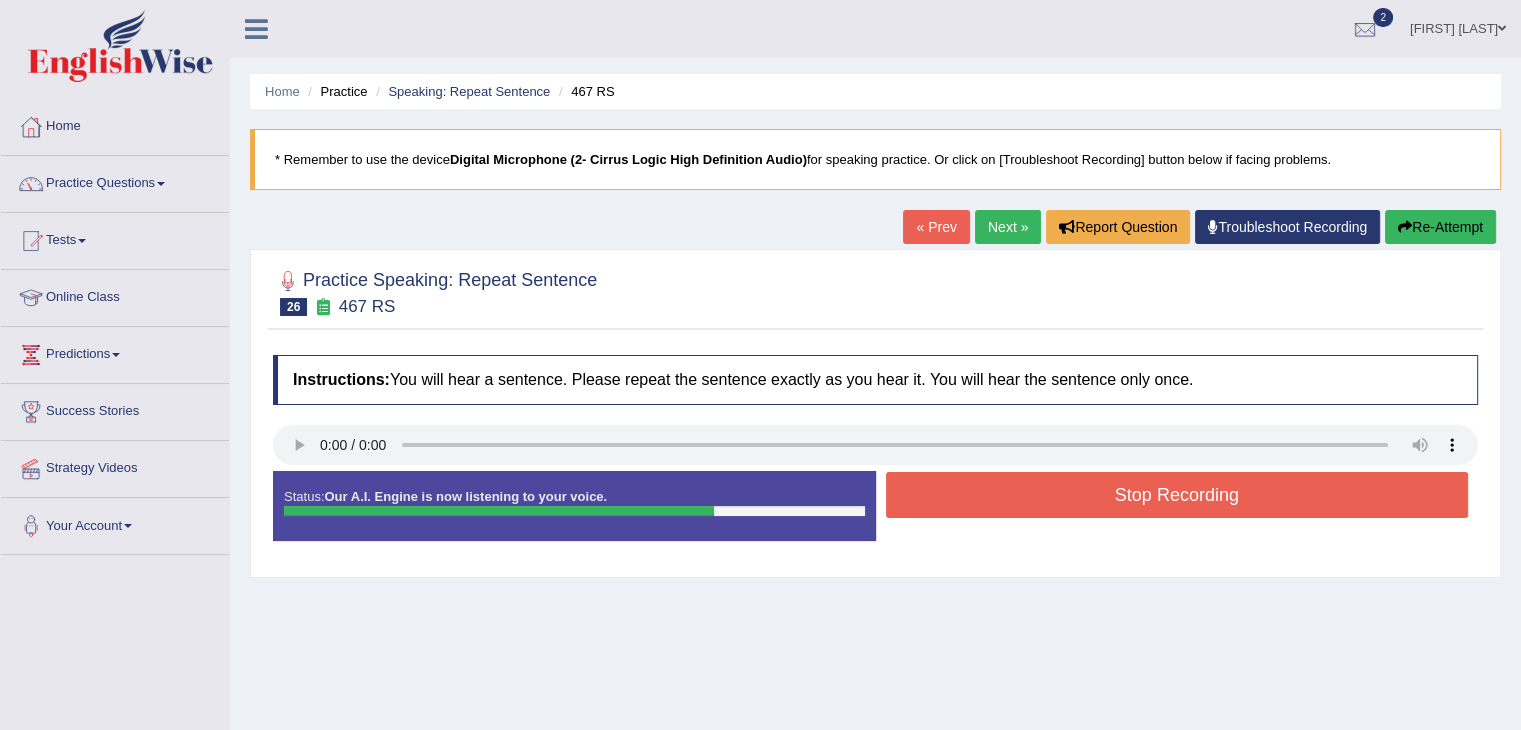 click on "Stop Recording" at bounding box center (1177, 495) 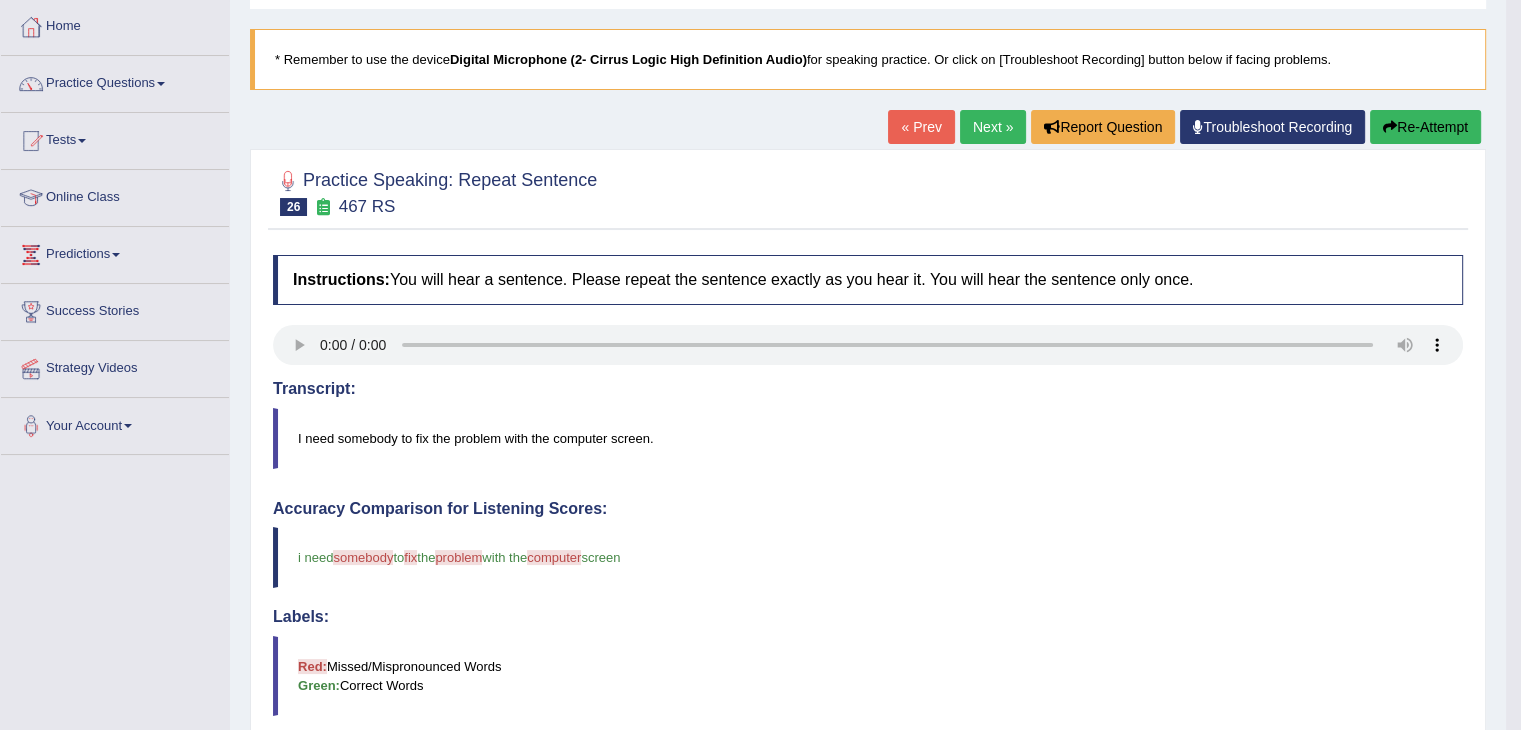 scroll, scrollTop: 0, scrollLeft: 0, axis: both 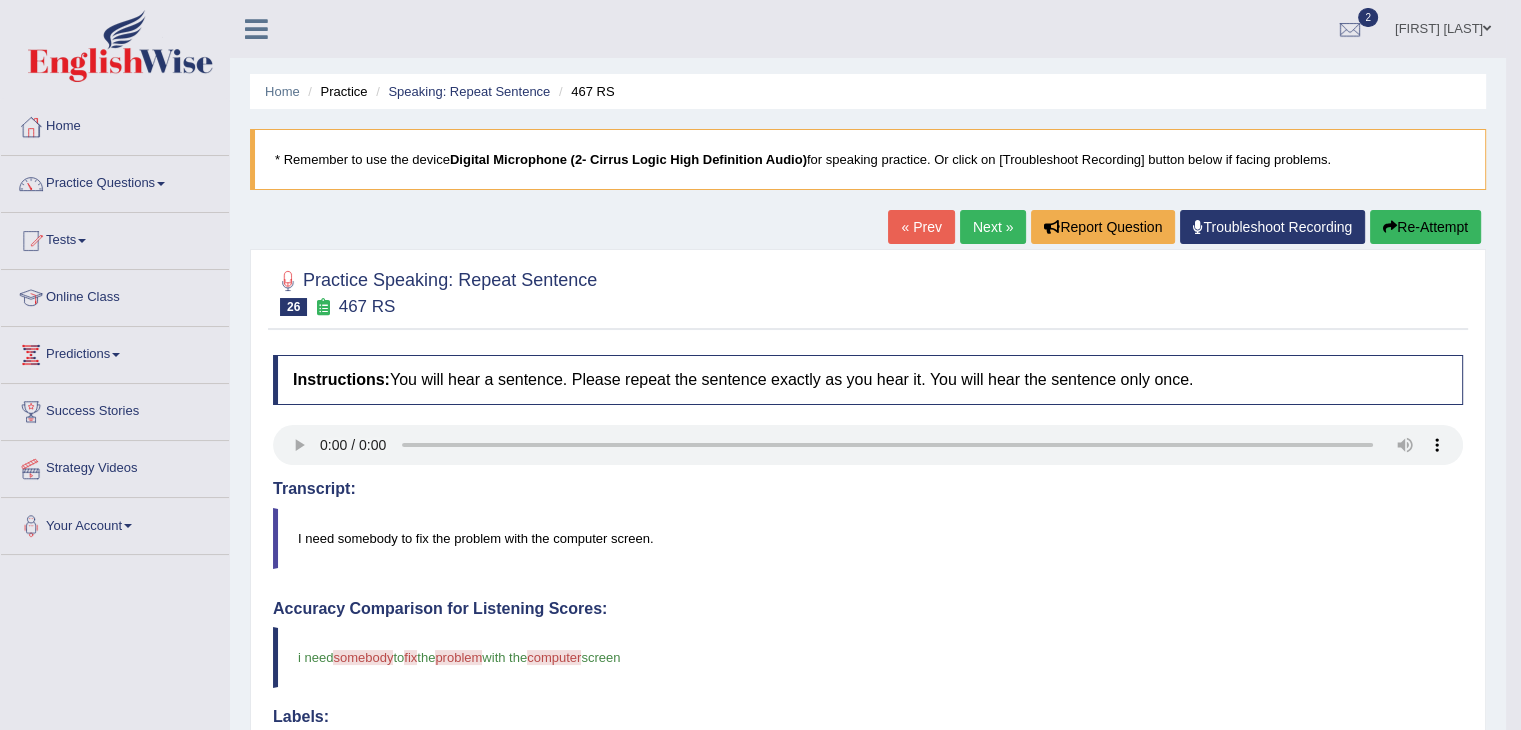 click on "Next »" at bounding box center [993, 227] 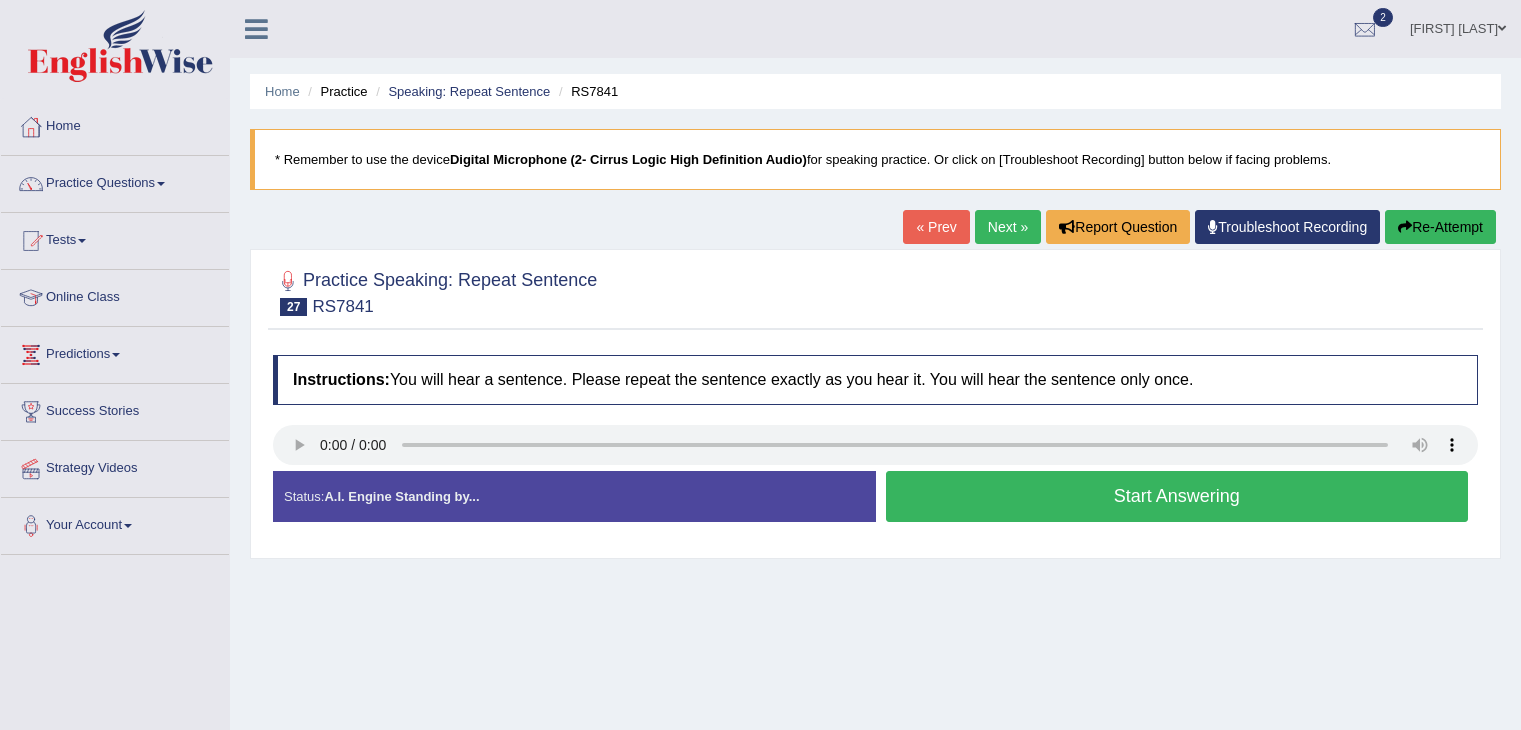scroll, scrollTop: 0, scrollLeft: 0, axis: both 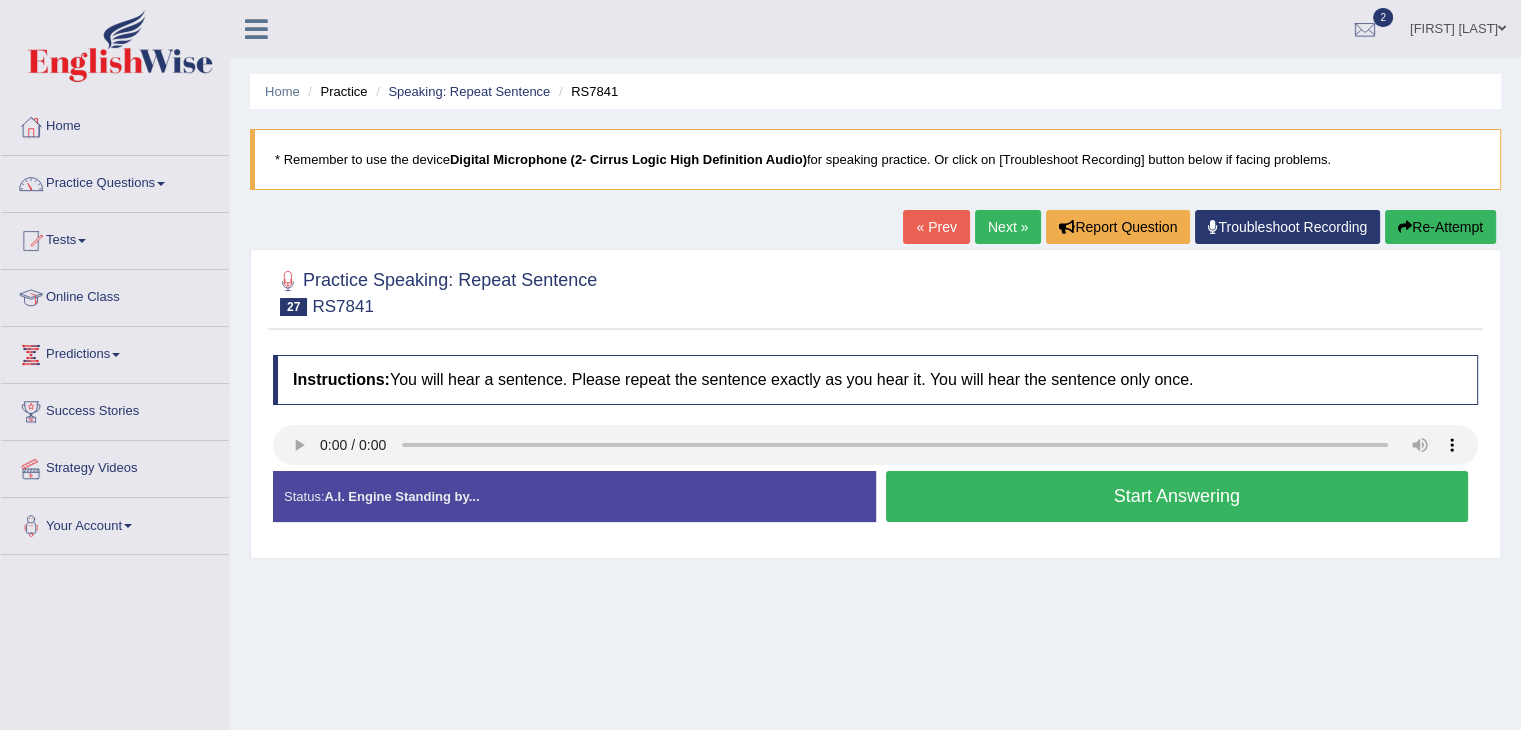click on "Start Answering" at bounding box center (1177, 496) 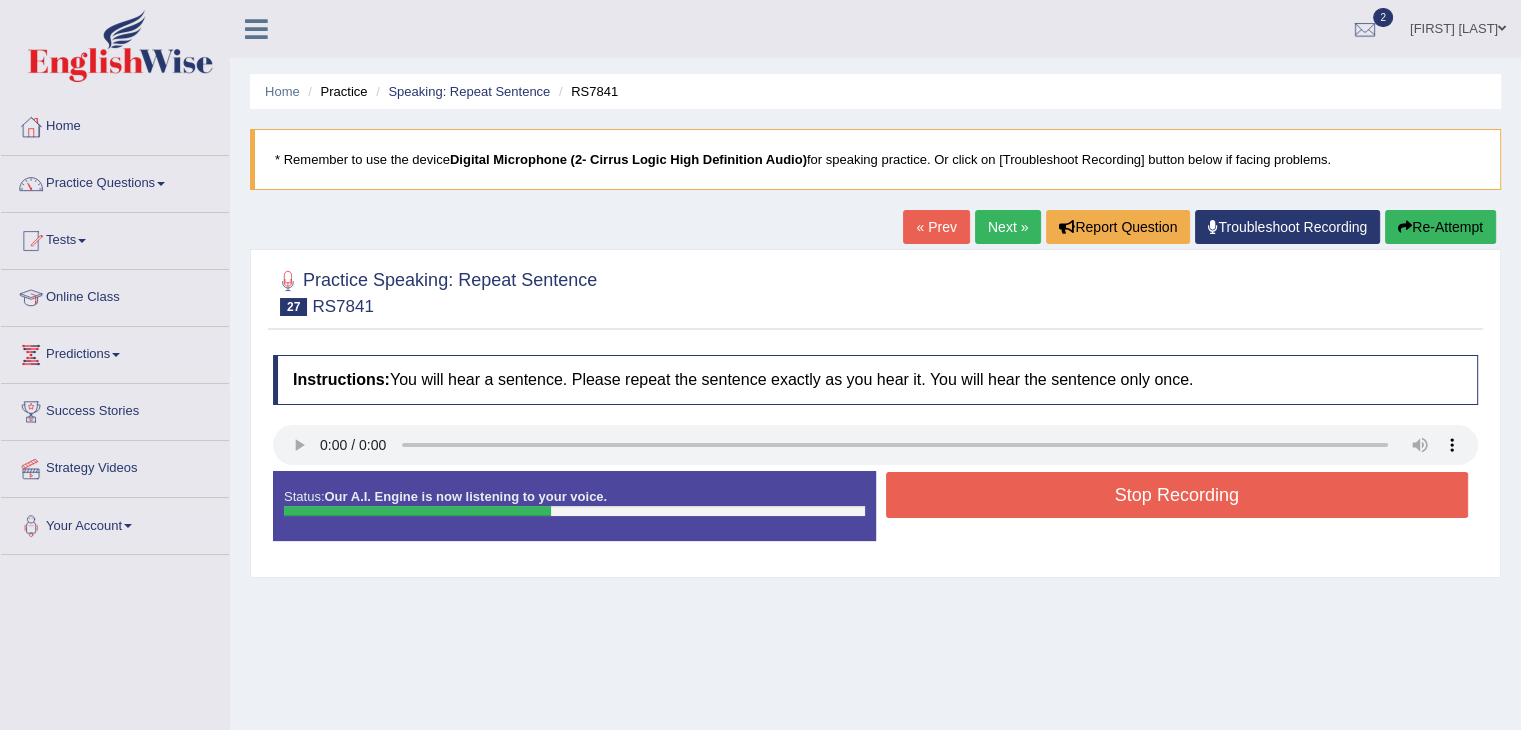 click on "Stop Recording" at bounding box center [1177, 495] 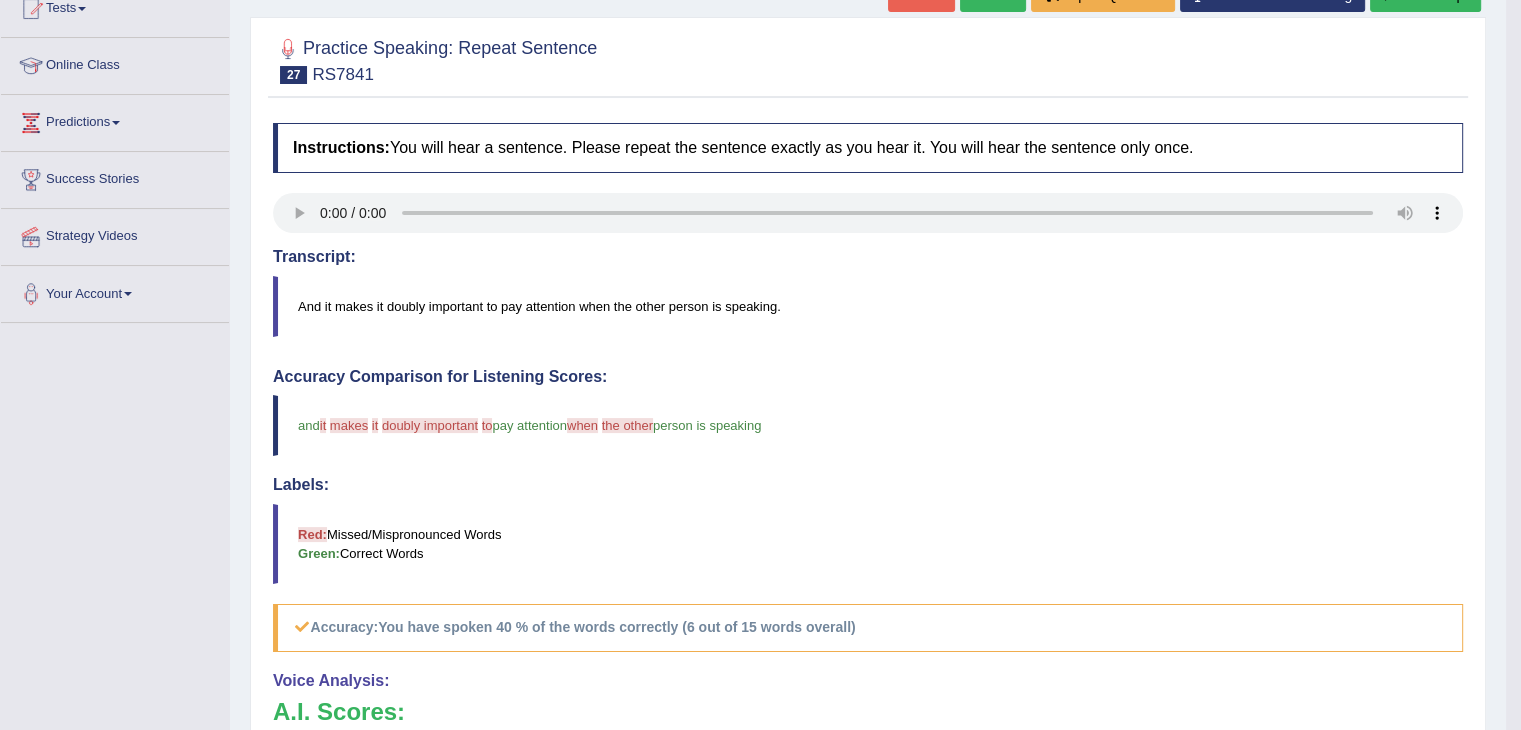 scroll, scrollTop: 0, scrollLeft: 0, axis: both 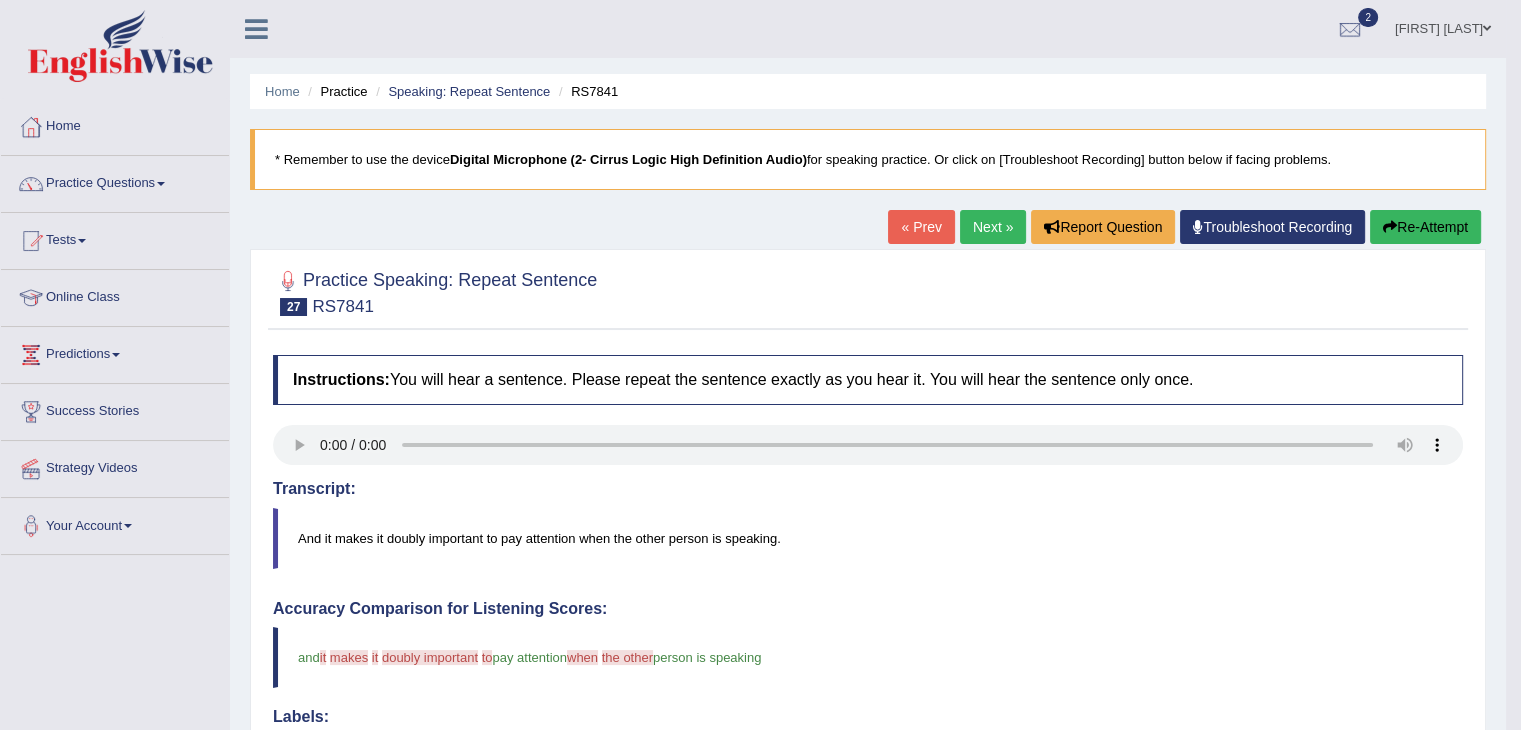 click on "Next »" at bounding box center [993, 227] 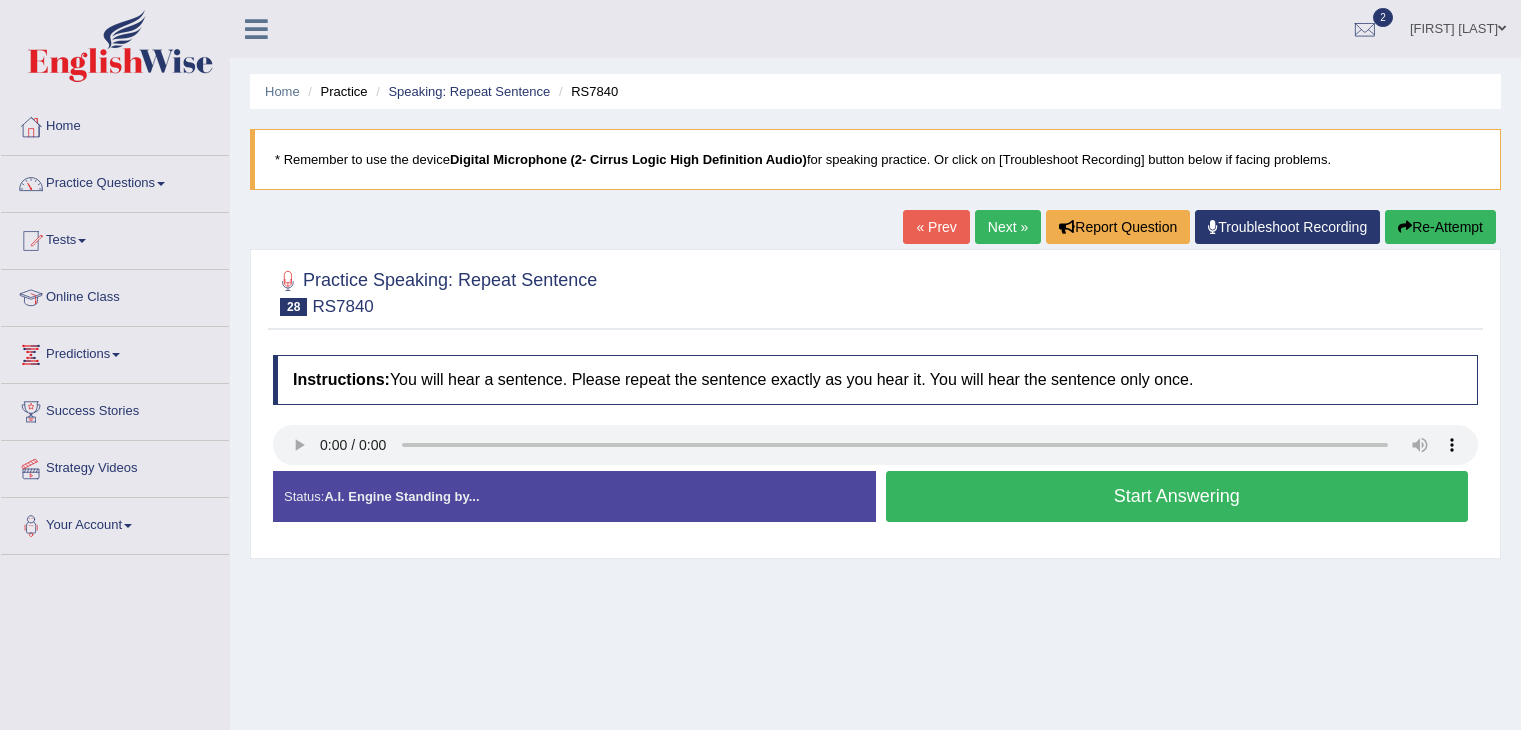 scroll, scrollTop: 0, scrollLeft: 0, axis: both 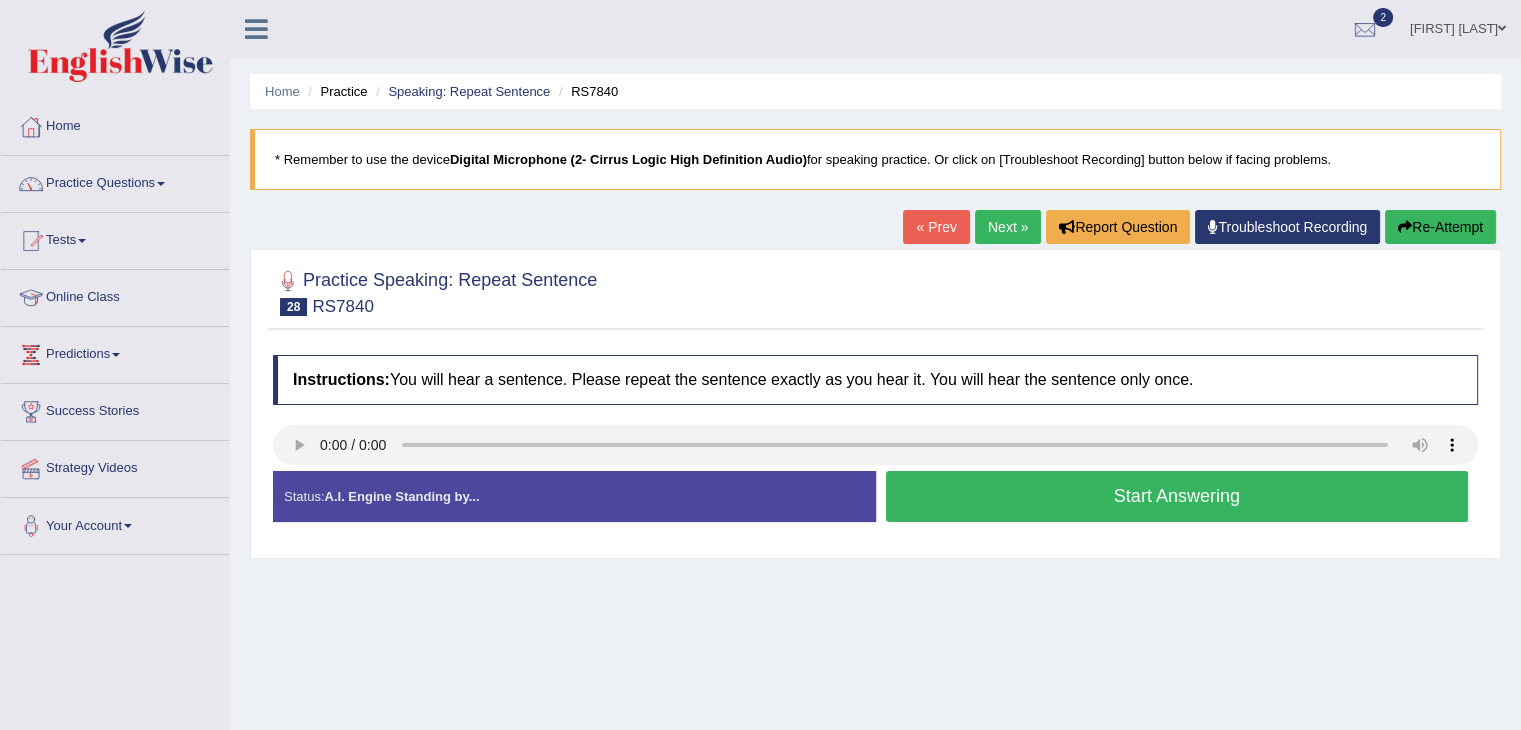 click on "Start Answering" at bounding box center [1177, 496] 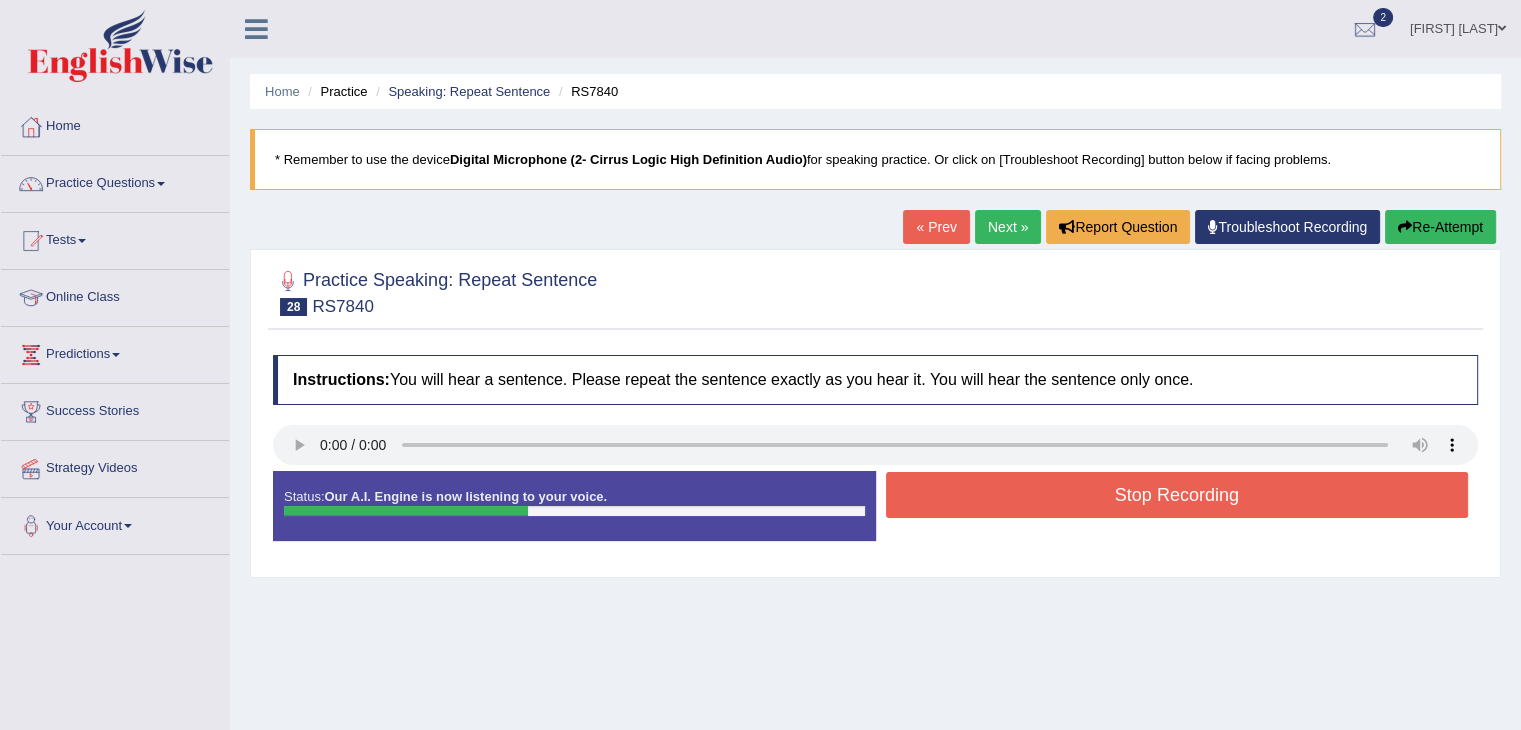 click on "Stop Recording" at bounding box center (1177, 495) 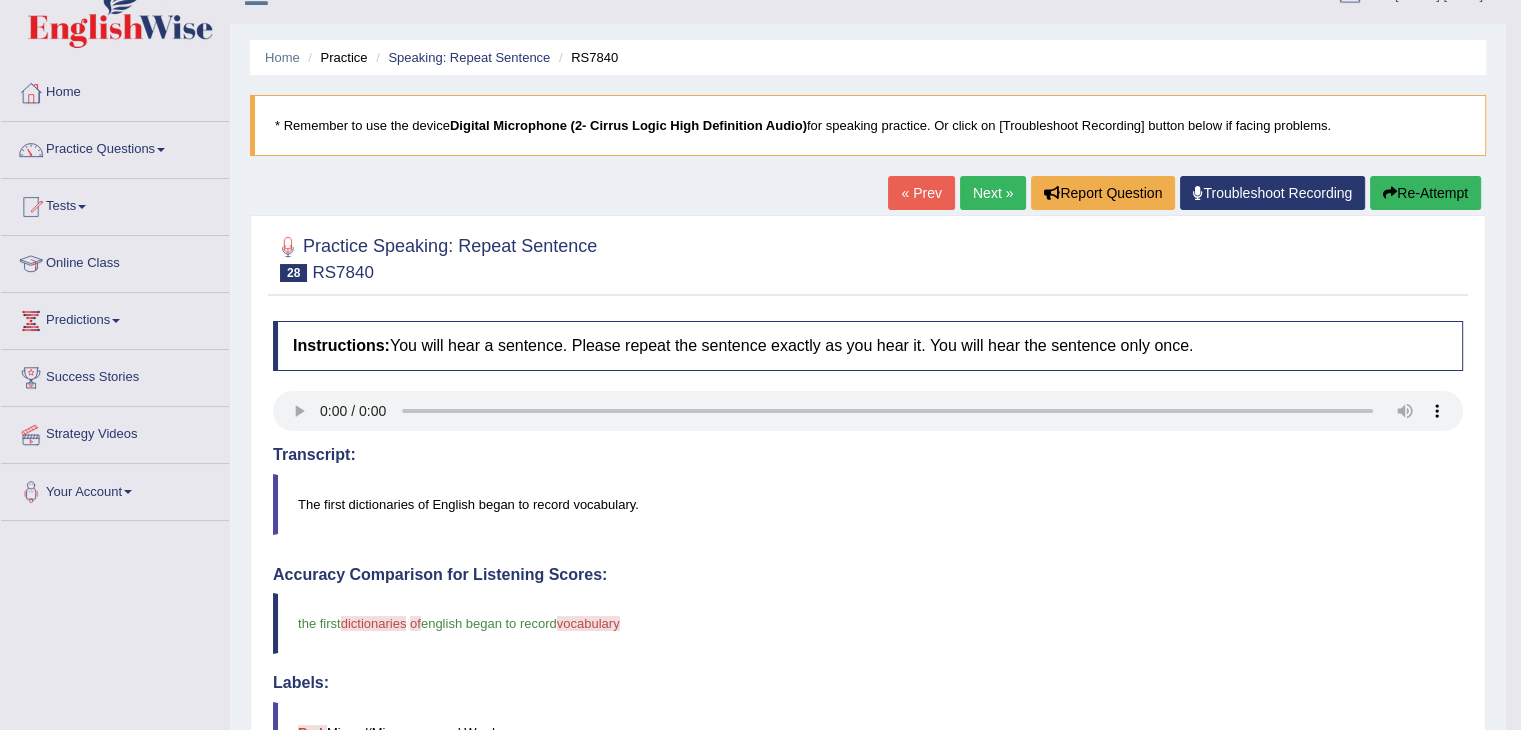 scroll, scrollTop: 25, scrollLeft: 0, axis: vertical 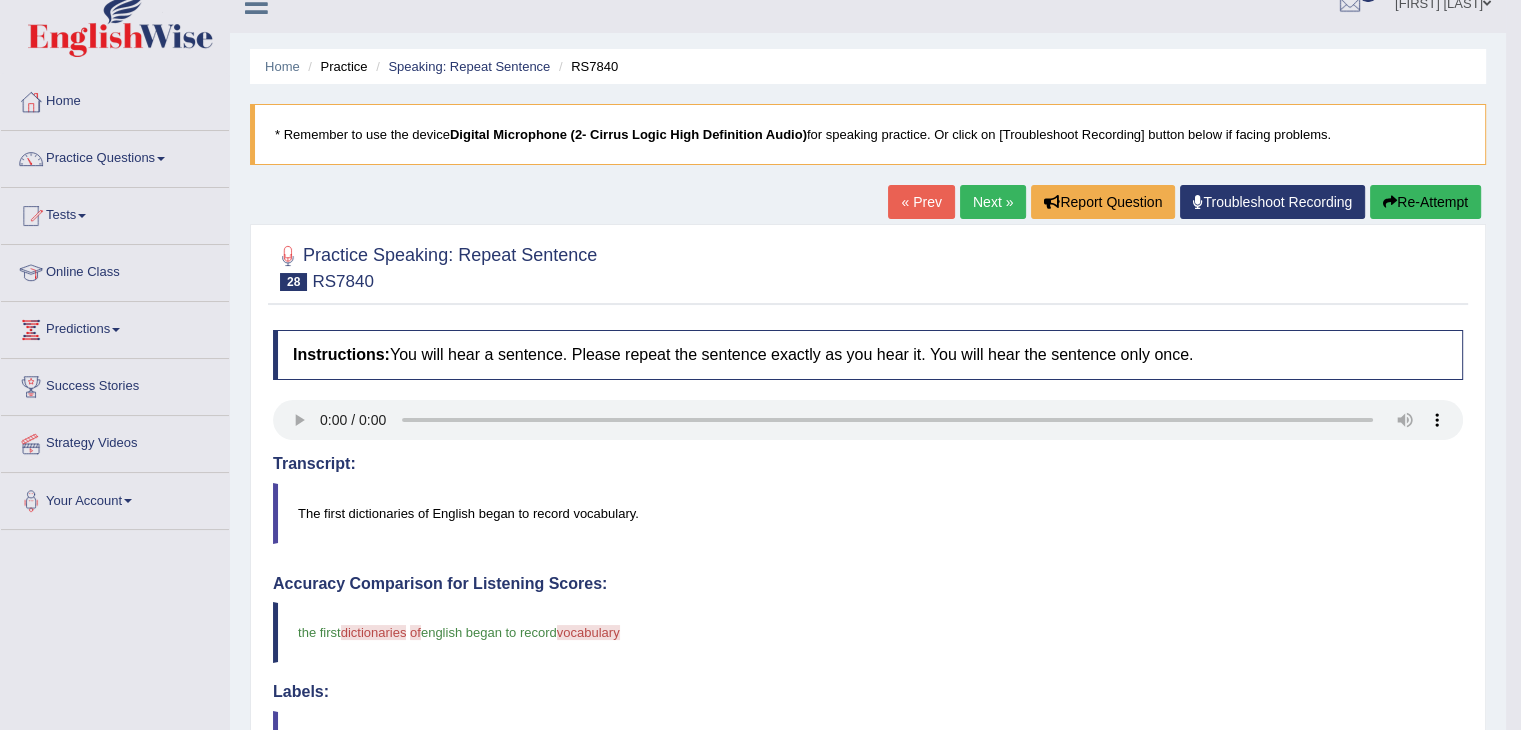 click on "Next »" at bounding box center [993, 202] 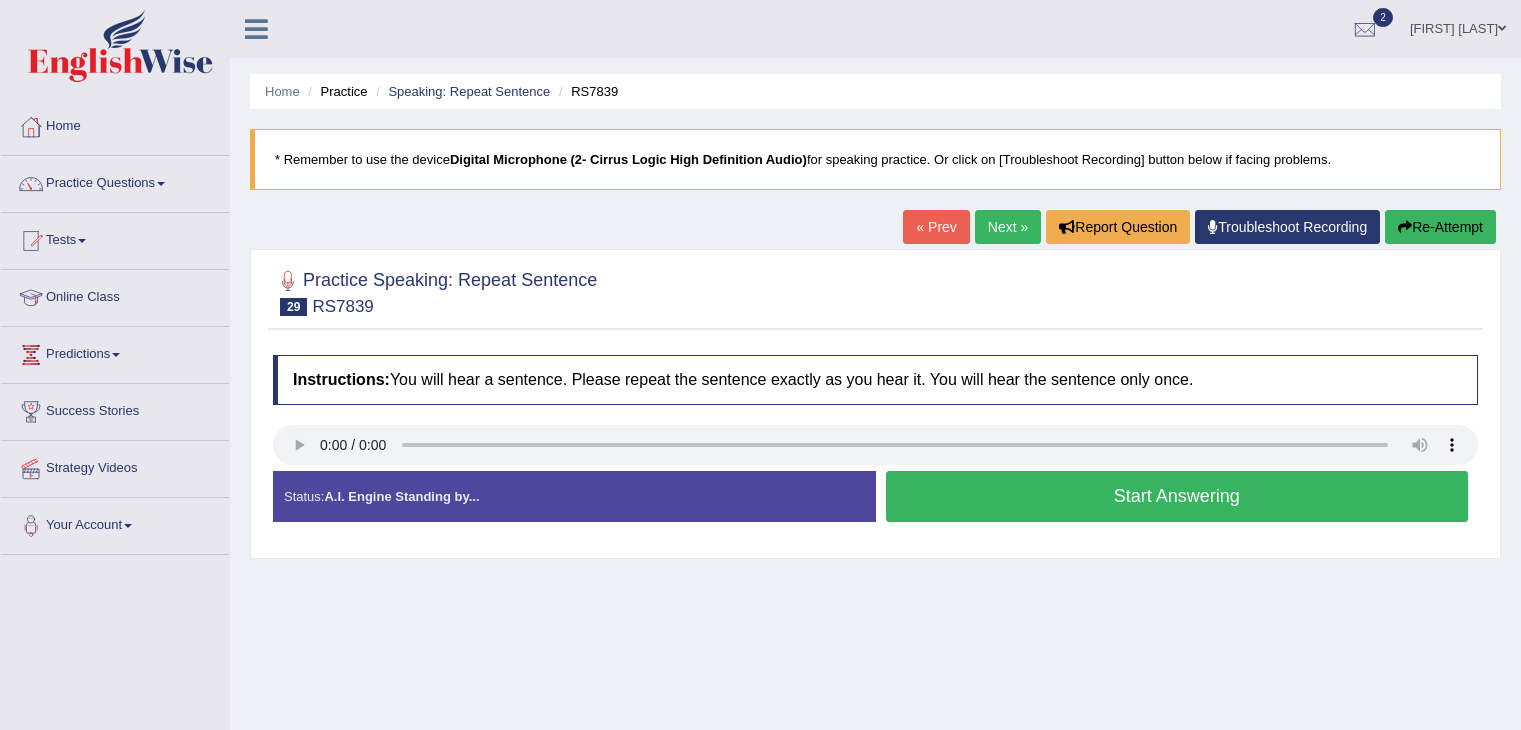 scroll, scrollTop: 0, scrollLeft: 0, axis: both 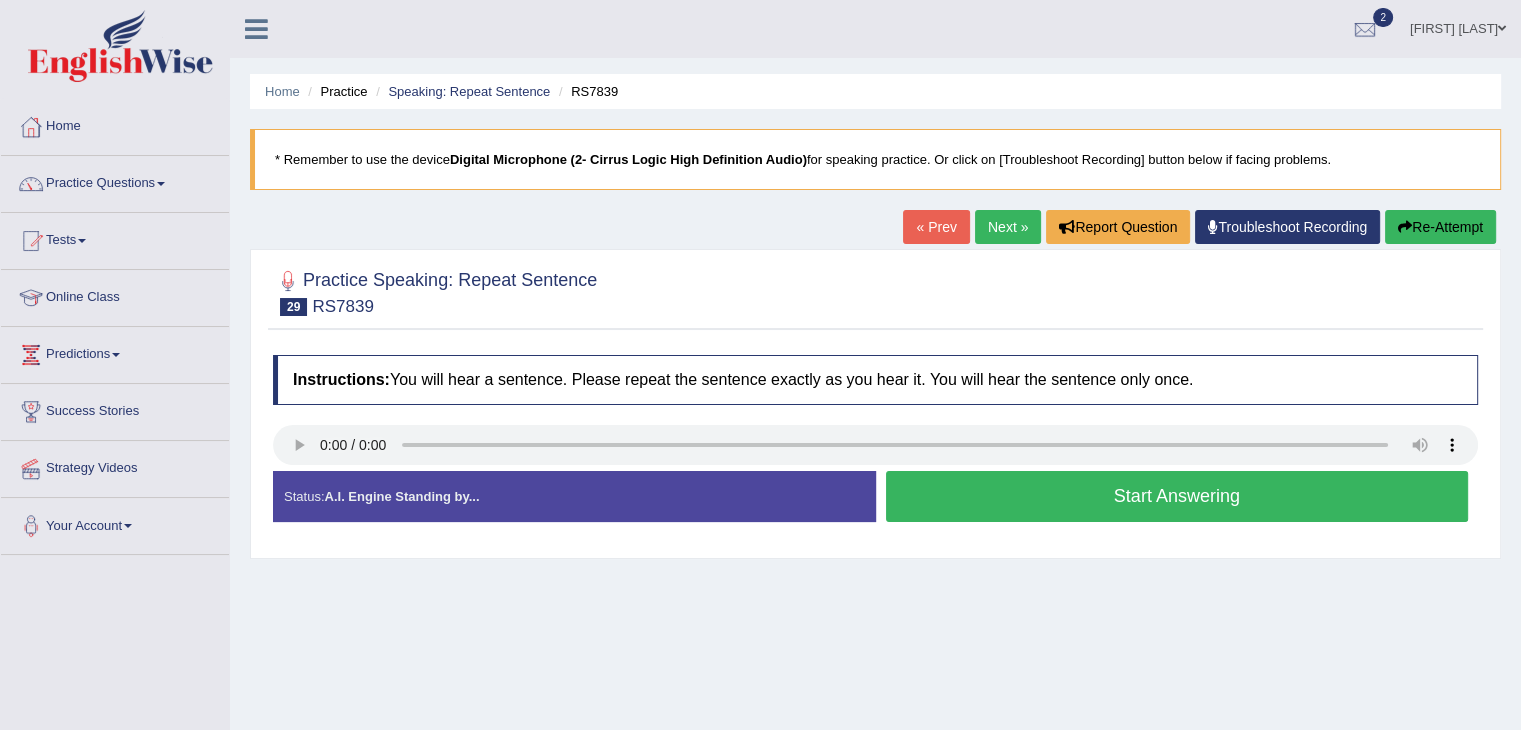 click on "Start Answering" at bounding box center [1177, 496] 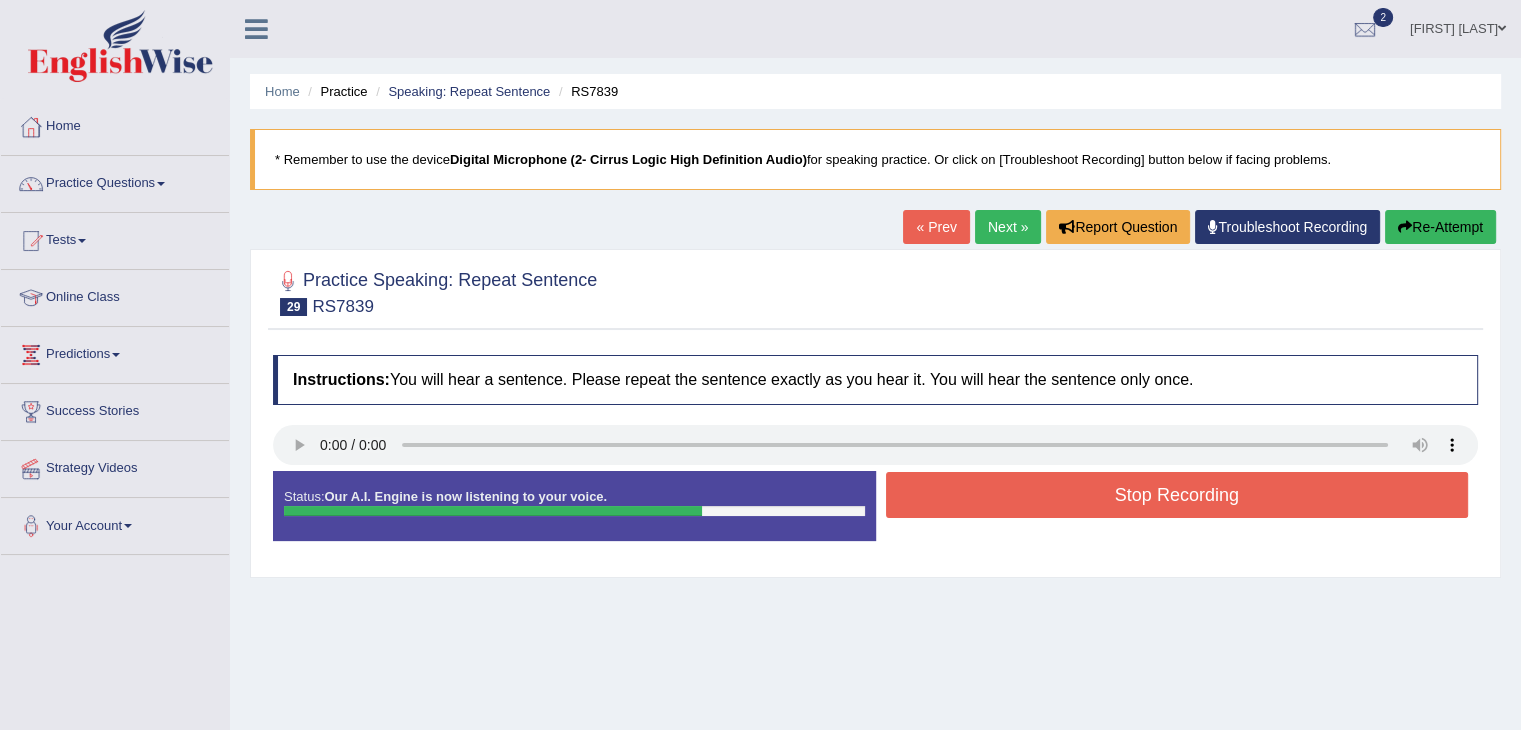 click on "Stop Recording" at bounding box center (1177, 495) 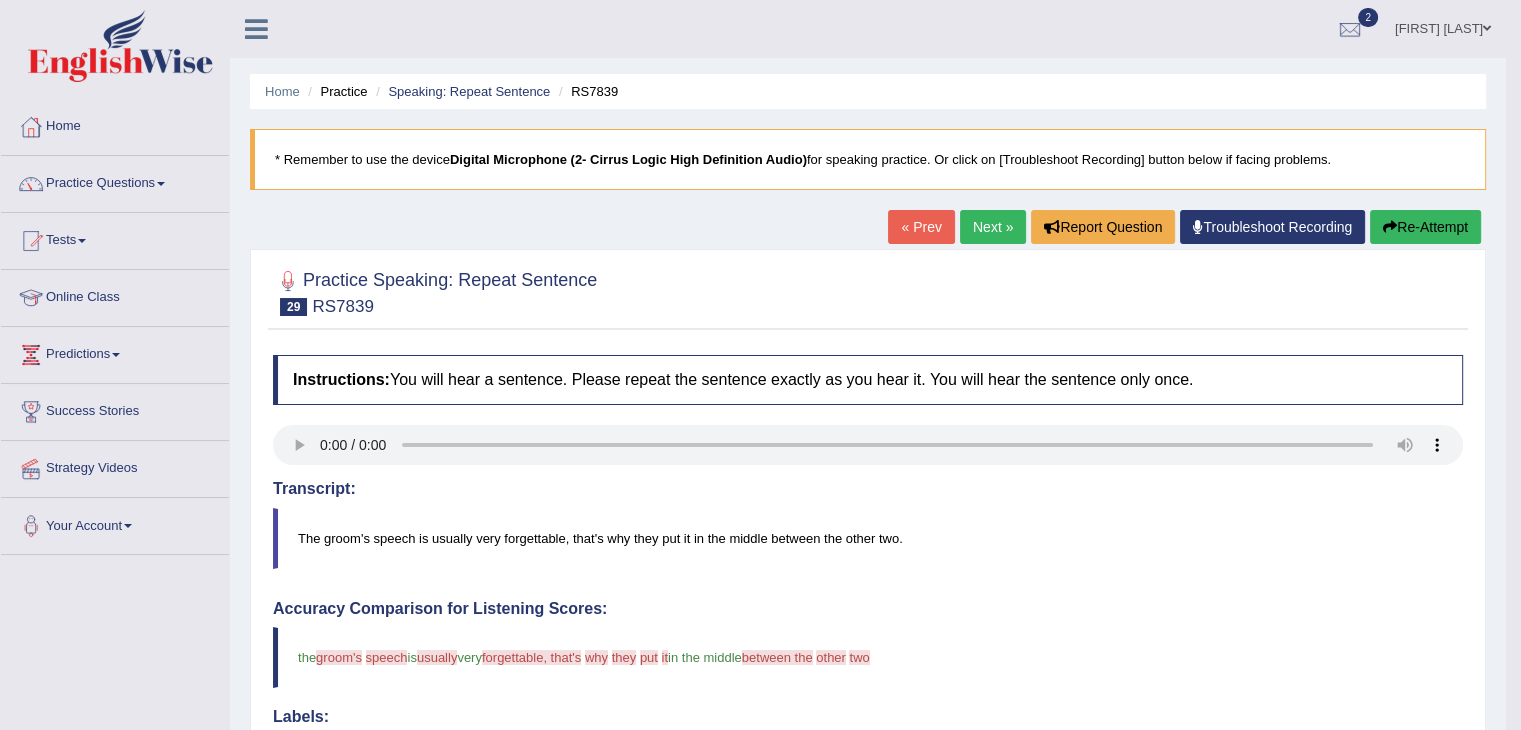 scroll, scrollTop: 0, scrollLeft: 0, axis: both 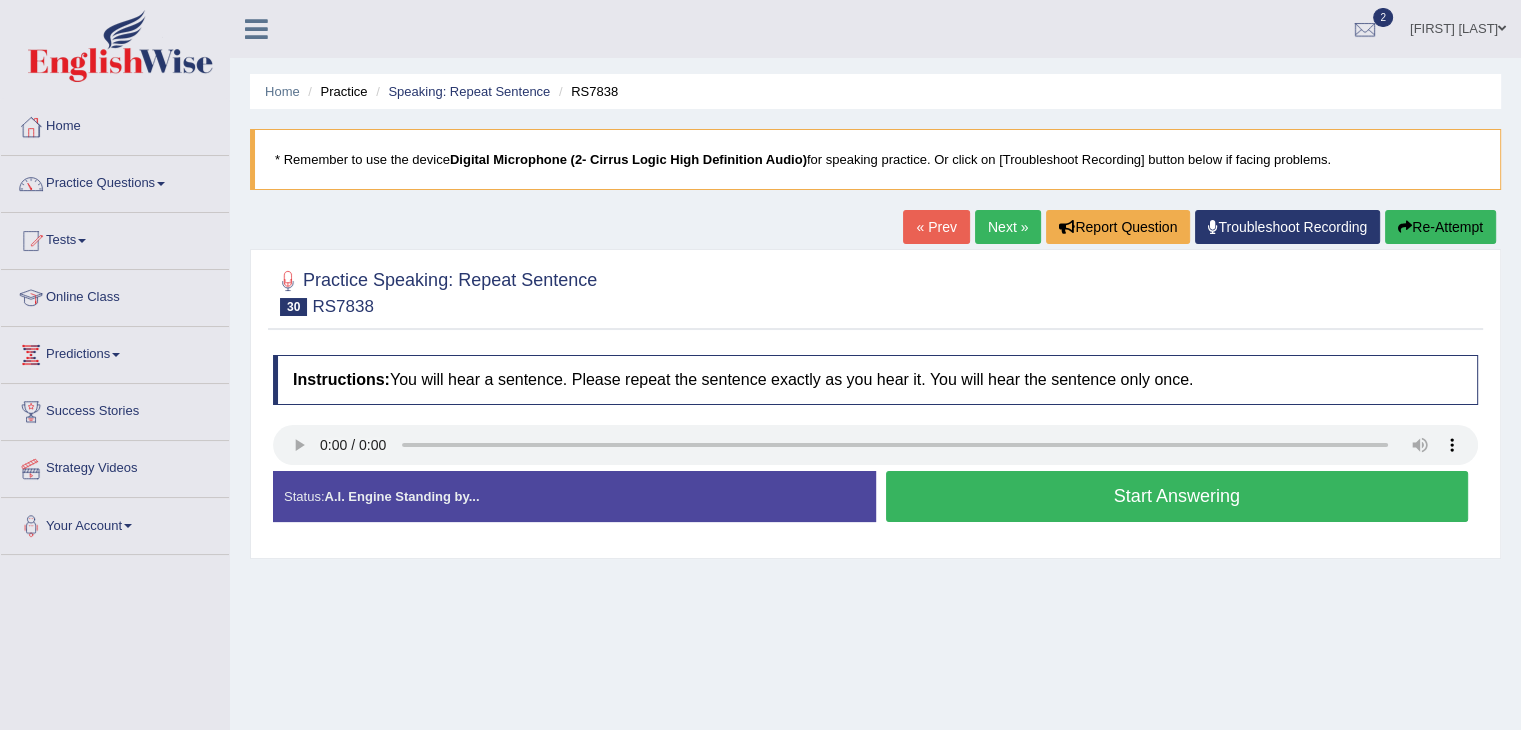 click on "Start Answering" at bounding box center [1177, 496] 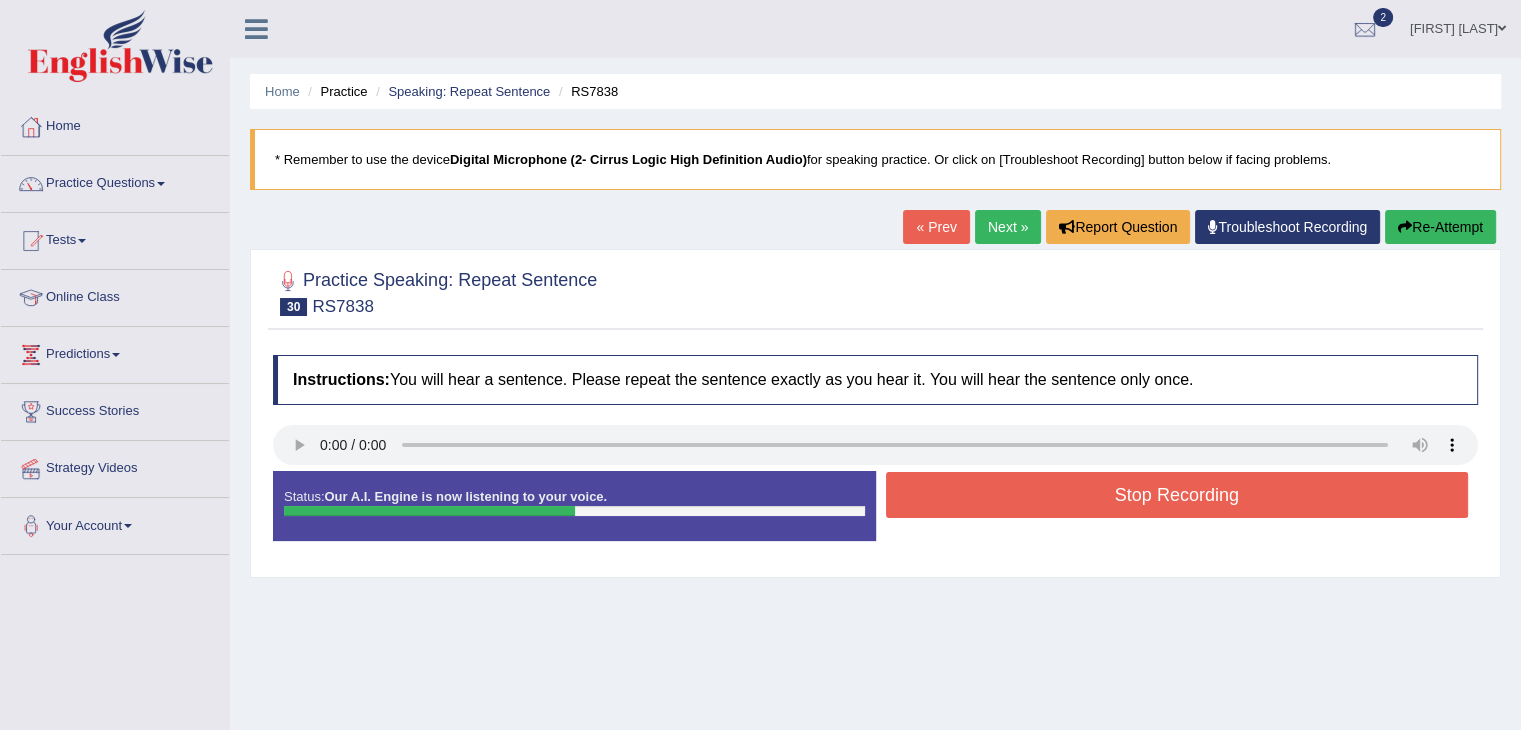 click on "Stop Recording" at bounding box center [1177, 495] 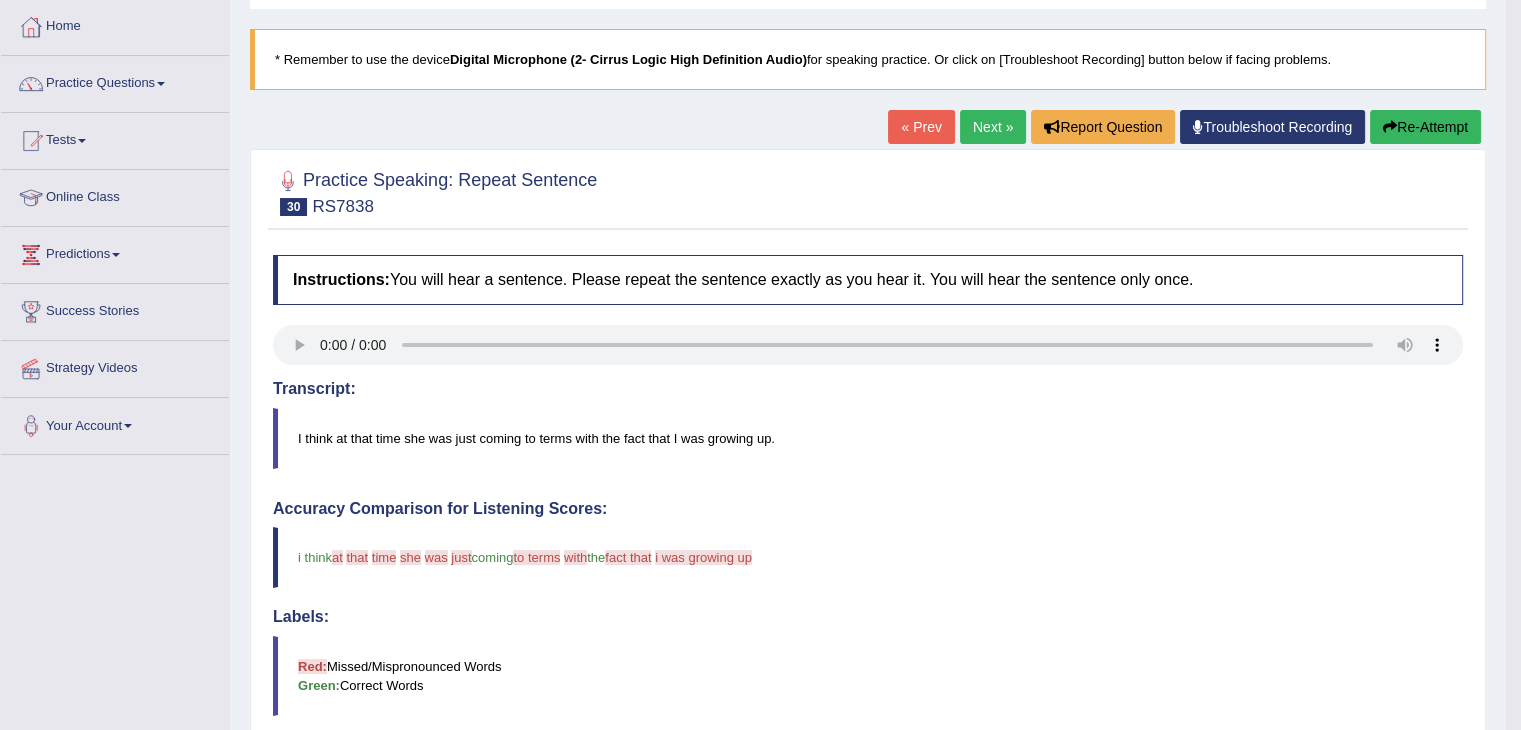 scroll, scrollTop: 91, scrollLeft: 0, axis: vertical 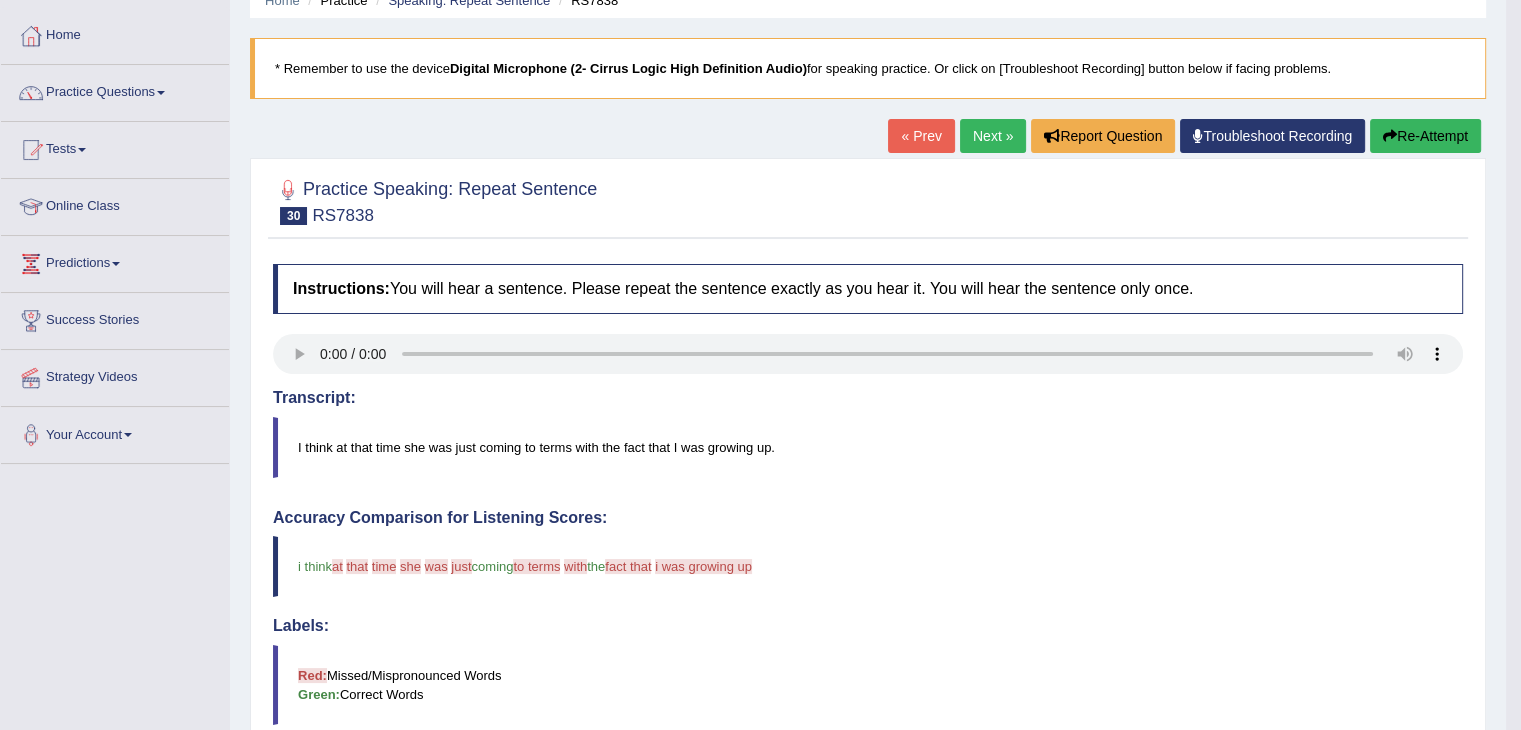 click on "Re-Attempt" at bounding box center [1425, 136] 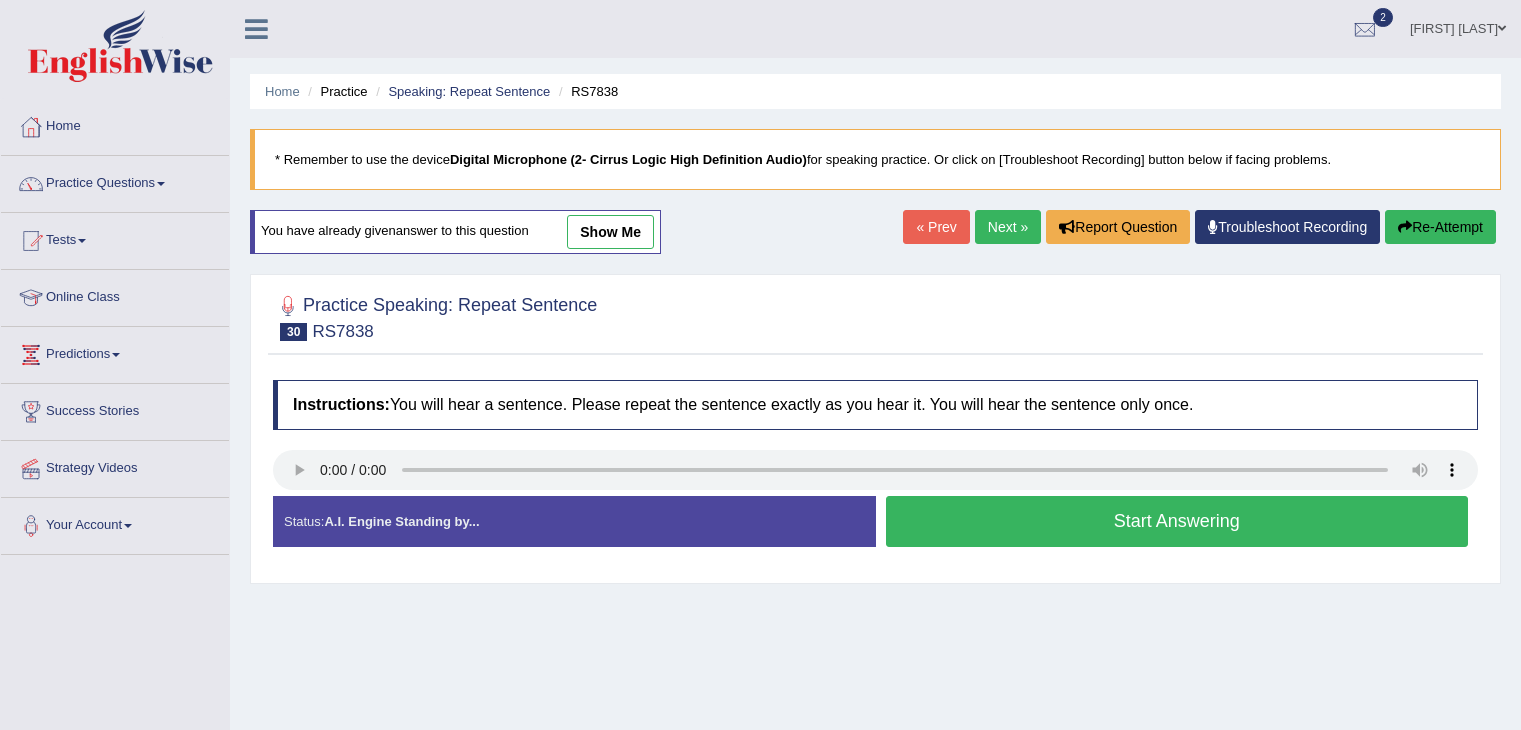 scroll, scrollTop: 91, scrollLeft: 0, axis: vertical 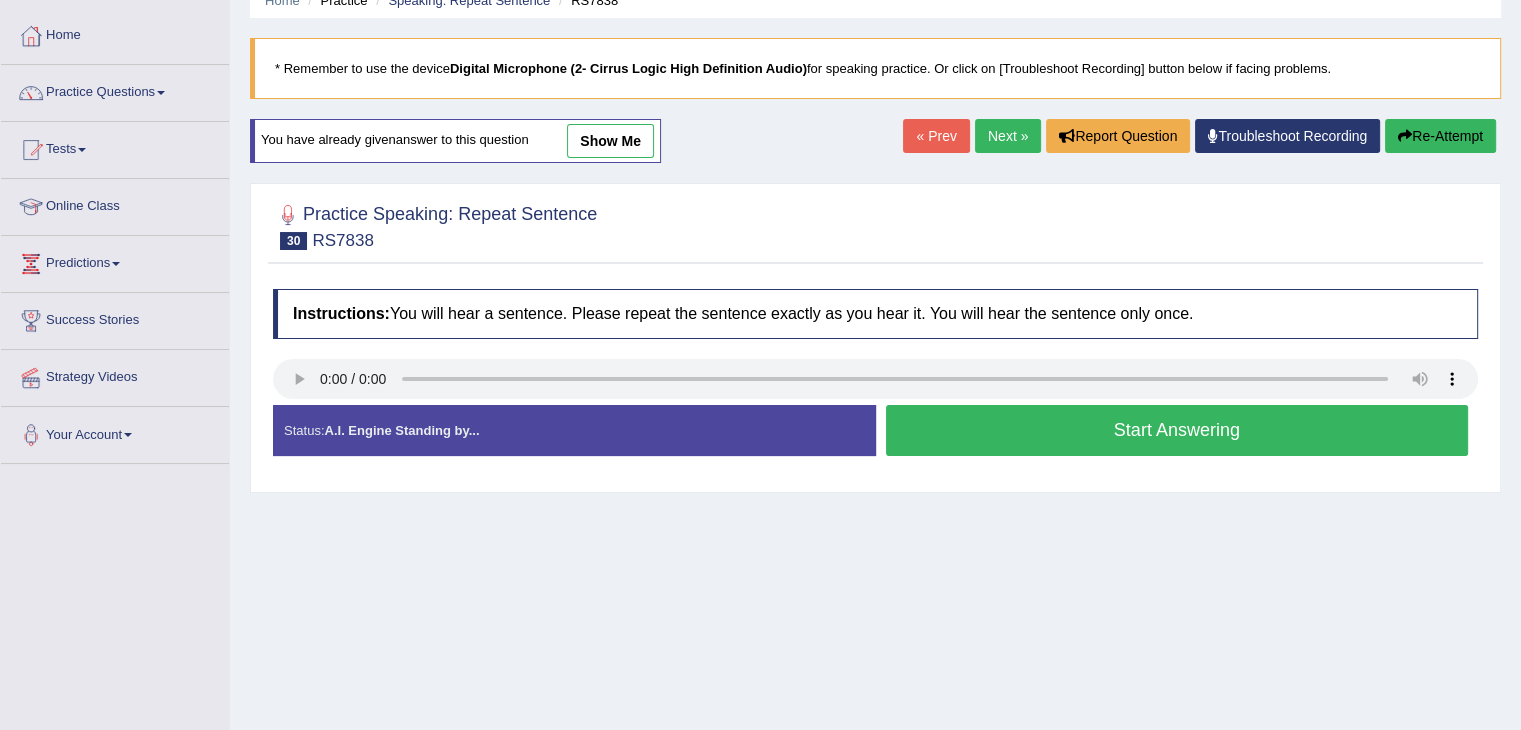 click on "Start Answering" at bounding box center [1177, 430] 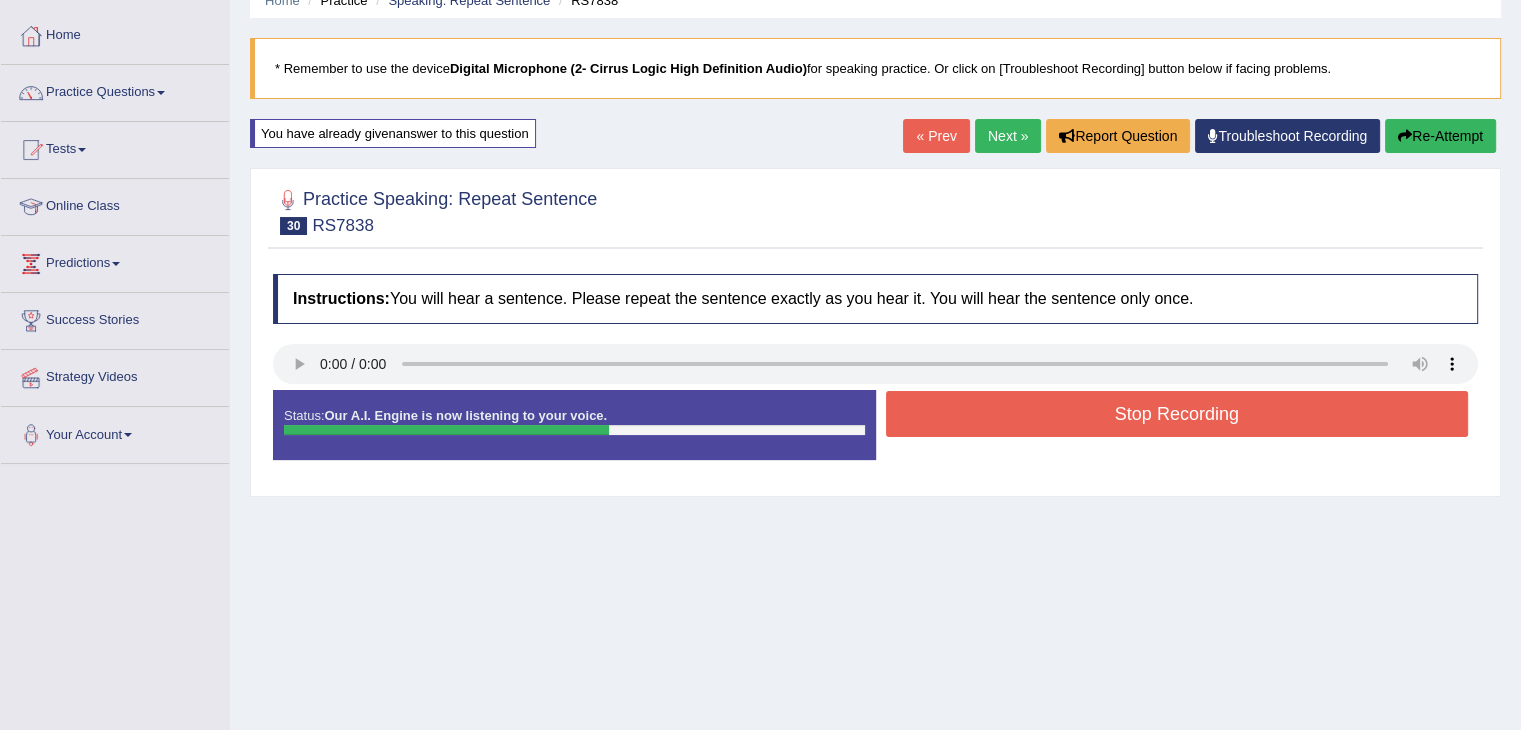 click on "Stop Recording" at bounding box center [1177, 414] 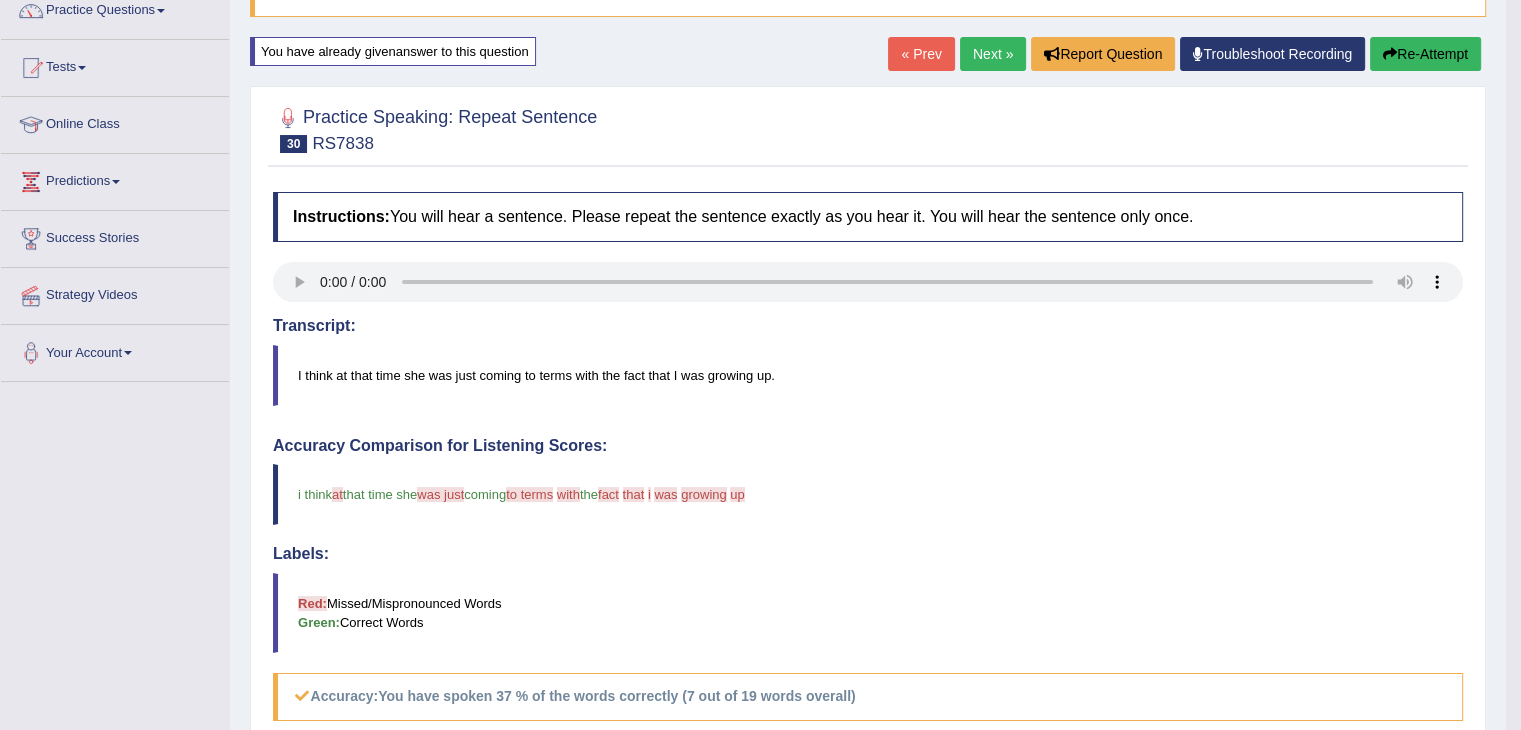 scroll, scrollTop: 0, scrollLeft: 0, axis: both 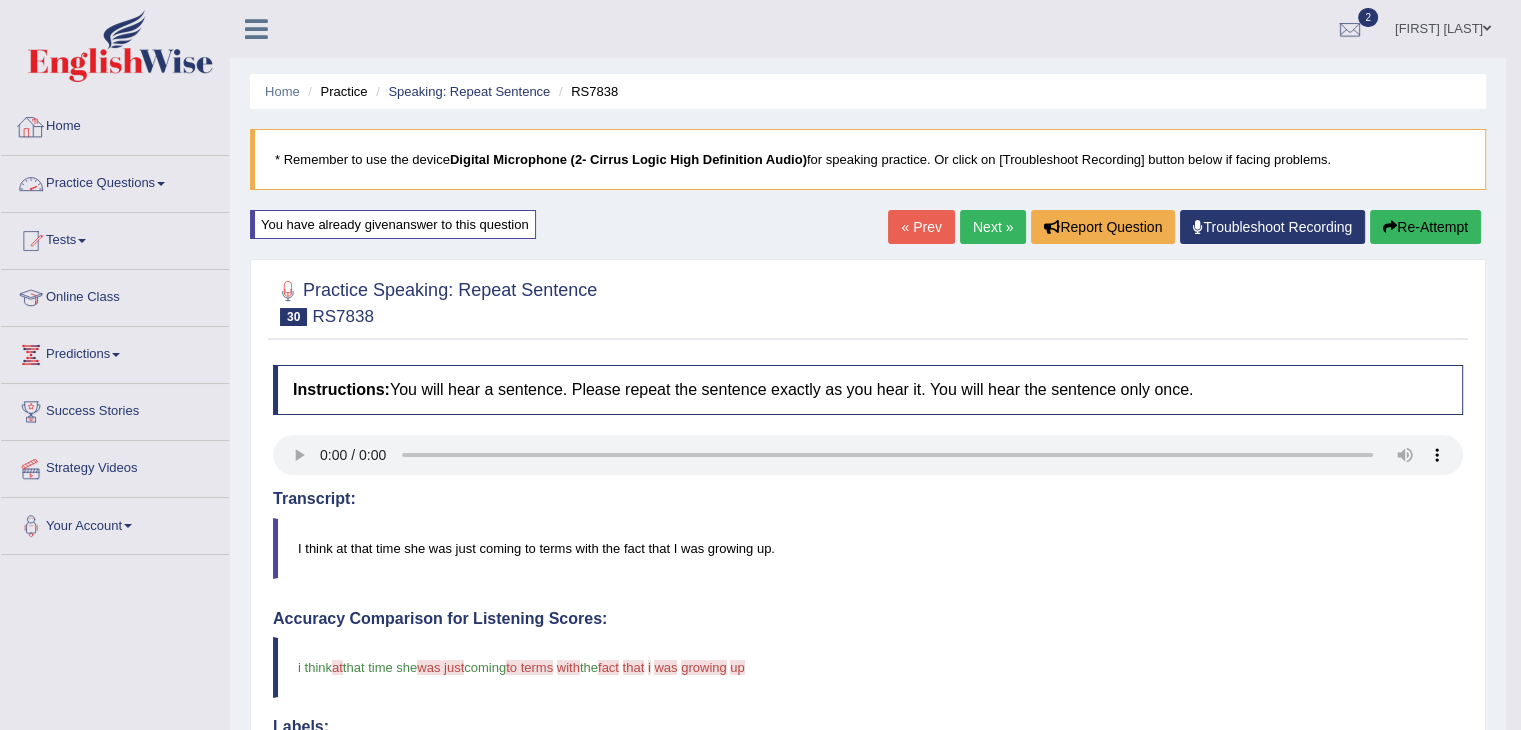 click on "Practice Questions" at bounding box center [115, 181] 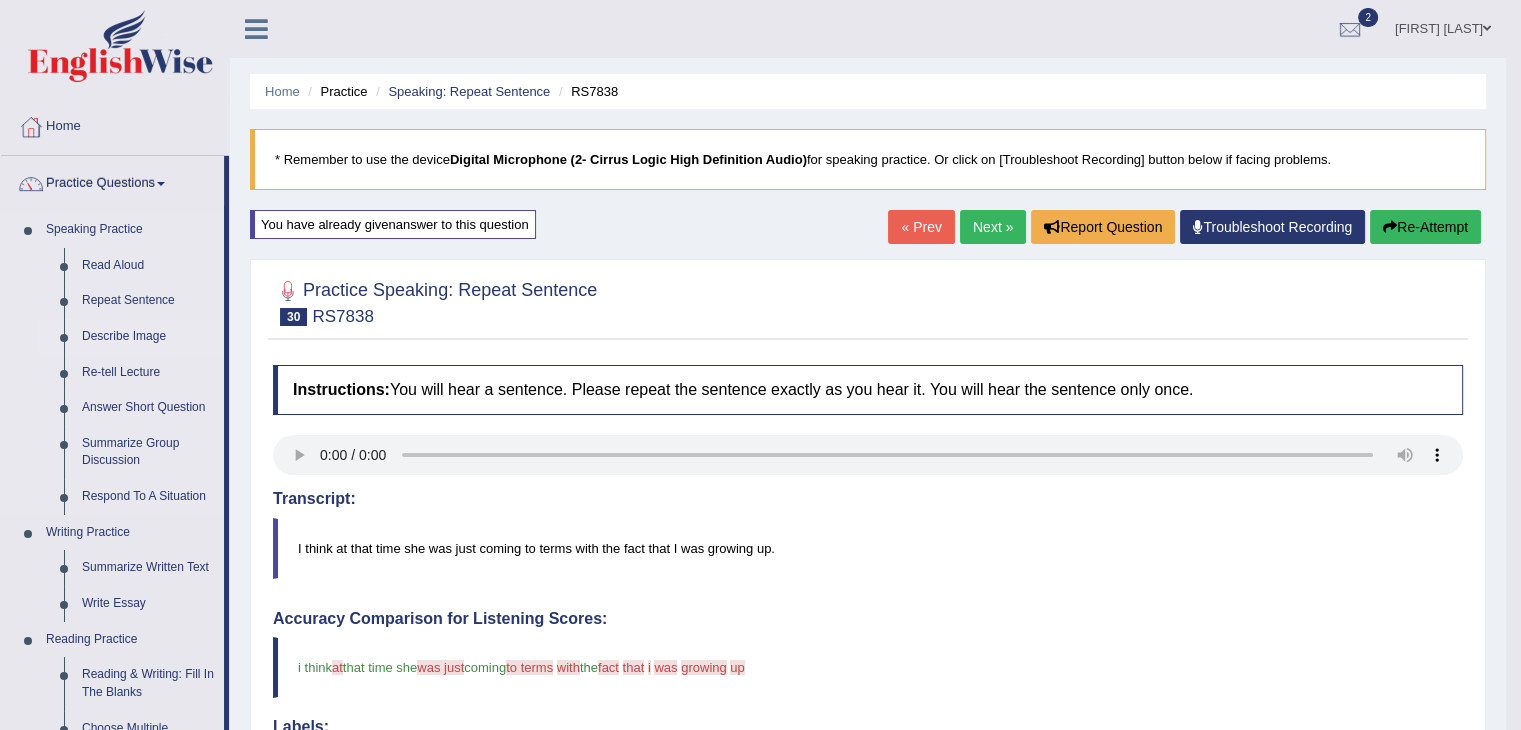 click on "Describe Image" at bounding box center (148, 337) 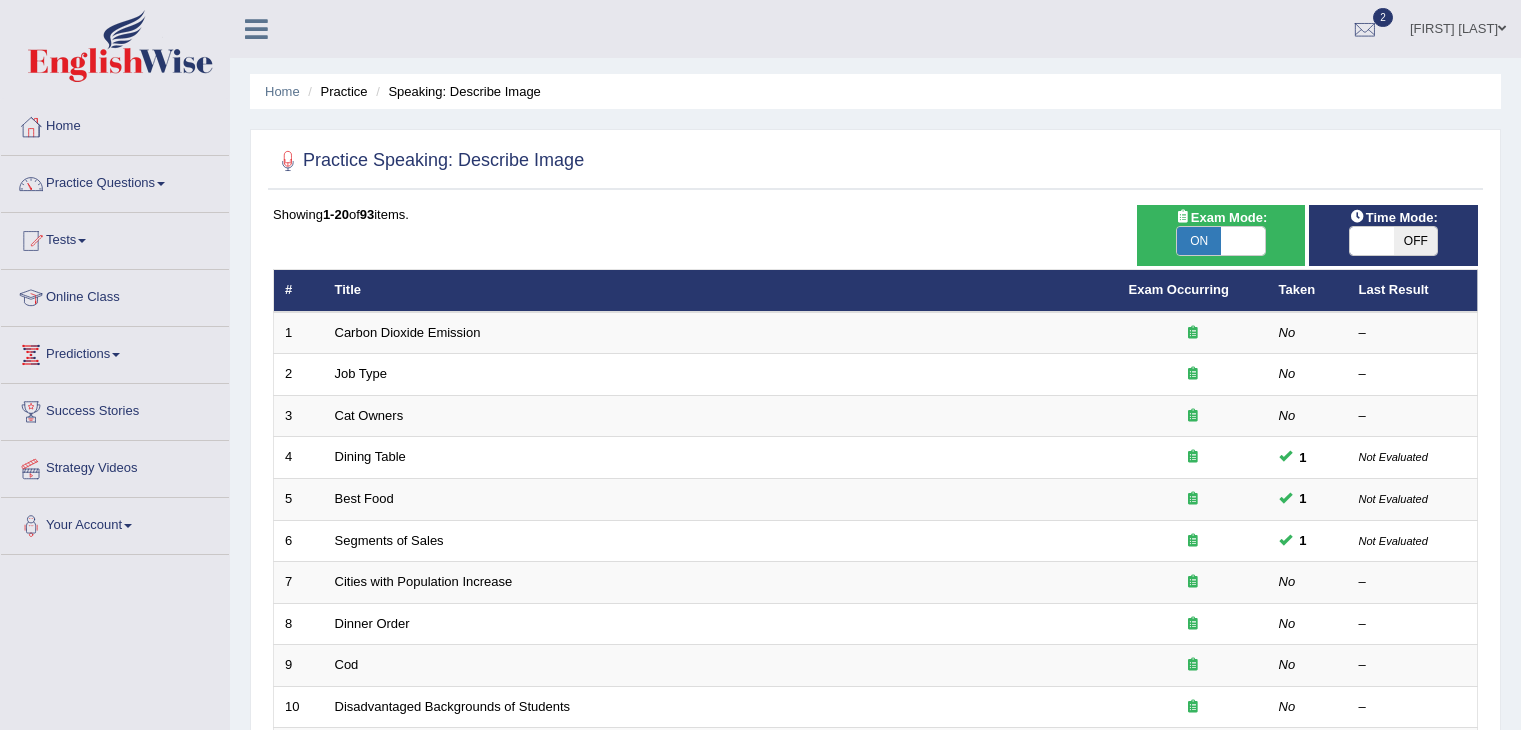 scroll, scrollTop: 0, scrollLeft: 0, axis: both 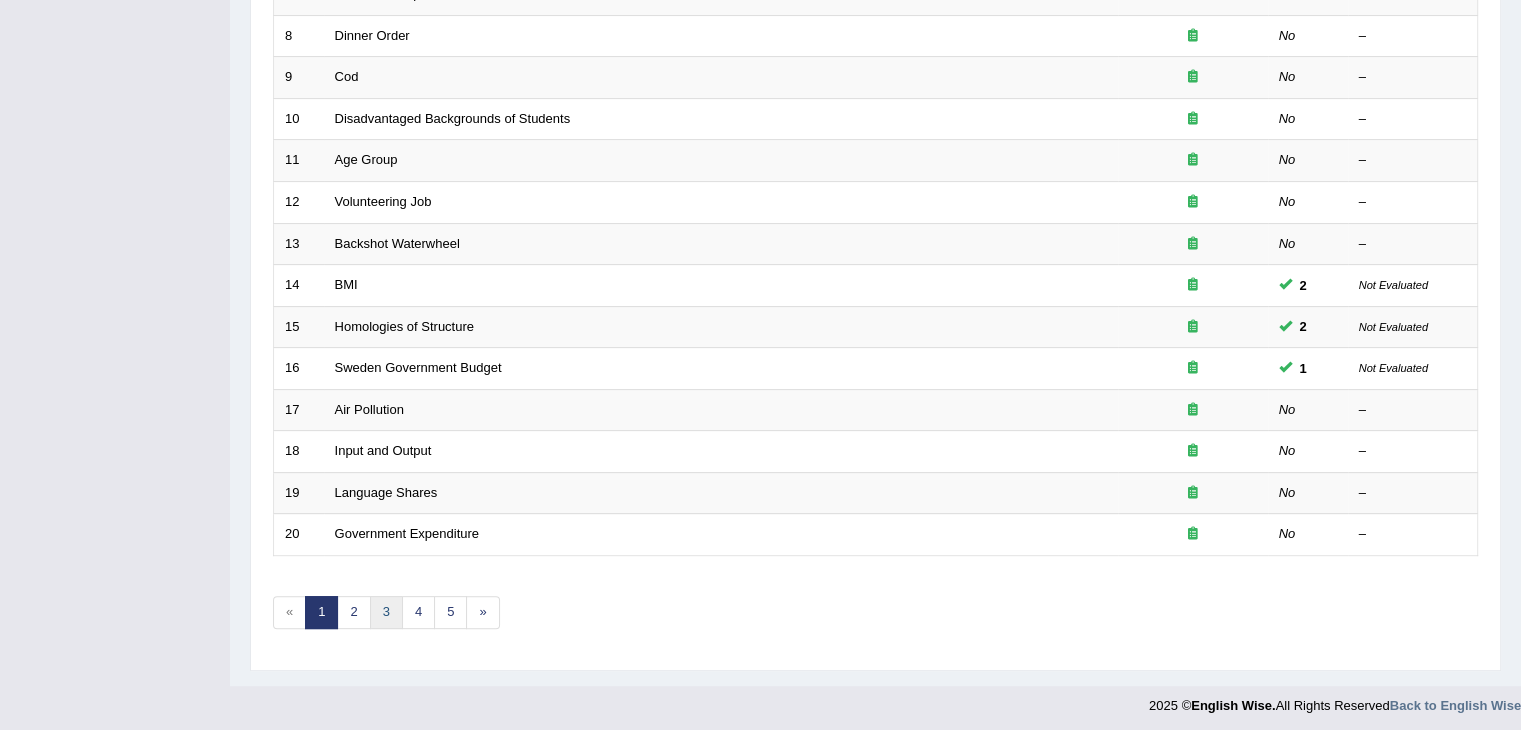 click on "3" at bounding box center [386, 612] 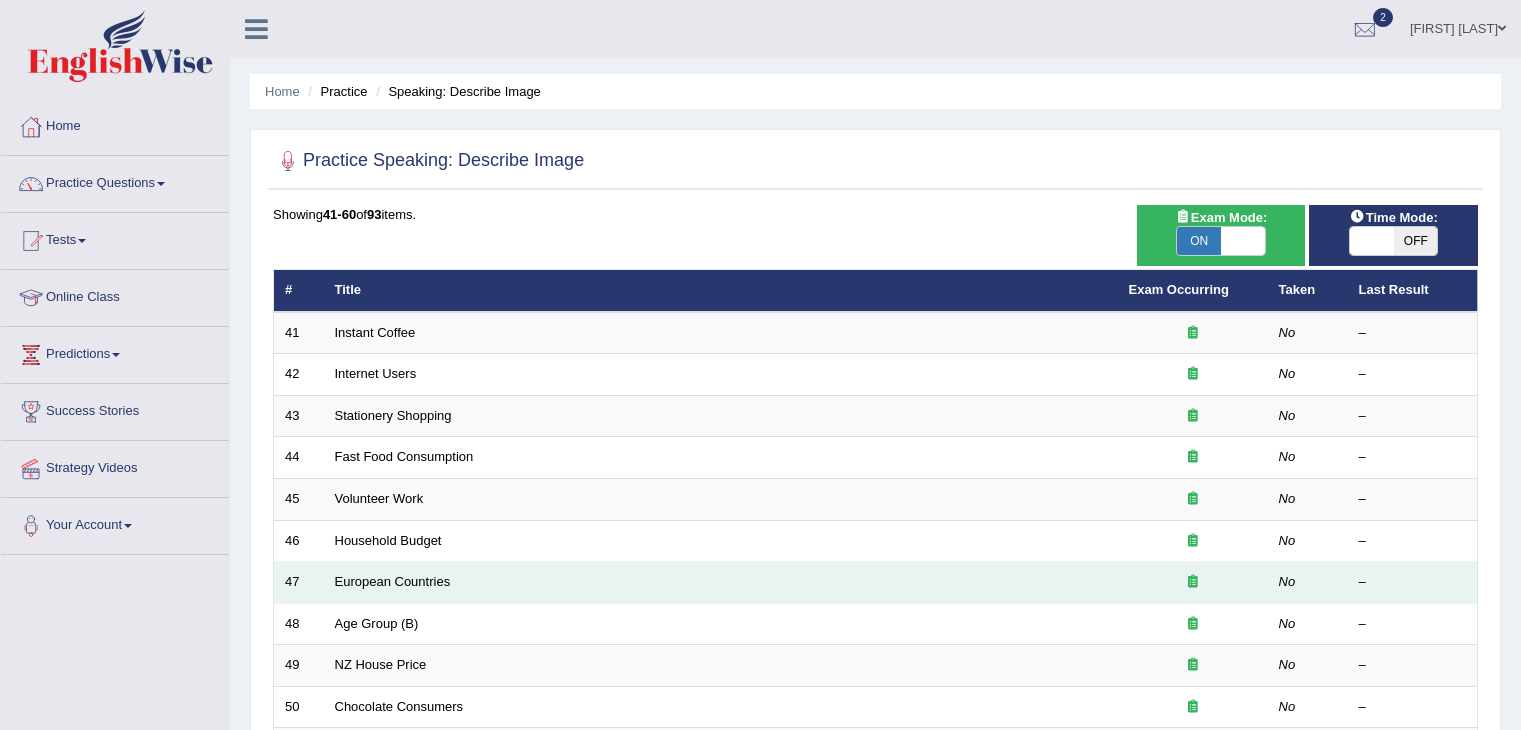 scroll, scrollTop: 0, scrollLeft: 0, axis: both 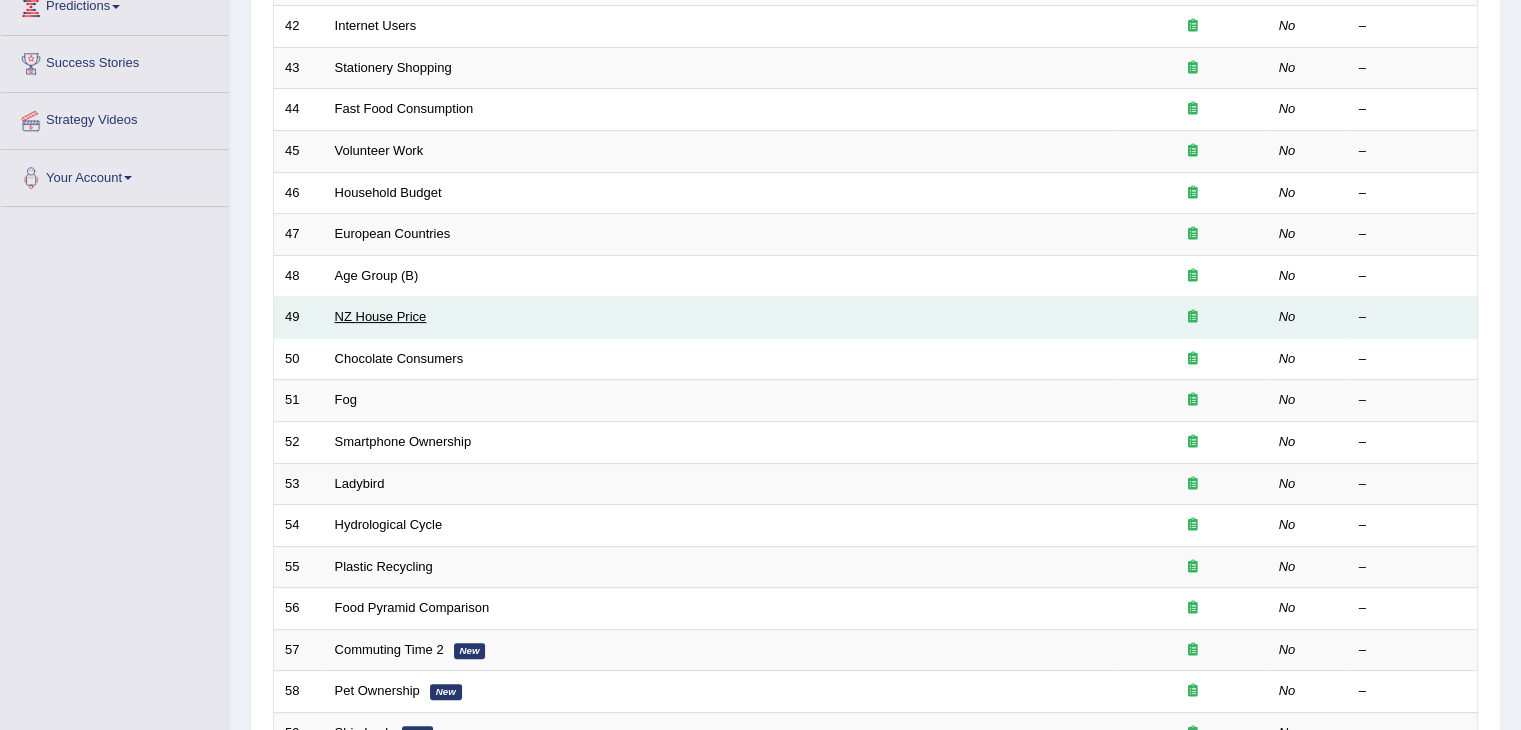 click on "NZ House Price" at bounding box center [381, 316] 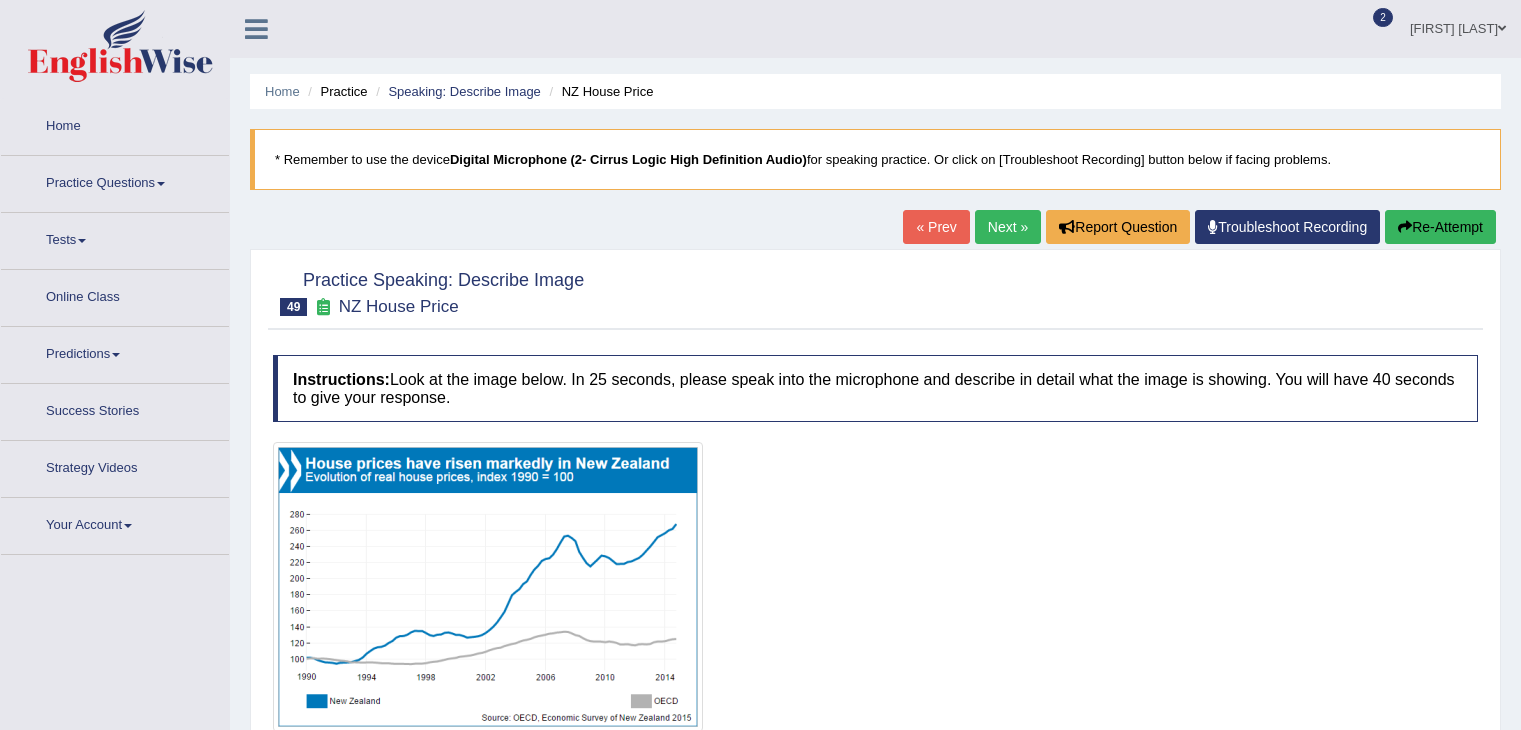 scroll, scrollTop: 0, scrollLeft: 0, axis: both 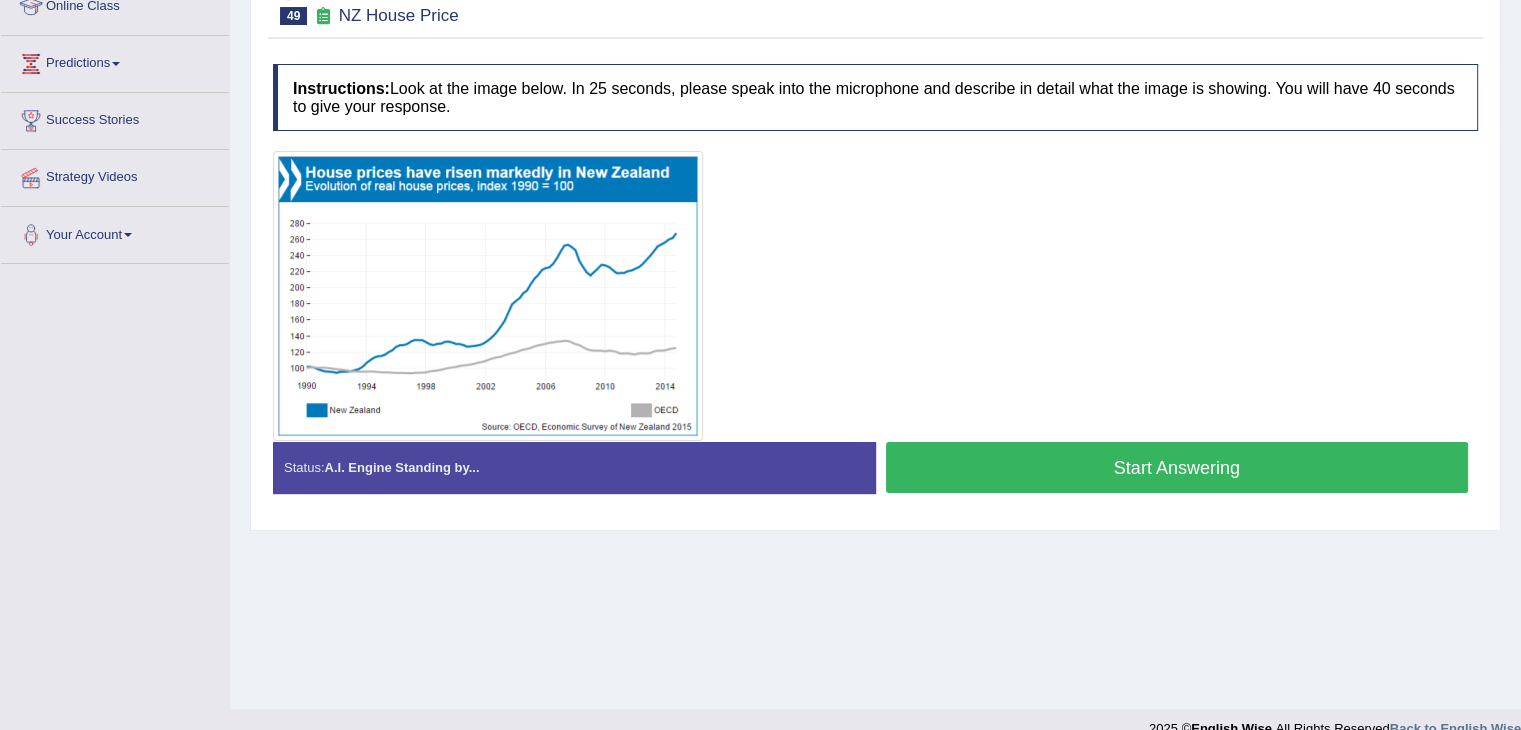 click on "Start Answering" at bounding box center [1177, 467] 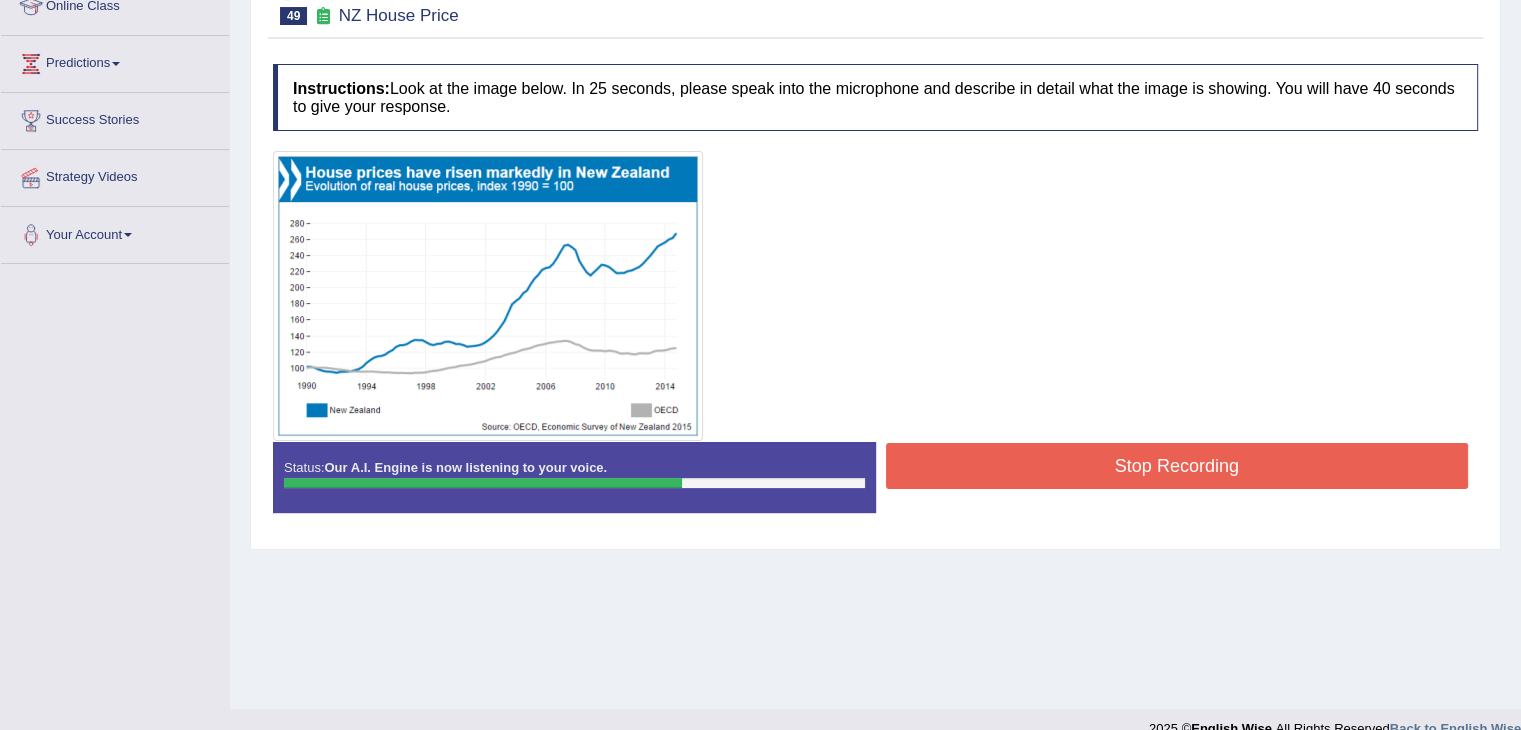 click on "Stop Recording" at bounding box center (1177, 466) 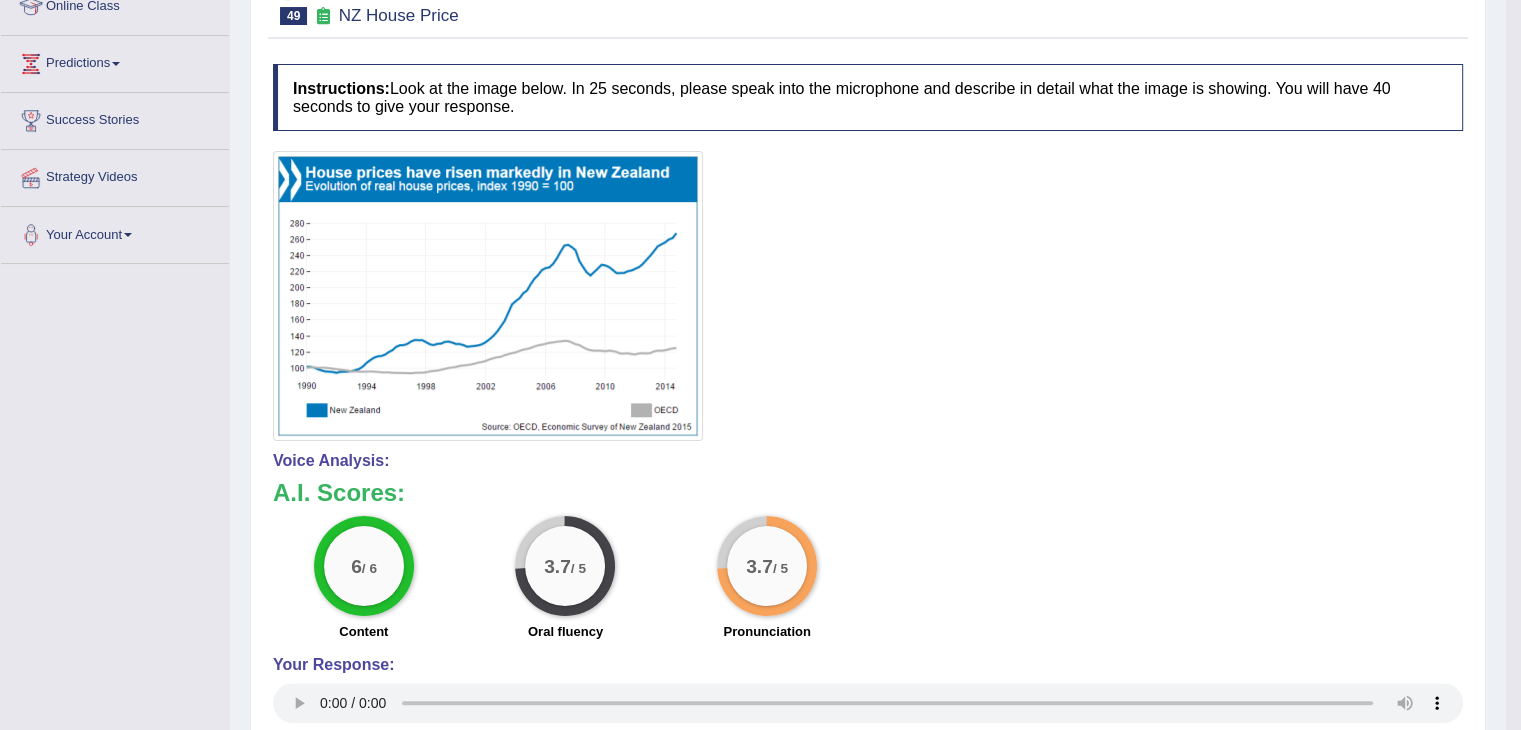 scroll, scrollTop: 578, scrollLeft: 0, axis: vertical 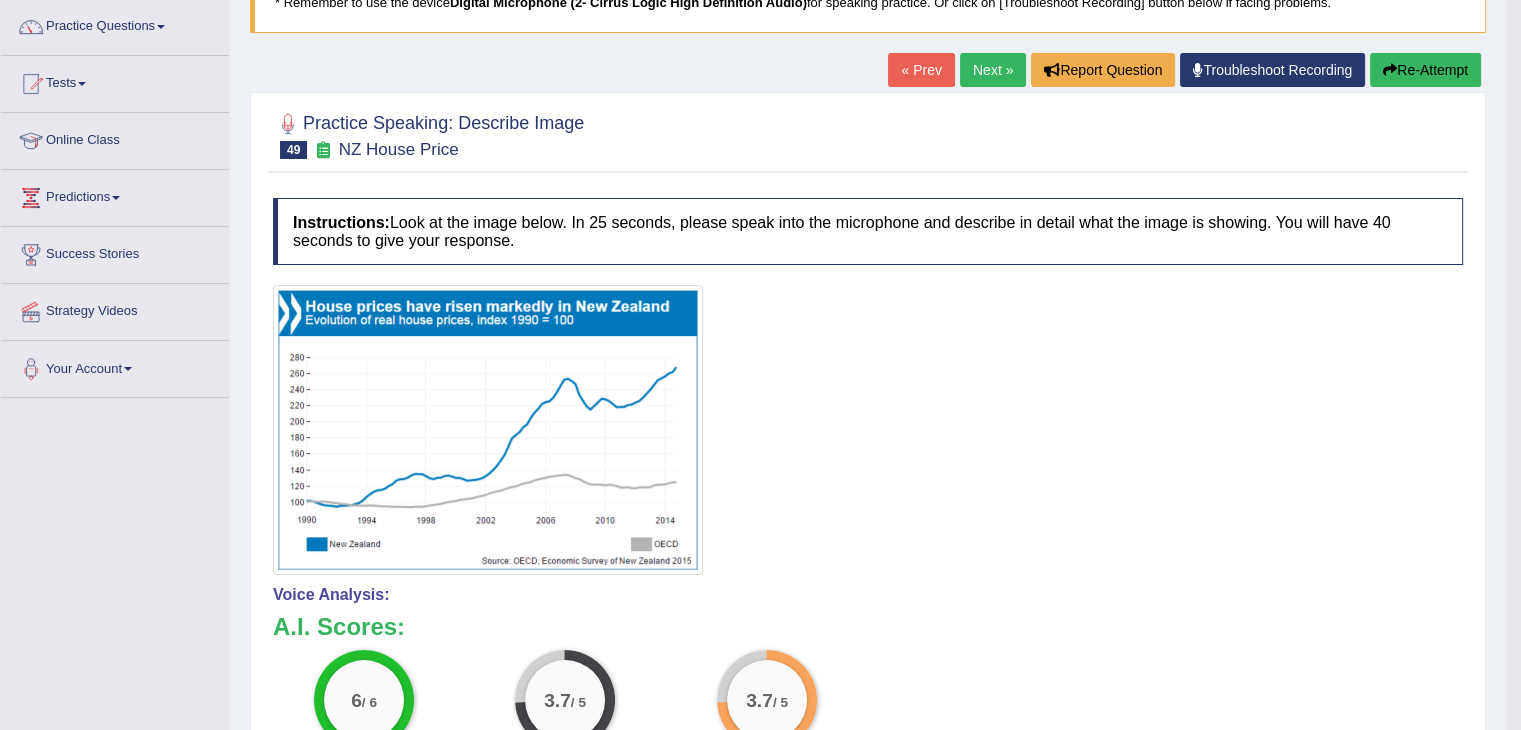 click on "Next »" at bounding box center [993, 70] 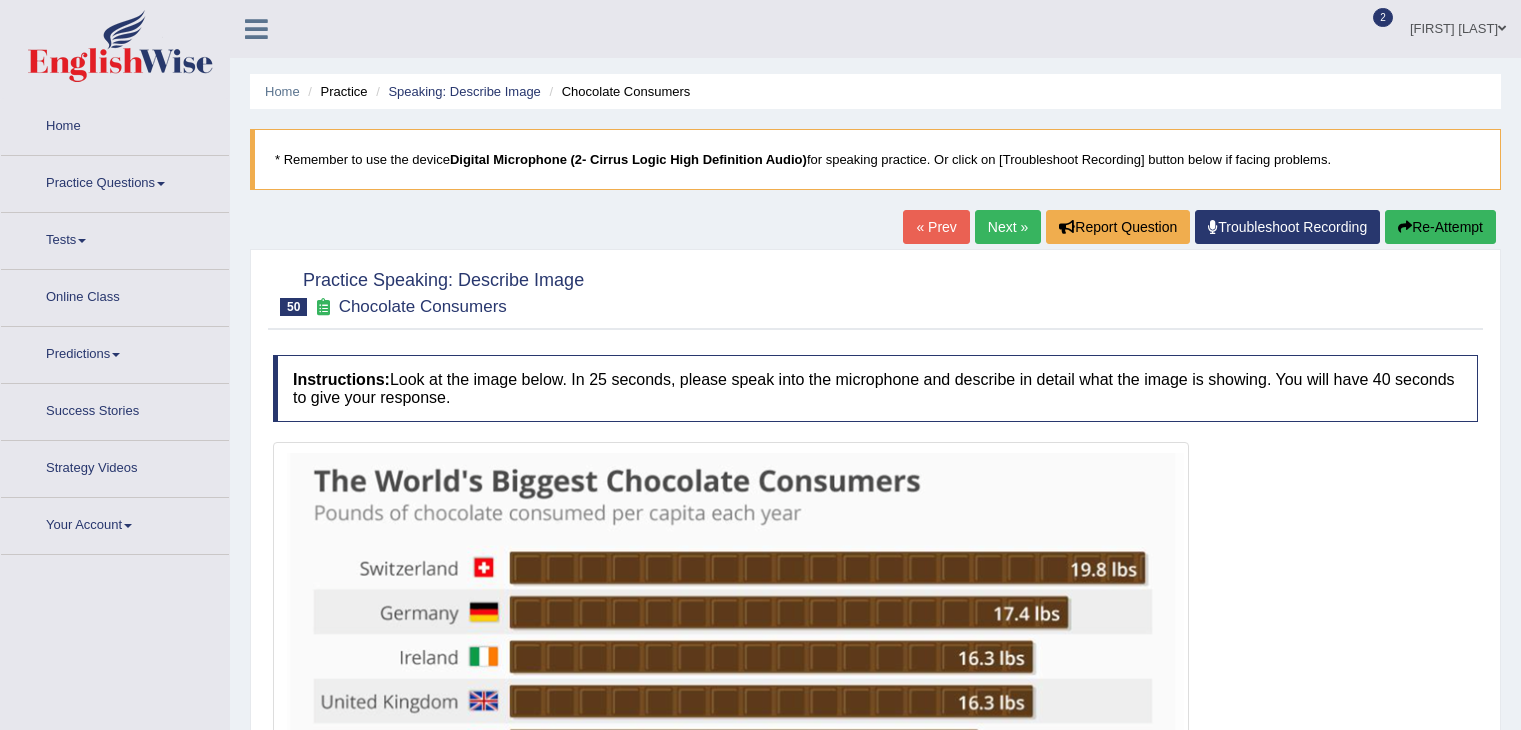 scroll, scrollTop: 0, scrollLeft: 0, axis: both 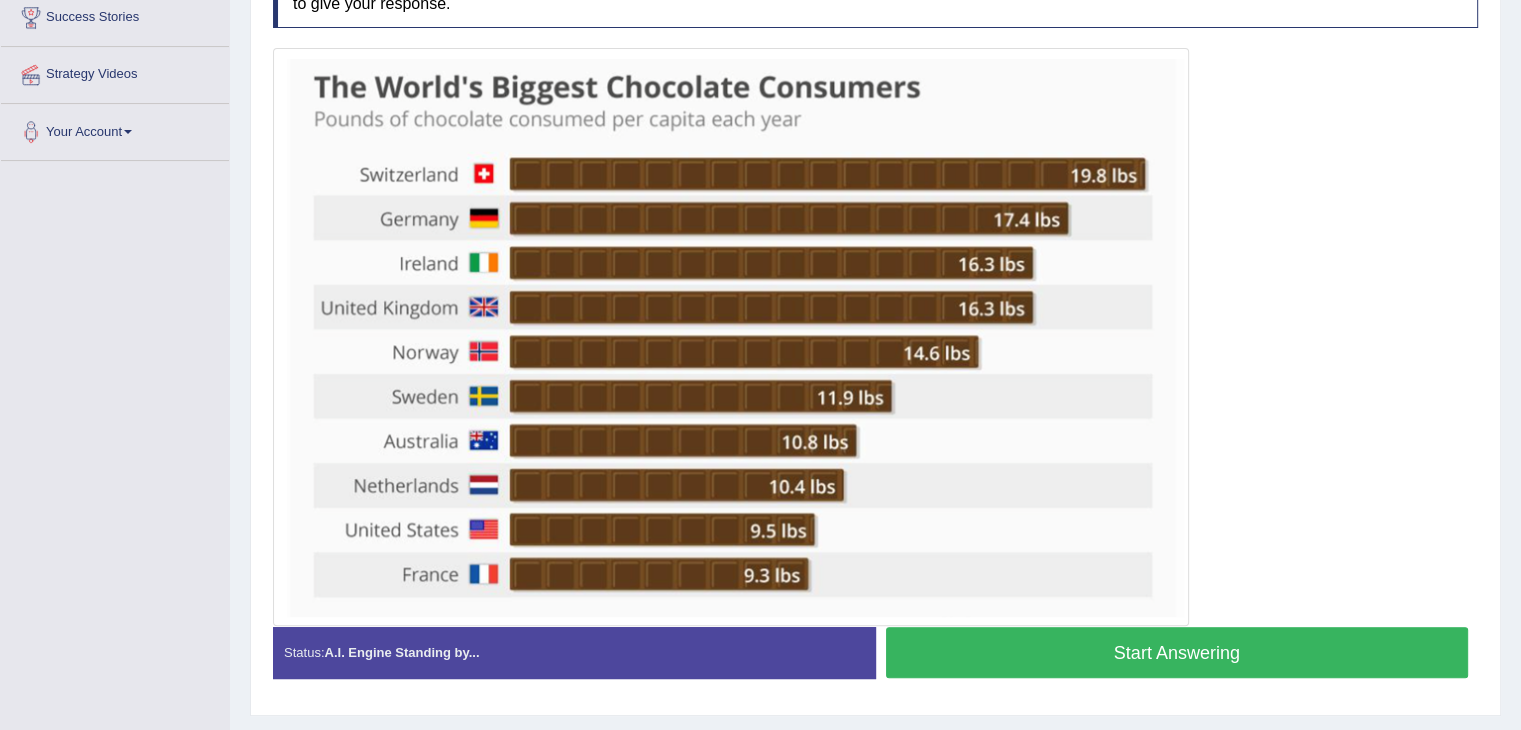 click on "Start Answering" at bounding box center (1177, 652) 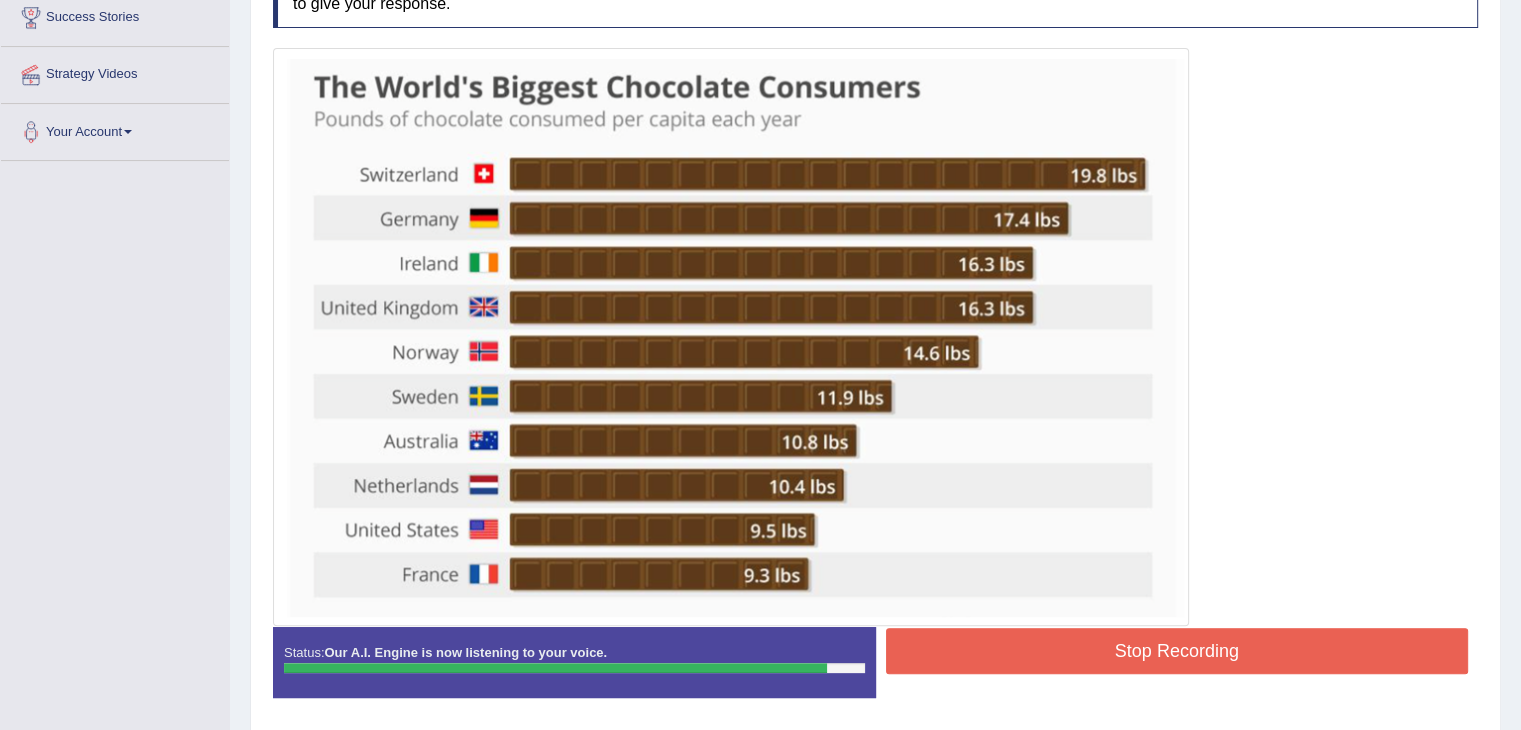 click on "Stop Recording" at bounding box center (1177, 651) 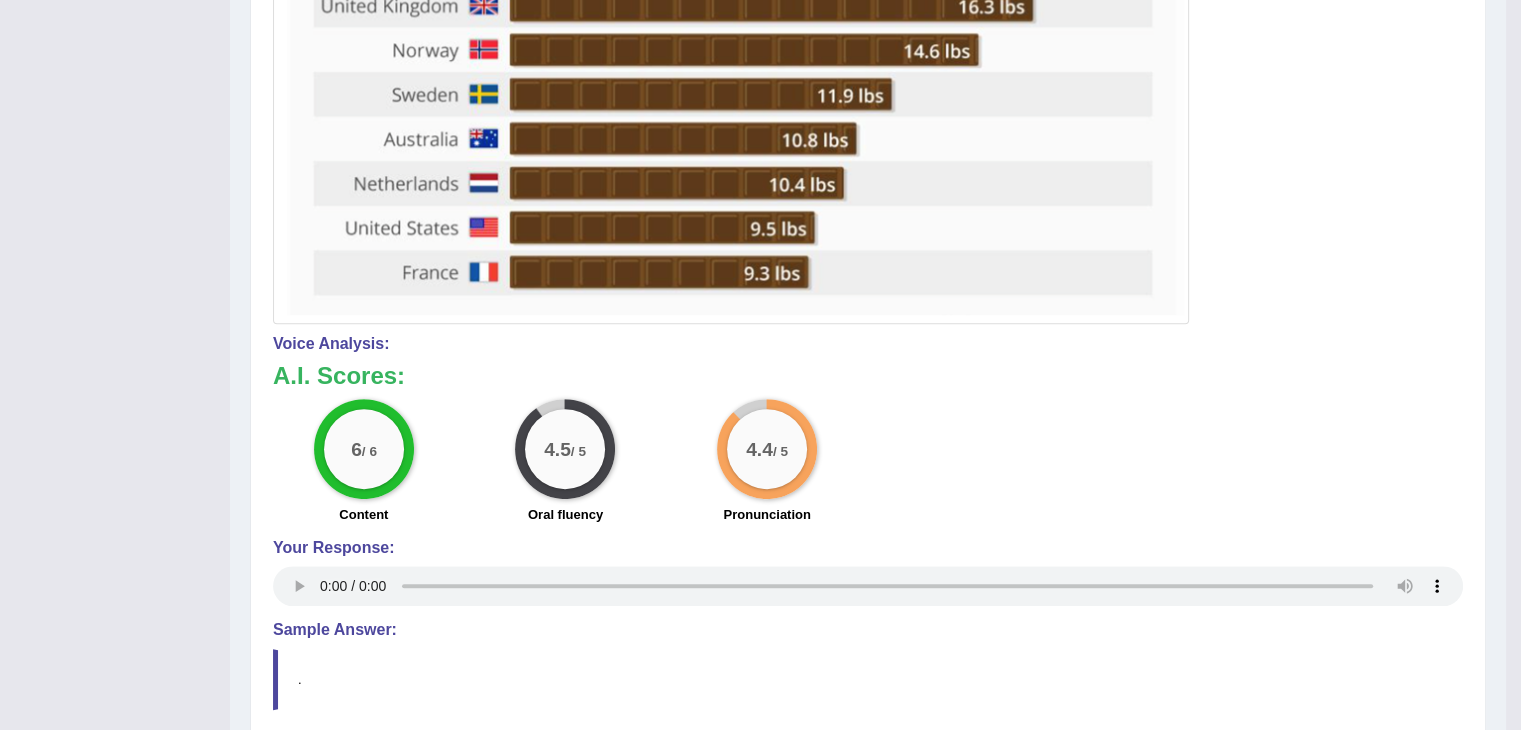 scroll, scrollTop: 696, scrollLeft: 0, axis: vertical 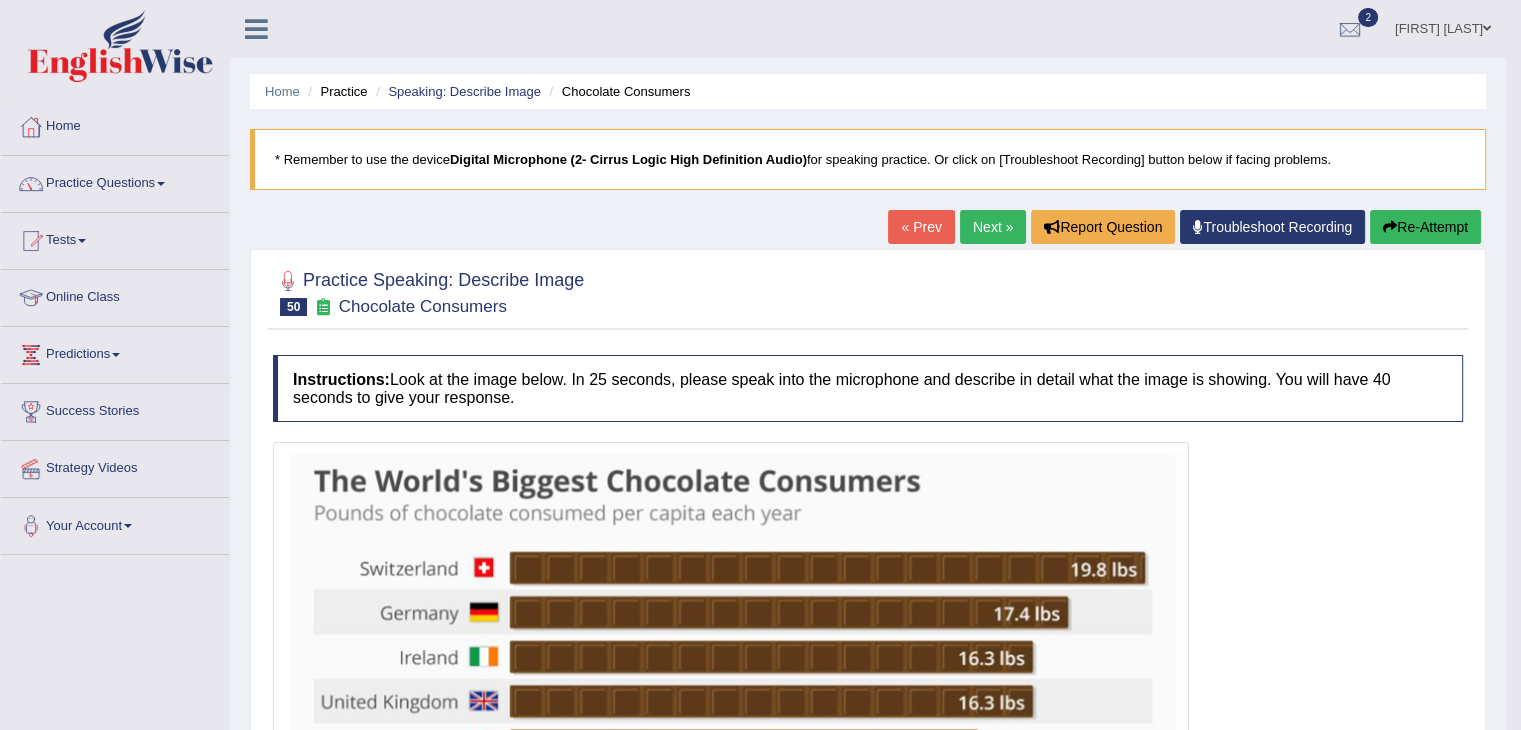 click on "Next »" at bounding box center [993, 227] 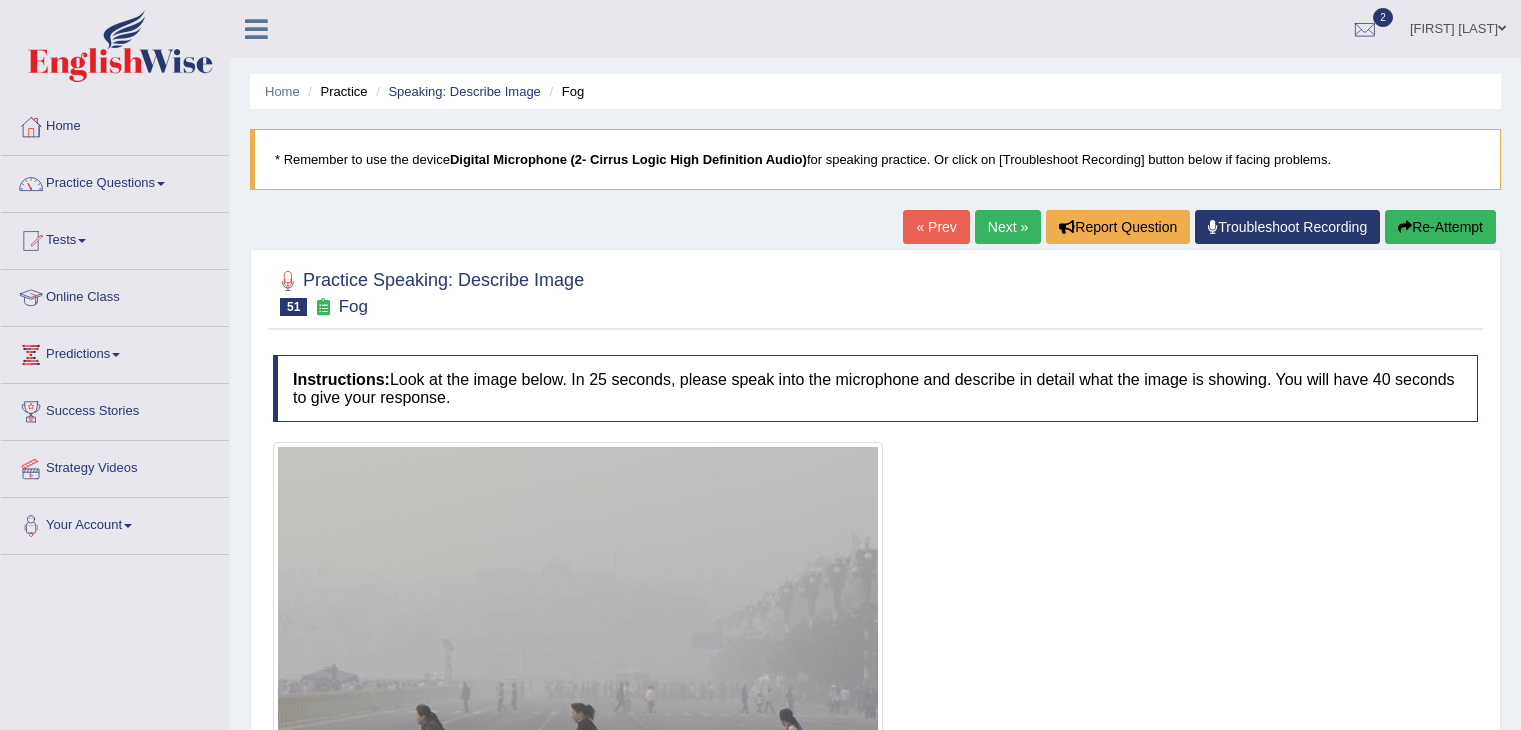 scroll, scrollTop: 0, scrollLeft: 0, axis: both 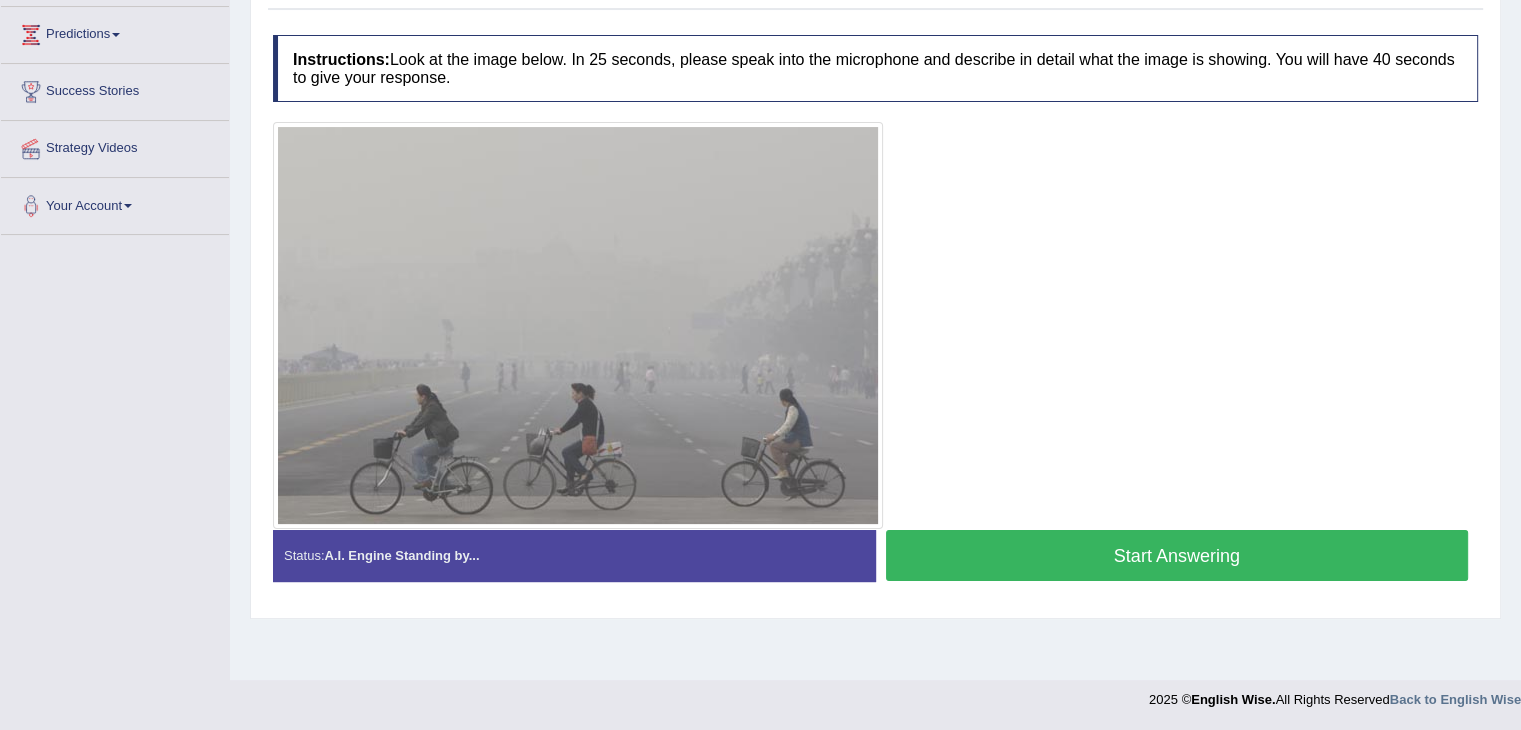 click on "Start Answering" at bounding box center (1177, 555) 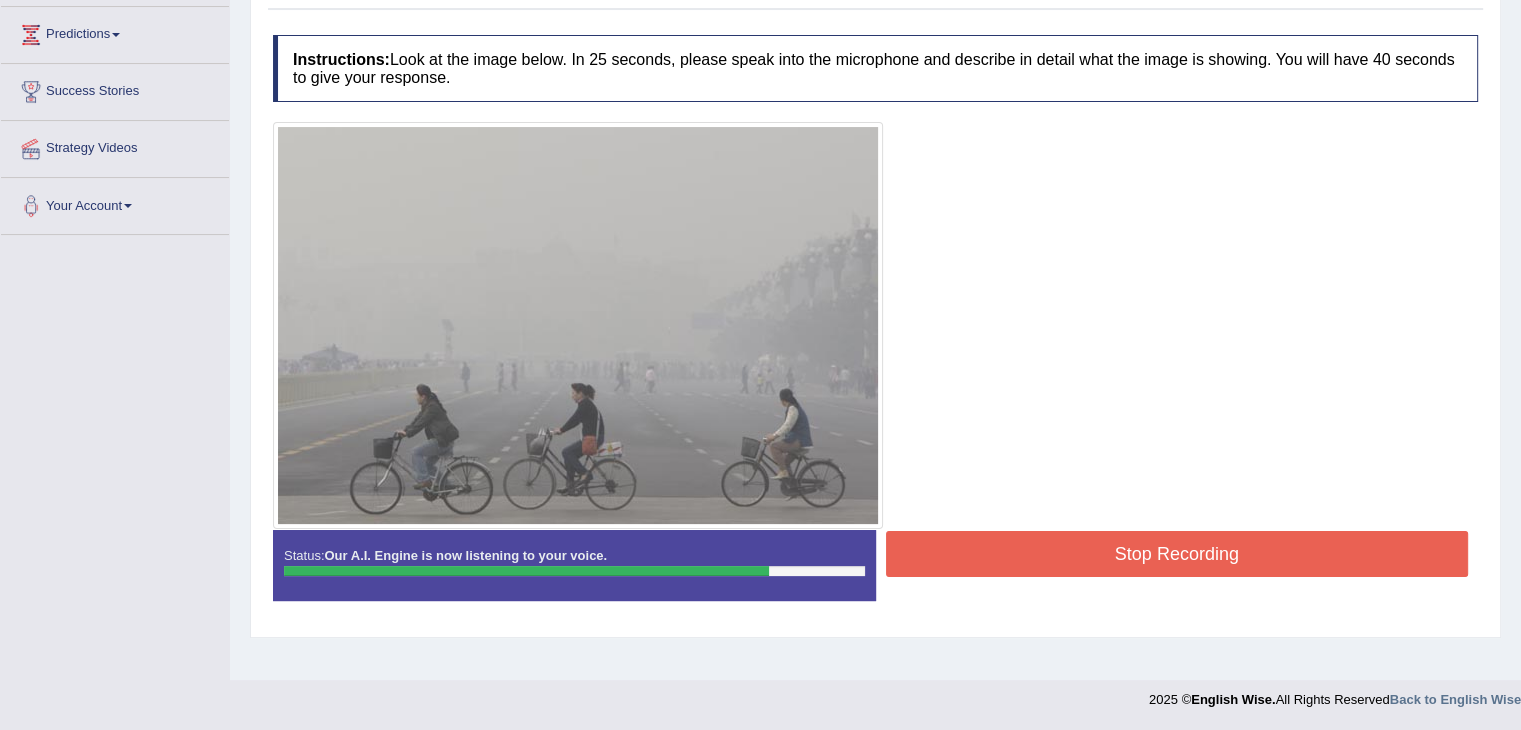 click on "Stop Recording" at bounding box center (1177, 554) 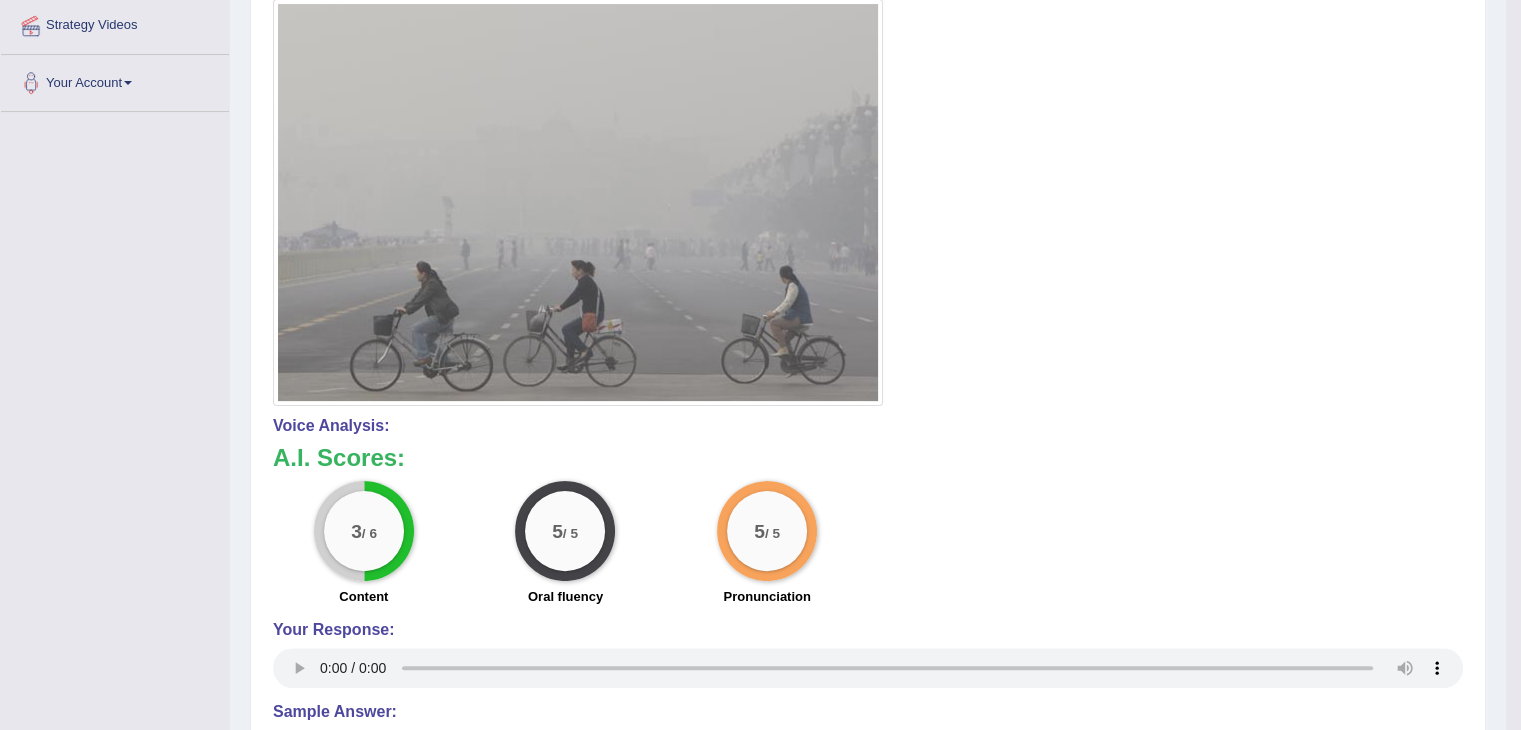 scroll, scrollTop: 441, scrollLeft: 0, axis: vertical 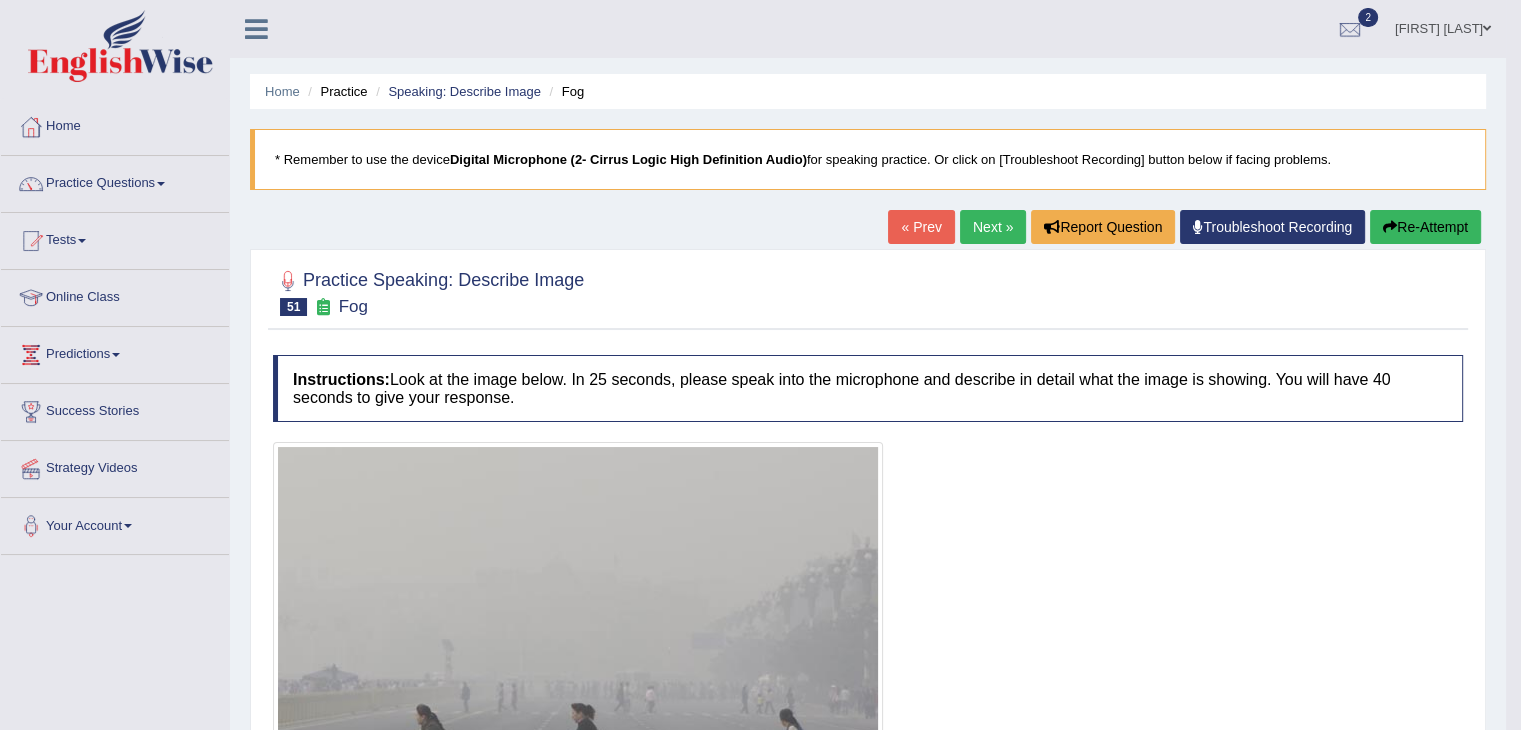 click on "Next »" at bounding box center [993, 227] 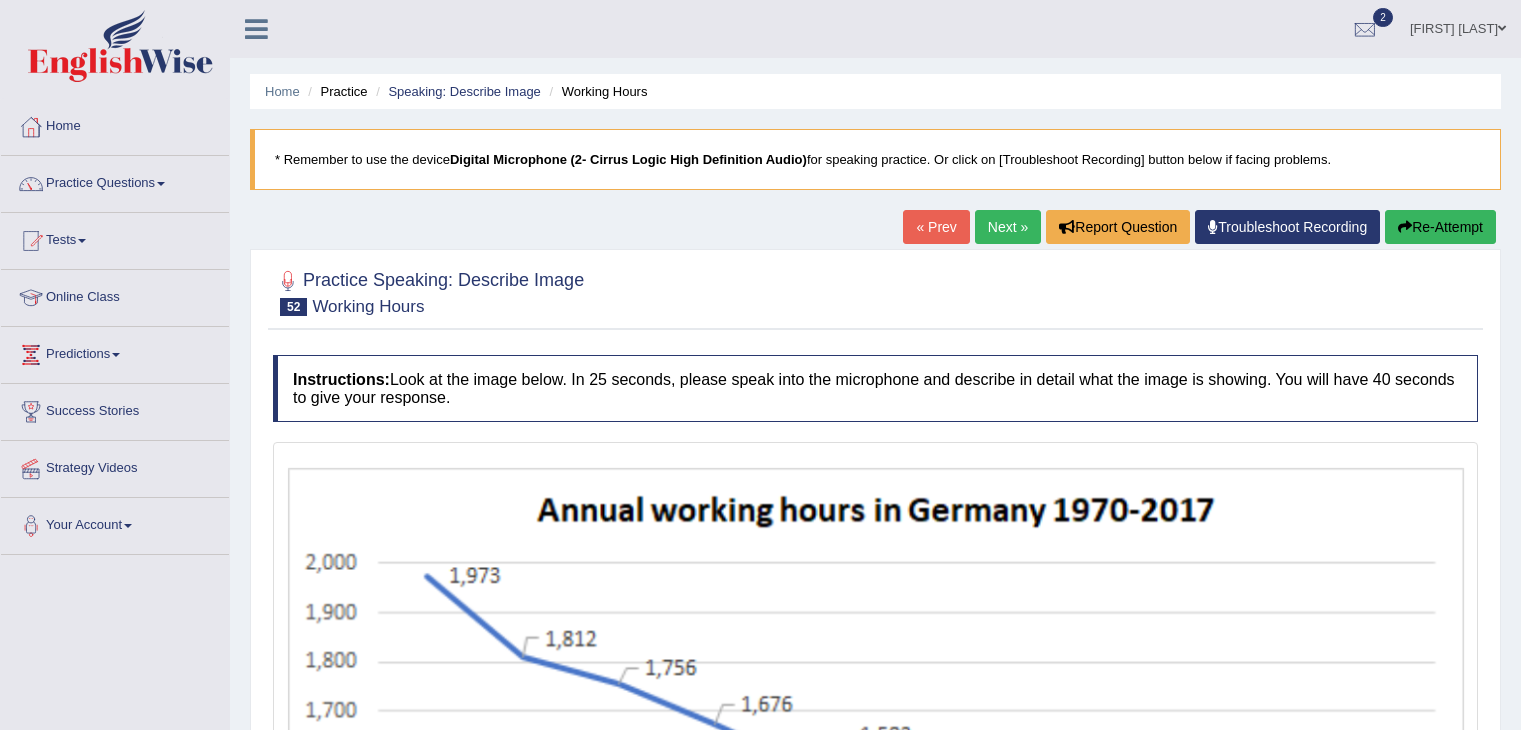 scroll, scrollTop: 0, scrollLeft: 0, axis: both 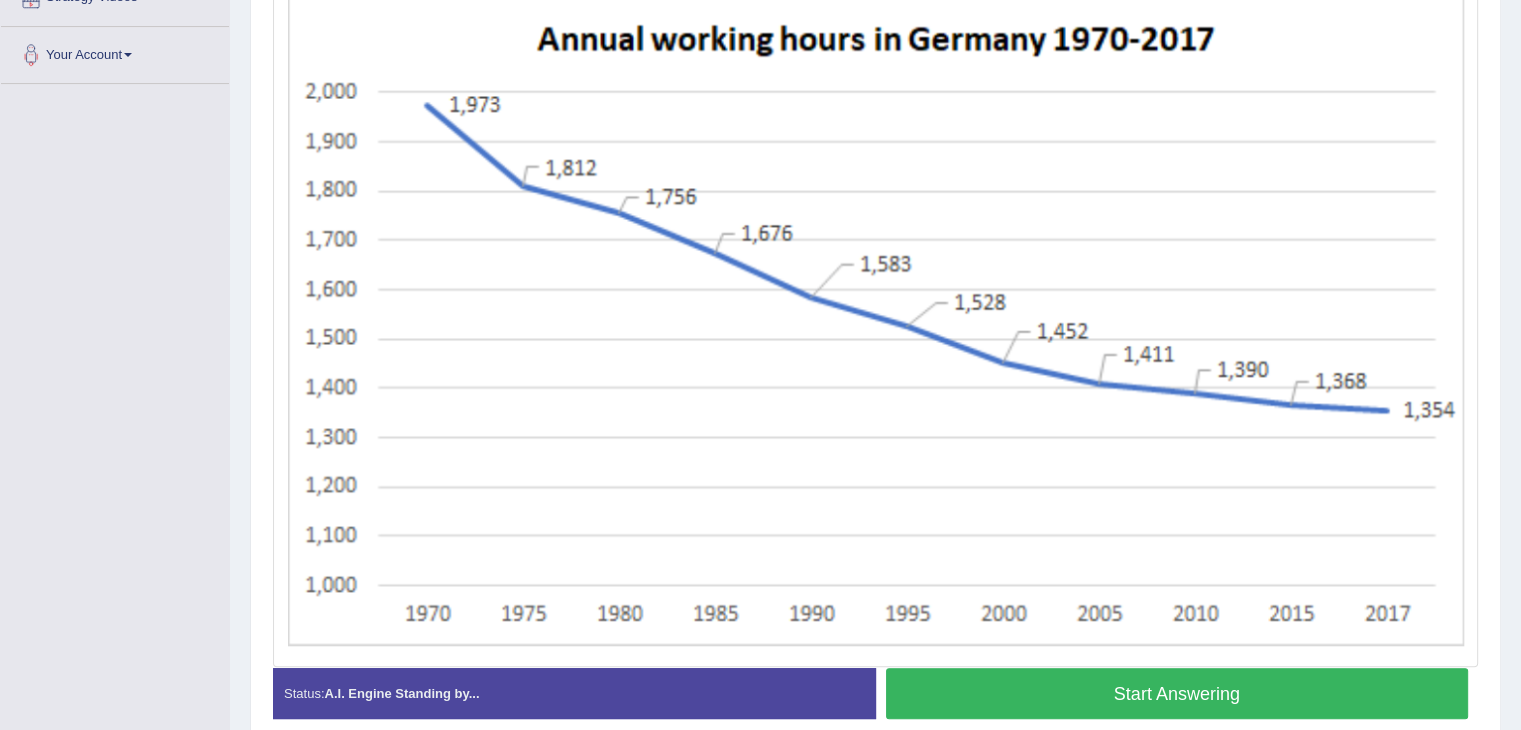 click on "Start Answering" at bounding box center [1177, 693] 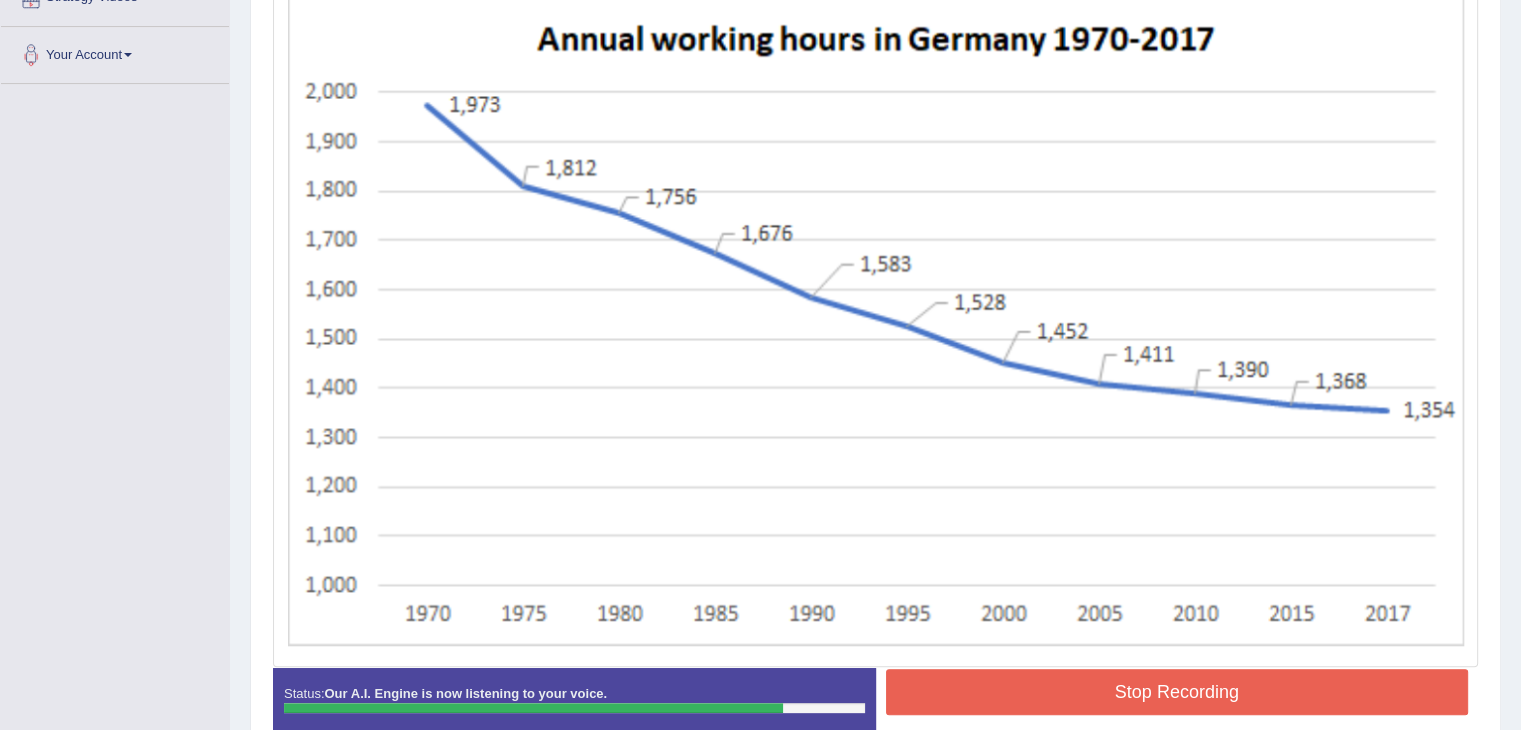 click on "Stop Recording" at bounding box center [1177, 692] 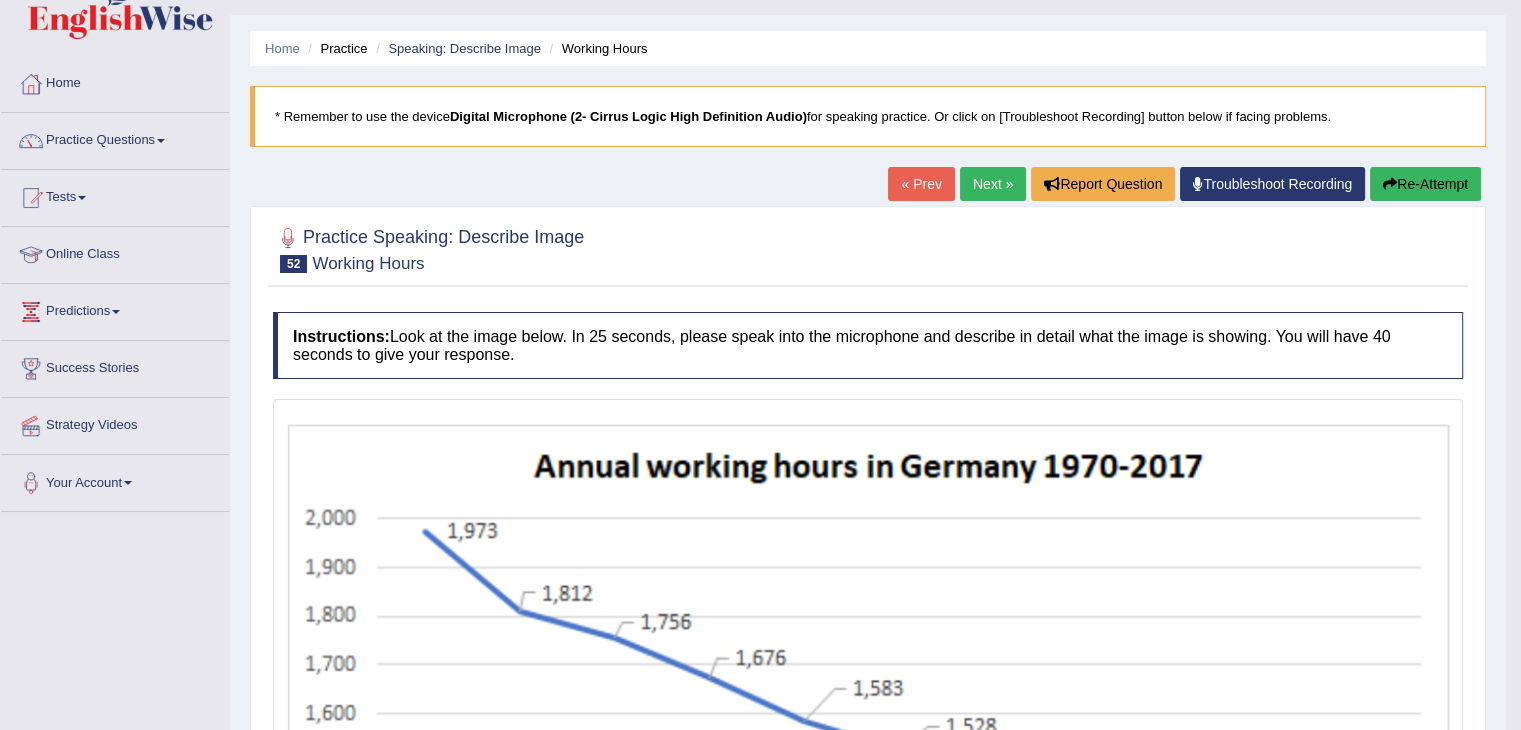 scroll, scrollTop: 35, scrollLeft: 0, axis: vertical 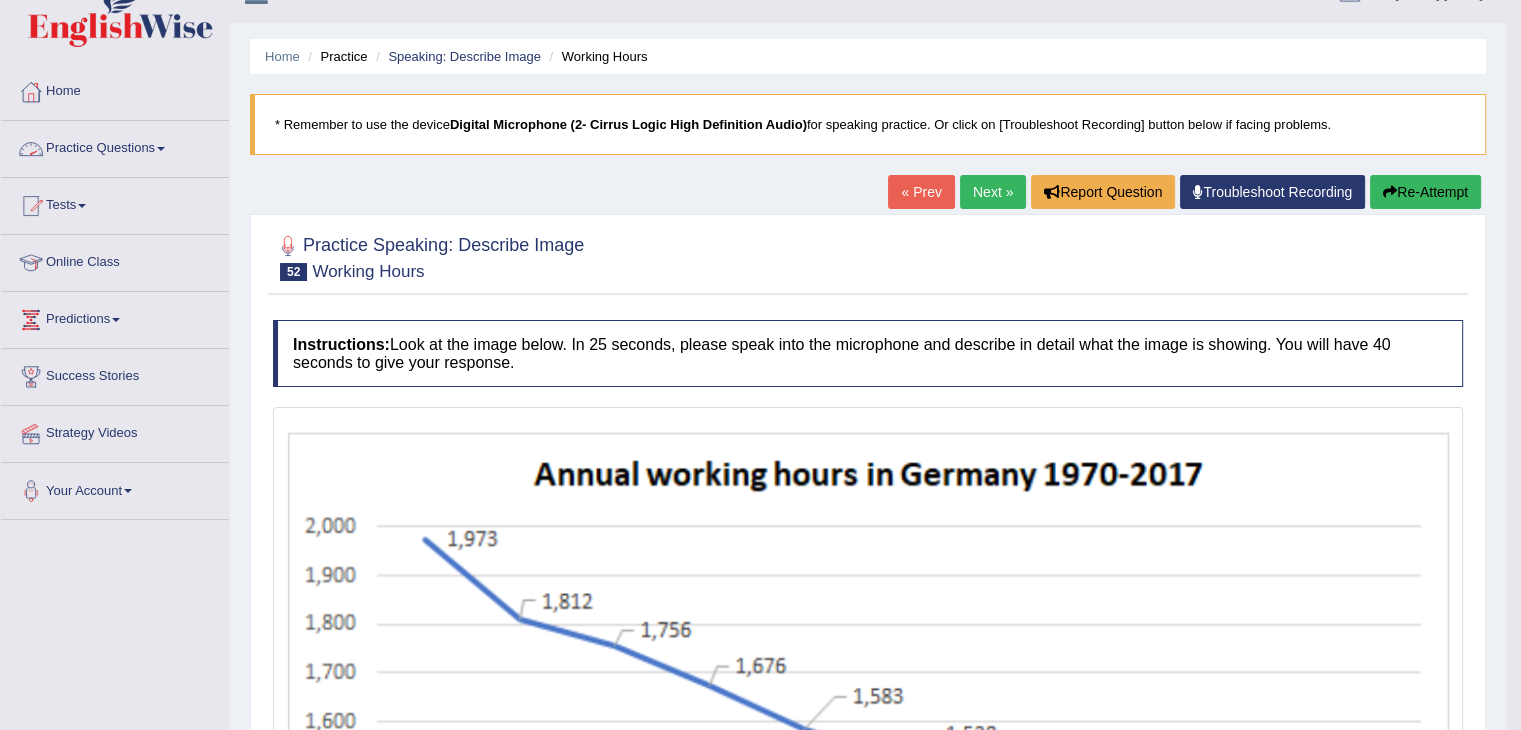 click on "Practice Questions" at bounding box center [115, 146] 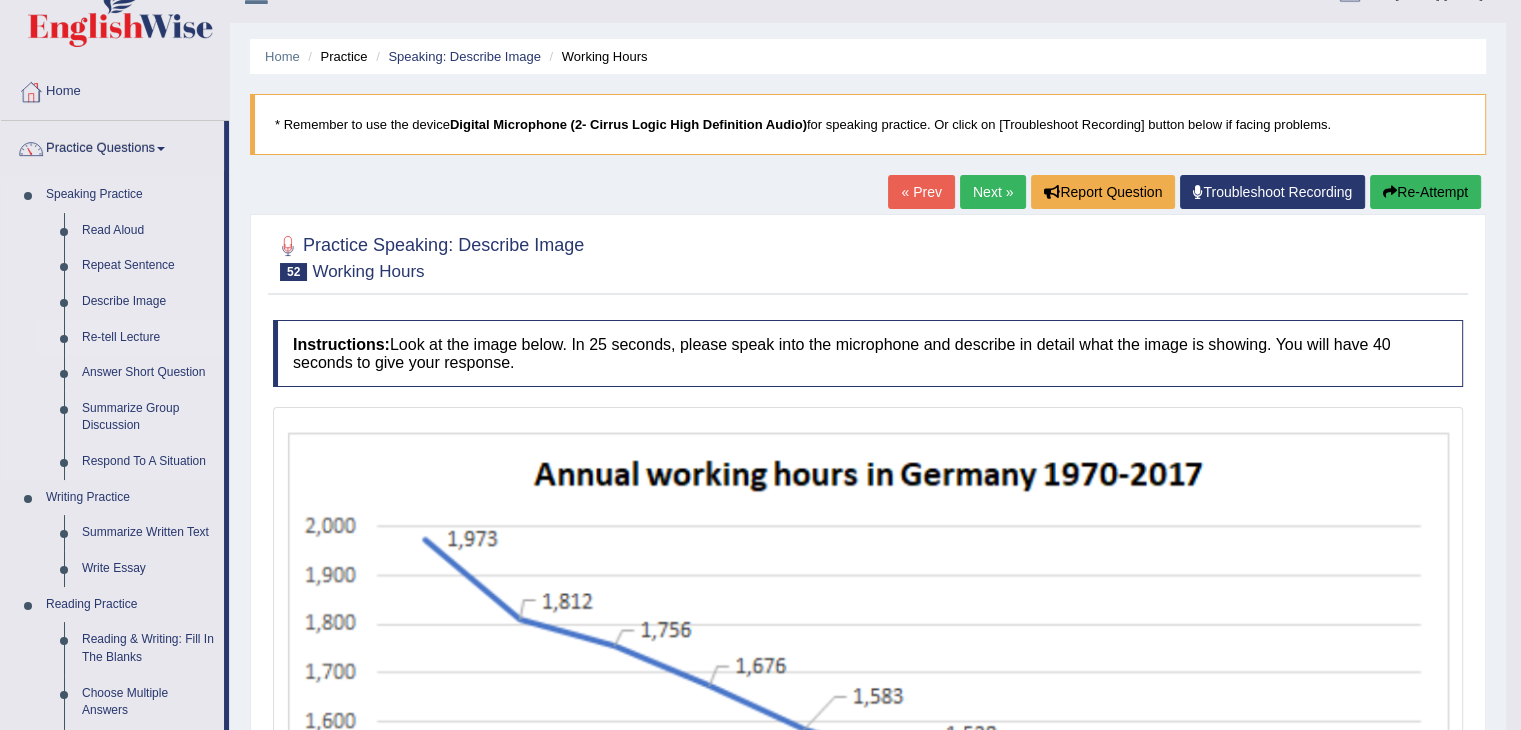 click on "Re-tell Lecture" at bounding box center [148, 338] 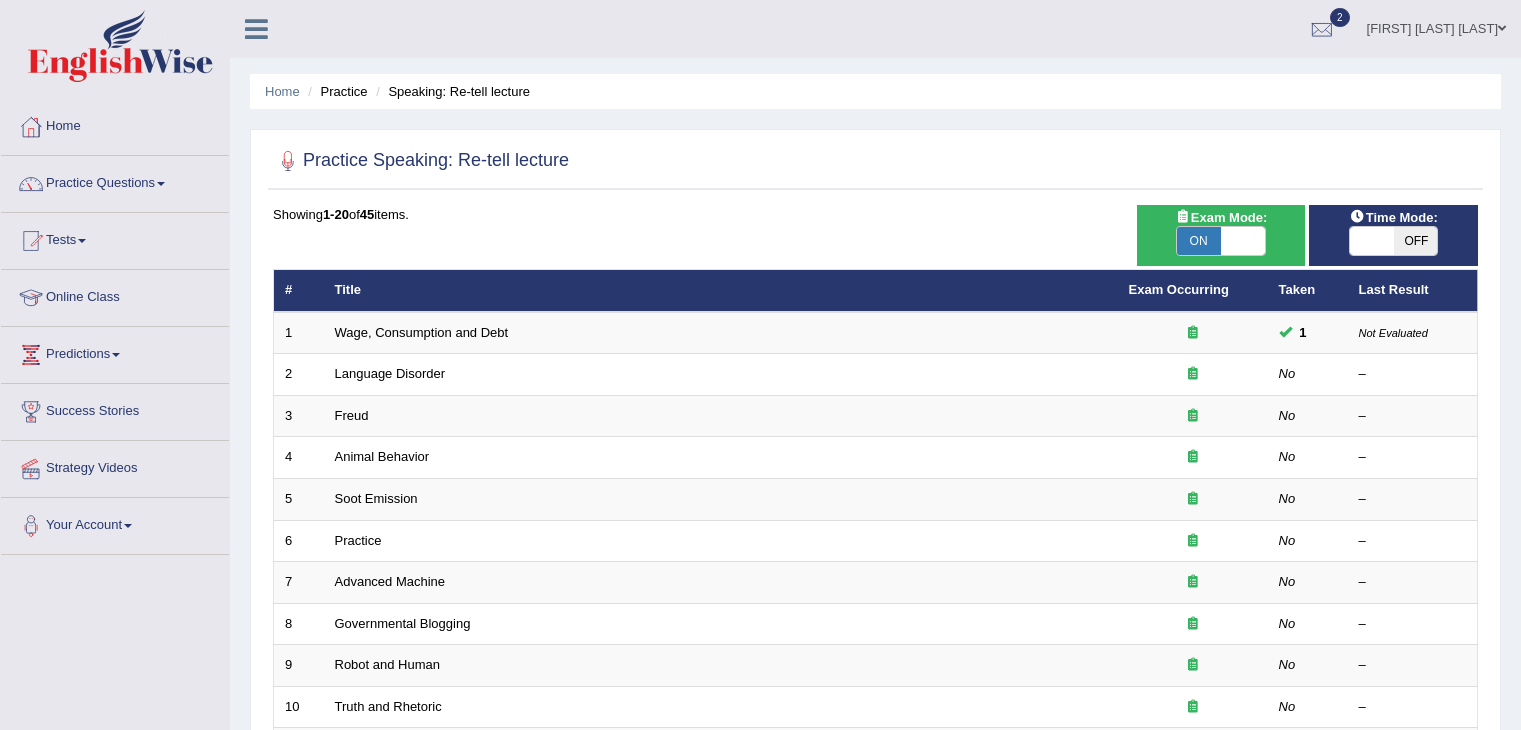 scroll, scrollTop: 0, scrollLeft: 0, axis: both 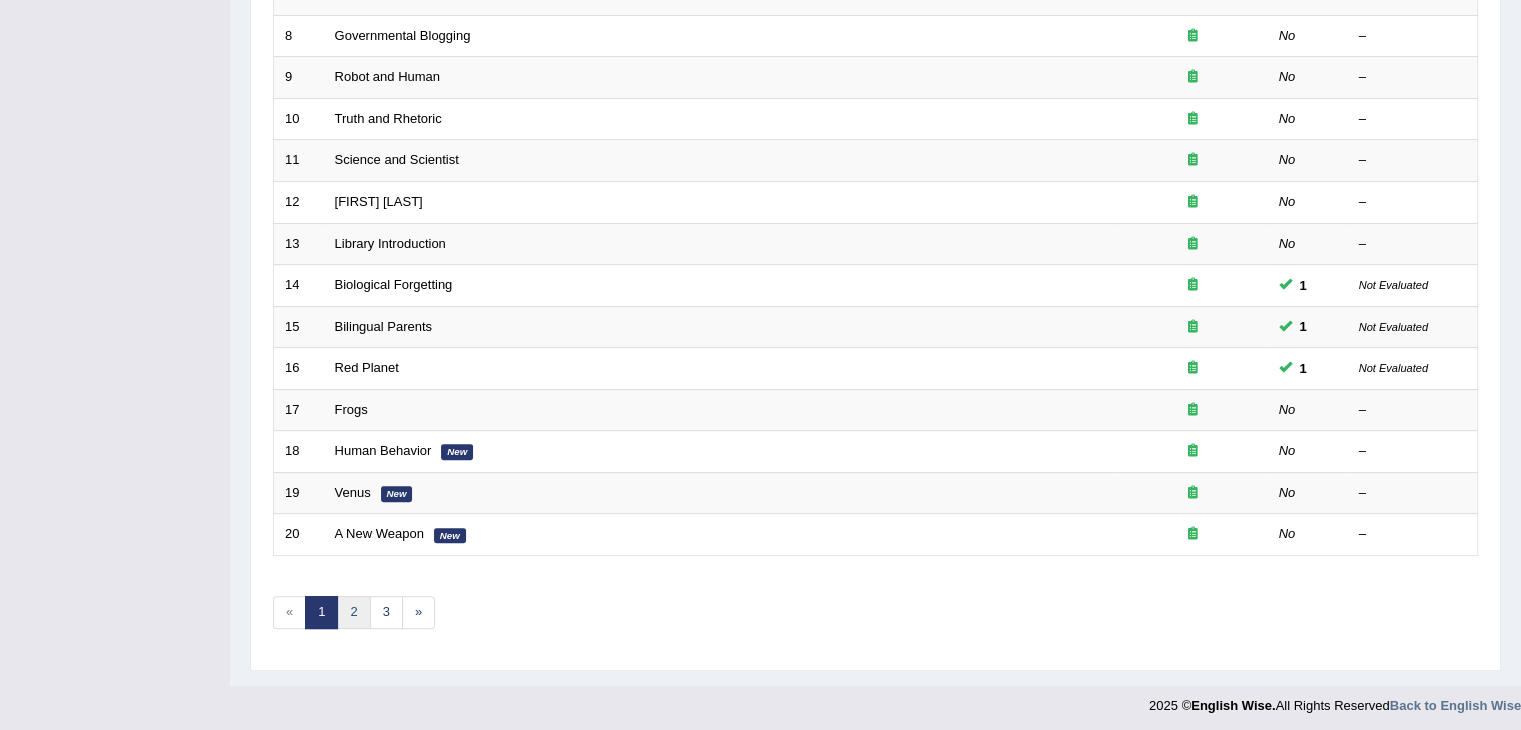 click on "2" at bounding box center (353, 612) 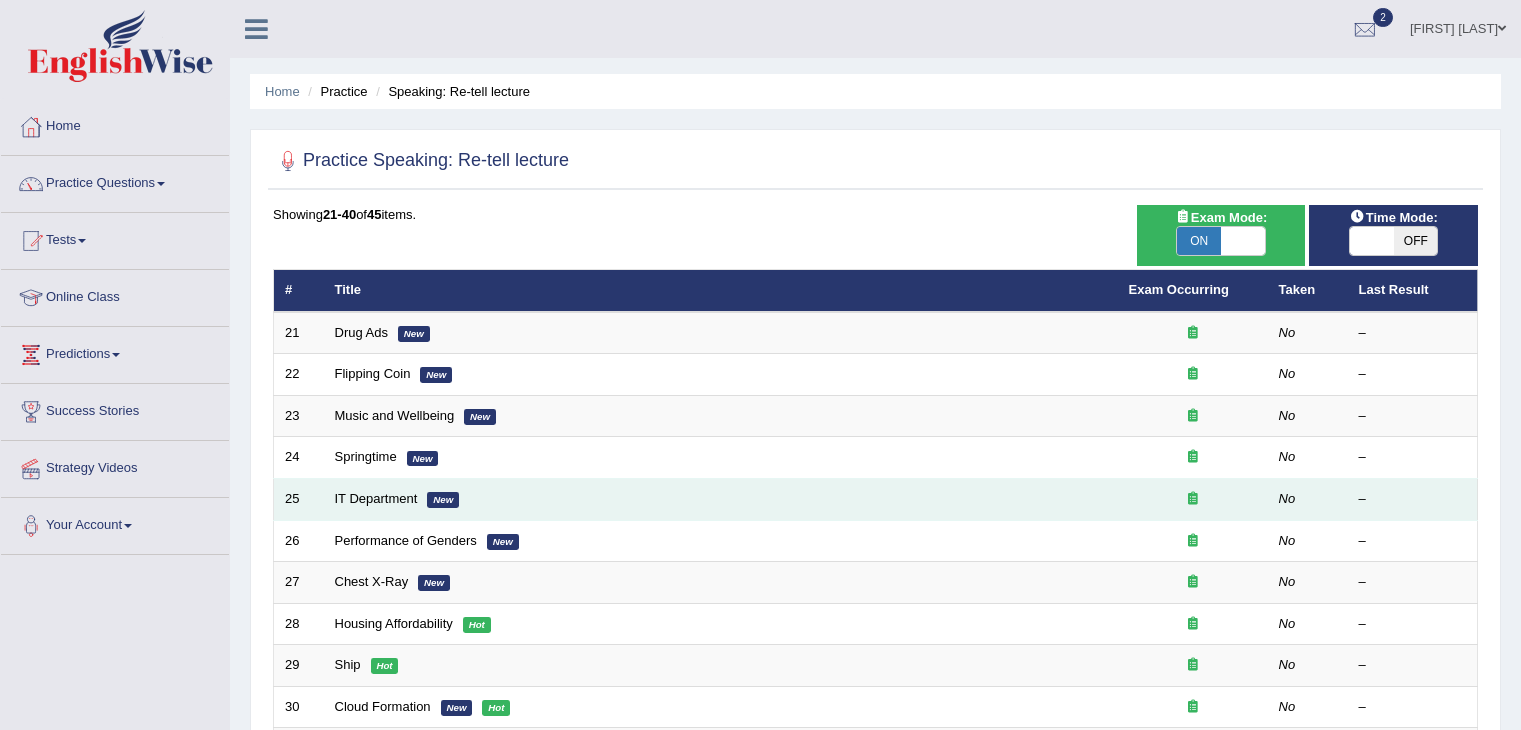 scroll, scrollTop: 0, scrollLeft: 0, axis: both 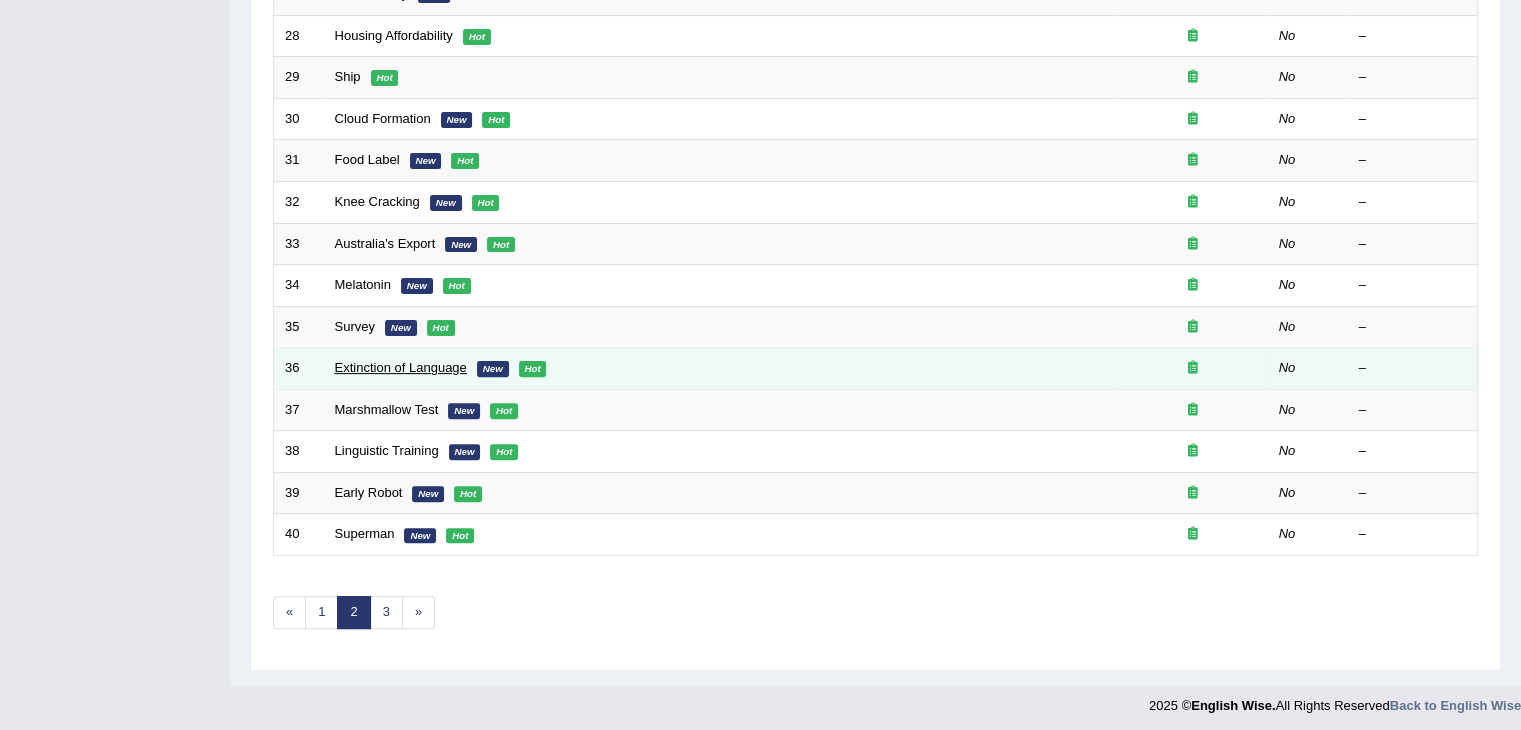 click on "Extinction of Language" at bounding box center (401, 367) 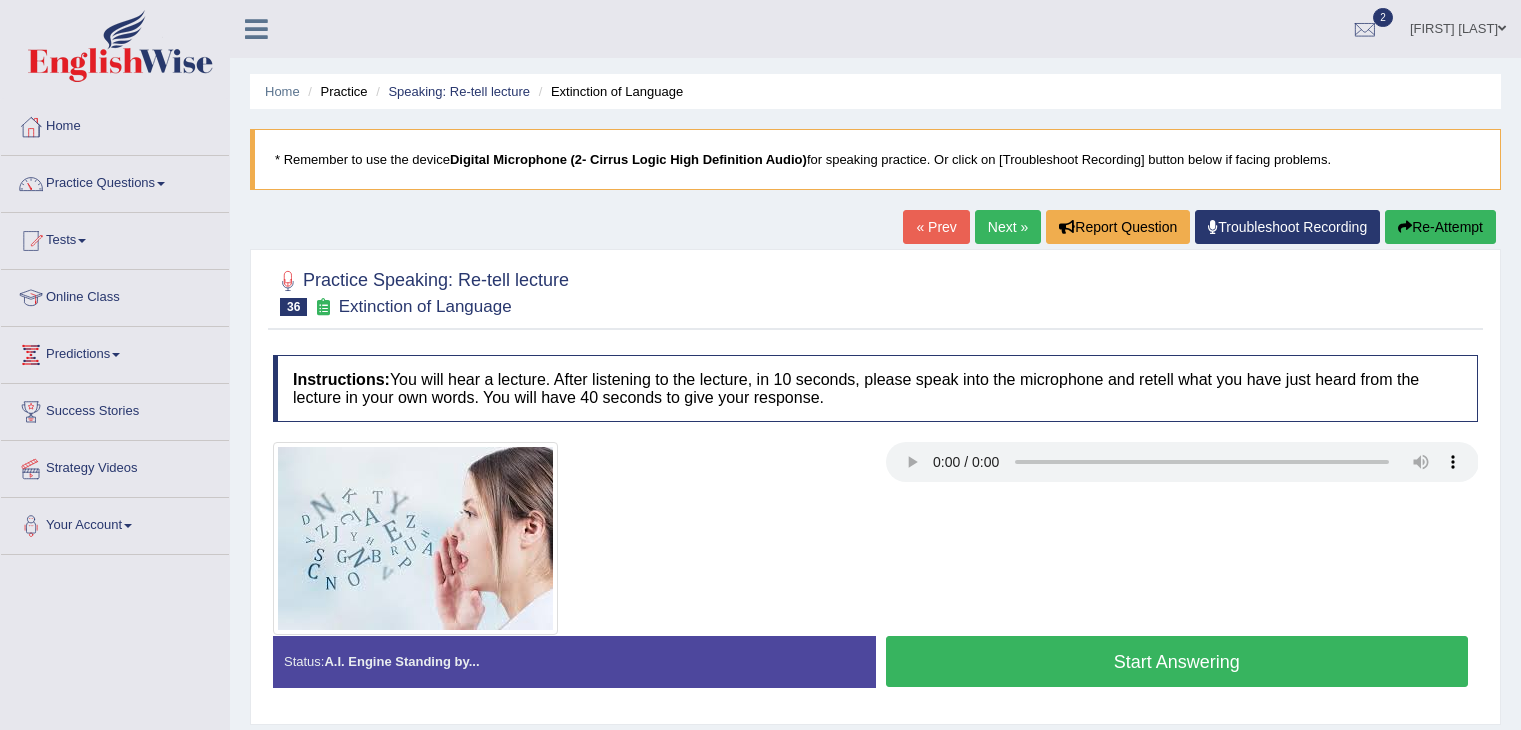 scroll, scrollTop: 0, scrollLeft: 0, axis: both 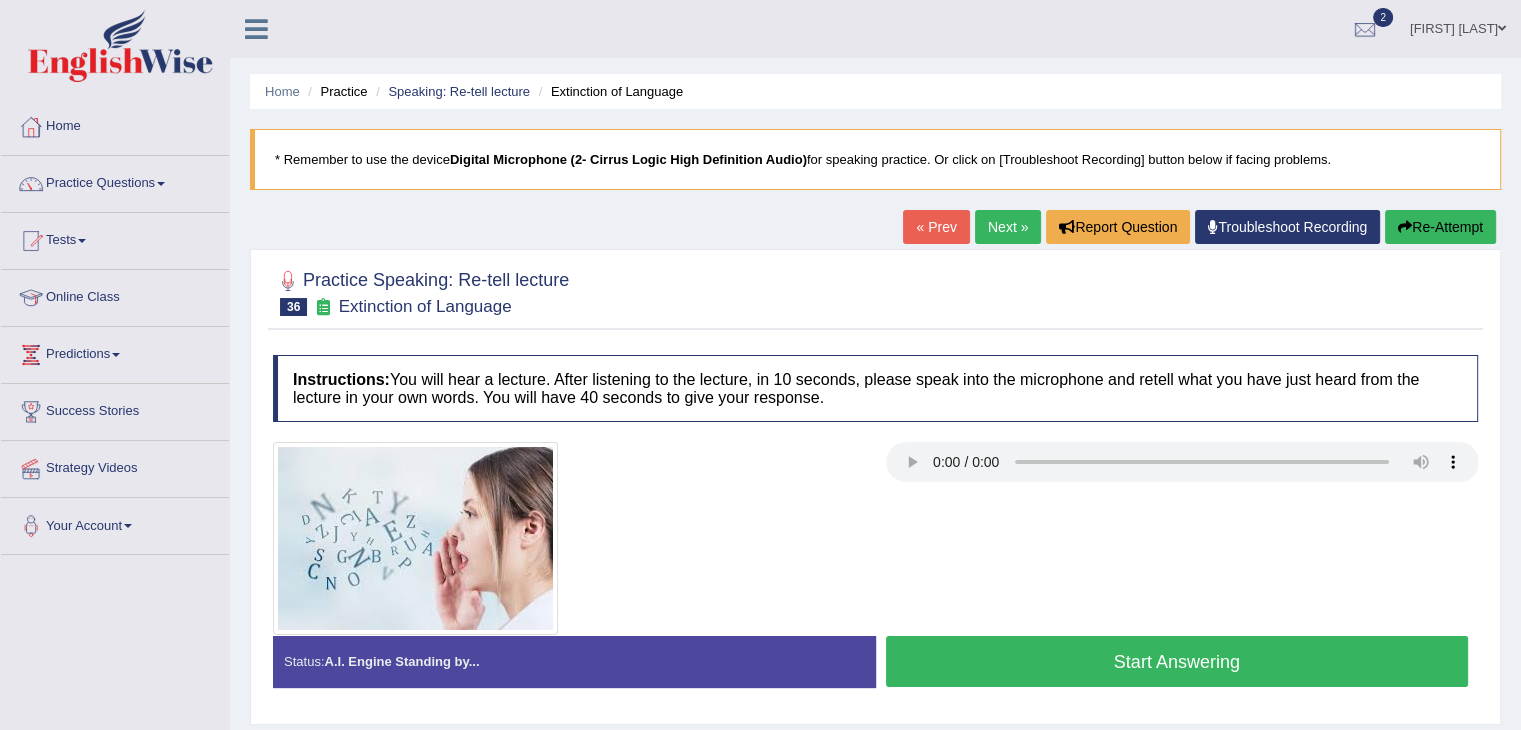 click on "Start Answering" at bounding box center [1177, 661] 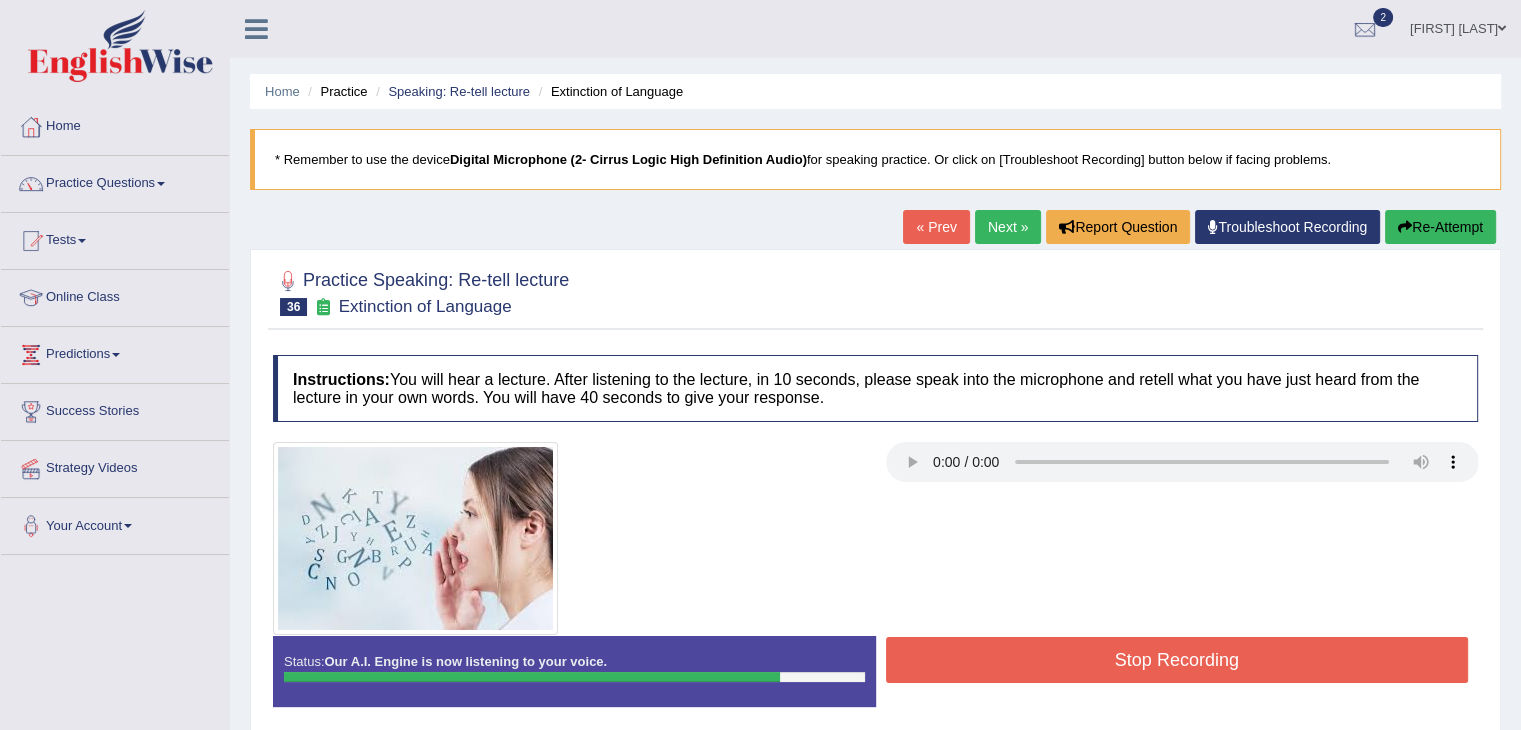 click on "Stop Recording" at bounding box center (1177, 660) 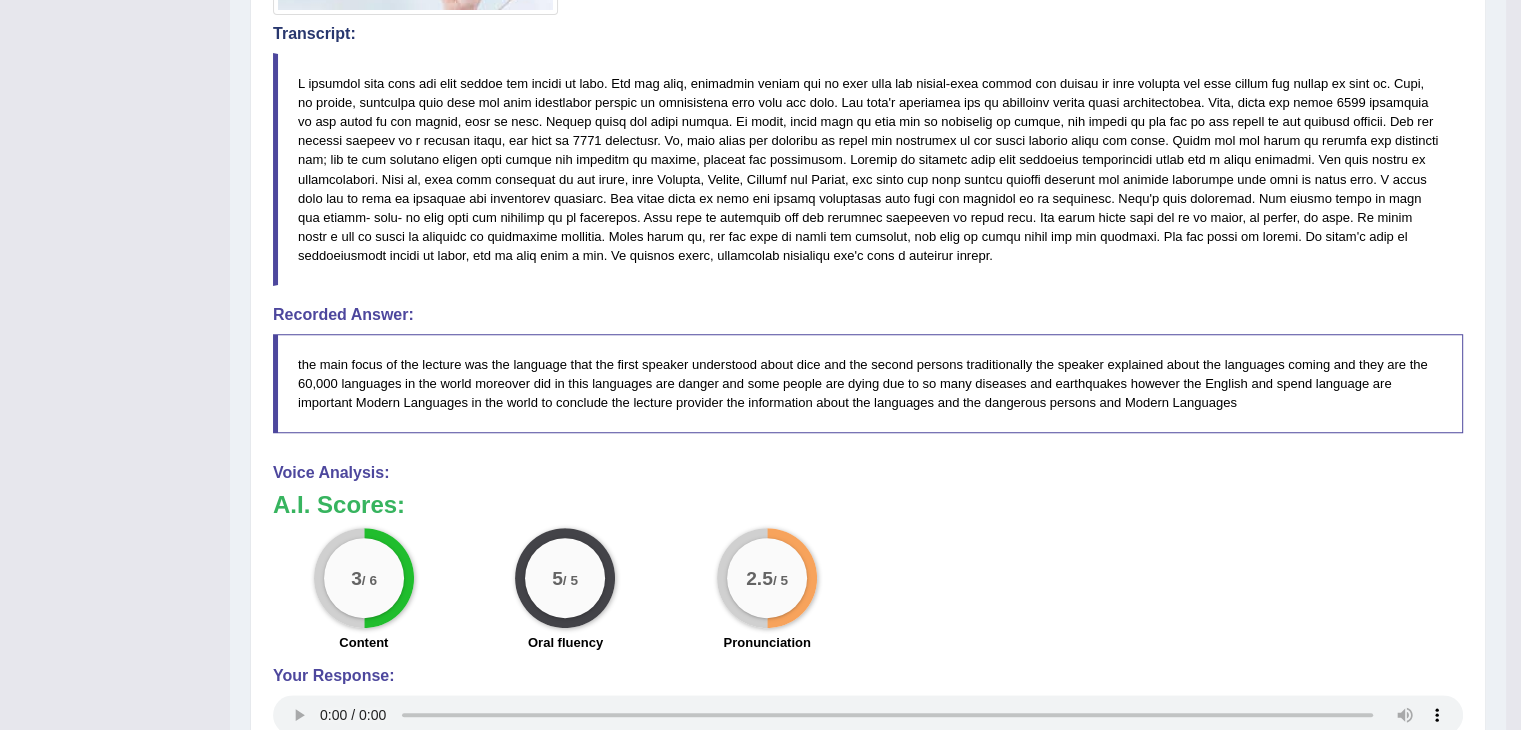scroll, scrollTop: 948, scrollLeft: 0, axis: vertical 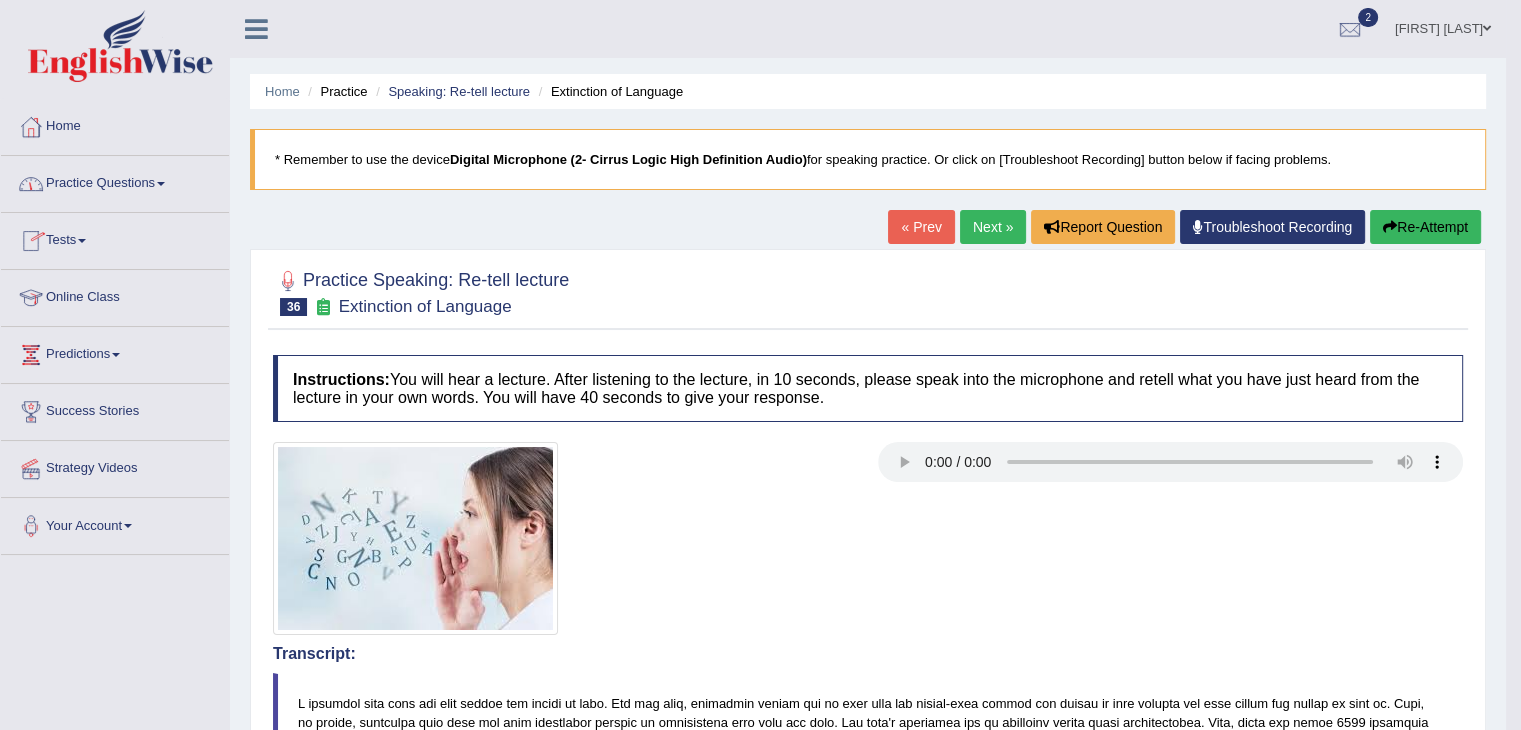 click on "Practice Questions" at bounding box center (115, 181) 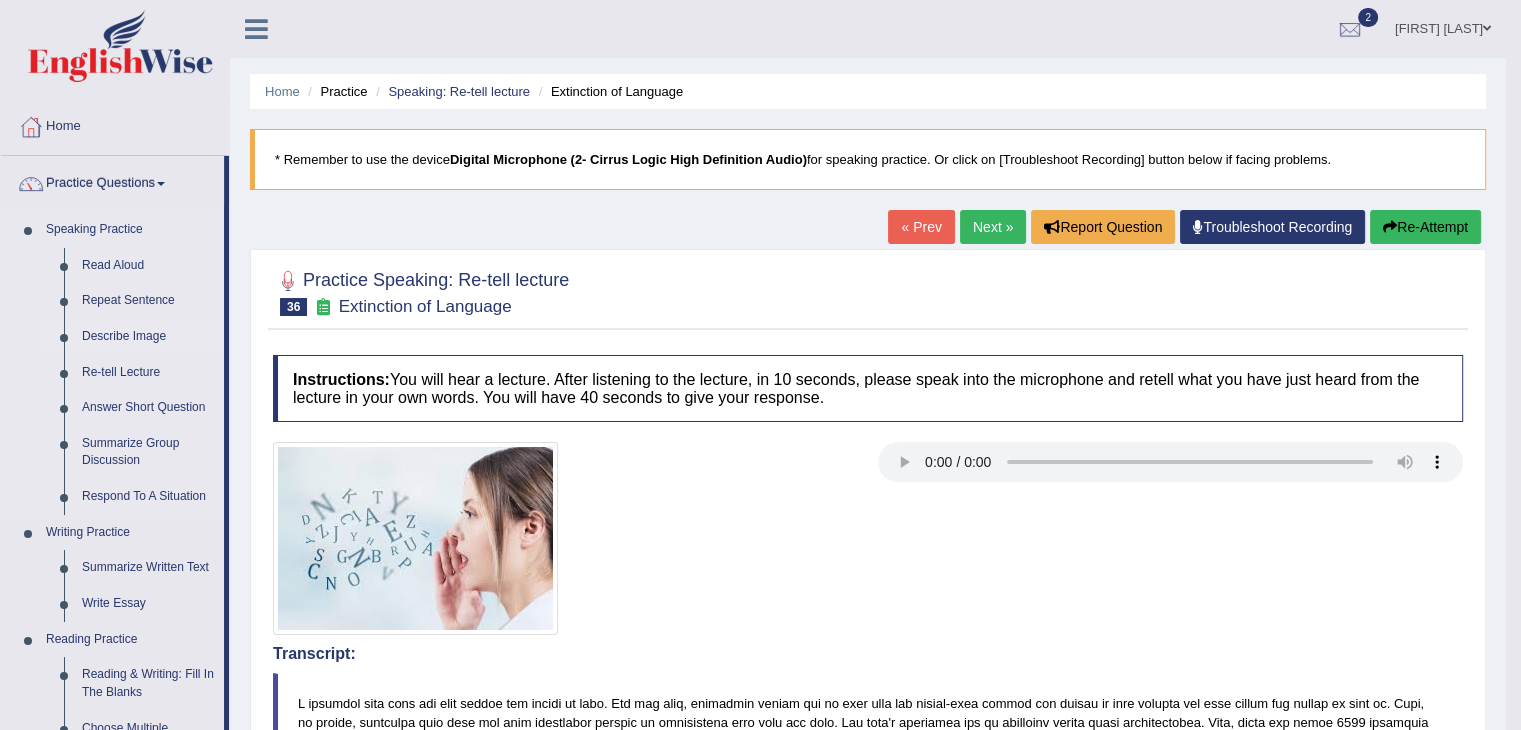 click on "Describe Image" at bounding box center (148, 337) 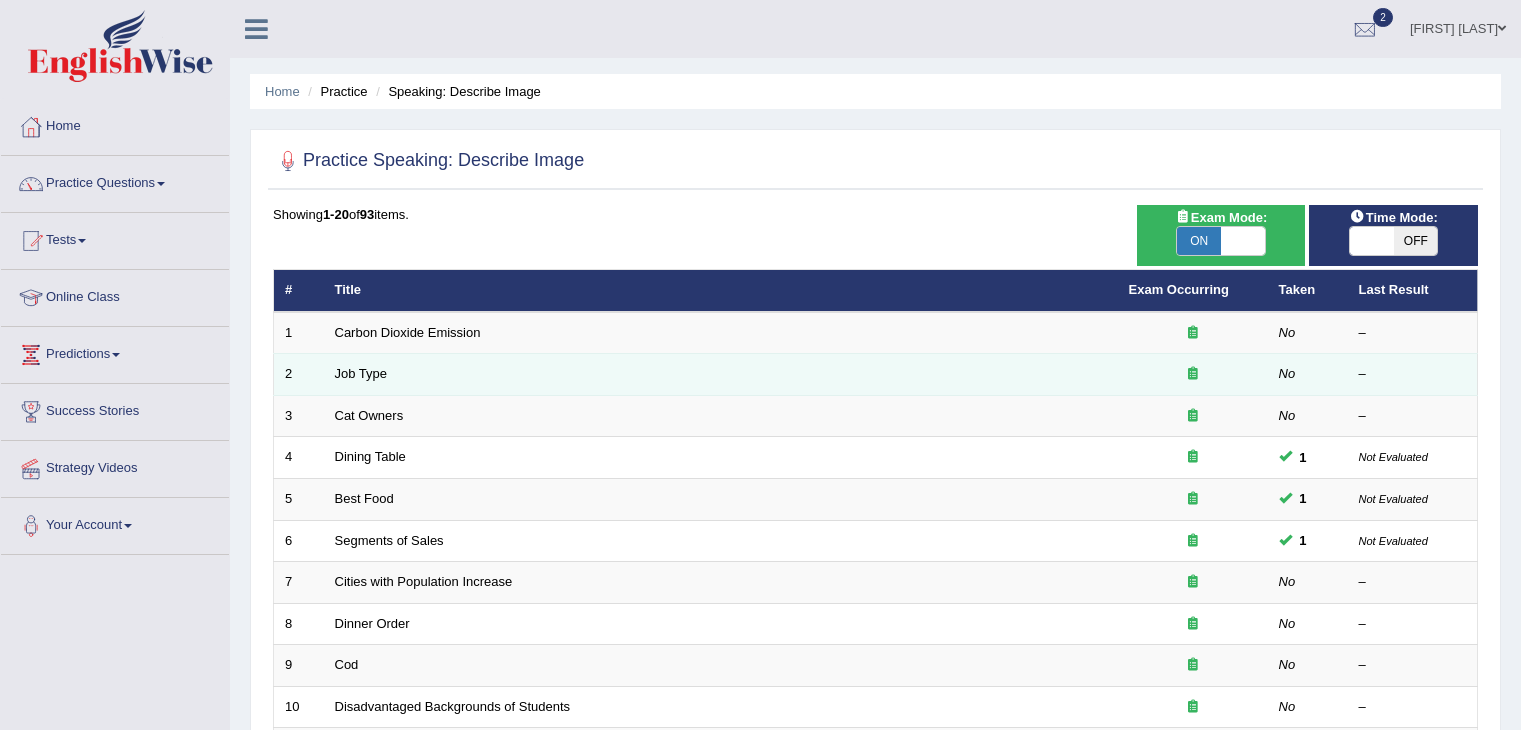 scroll, scrollTop: 0, scrollLeft: 0, axis: both 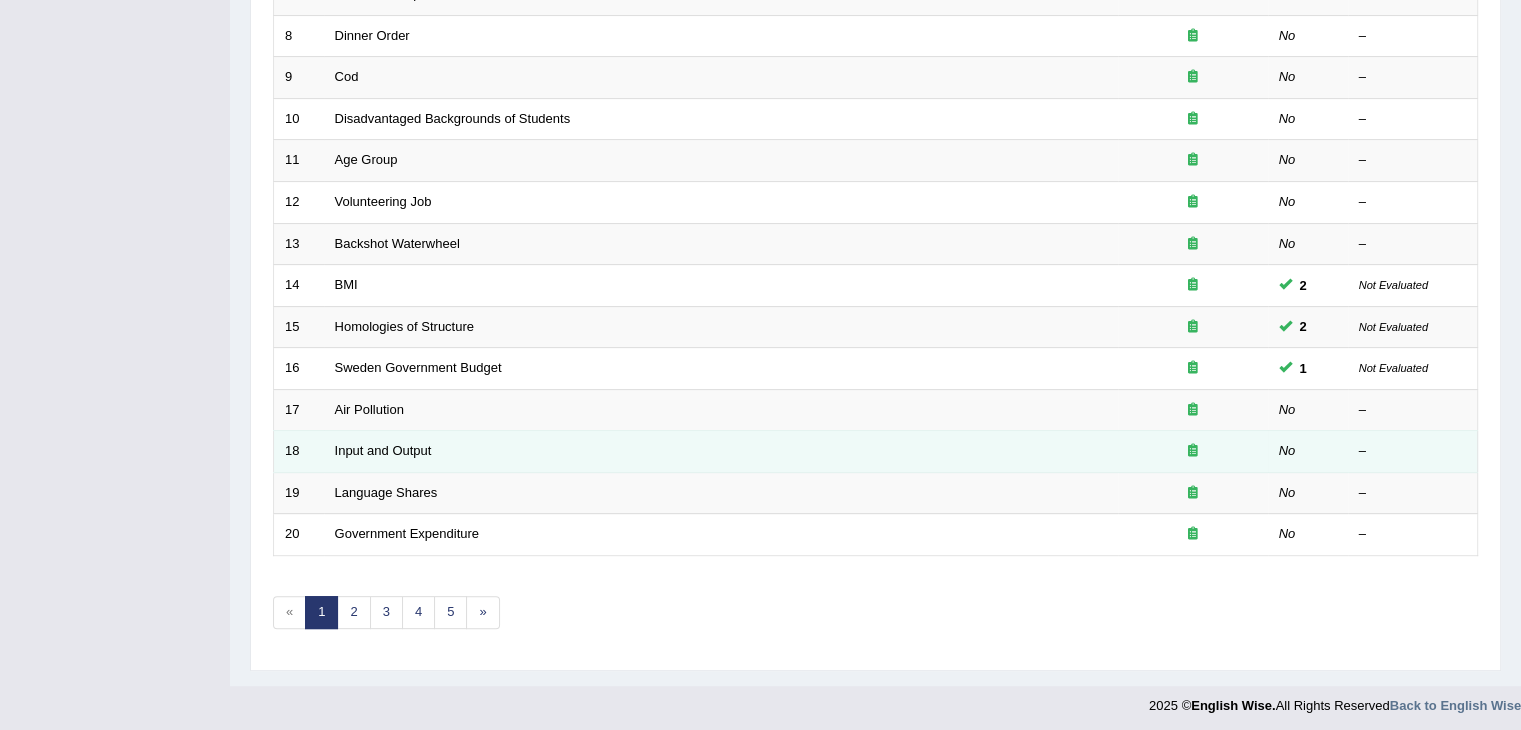 click on "Input and Output" at bounding box center [721, 452] 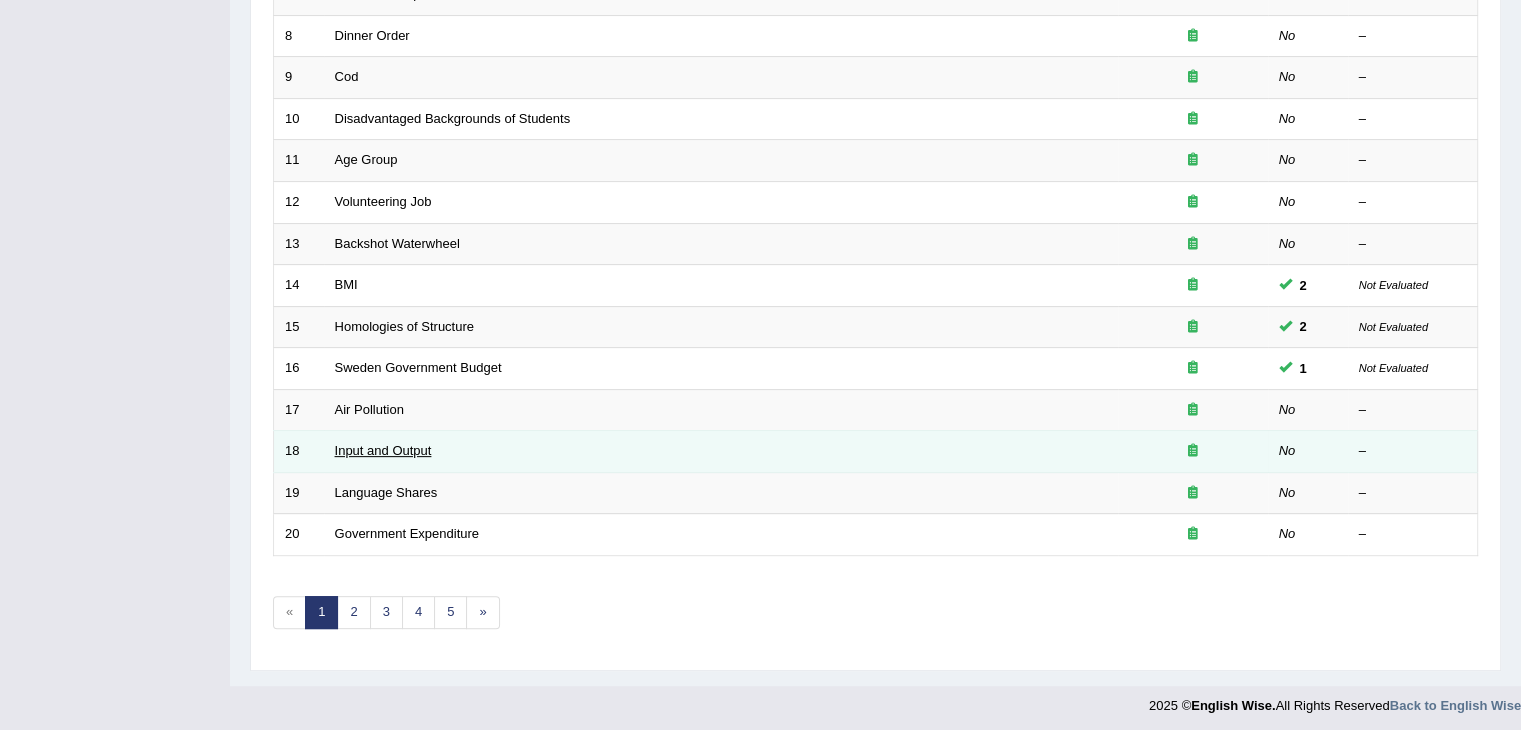 click on "Input and Output" at bounding box center (383, 450) 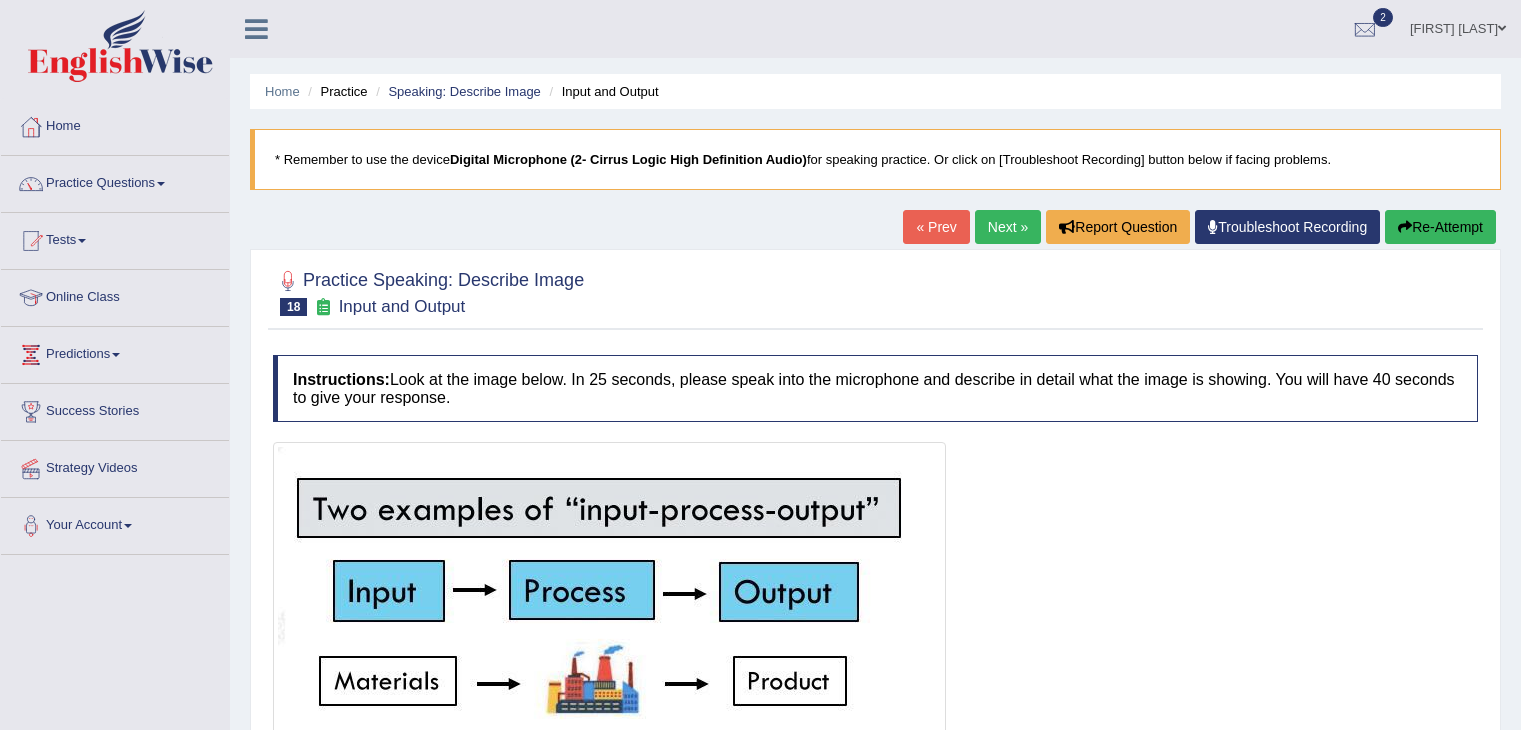scroll, scrollTop: 0, scrollLeft: 0, axis: both 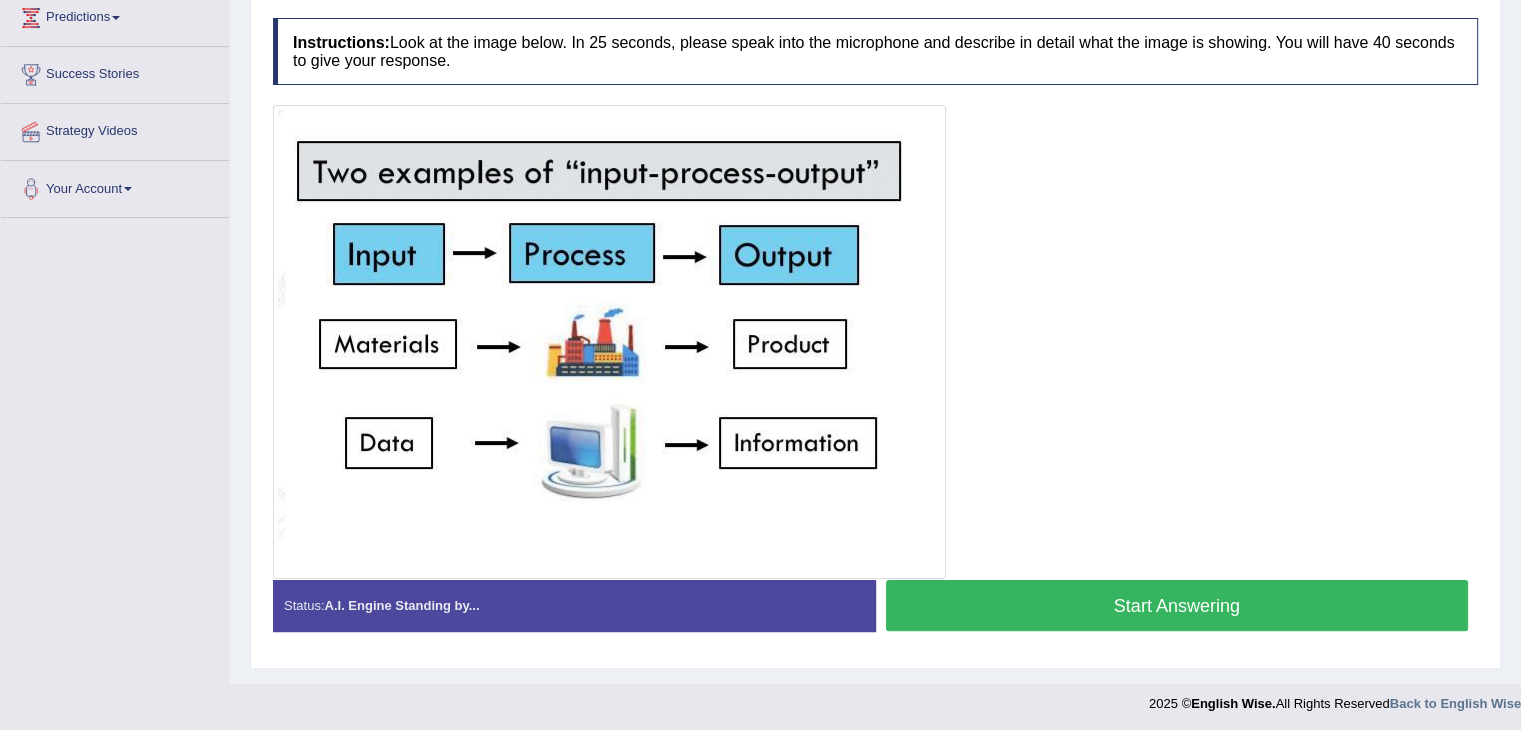click on "Start Answering" at bounding box center (1177, 605) 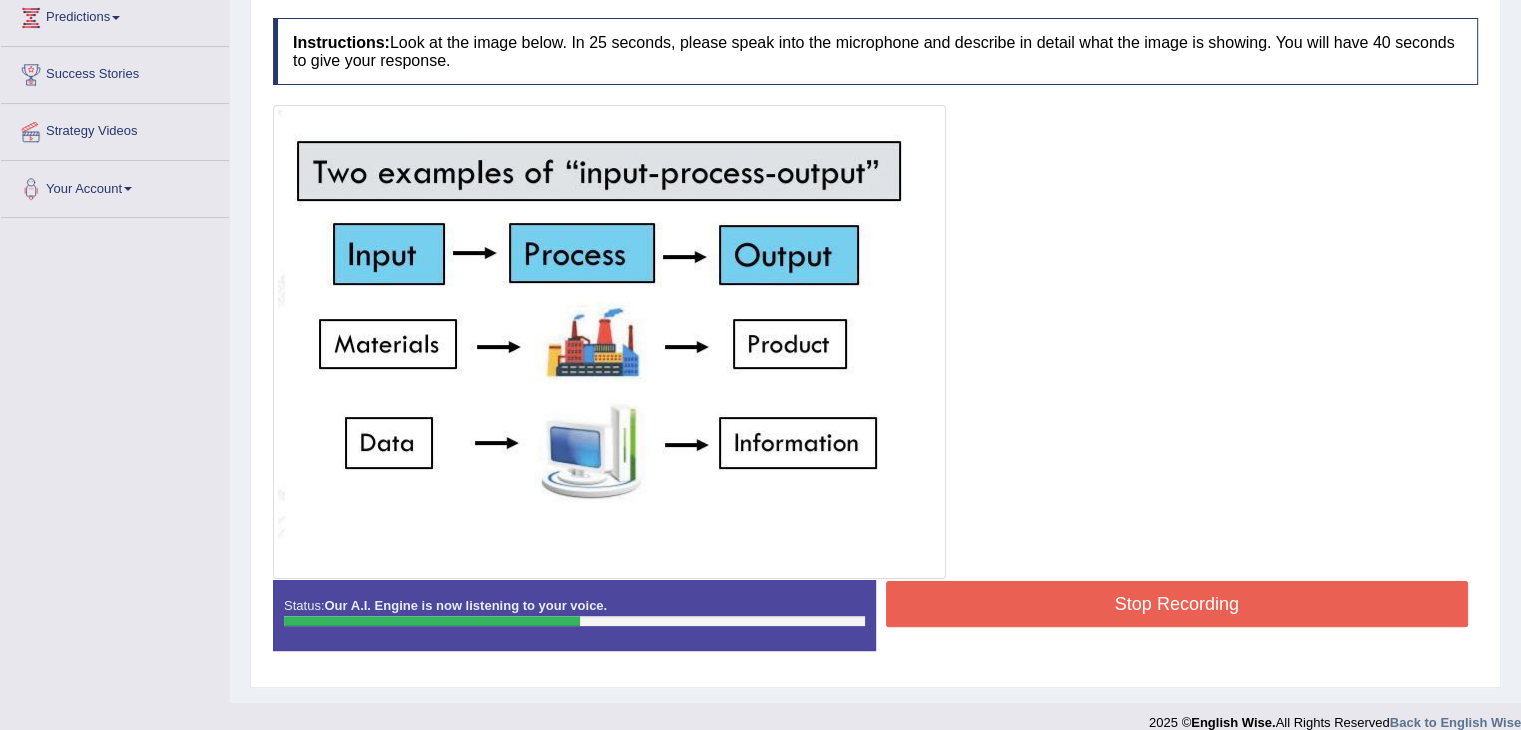 click on "Stop Recording" at bounding box center (1177, 604) 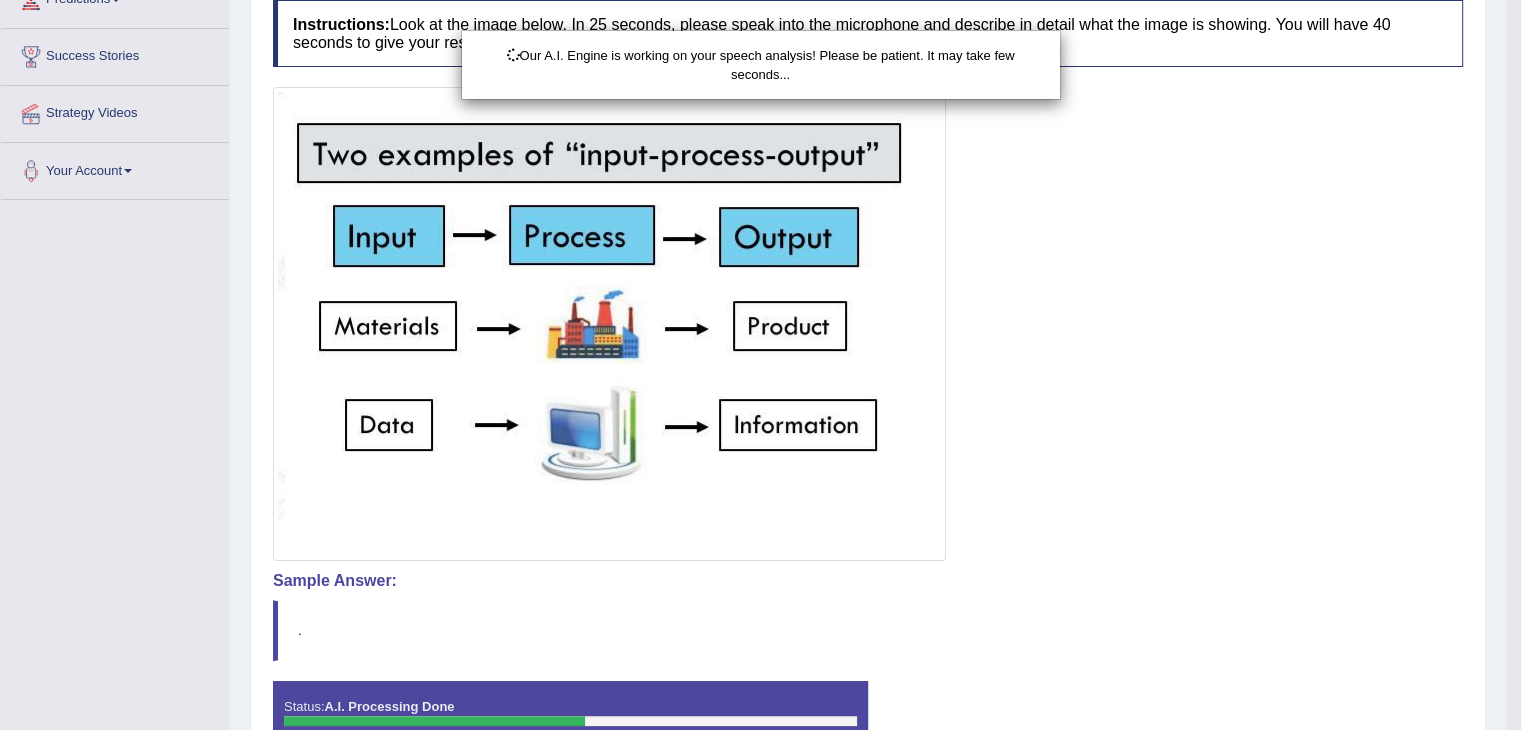 scroll, scrollTop: 476, scrollLeft: 0, axis: vertical 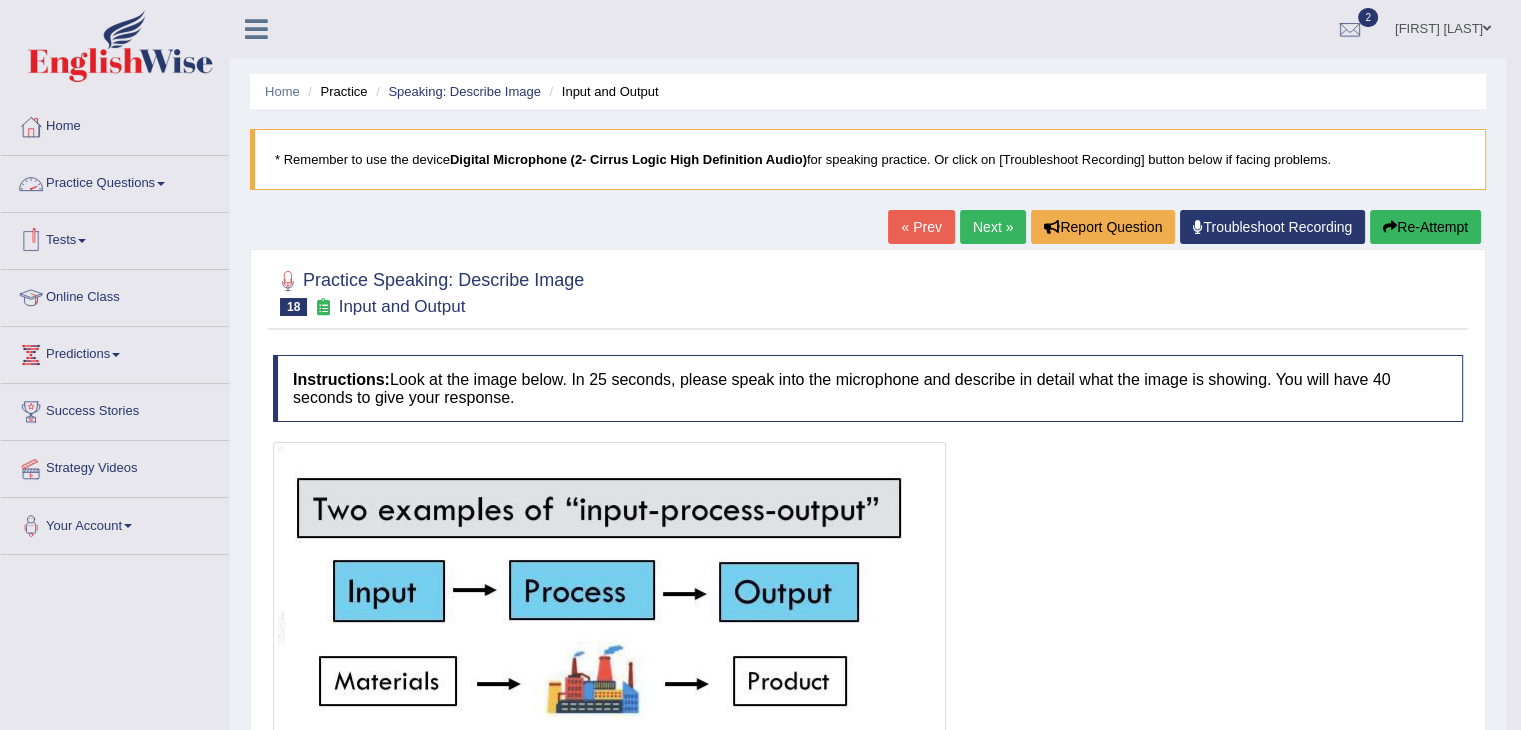 click on "Practice Questions" at bounding box center (115, 181) 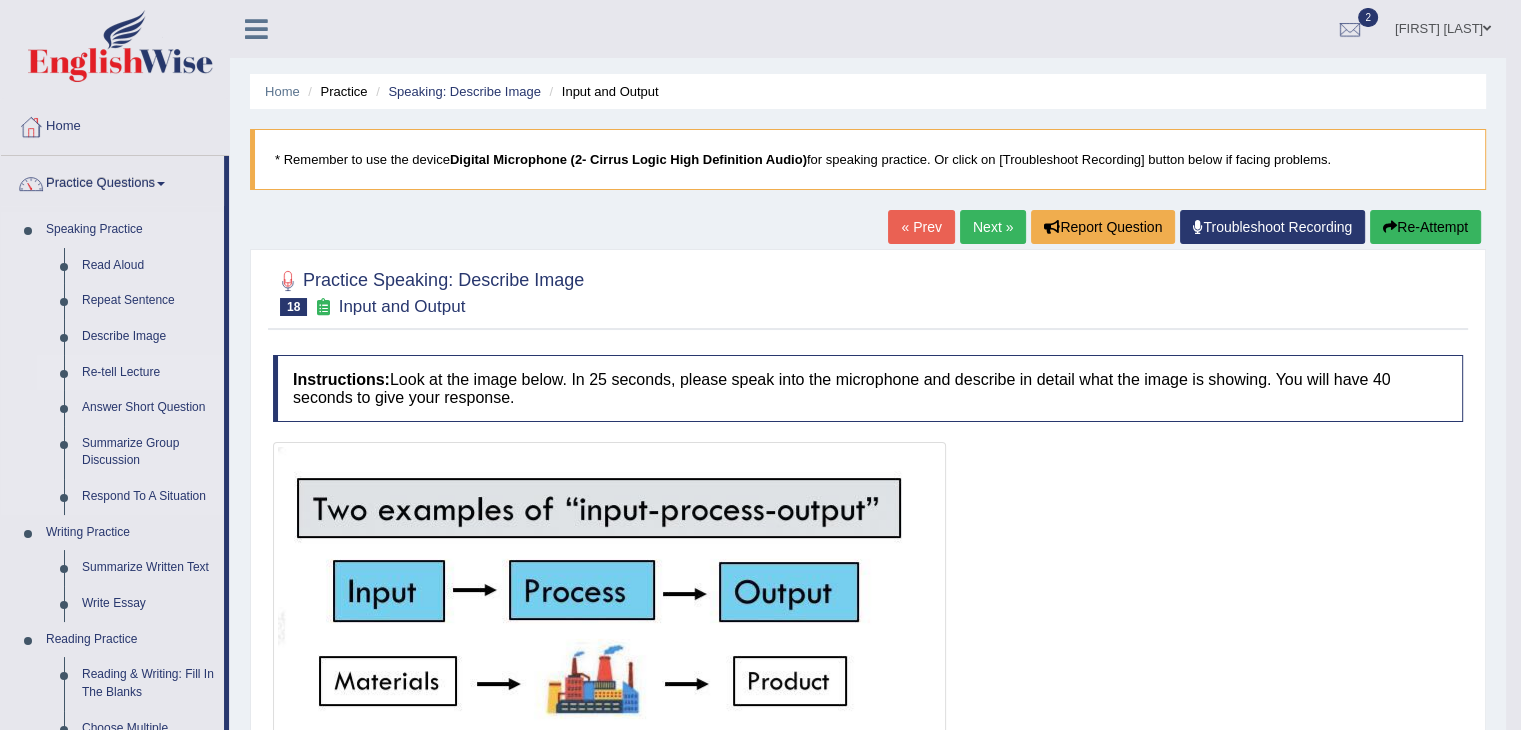 click on "Re-tell Lecture" at bounding box center [148, 373] 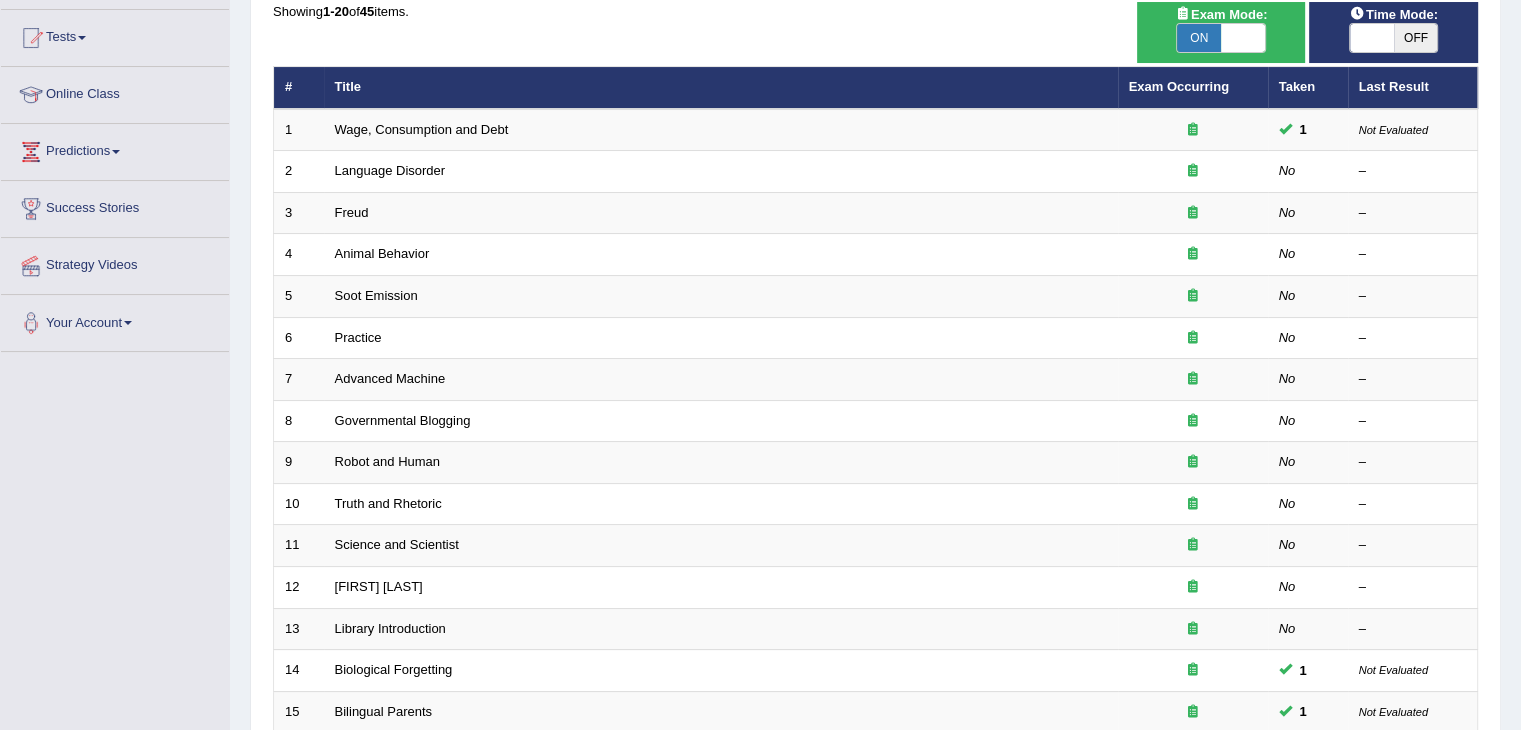 scroll, scrollTop: 0, scrollLeft: 0, axis: both 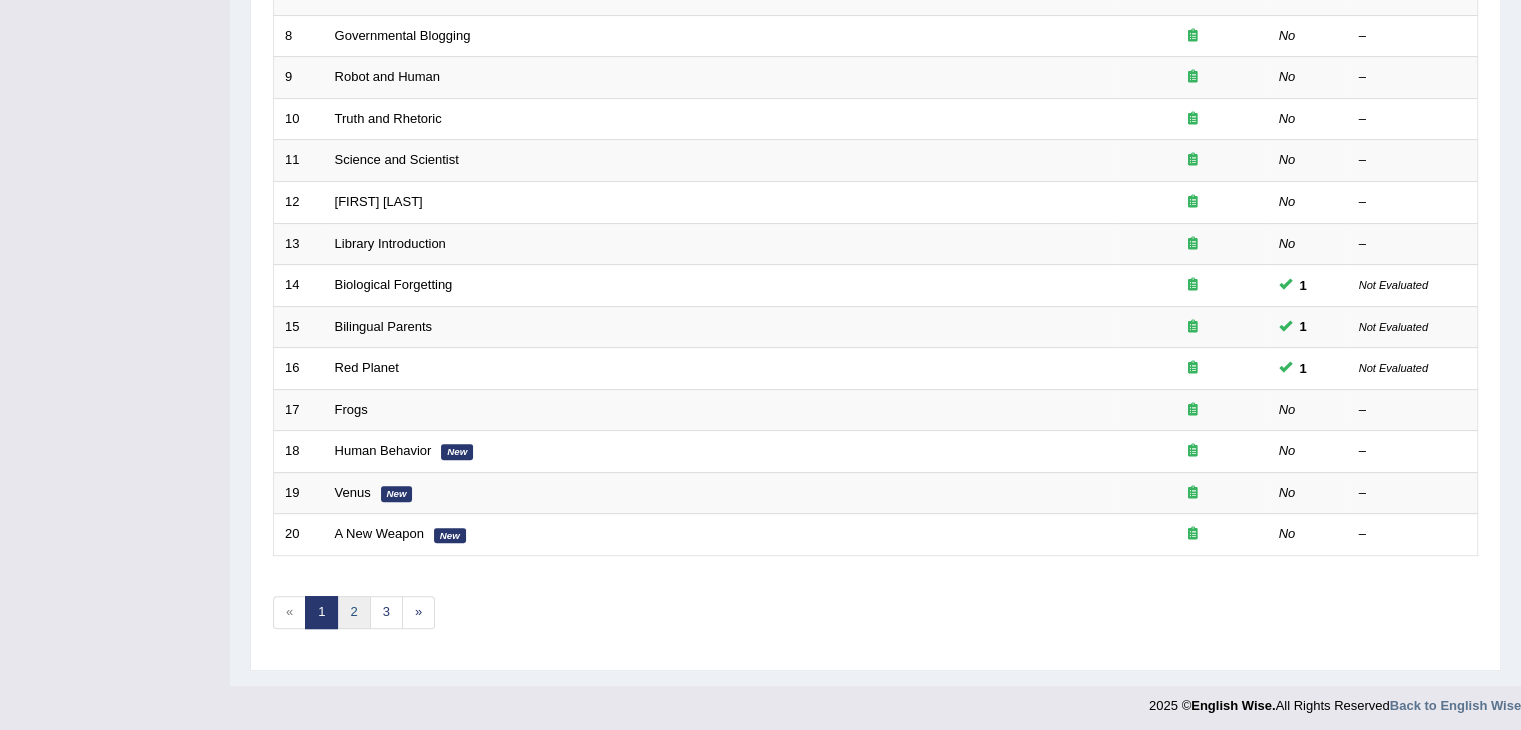 click on "2" at bounding box center [353, 612] 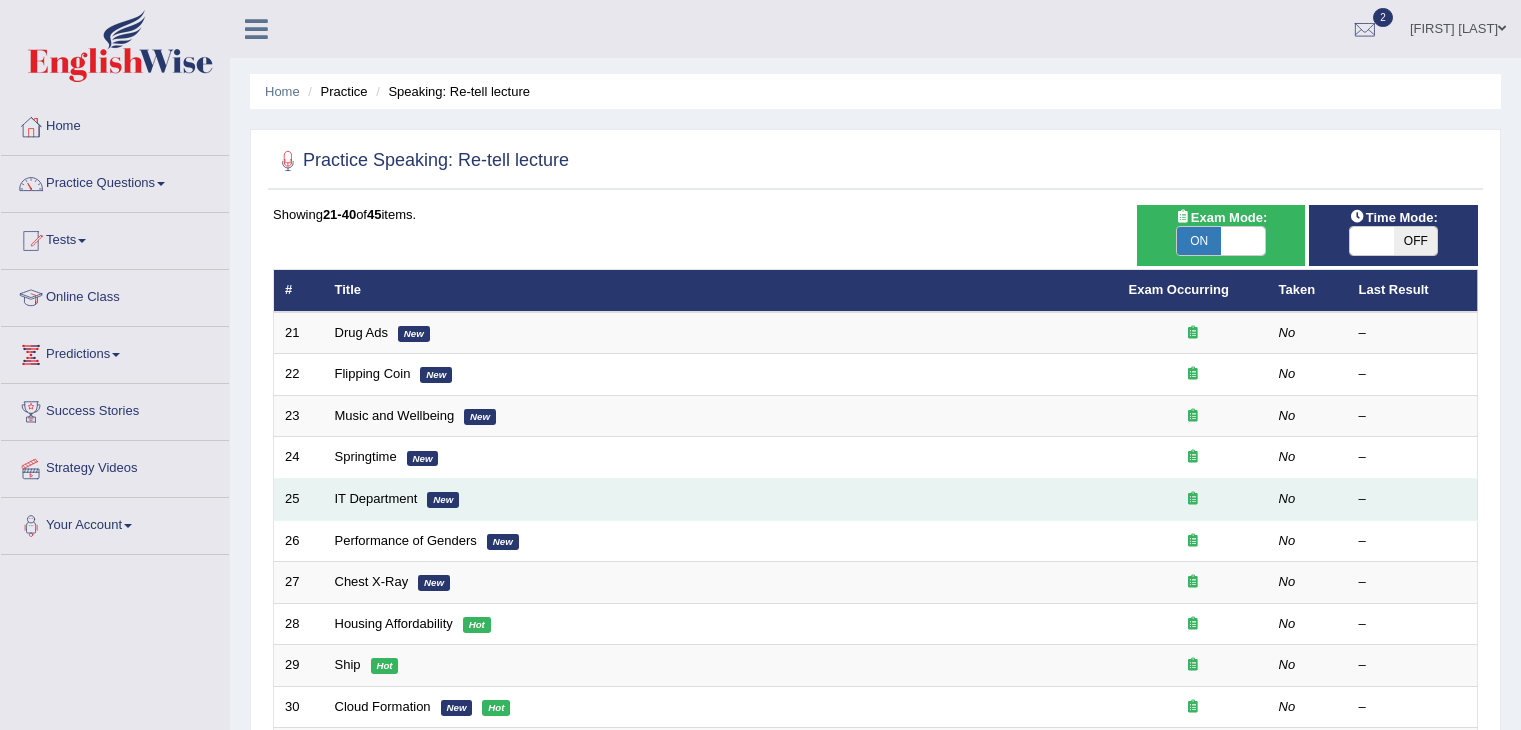 scroll, scrollTop: 0, scrollLeft: 0, axis: both 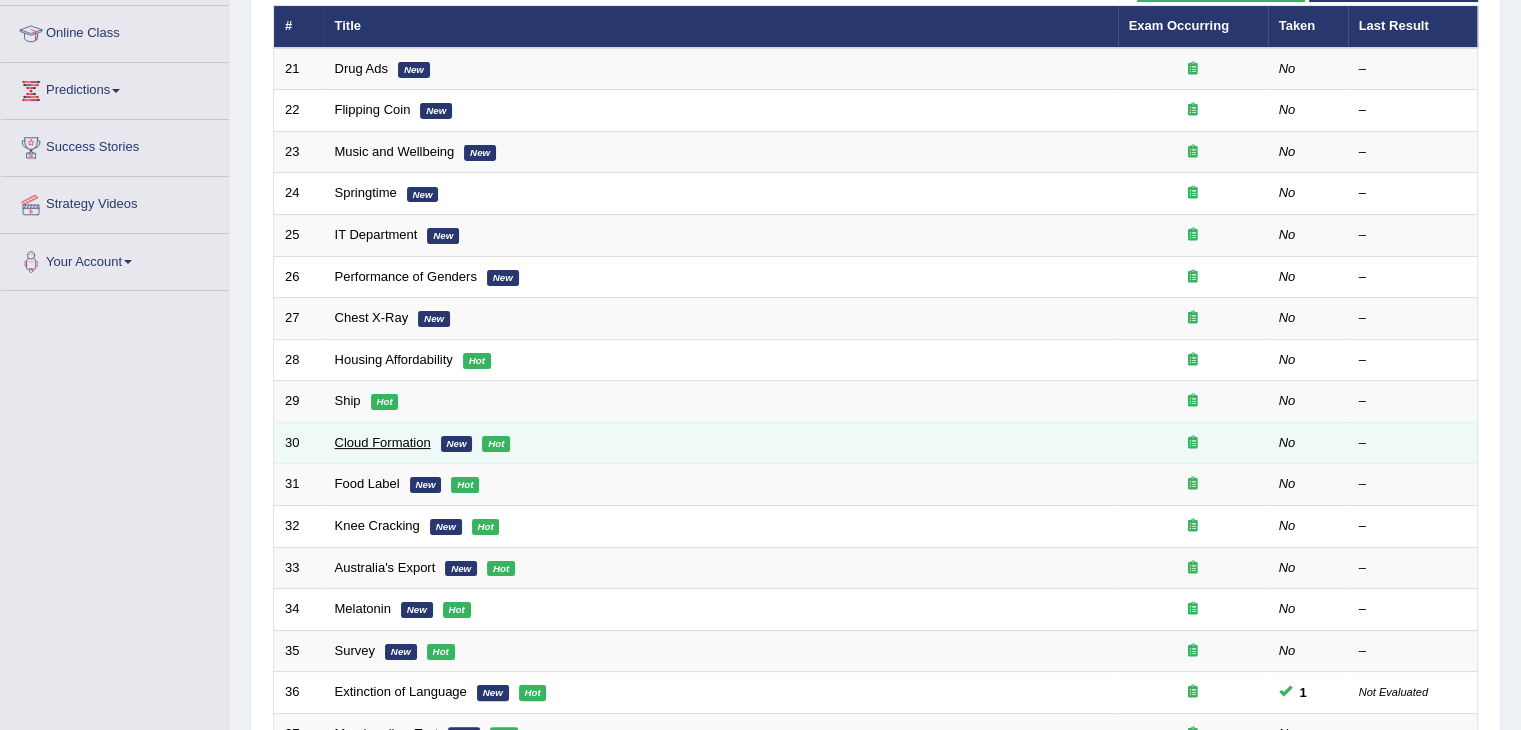click on "Cloud Formation" at bounding box center [383, 442] 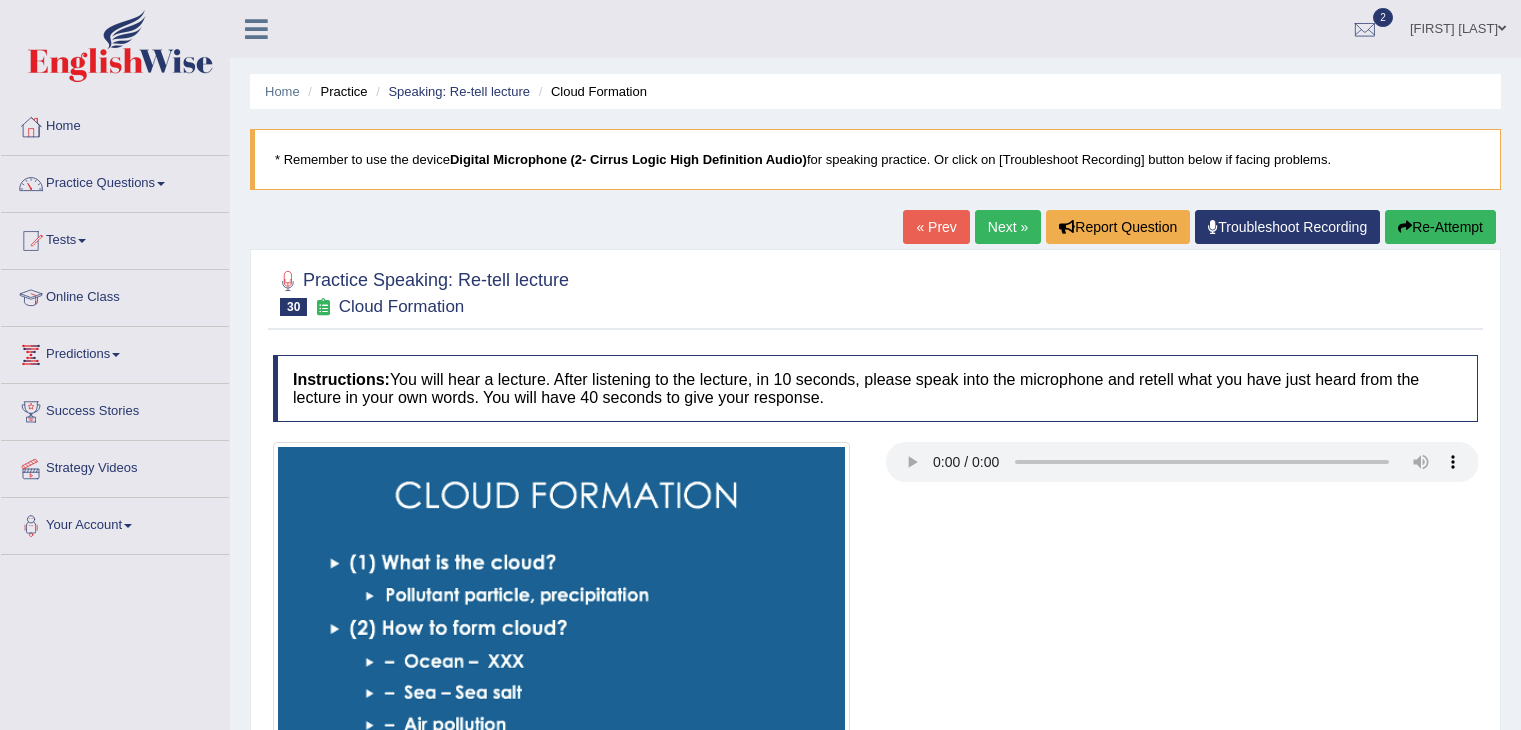 scroll, scrollTop: 0, scrollLeft: 0, axis: both 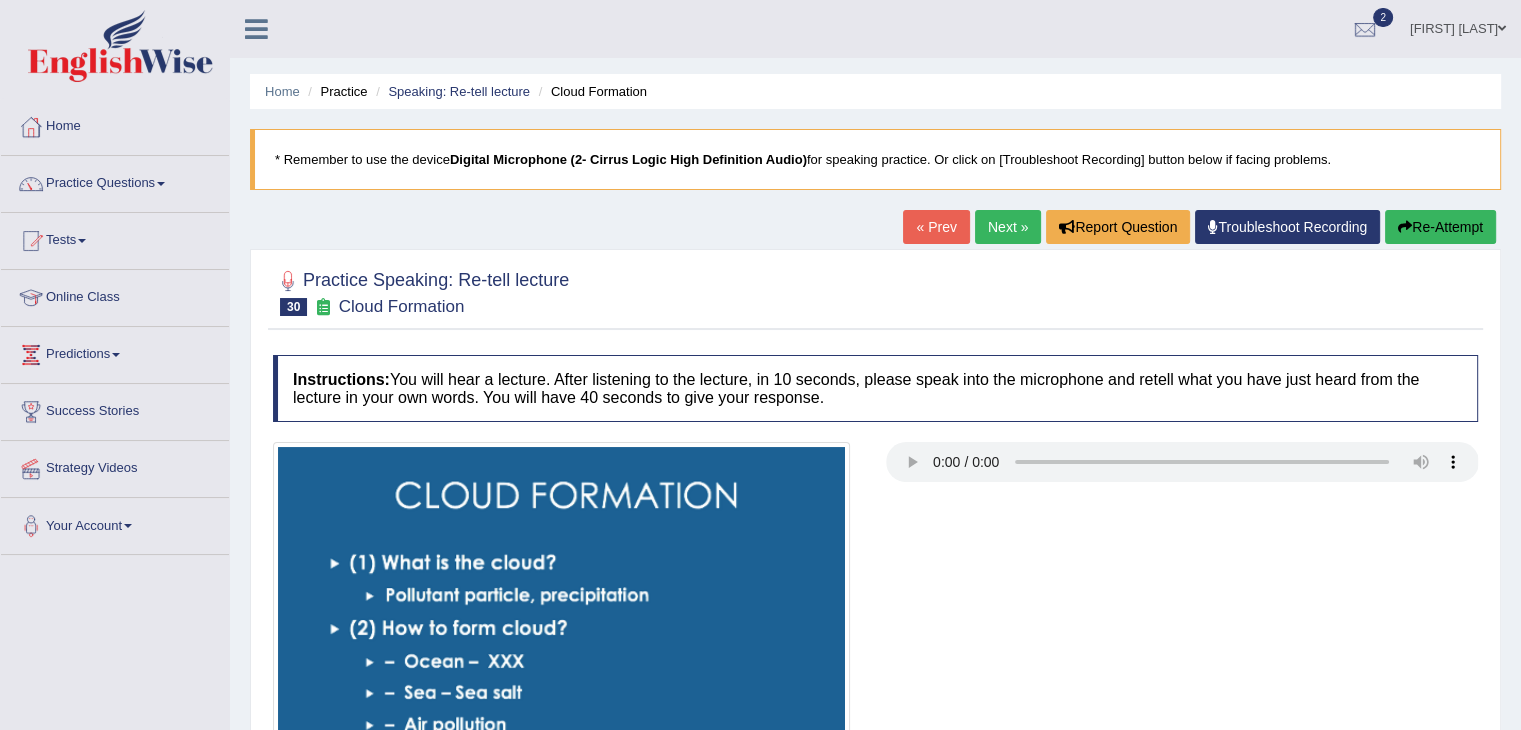 click on "Next »" at bounding box center (1008, 227) 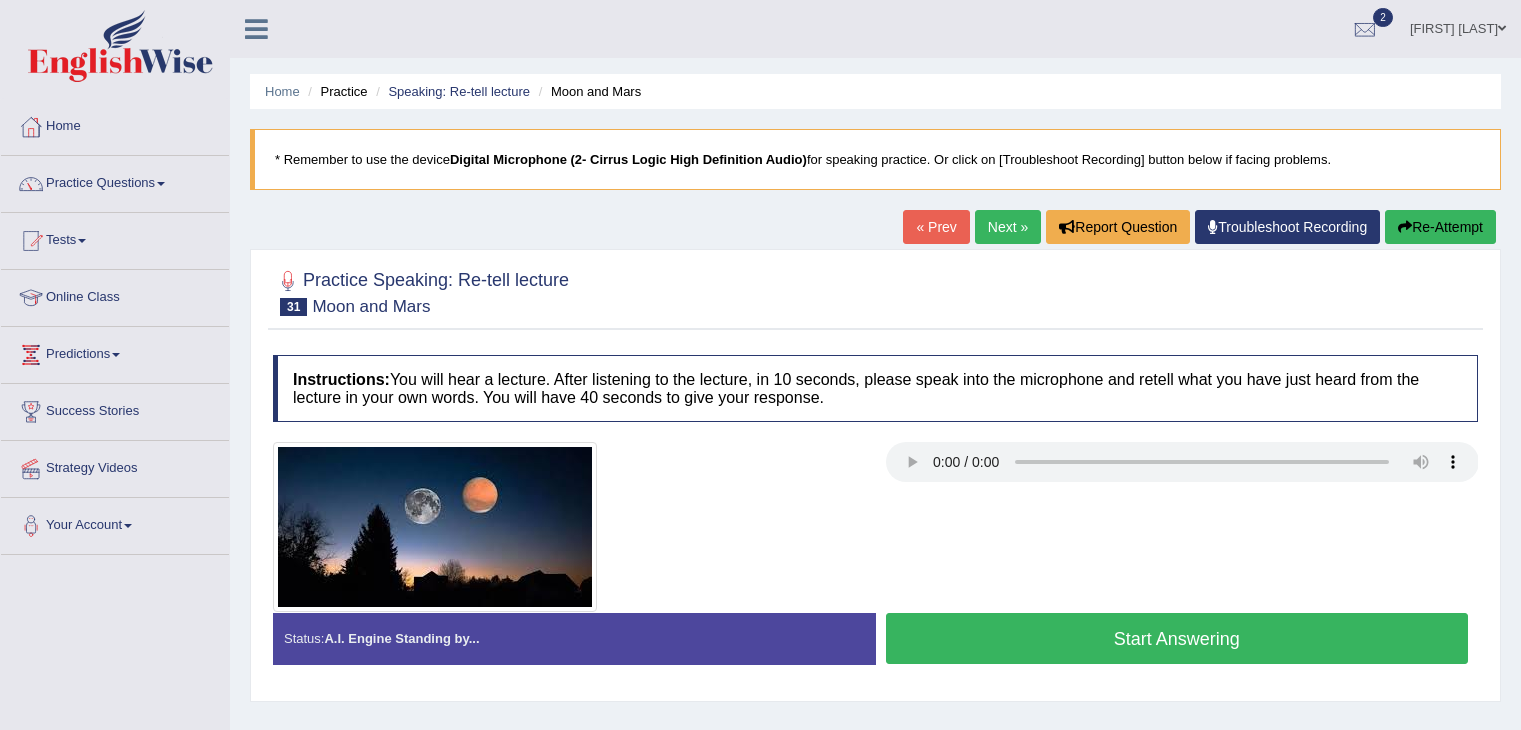 scroll, scrollTop: 0, scrollLeft: 0, axis: both 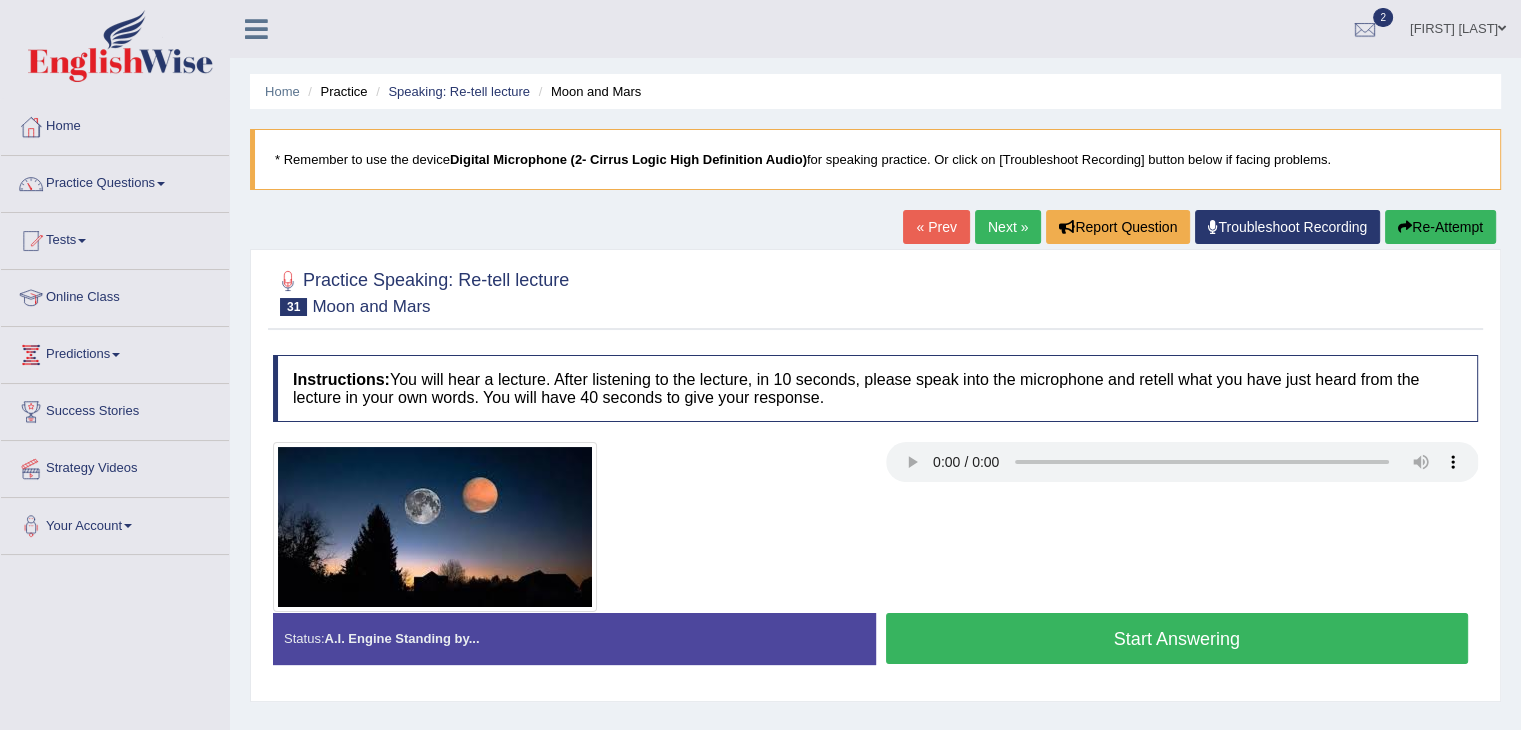 click on "Next »" at bounding box center [1008, 227] 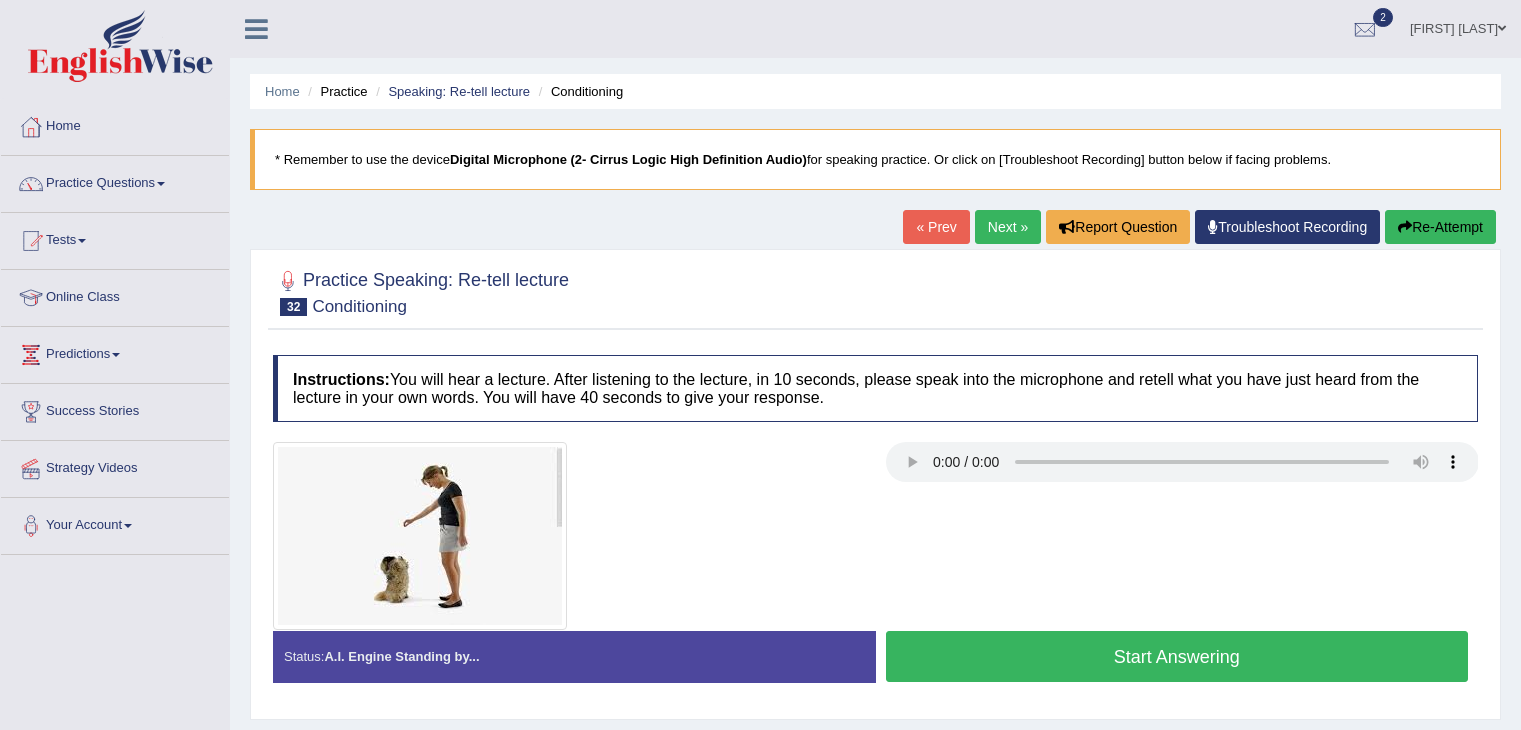 scroll, scrollTop: 0, scrollLeft: 0, axis: both 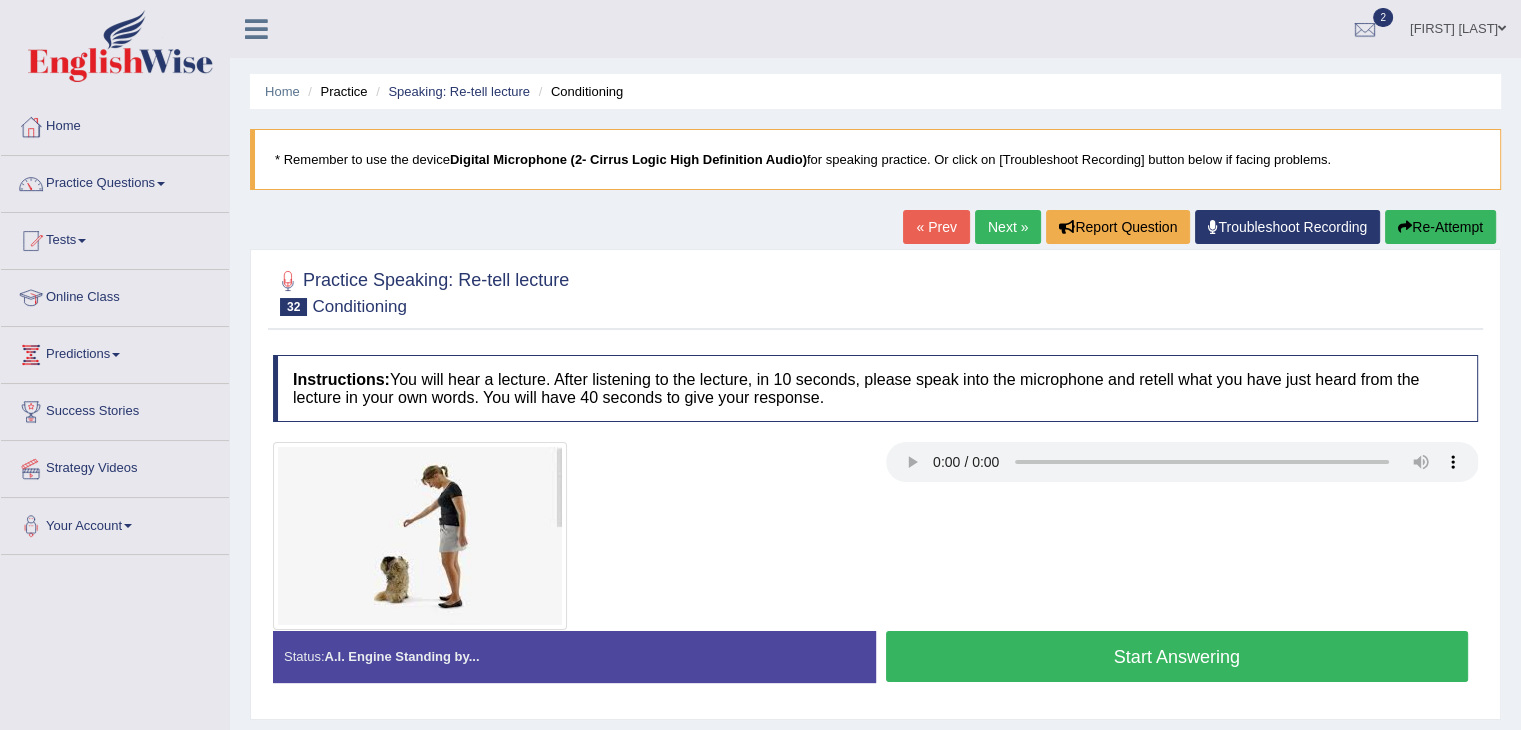 click on "Next »" at bounding box center [1008, 227] 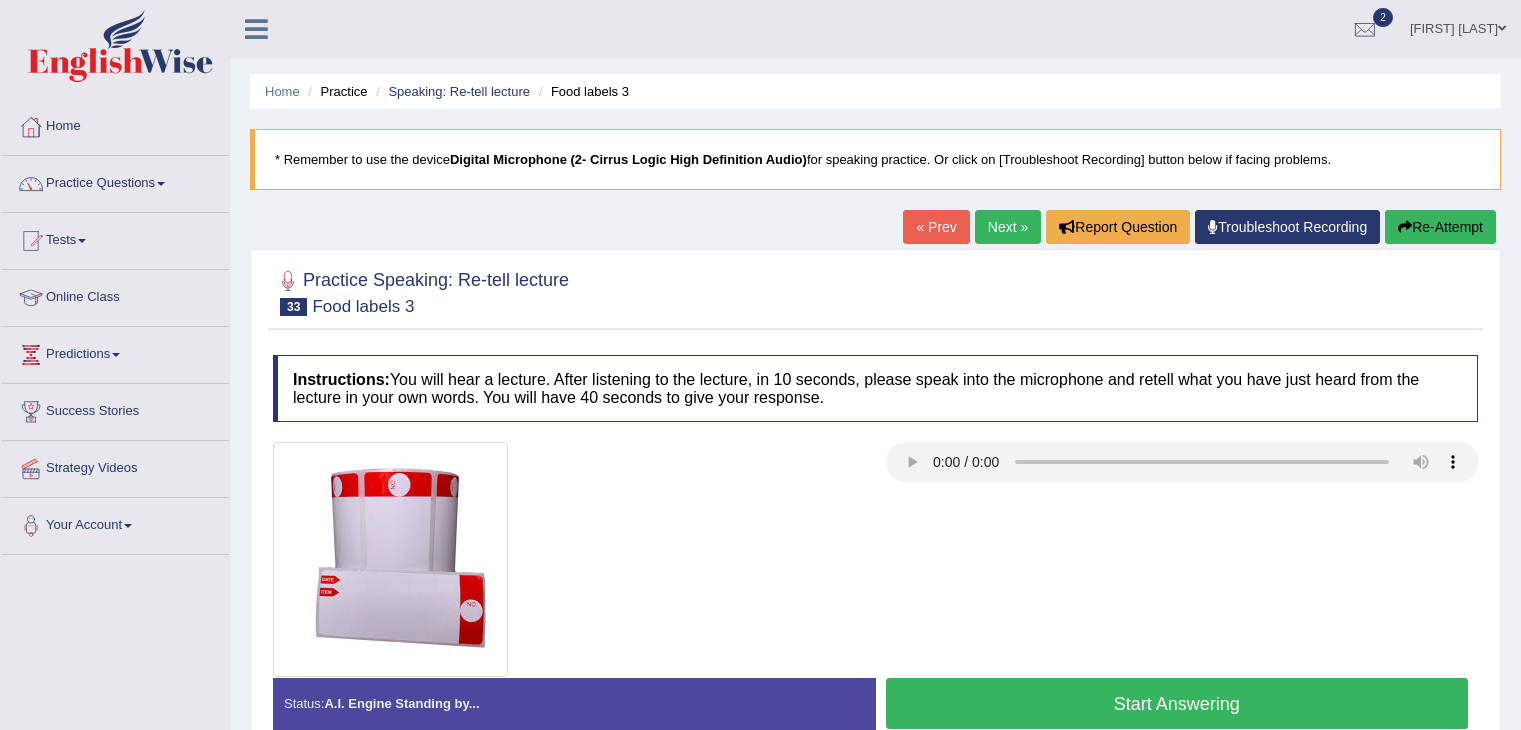 scroll, scrollTop: 0, scrollLeft: 0, axis: both 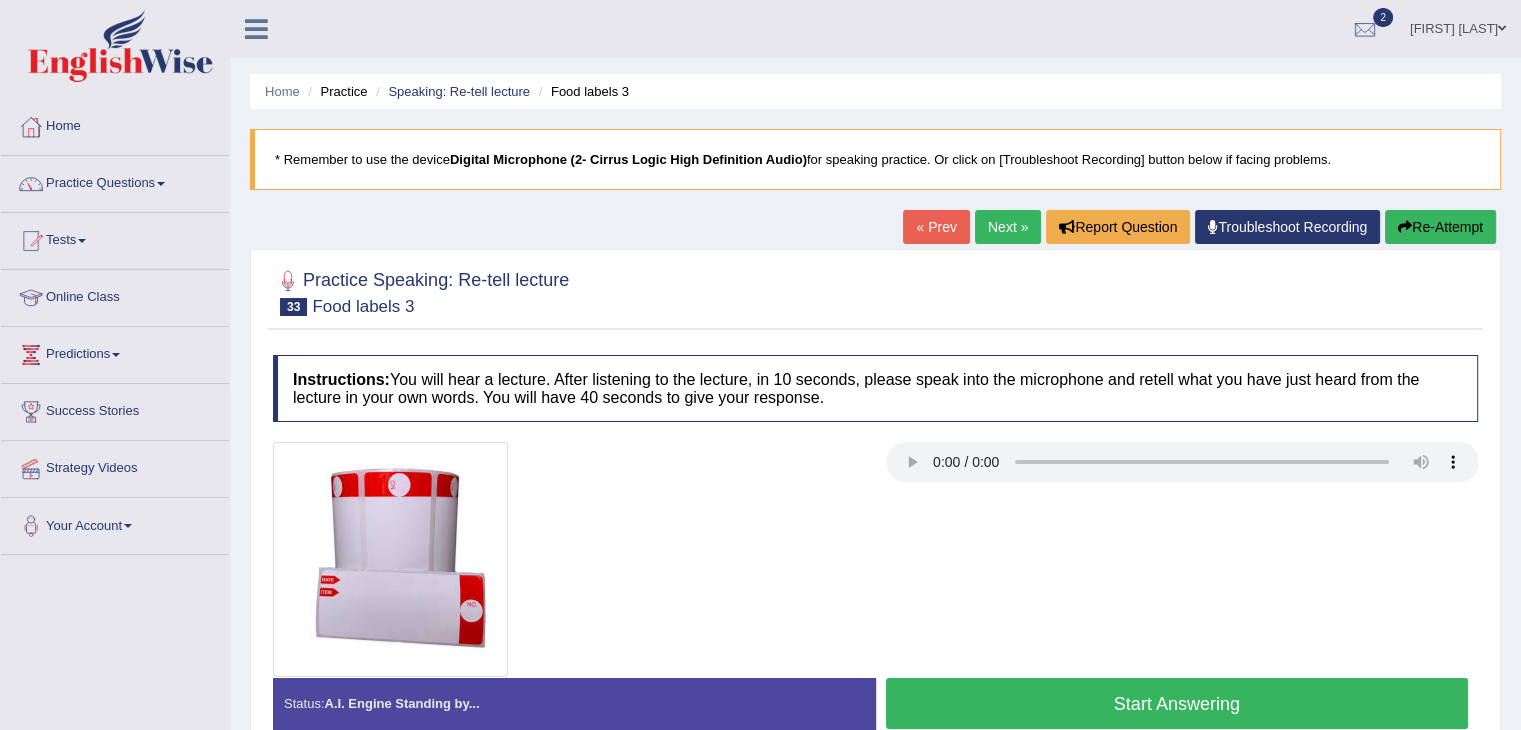 click on "Start Answering" at bounding box center (1177, 703) 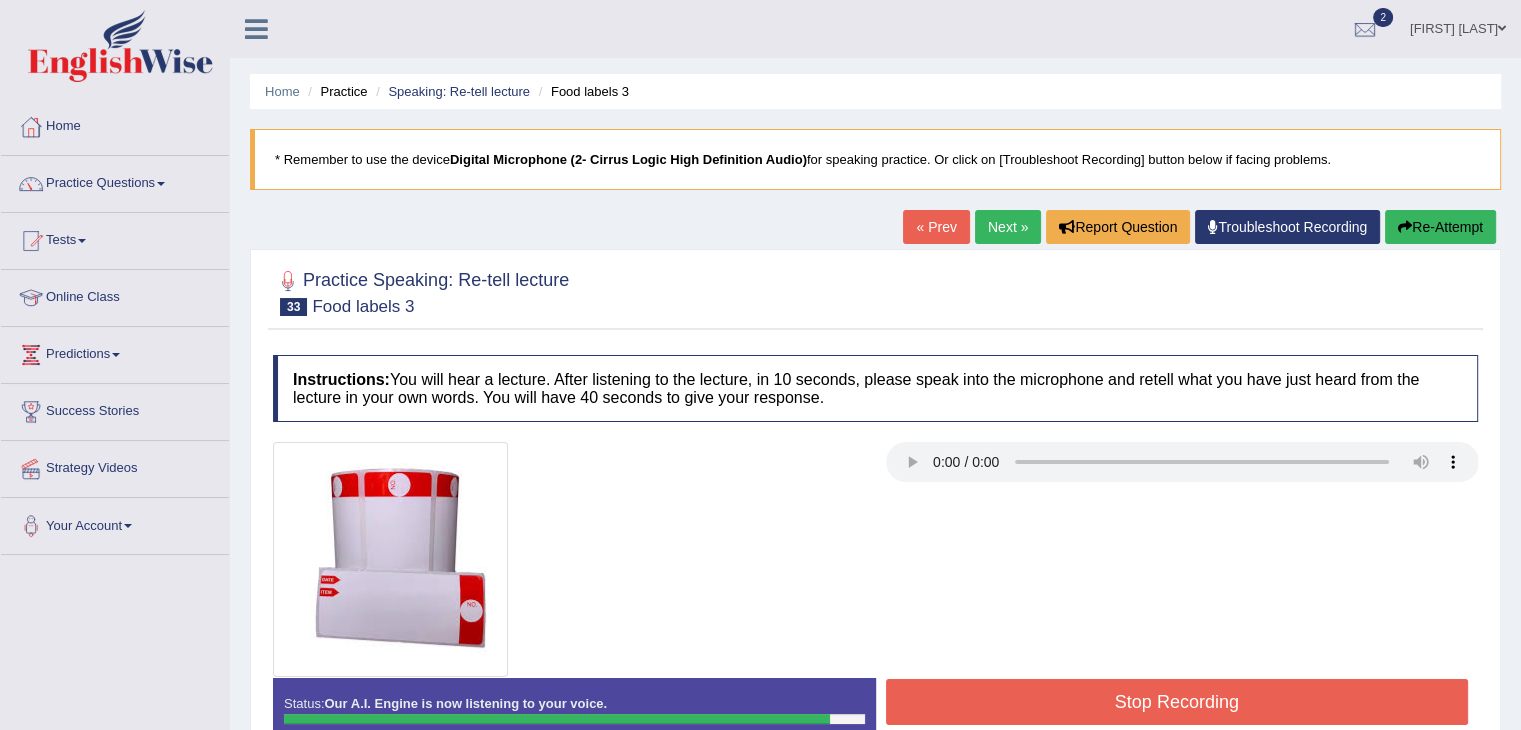click on "Stop Recording" at bounding box center [1177, 702] 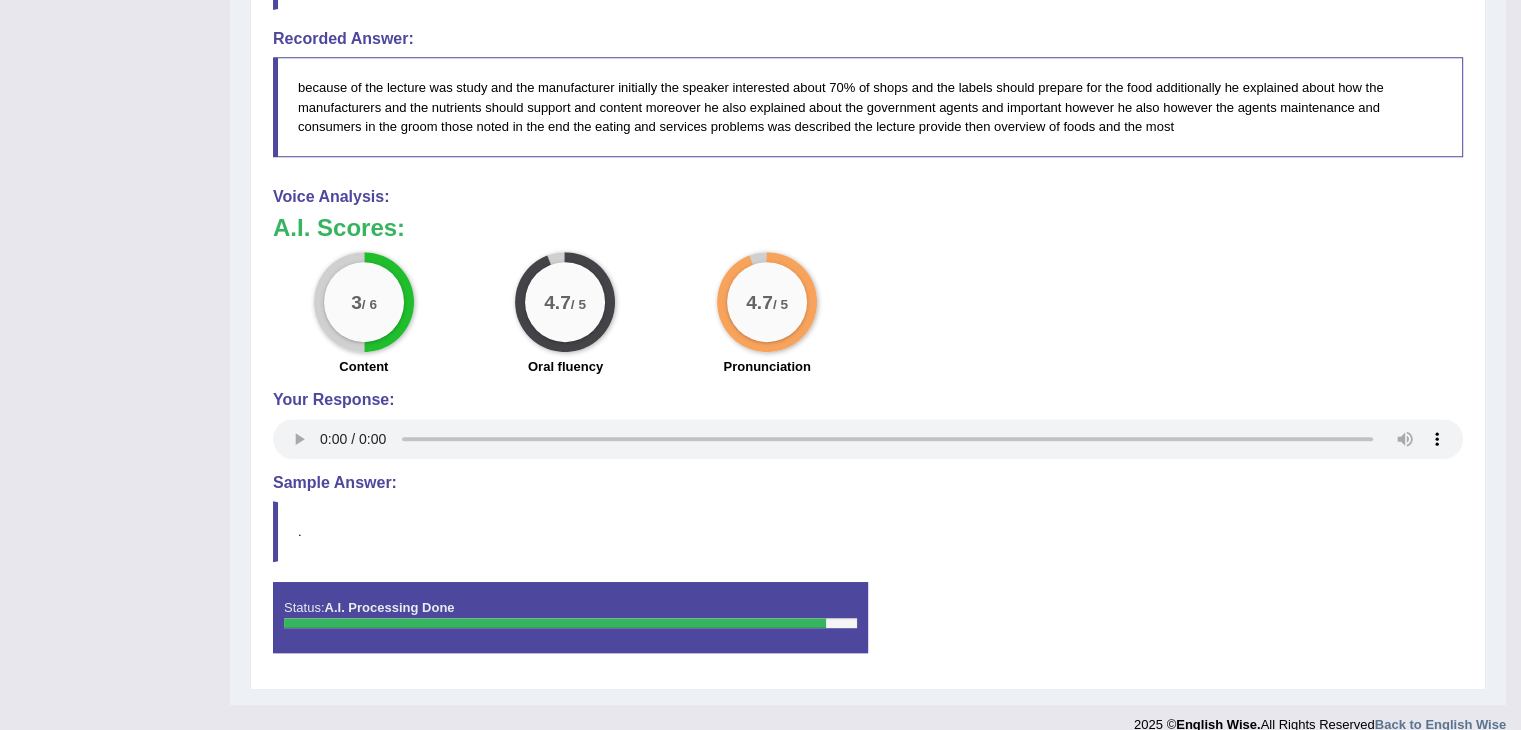 scroll, scrollTop: 922, scrollLeft: 0, axis: vertical 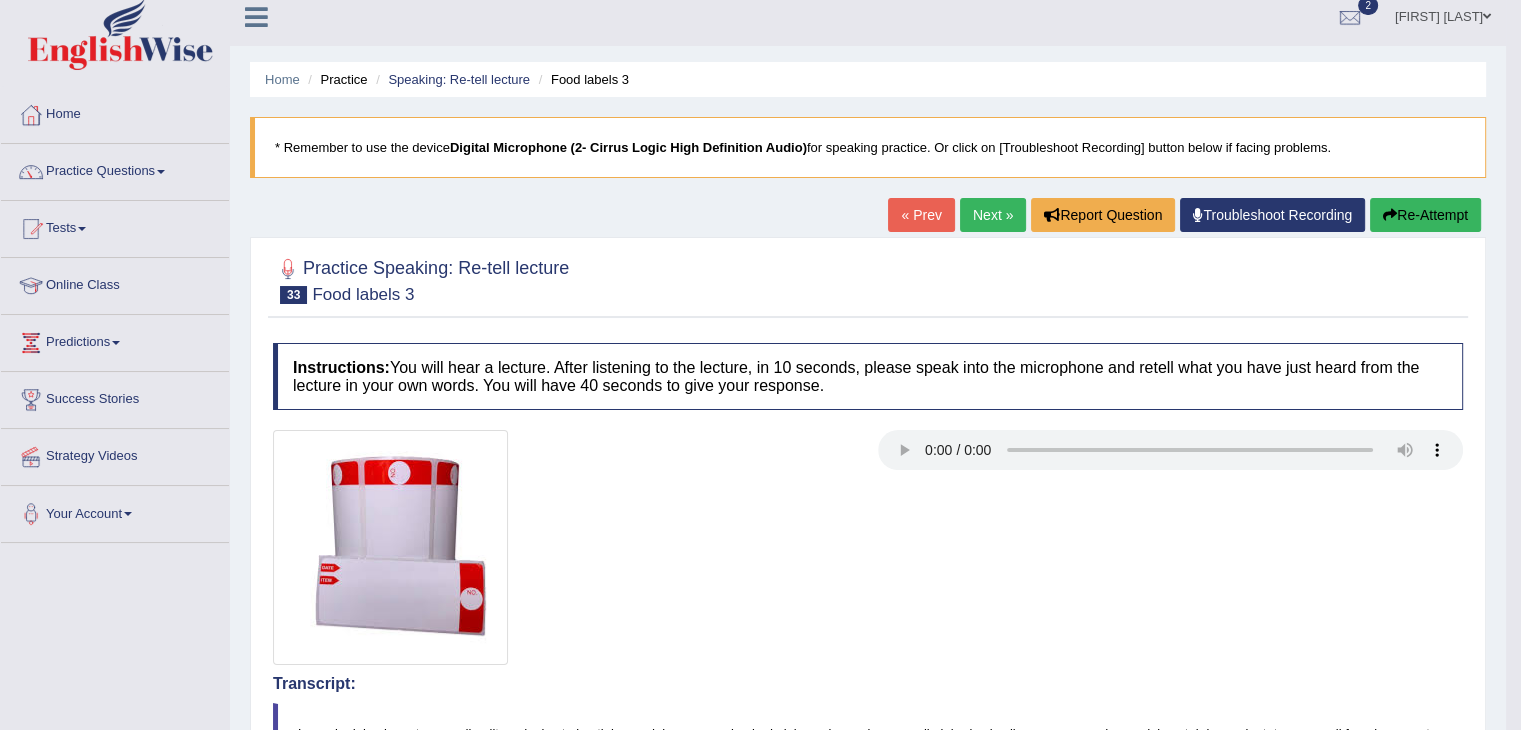click on "Next »" at bounding box center (993, 215) 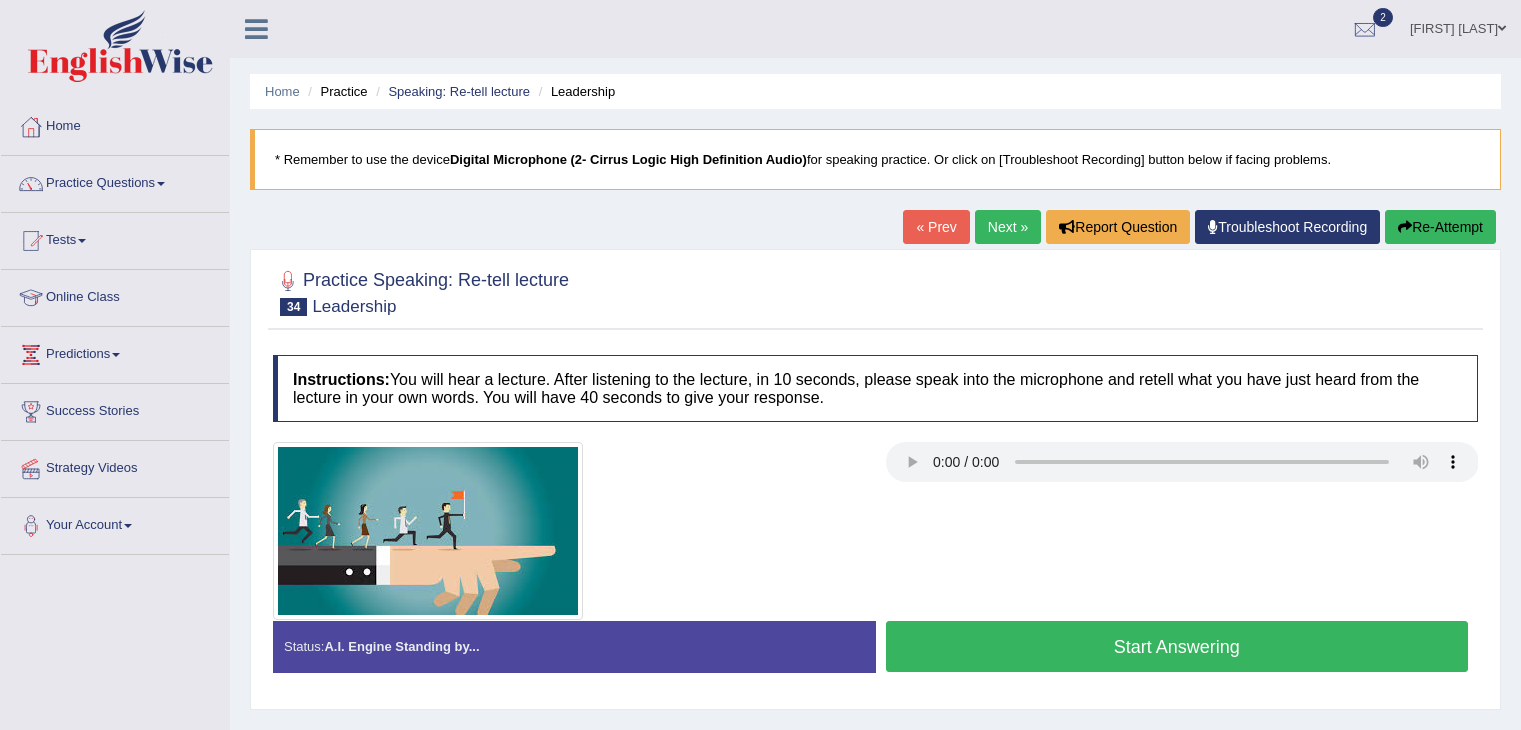 scroll, scrollTop: 0, scrollLeft: 0, axis: both 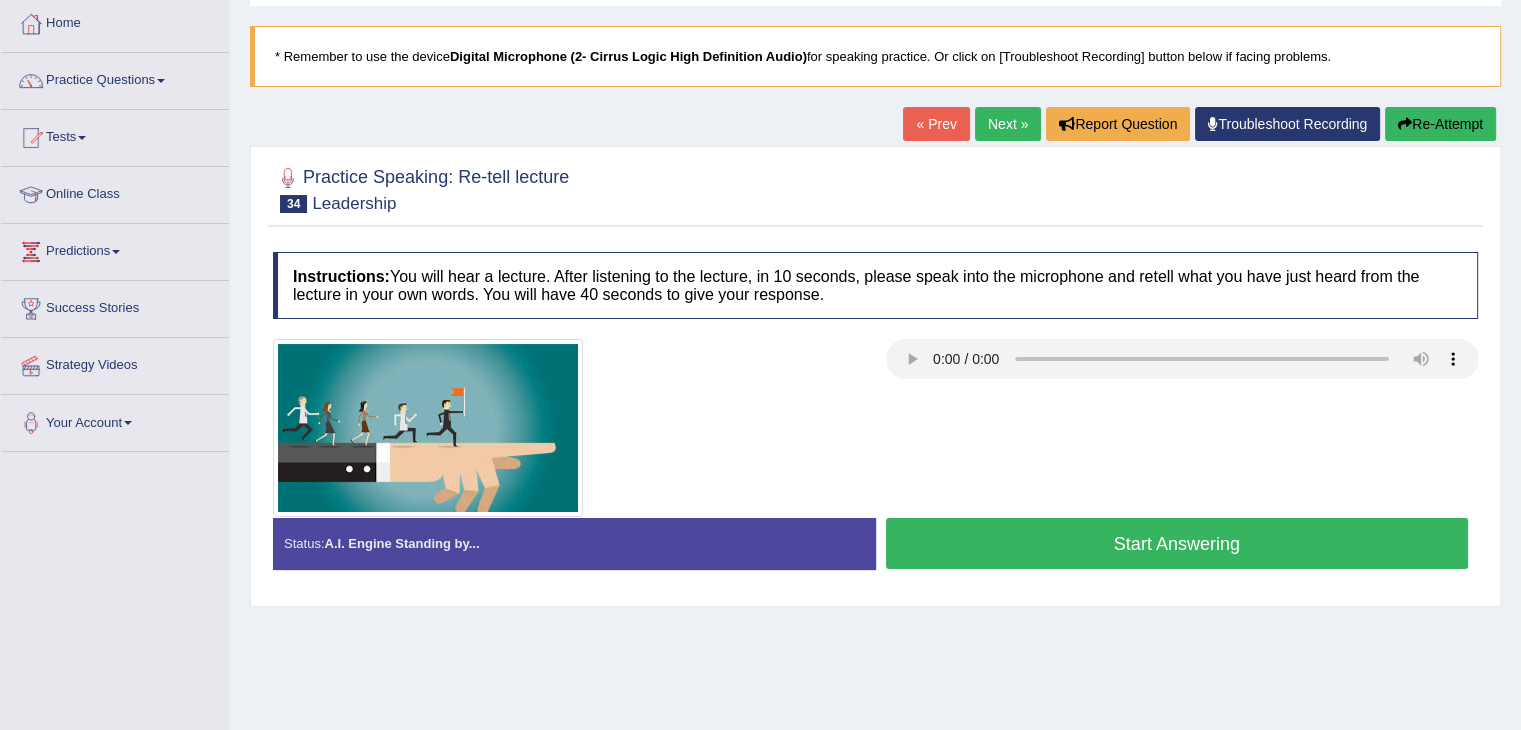 click on "Start Answering" at bounding box center [1177, 543] 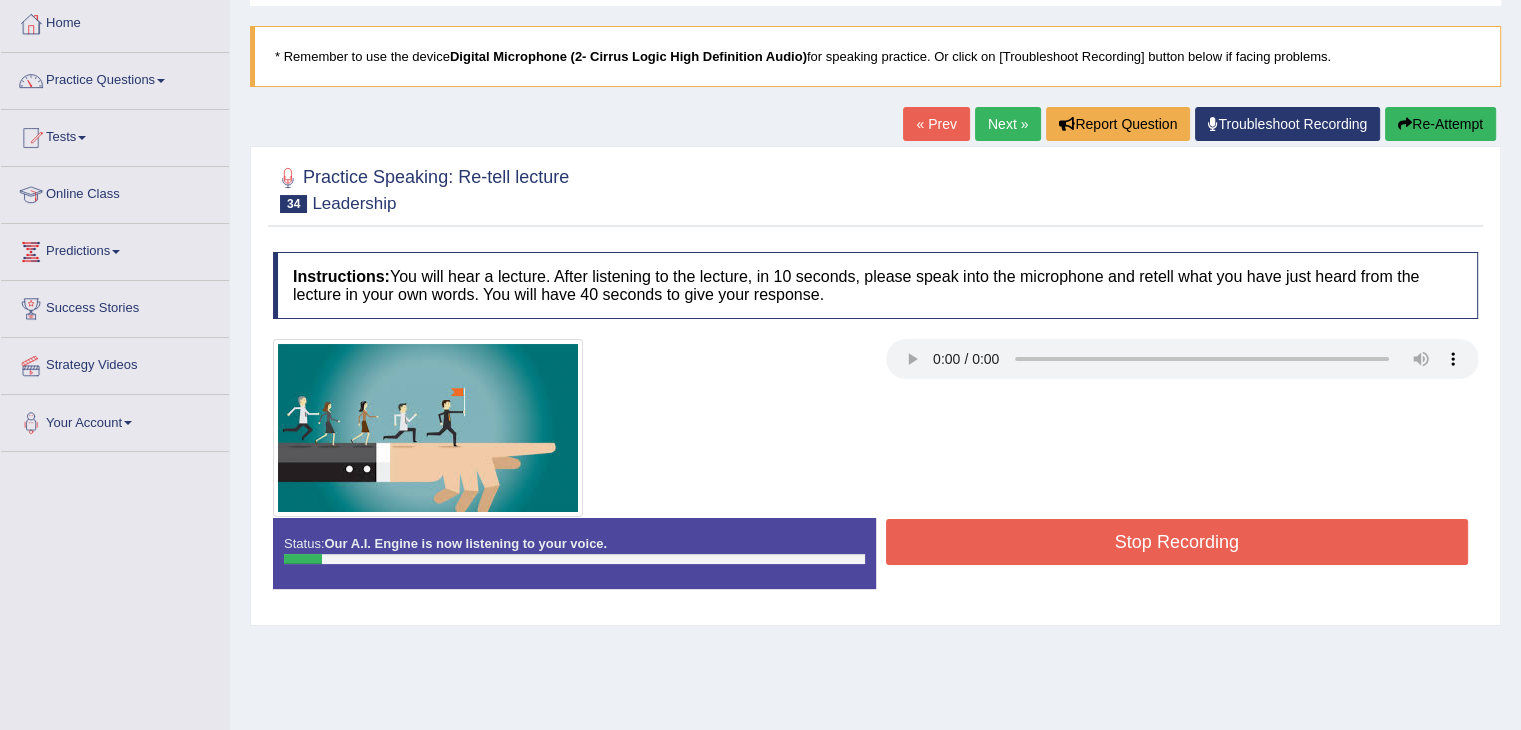 click on "Stop Recording" at bounding box center (1177, 542) 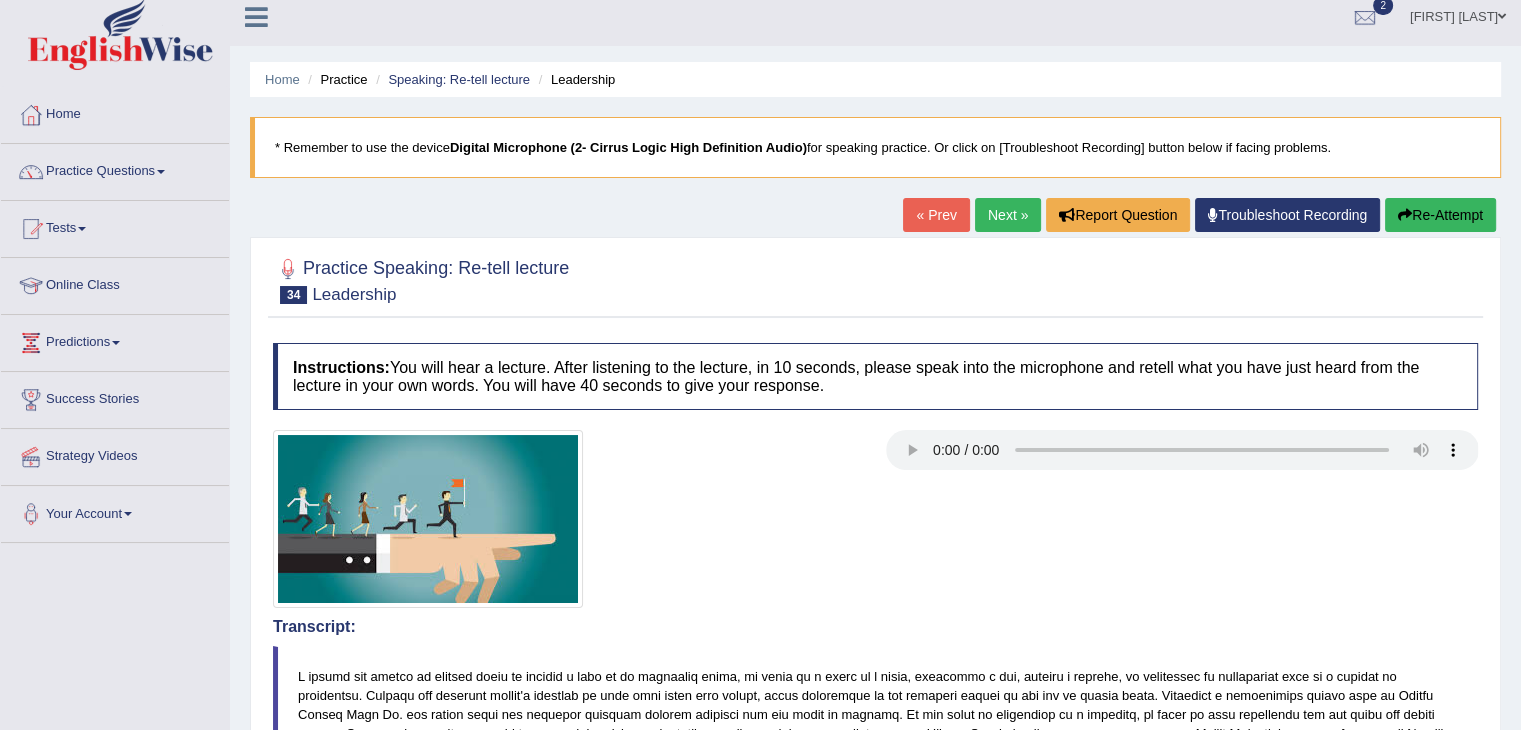 scroll, scrollTop: 0, scrollLeft: 0, axis: both 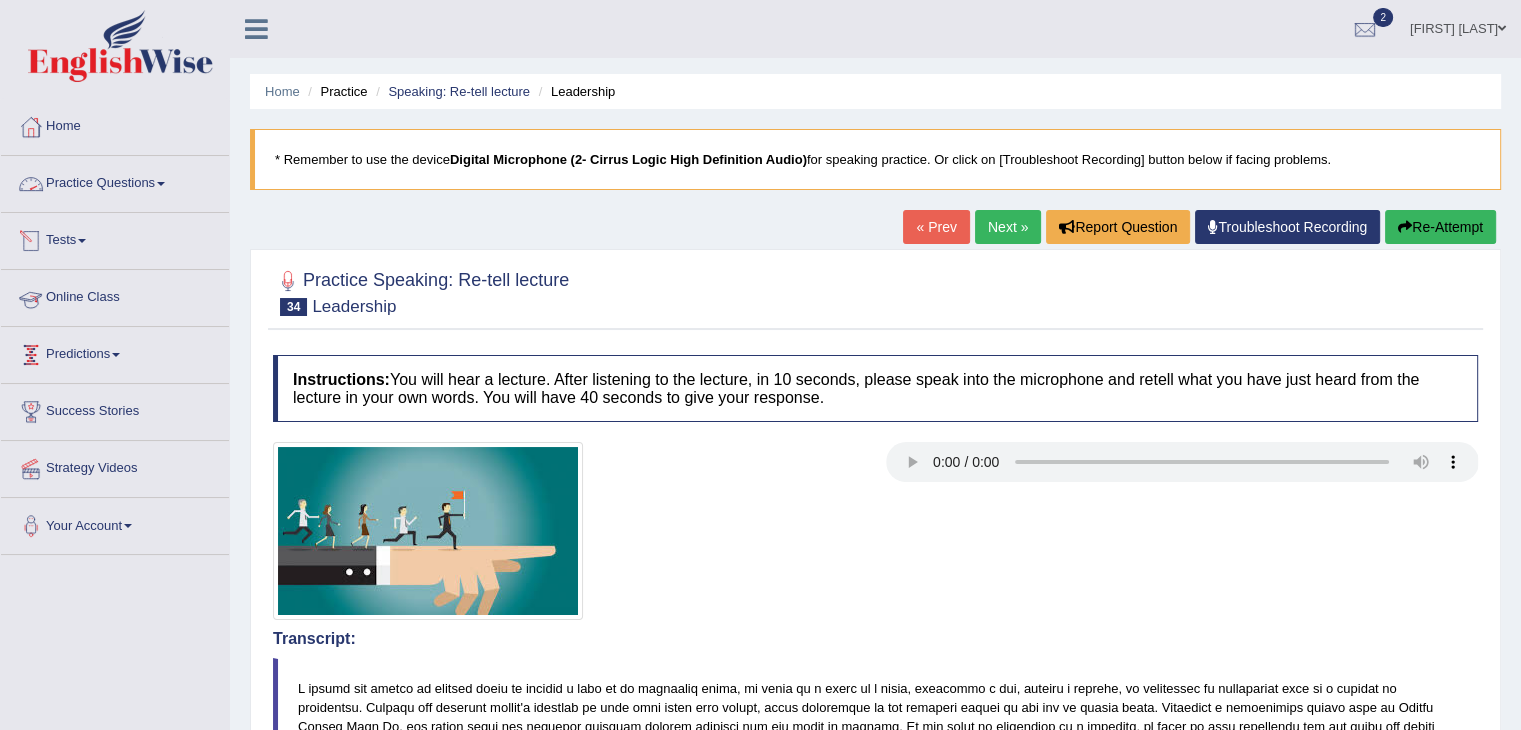 click on "Practice Questions" at bounding box center (115, 181) 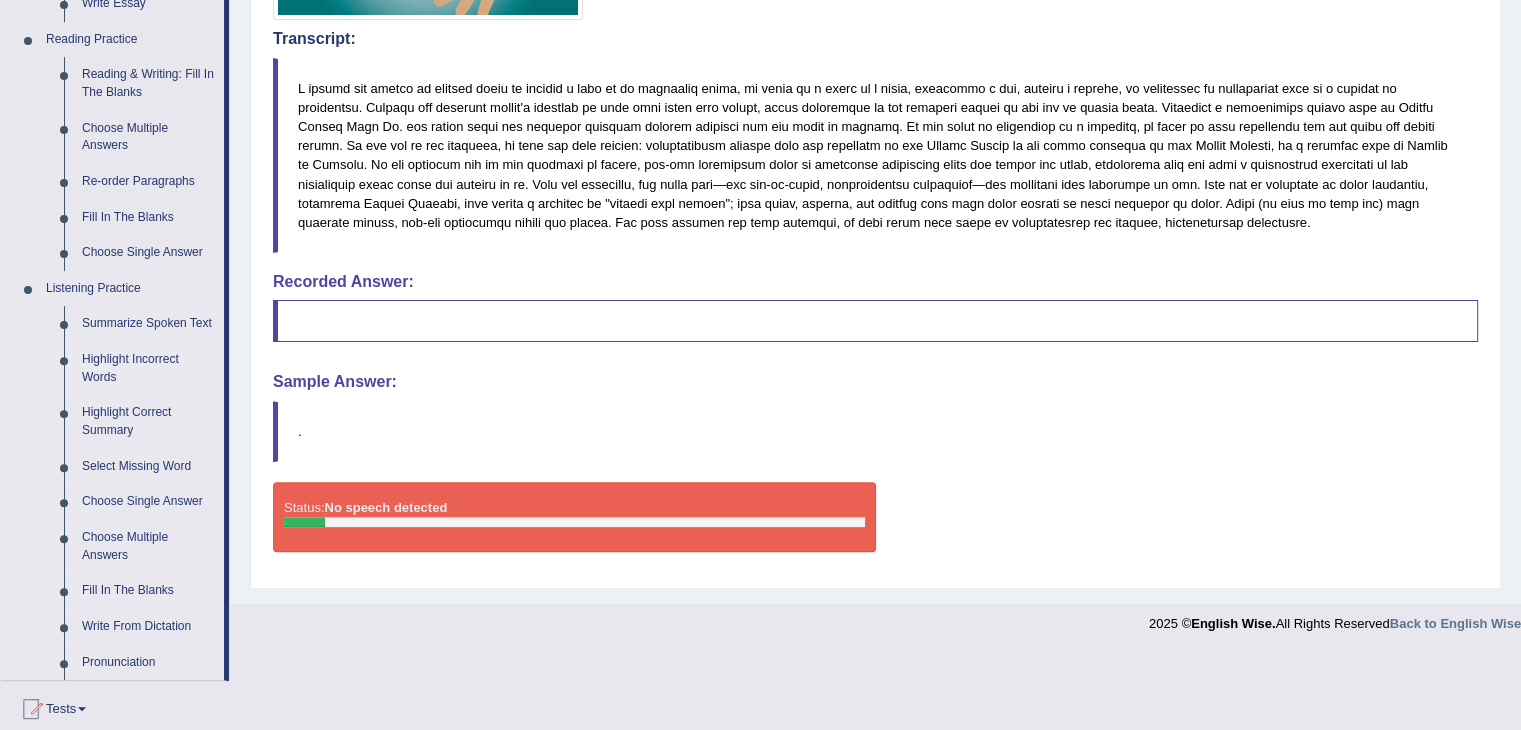 scroll, scrollTop: 602, scrollLeft: 0, axis: vertical 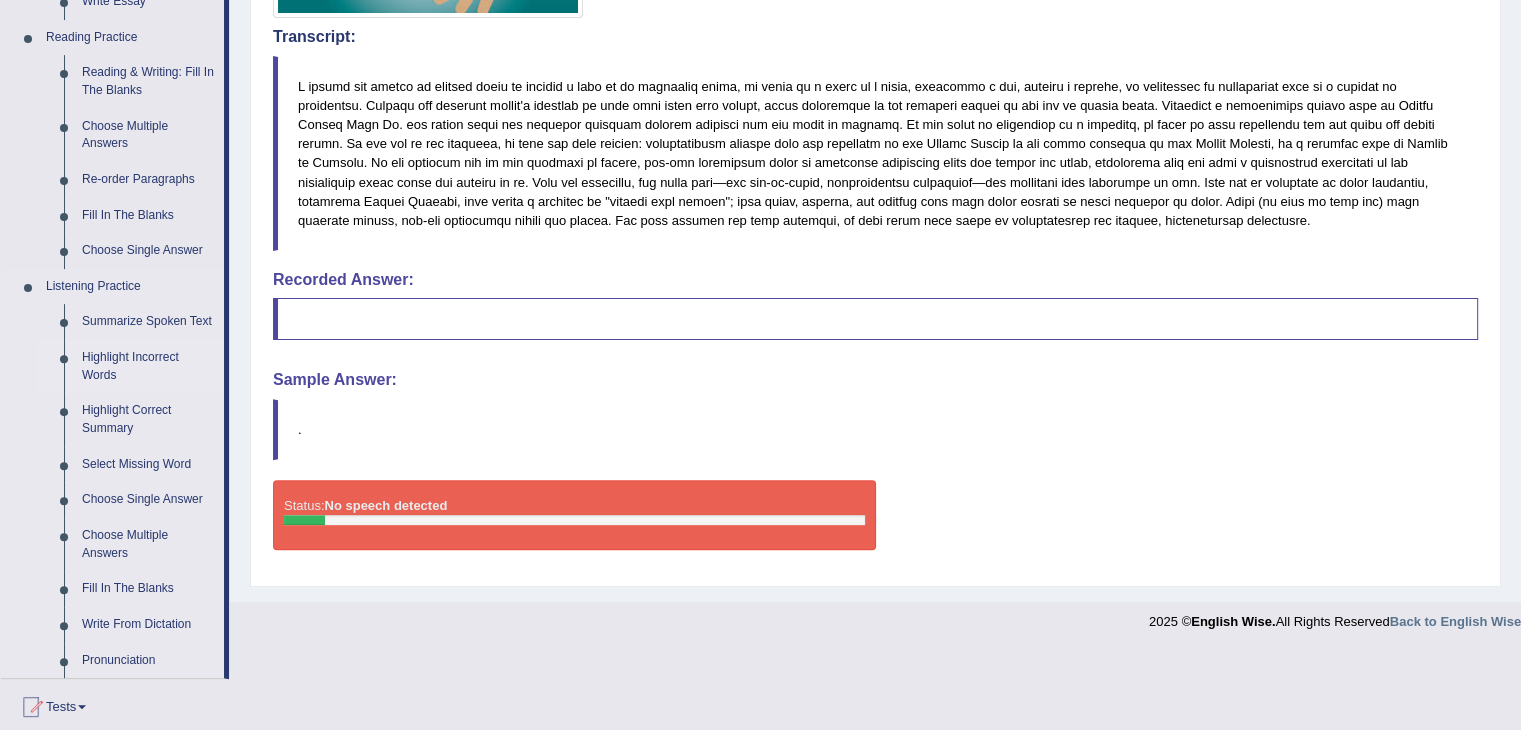 click on "Highlight Incorrect Words" at bounding box center [148, 366] 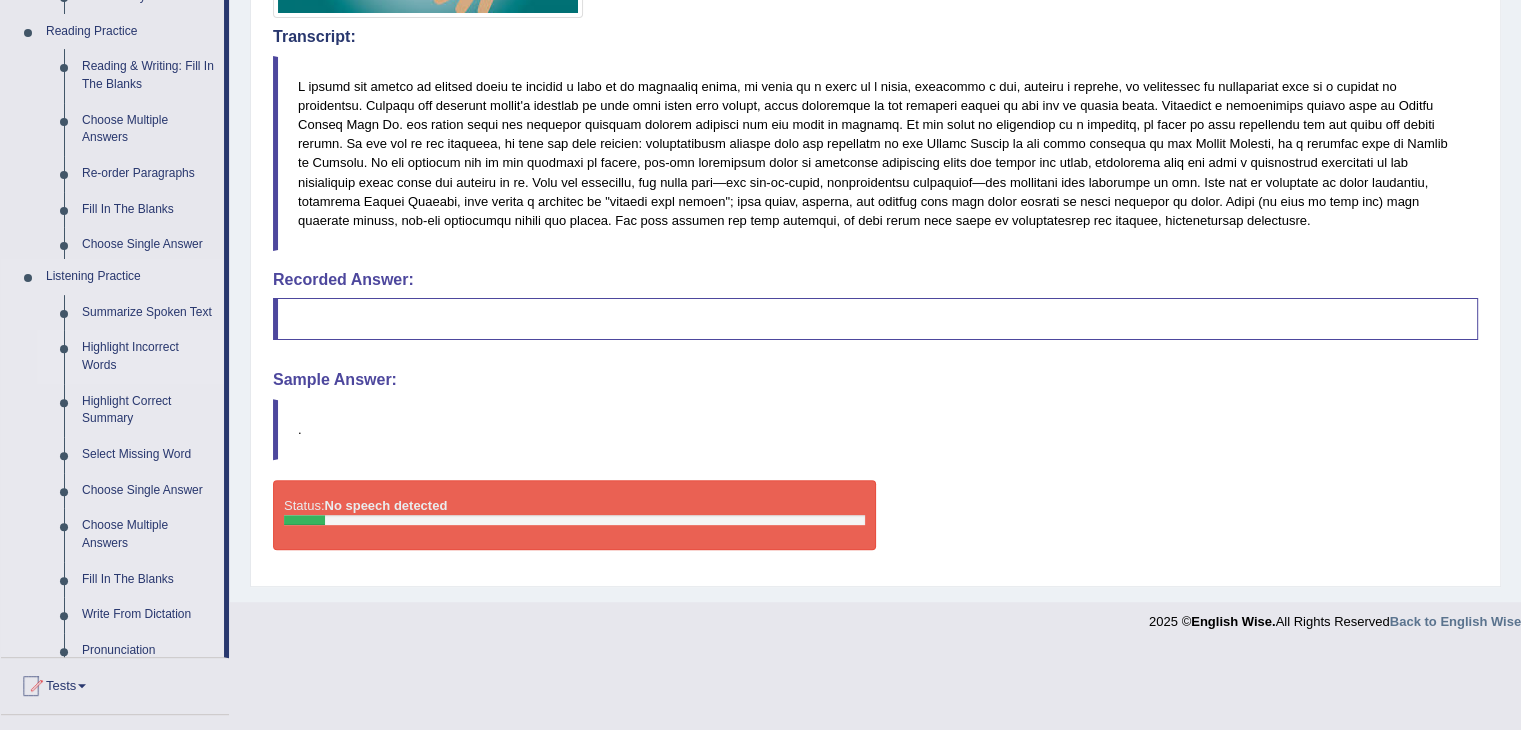scroll, scrollTop: 520, scrollLeft: 0, axis: vertical 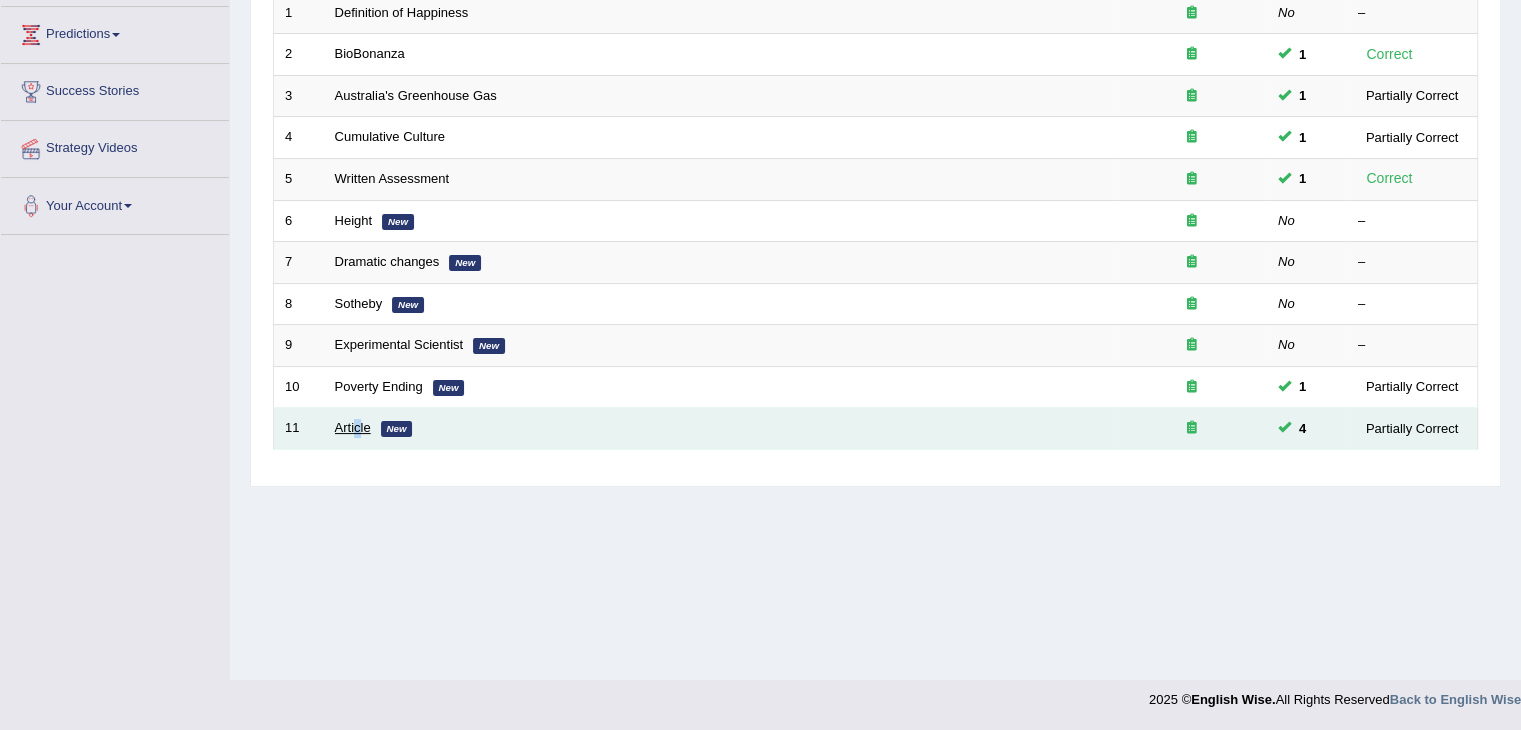 drag, startPoint x: 360, startPoint y: 431, endPoint x: 354, endPoint y: 422, distance: 10.816654 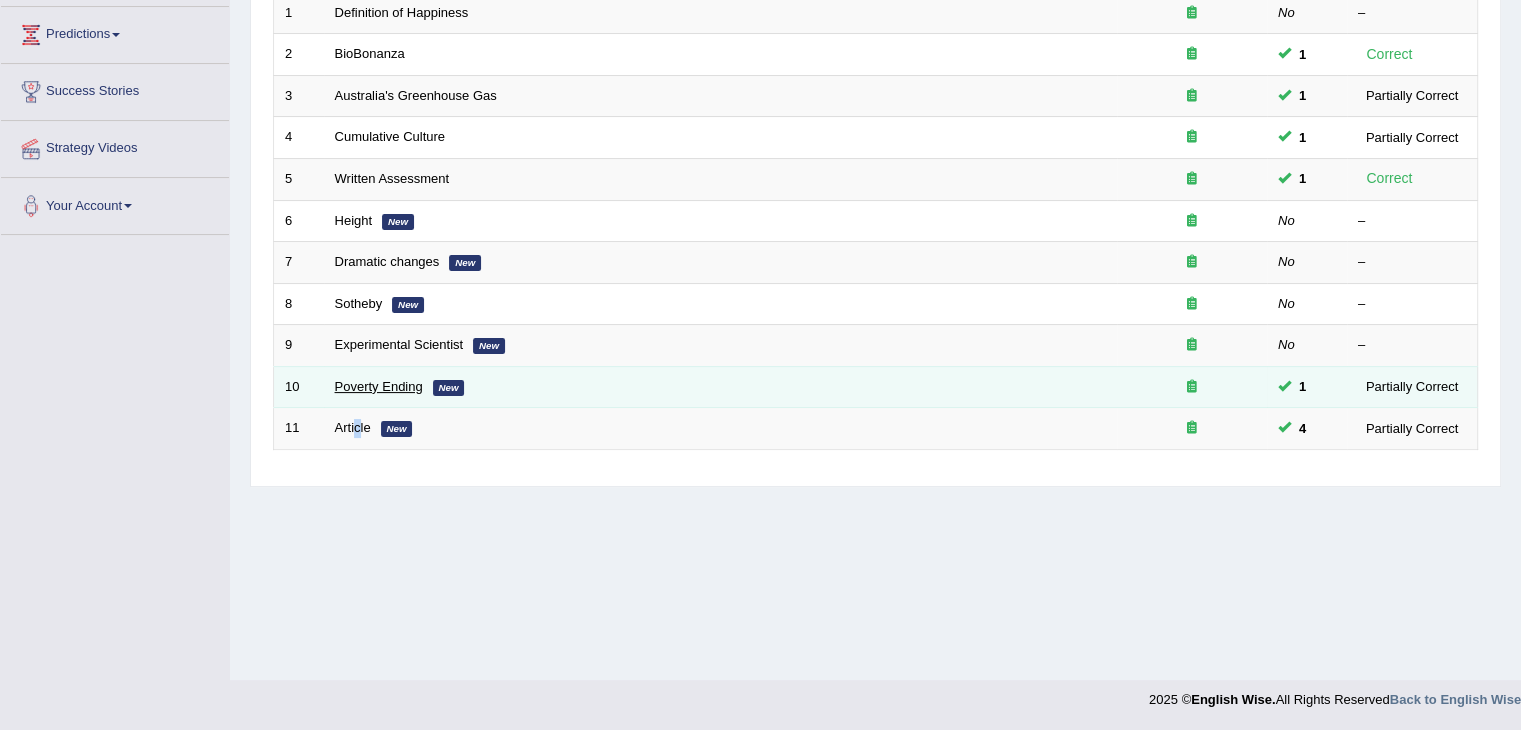 click on "Poverty Ending" at bounding box center (379, 386) 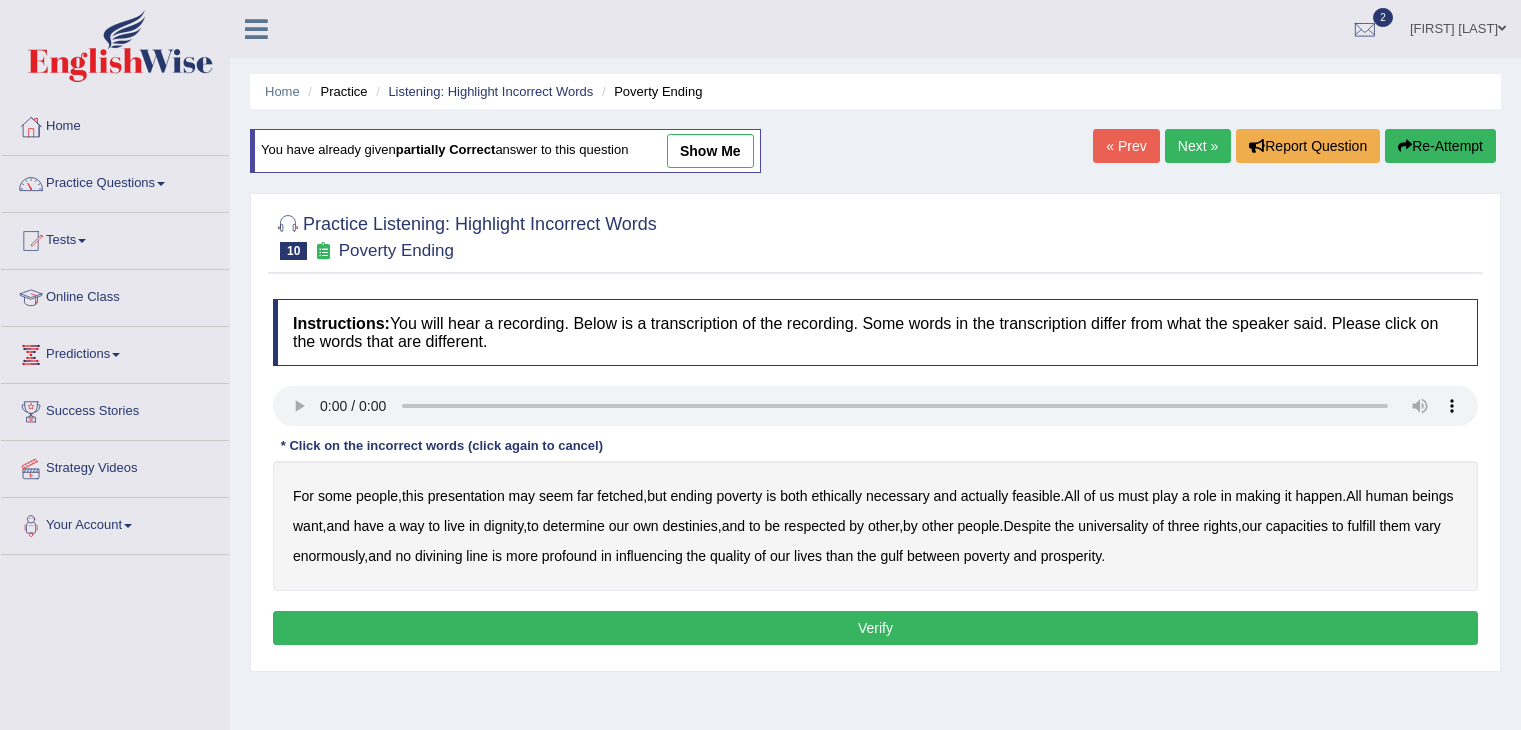 scroll, scrollTop: 0, scrollLeft: 0, axis: both 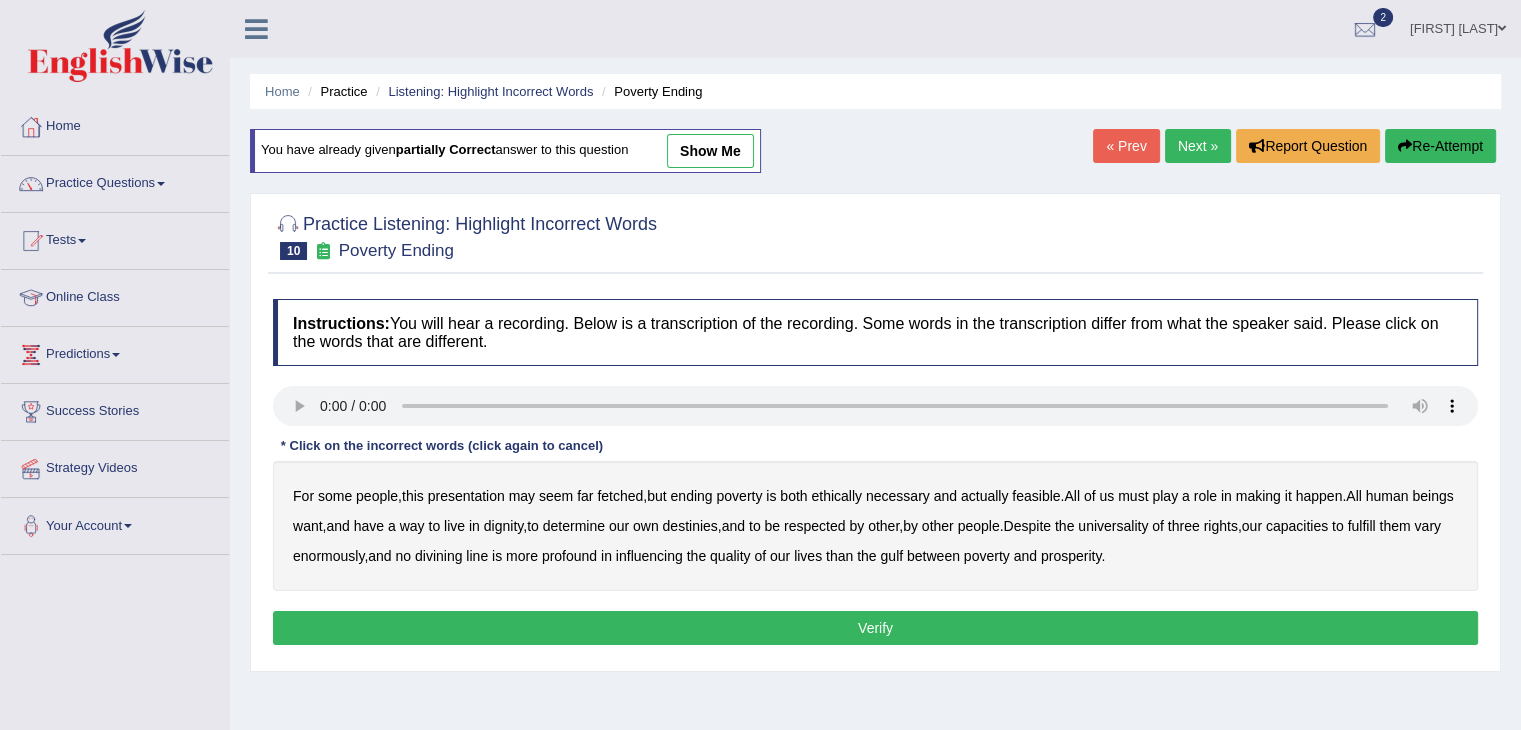 click on "presentation" at bounding box center (466, 496) 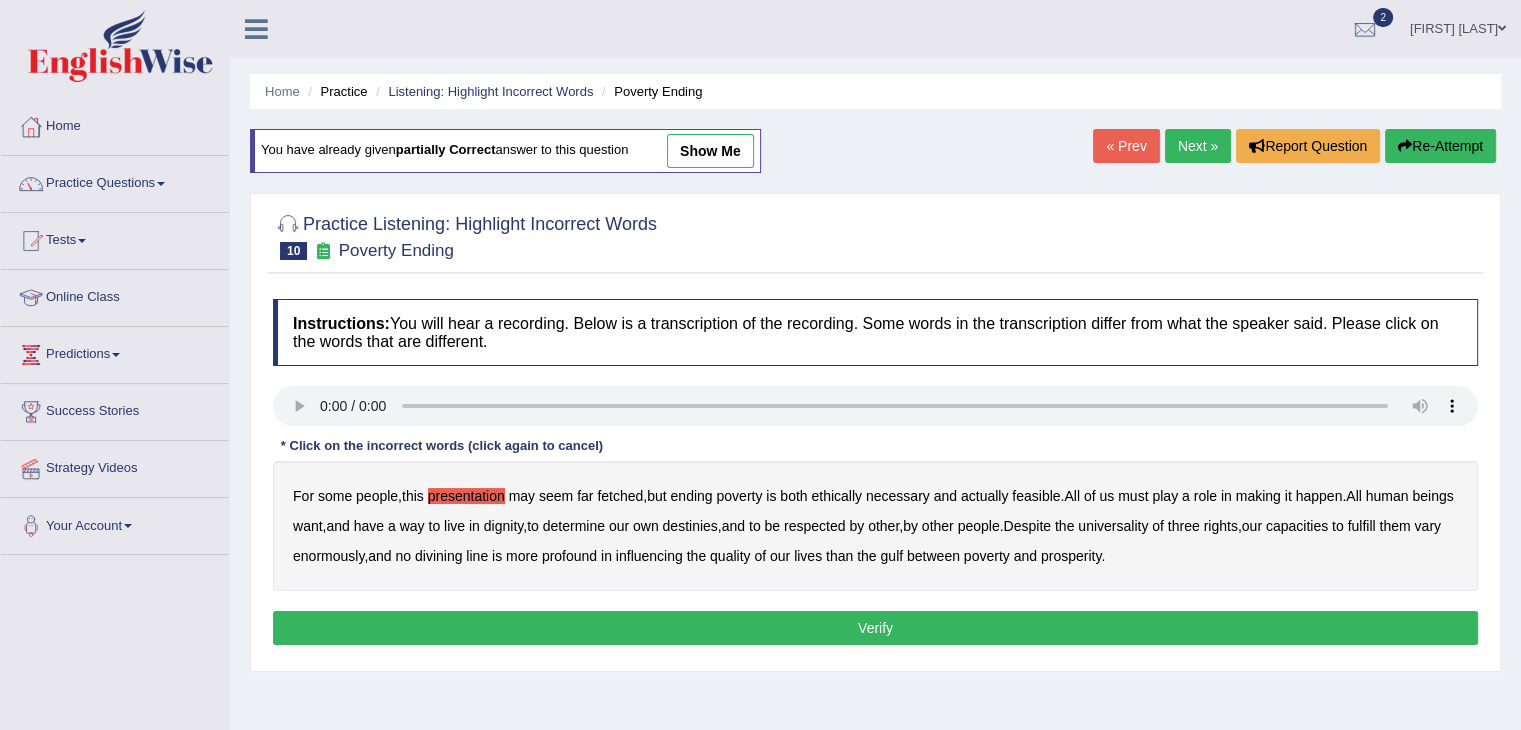 click on "ethically" at bounding box center (836, 496) 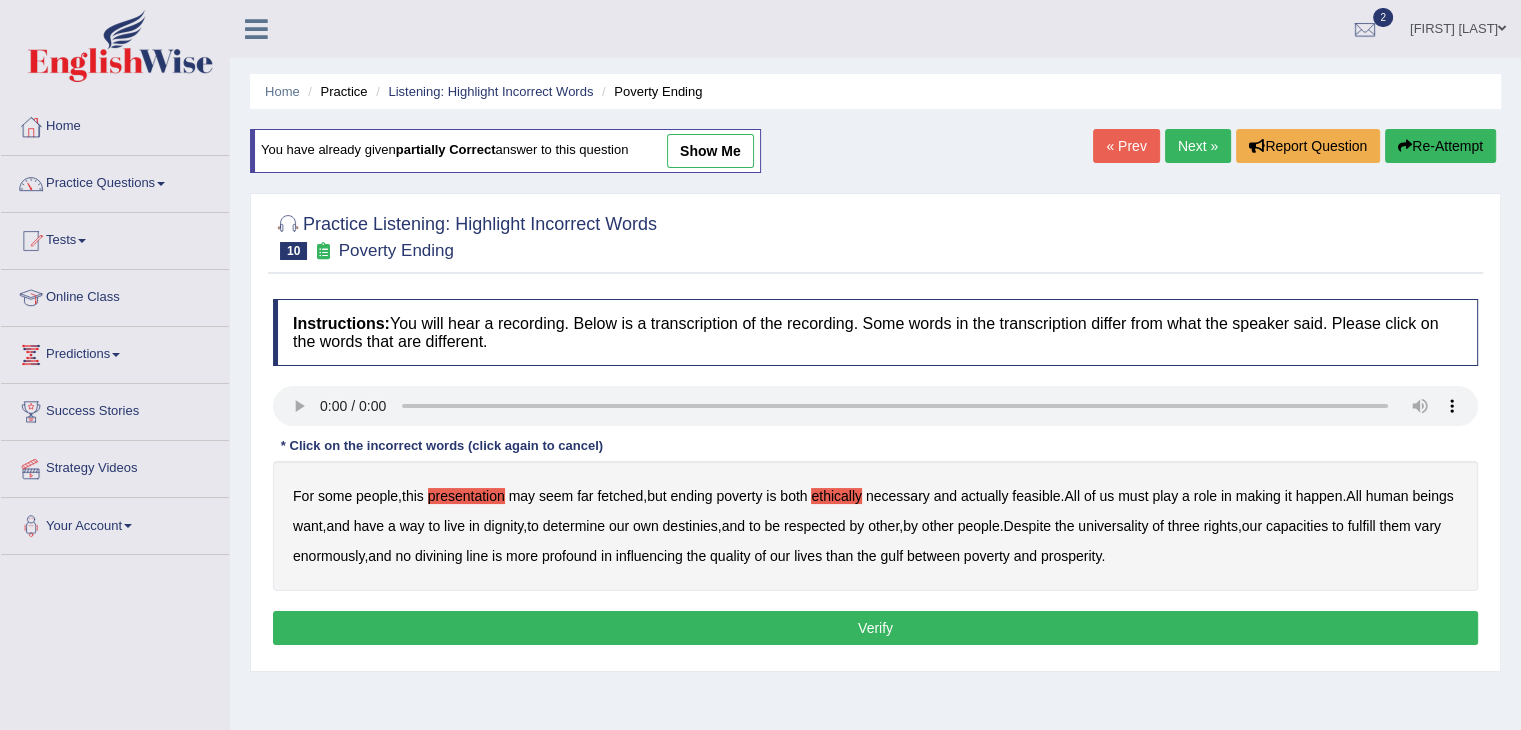 click on "capacities" at bounding box center [1297, 526] 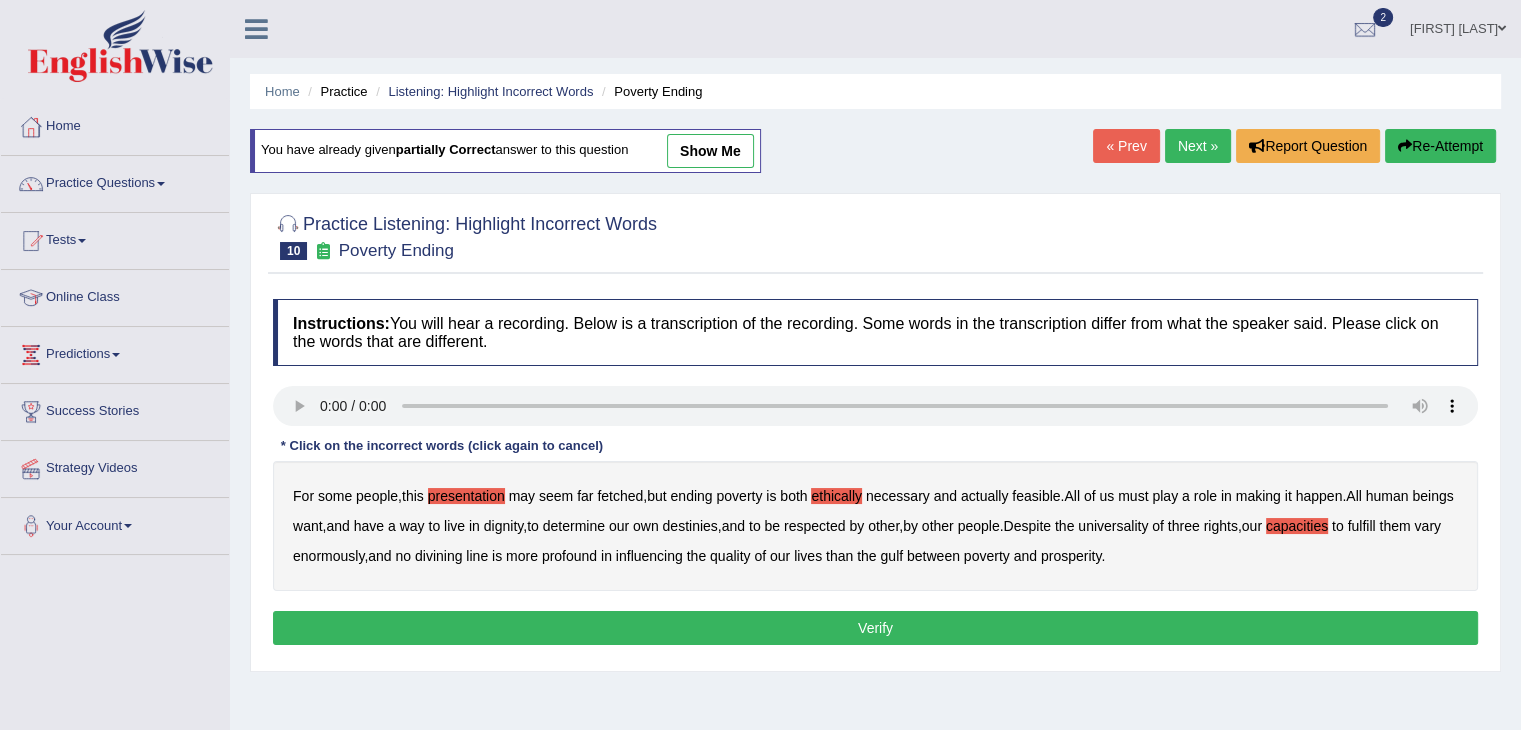 click on "Verify" at bounding box center [875, 628] 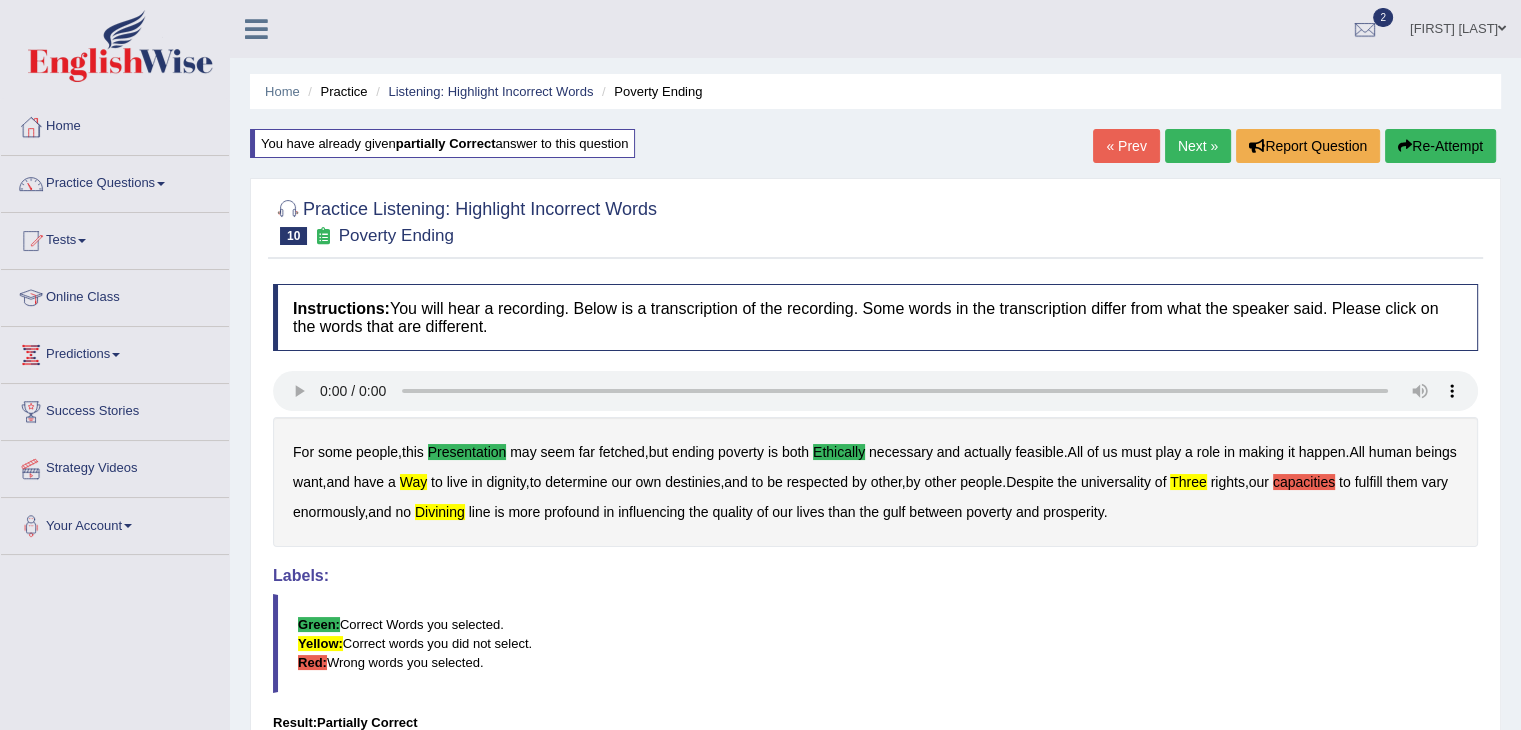 click on "Next »" at bounding box center [1198, 146] 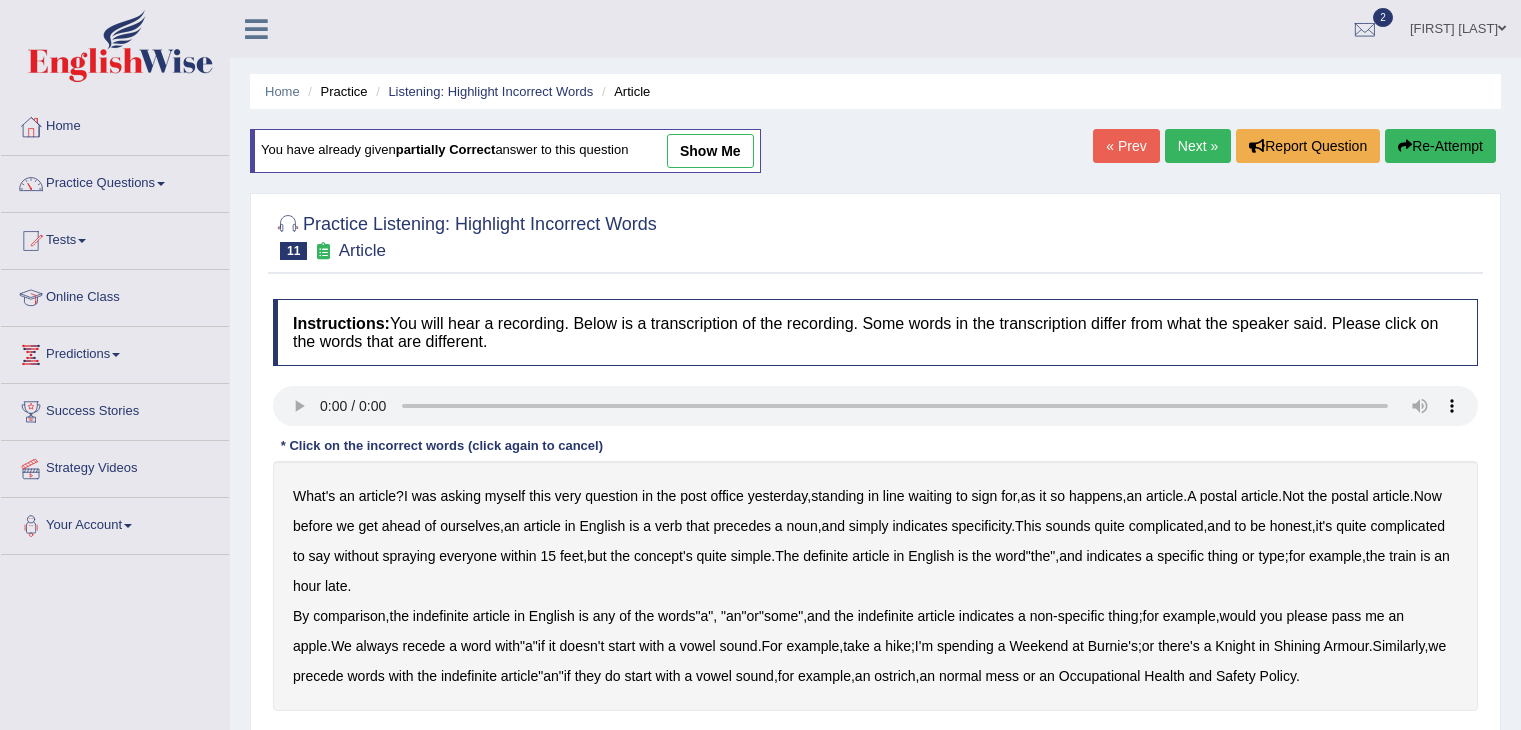 scroll, scrollTop: 0, scrollLeft: 0, axis: both 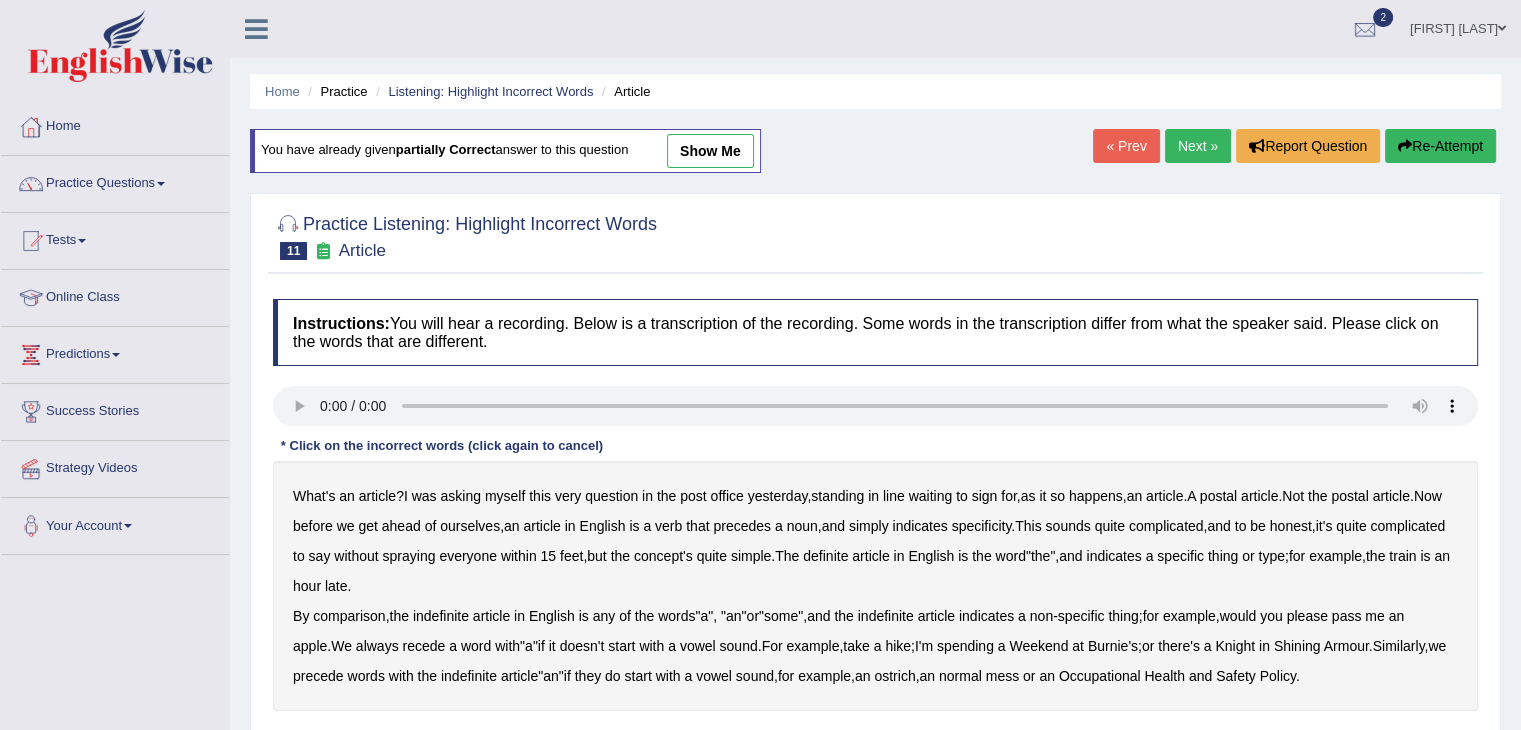 click on "What's   an   article ?  I   was   asking   myself   this   very   question   in   the   post   office   yesterday ,  standing   in   line   waiting   to   sign   for ,  as   it   so   happens ,  an   article .  A   postal   article .  Not   the   postal   article .  Now   before   we   get   ahead   of   ourselves ,  an   article   in   English   is   a   verb   that   precedes   a   noun ,  and   simply   indicates   specificity .  This   sounds   quite   complicated ,  and   to   be   honest ,  it's   quite   complicated   to   say   without   spraying   everyone   within   15   feet ,  but   the   concept's   quite   simple .  The   definite   article   in   English   is   the   word  " the ",  and   indicates   a   specific   thing   or   type ;  for   example ,  the   train   is   an   hour   late .
By   comparison ,  the   indefinite   article   in   English   is   any   of   the   words  " a ", " an "  or  " some ",  and   the   indefinite   article   indicates   a   non - specific   thing ;  for" at bounding box center [875, 586] 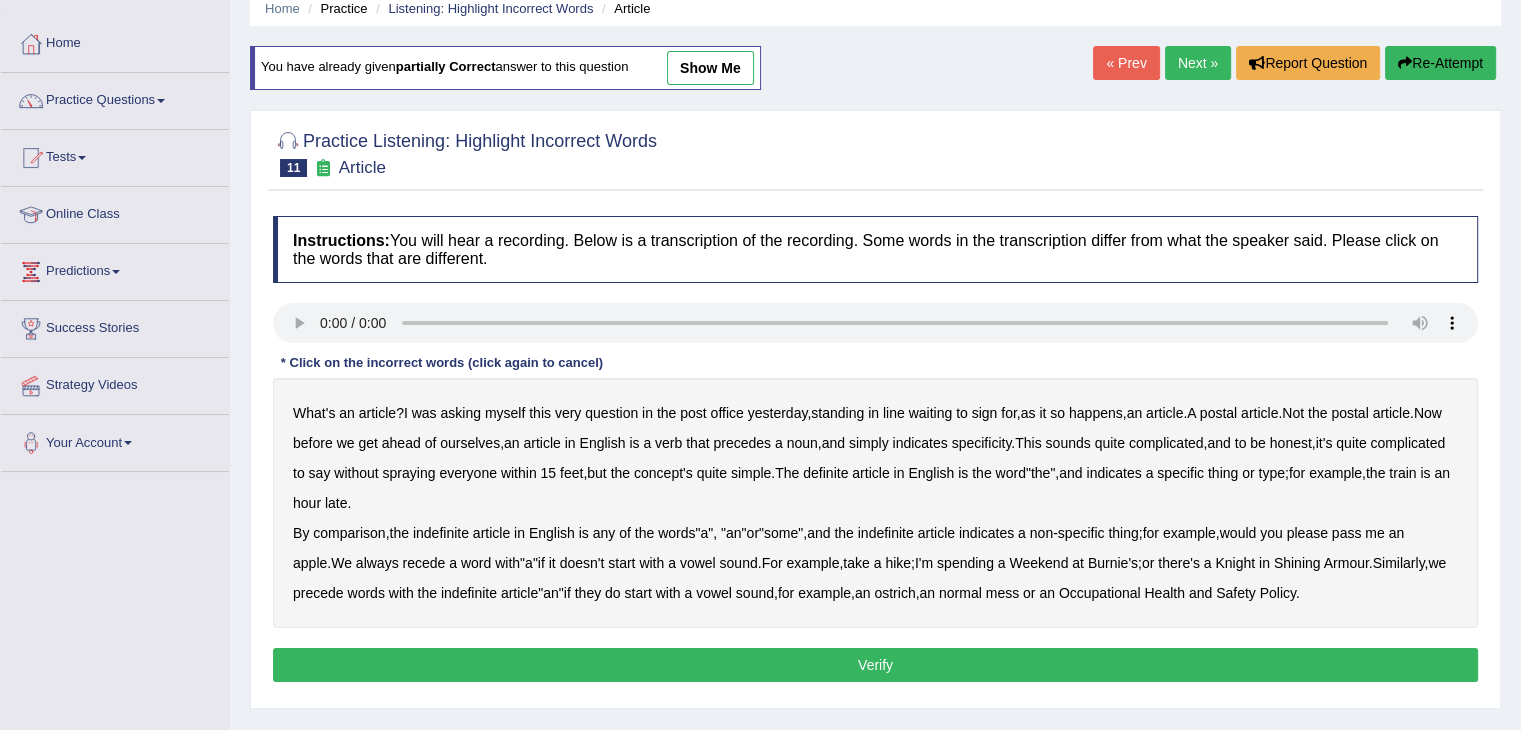 scroll, scrollTop: 87, scrollLeft: 0, axis: vertical 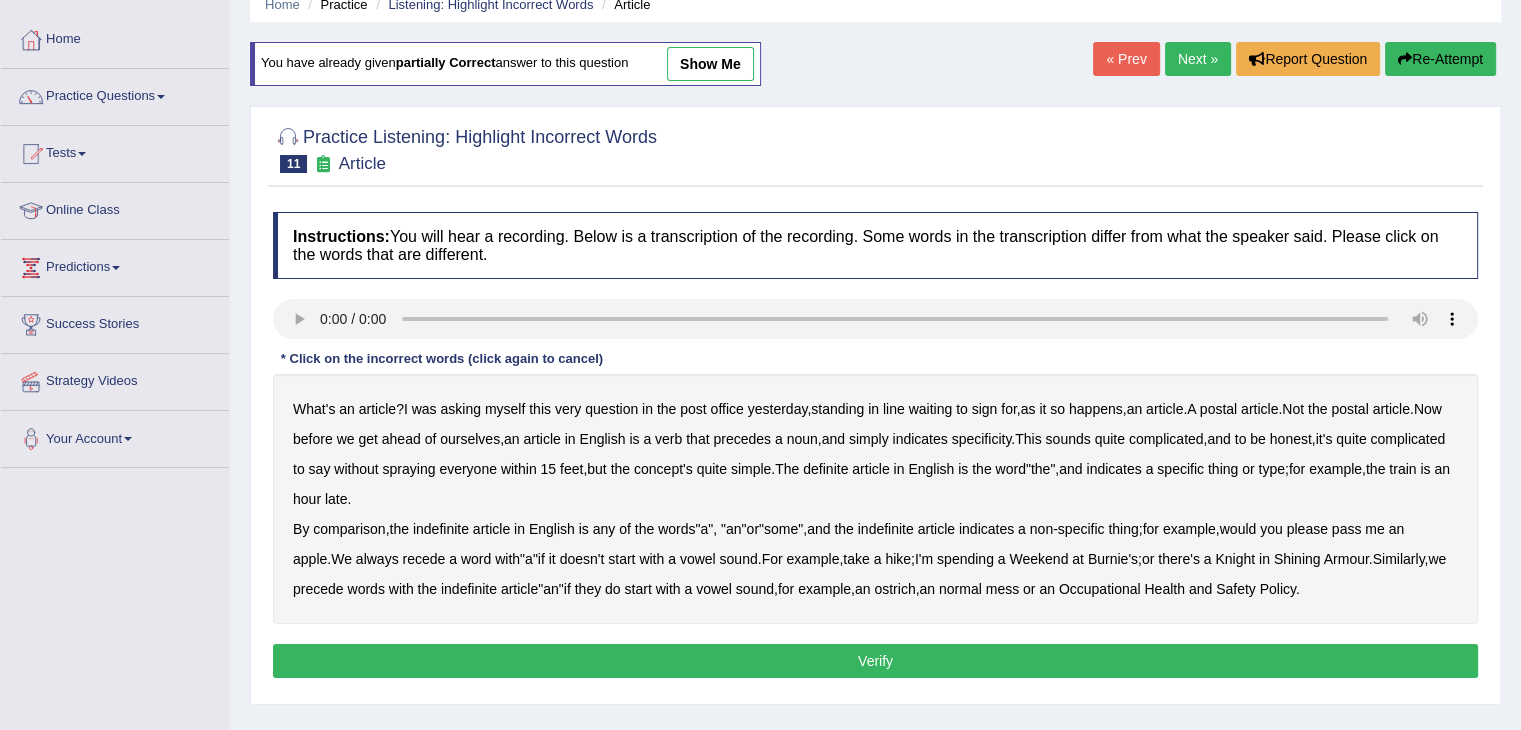 click on "recede" at bounding box center [423, 559] 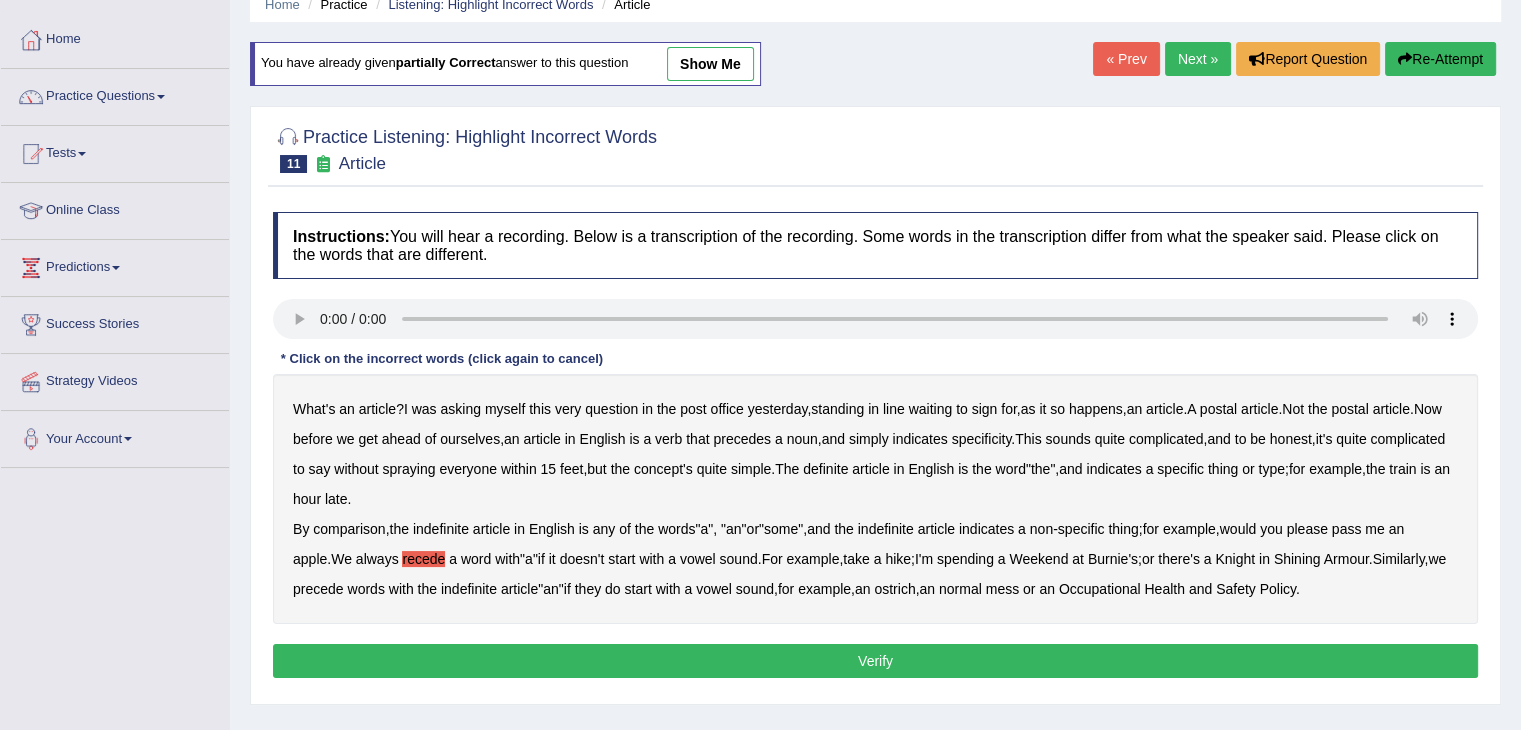 click on "Verify" at bounding box center (875, 661) 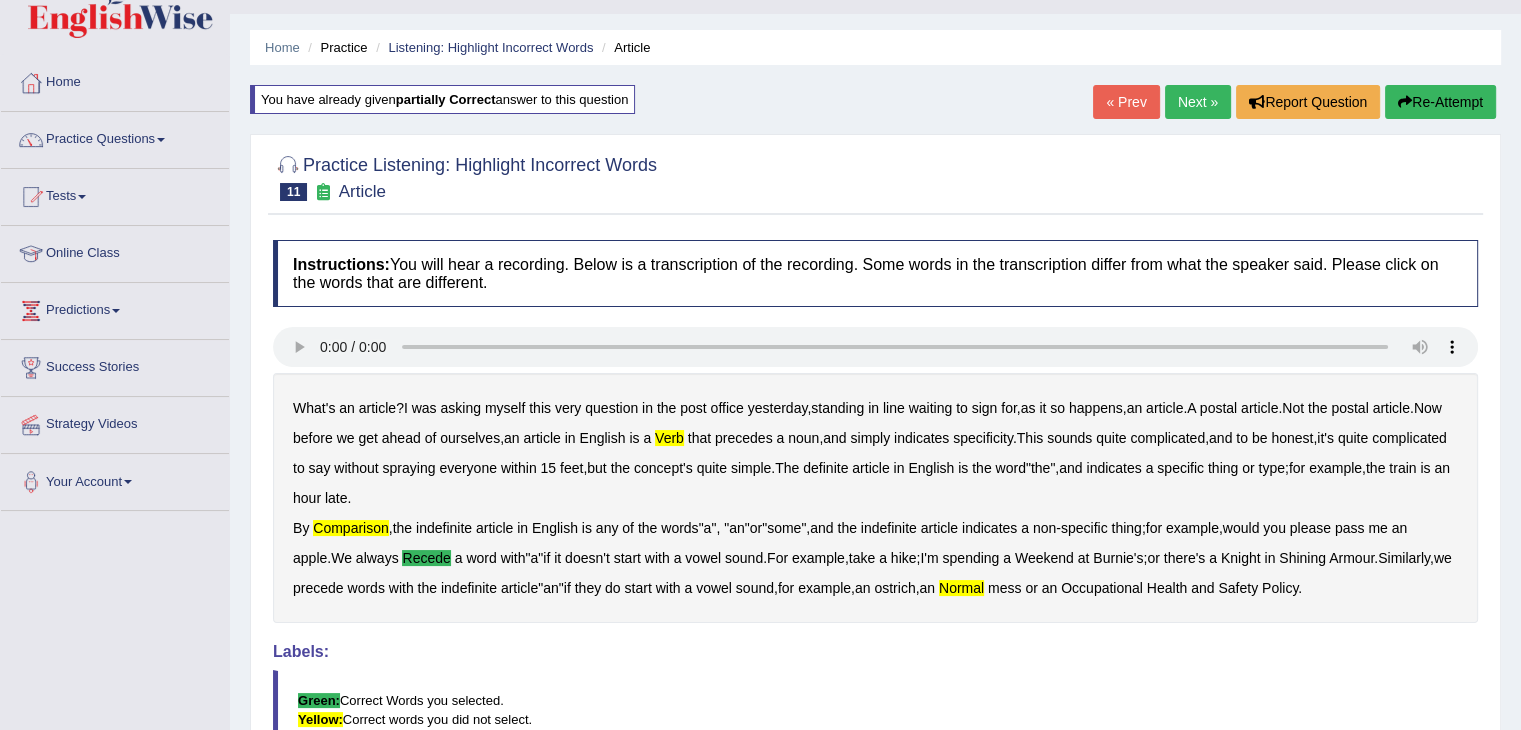 scroll, scrollTop: 0, scrollLeft: 0, axis: both 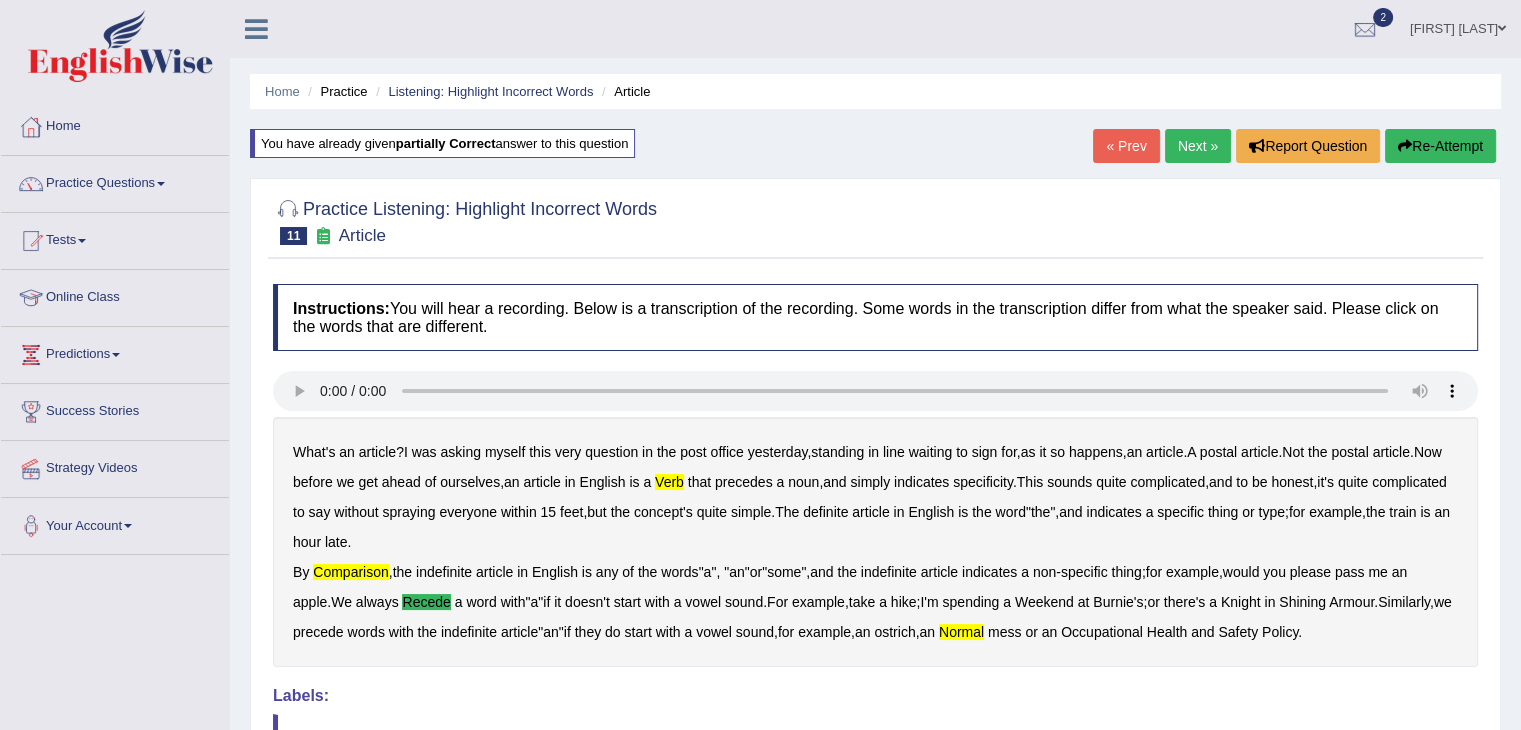 click on "Next »" at bounding box center [1198, 146] 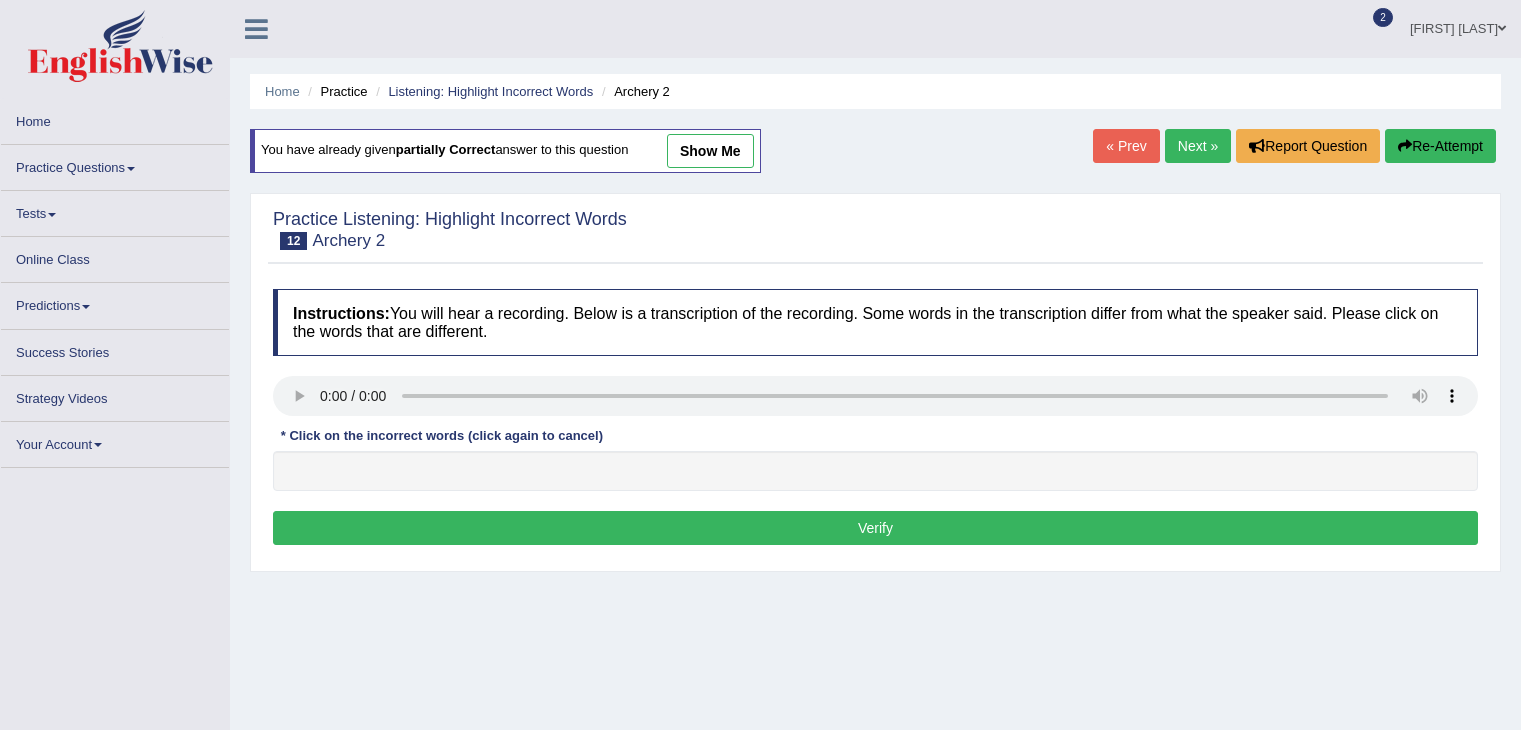 scroll, scrollTop: 0, scrollLeft: 0, axis: both 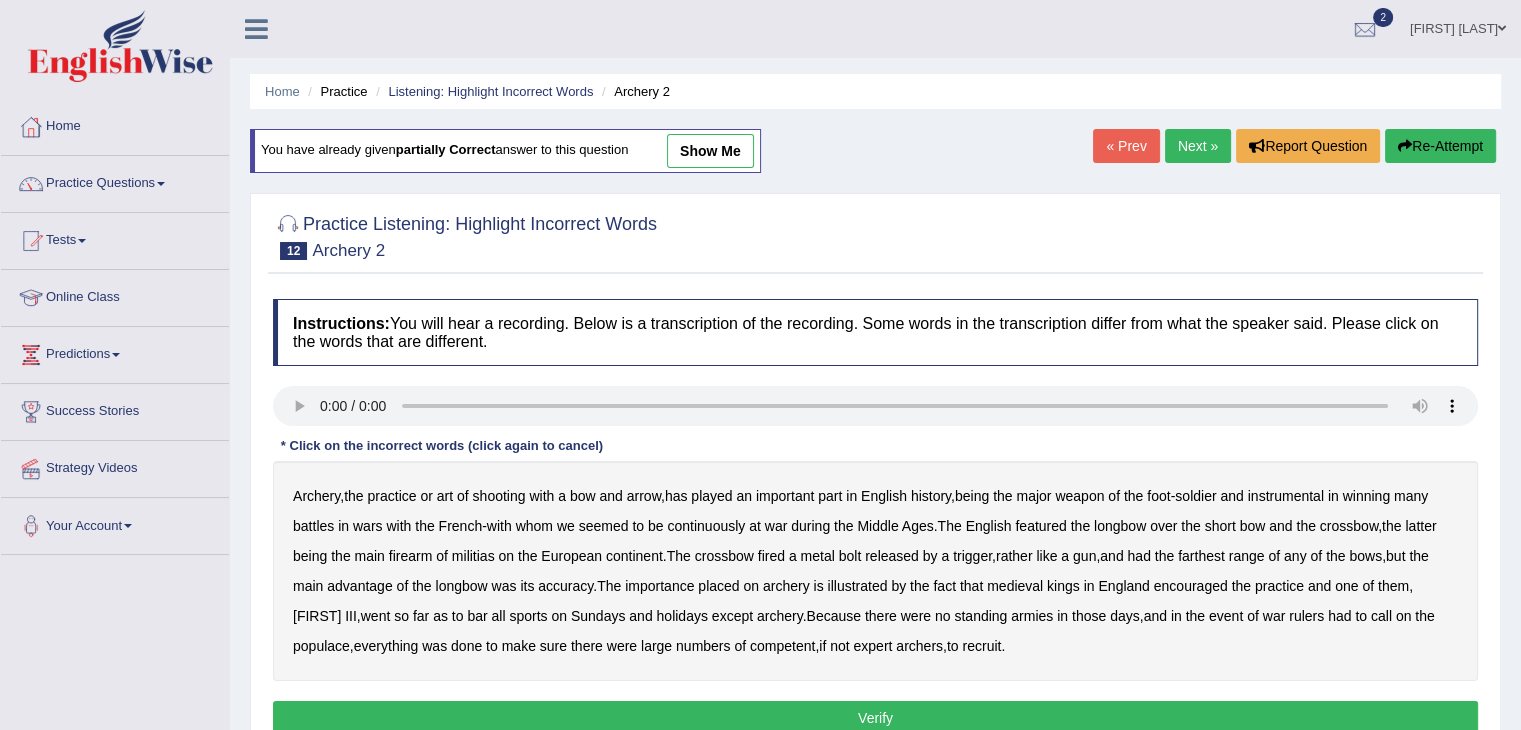 click on "major" at bounding box center [1033, 496] 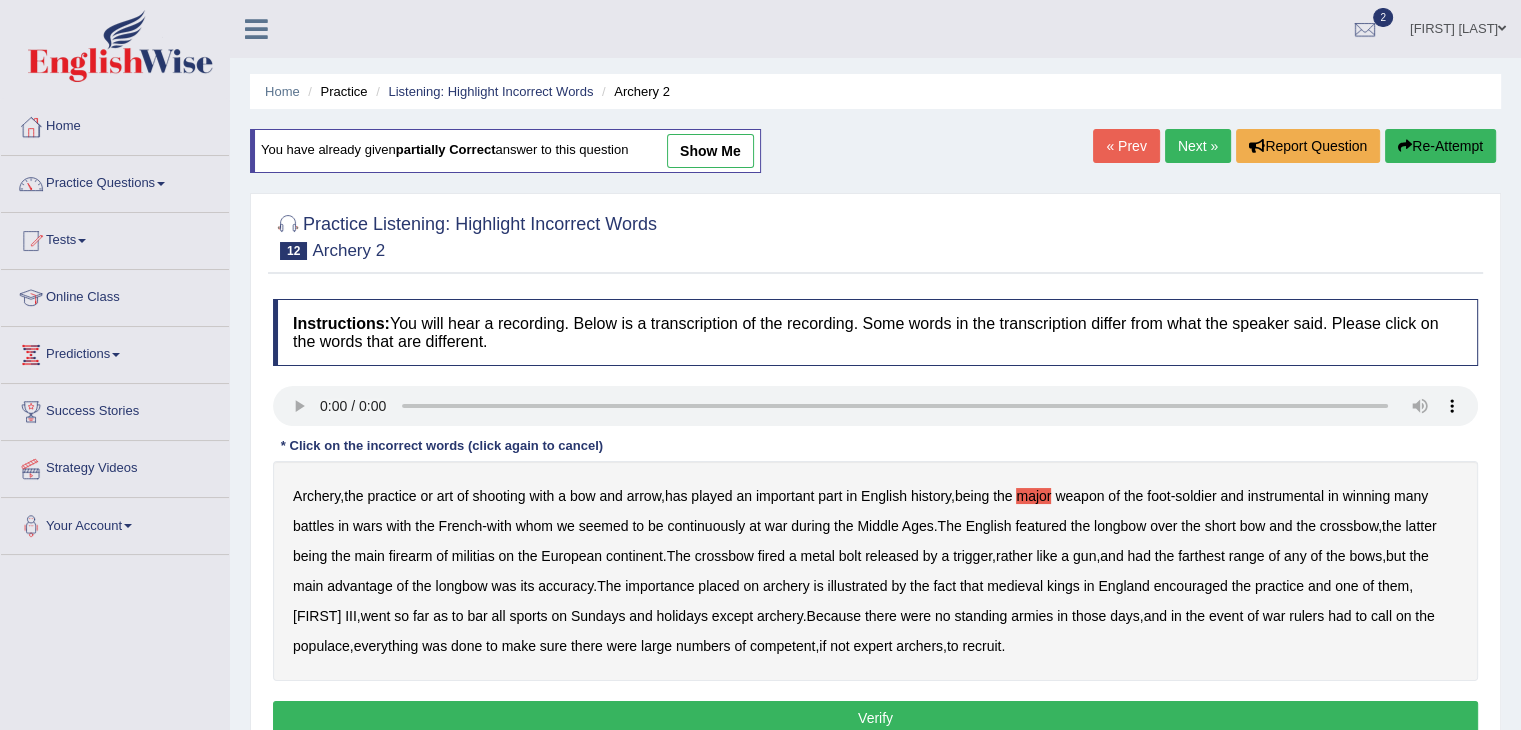 click on "continuously" at bounding box center (706, 526) 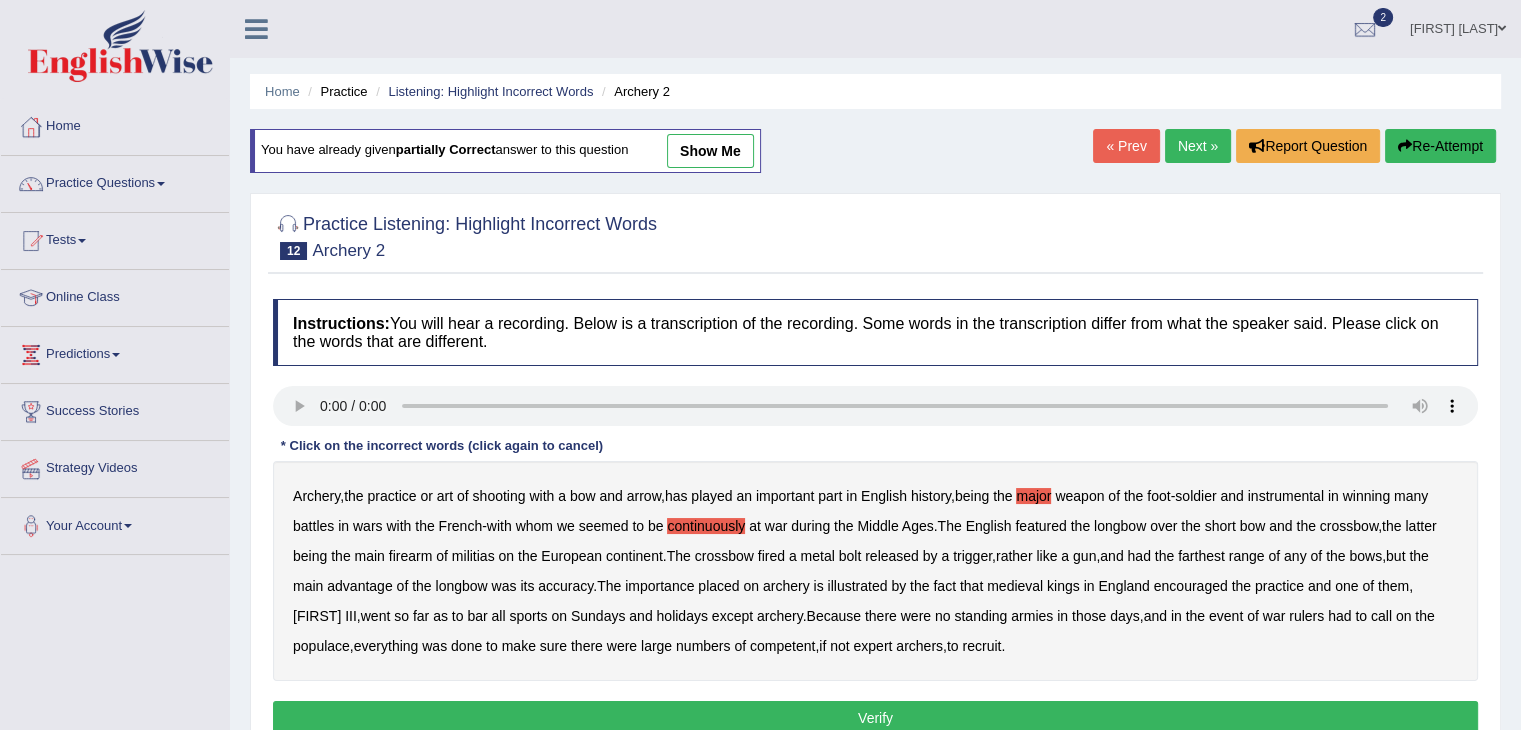click on "farthest" at bounding box center [1201, 556] 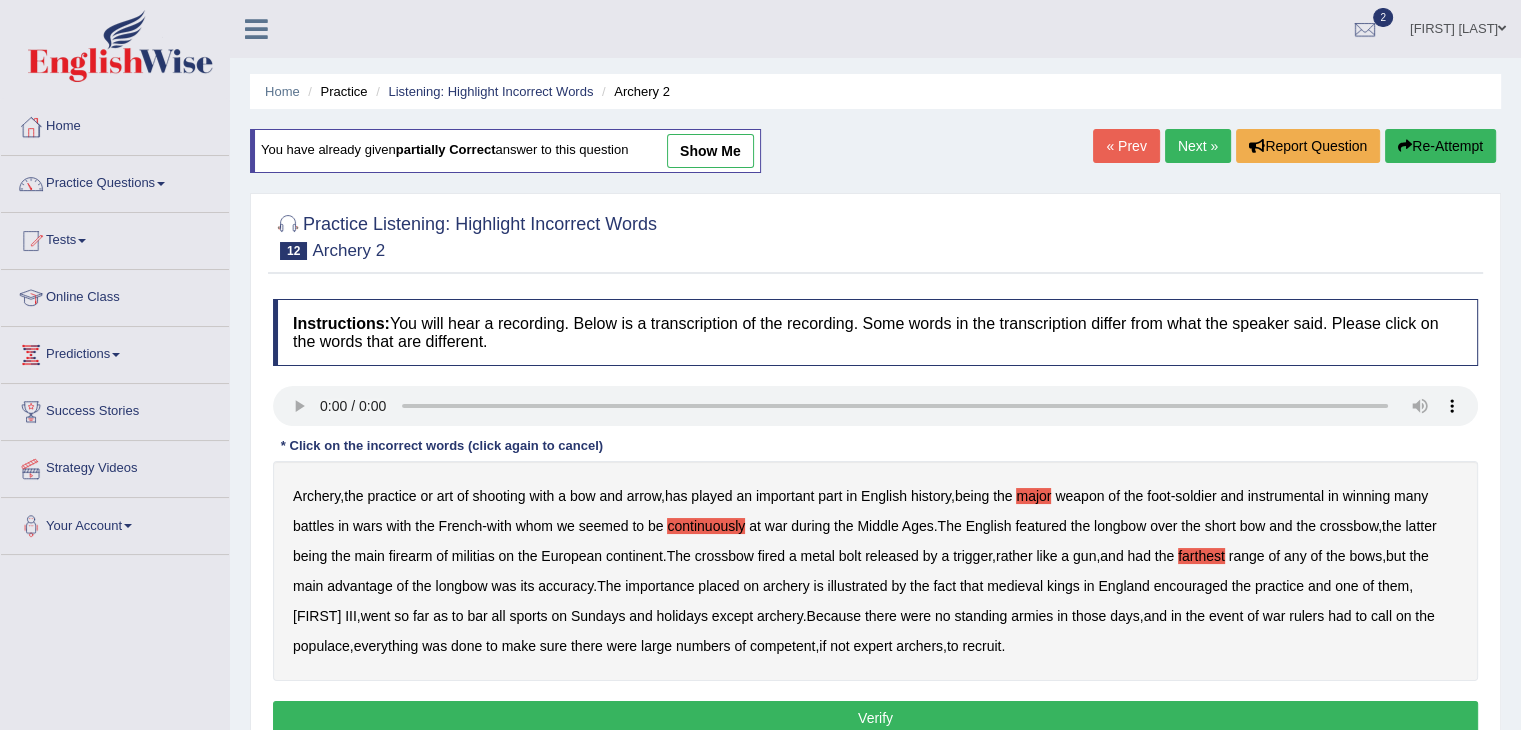click on "bar" at bounding box center (477, 616) 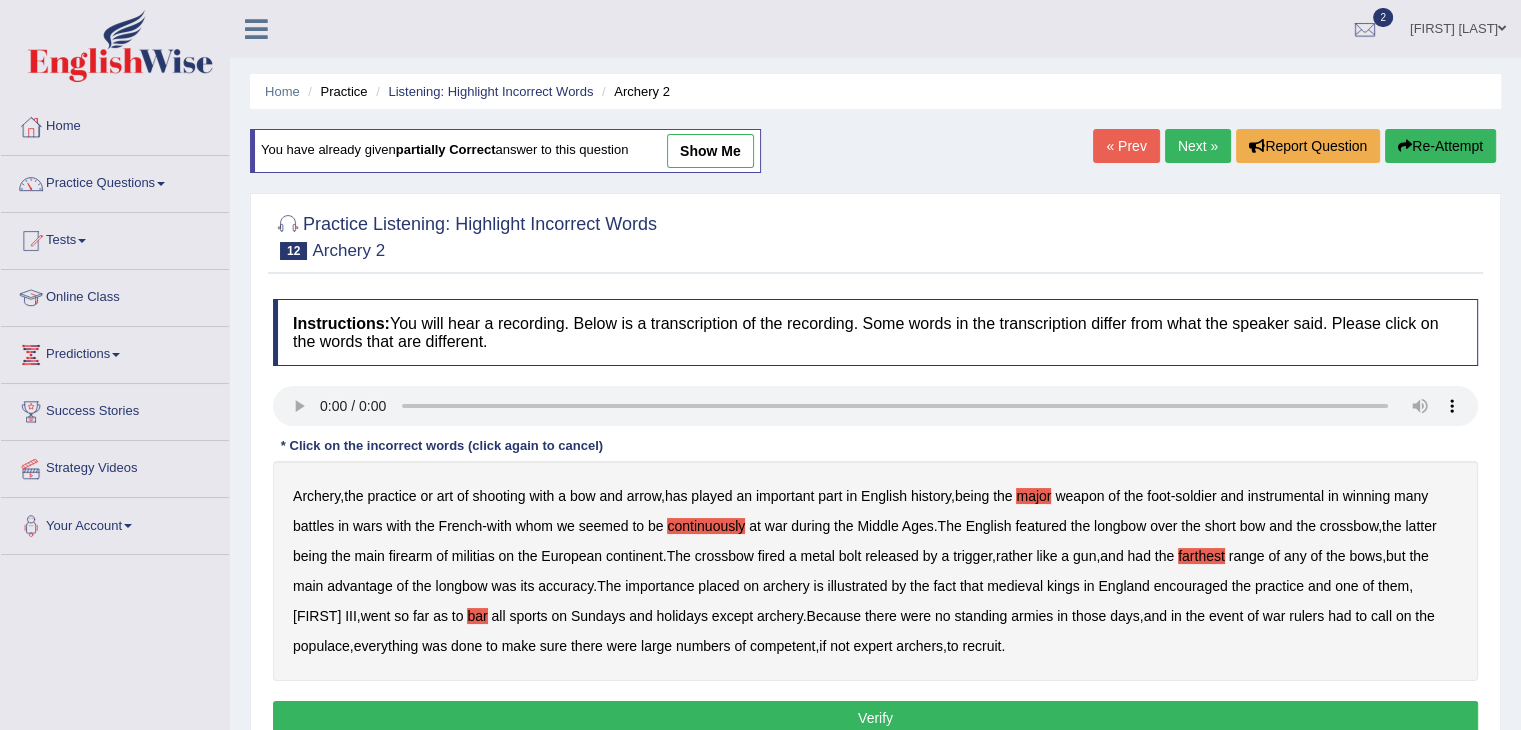 click on "Verify" at bounding box center (875, 718) 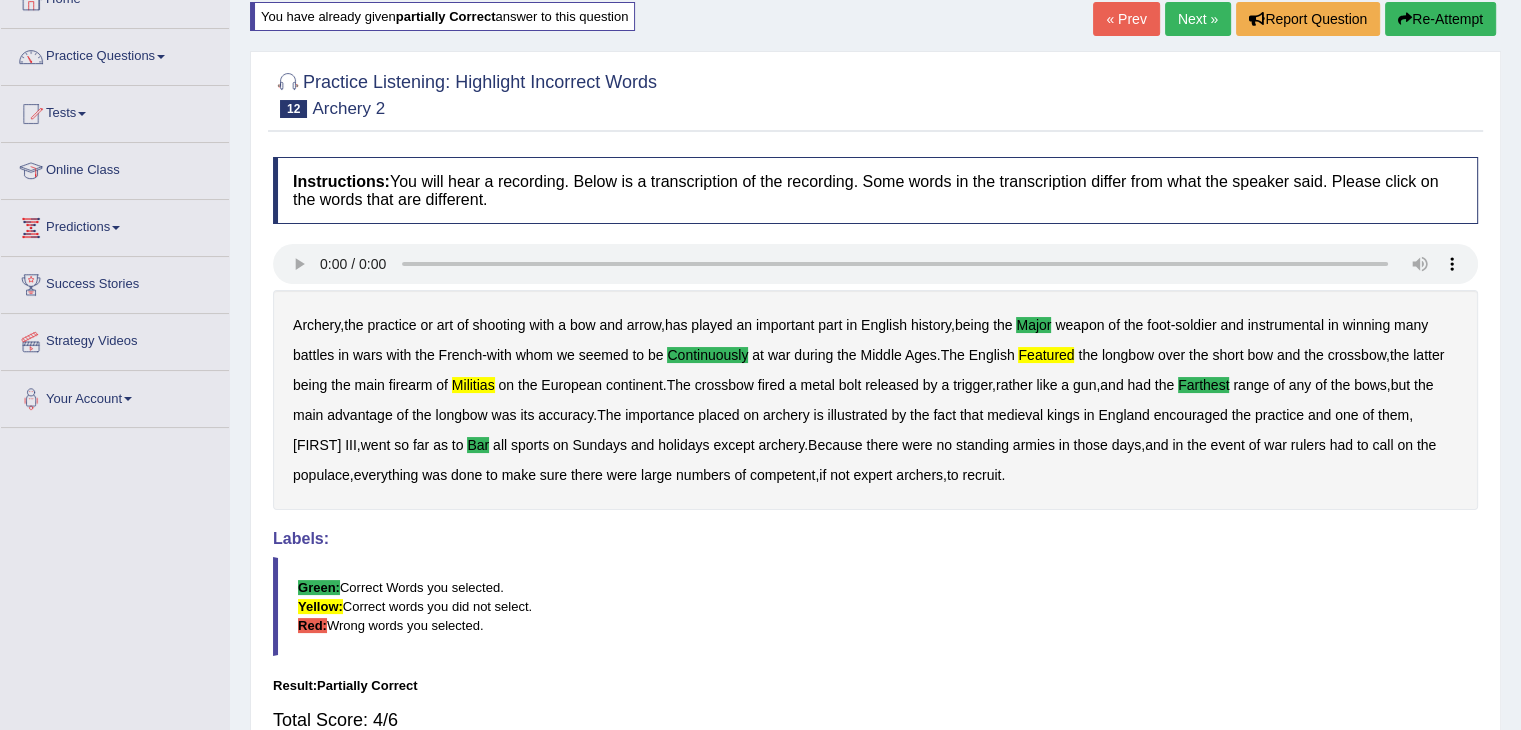 scroll, scrollTop: 0, scrollLeft: 0, axis: both 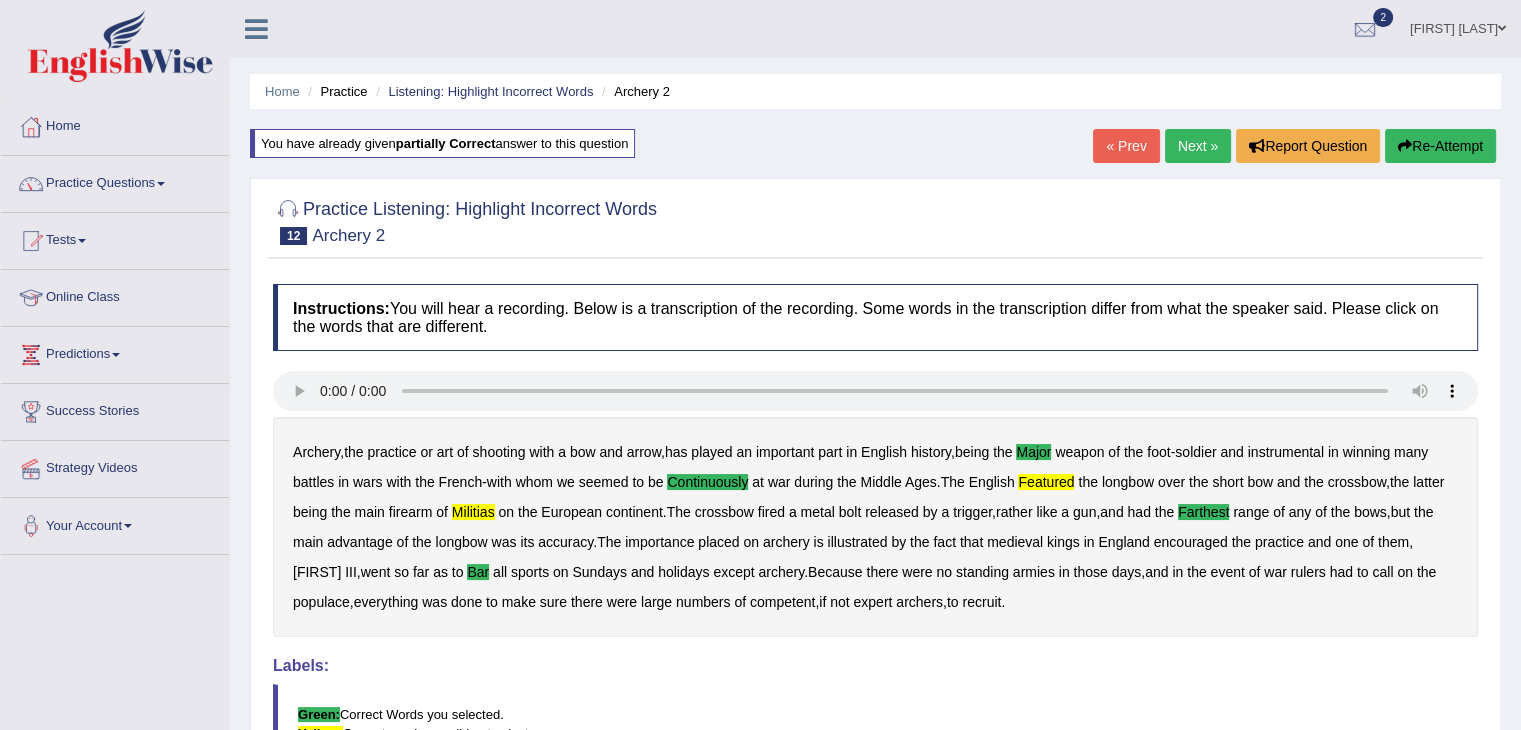 click on "Next »" at bounding box center (1198, 146) 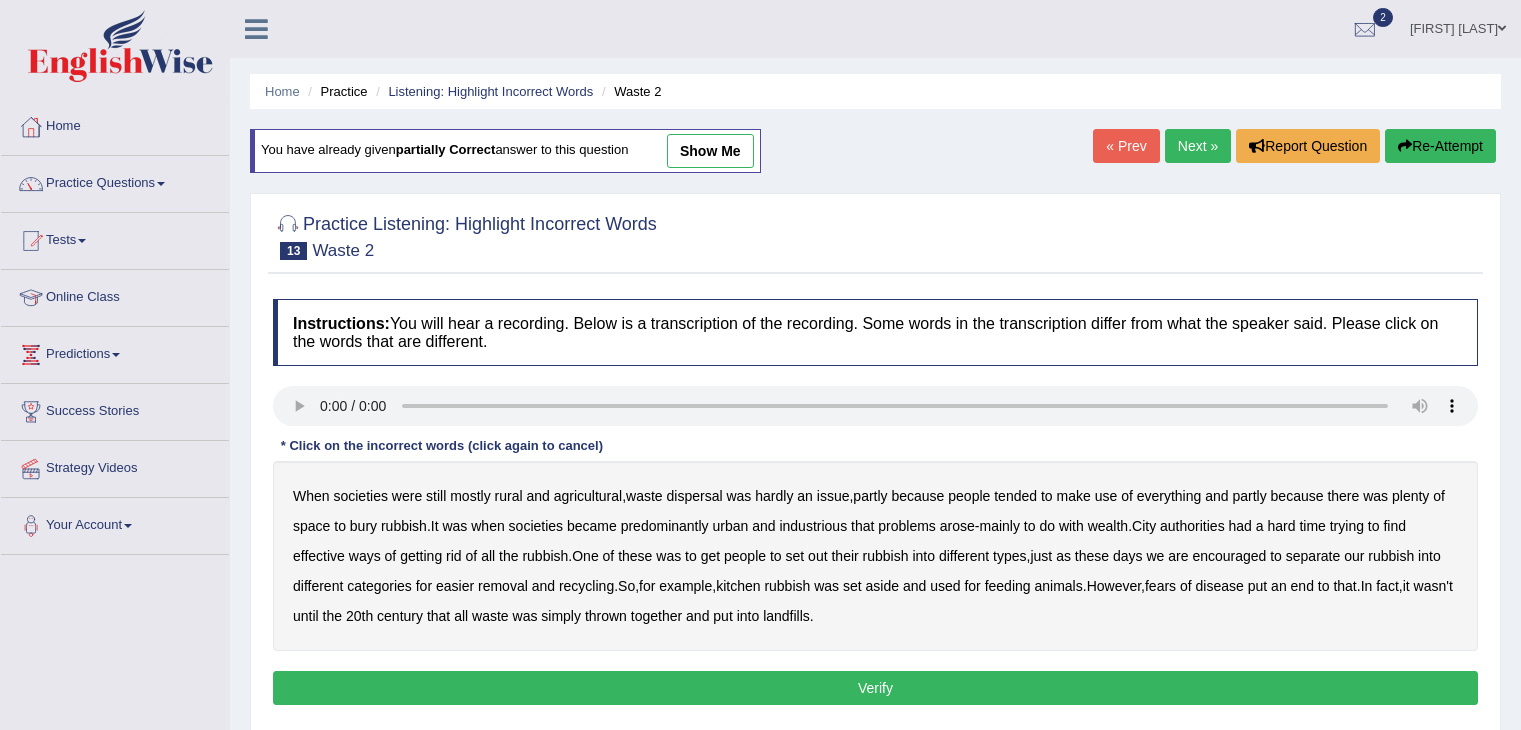 scroll, scrollTop: 0, scrollLeft: 0, axis: both 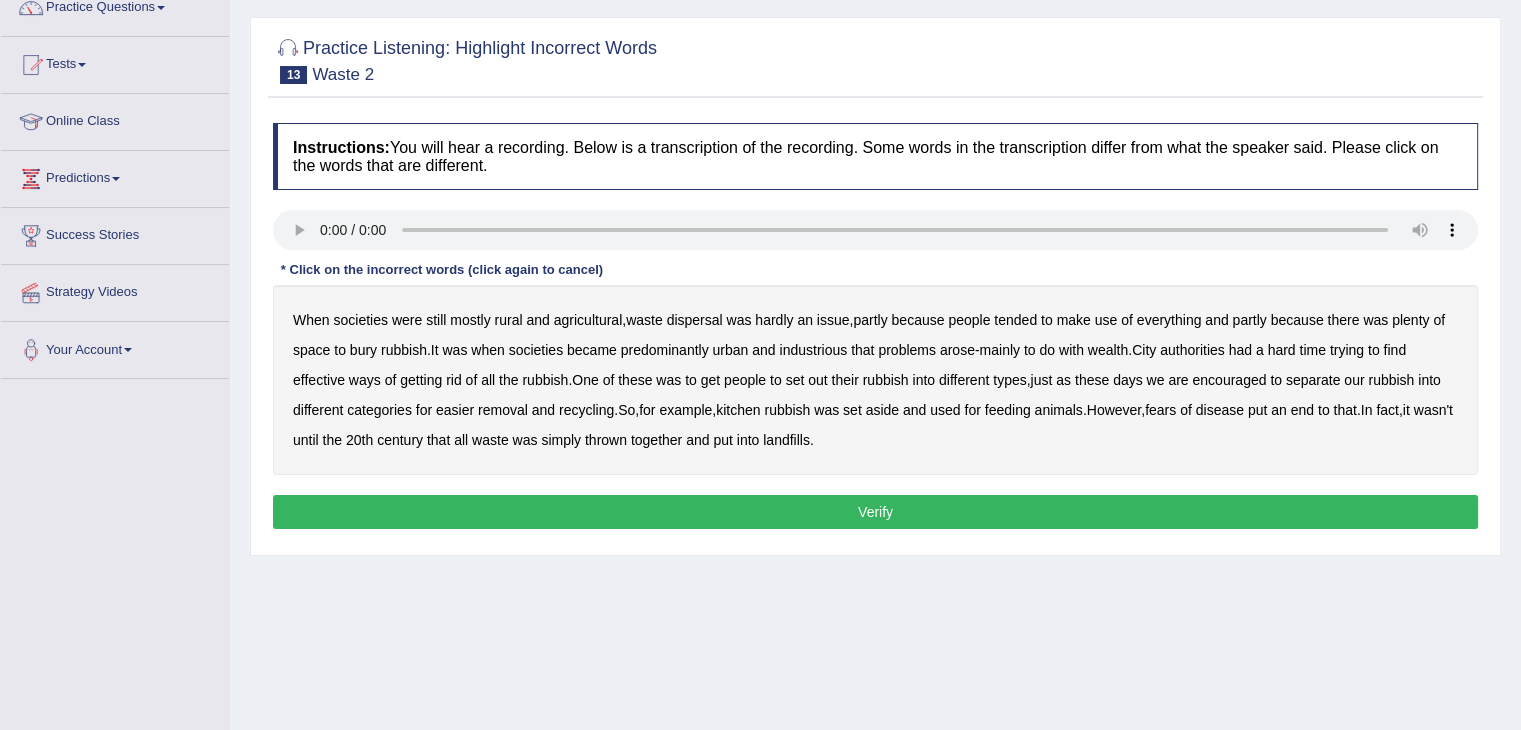 click on "set" at bounding box center (795, 380) 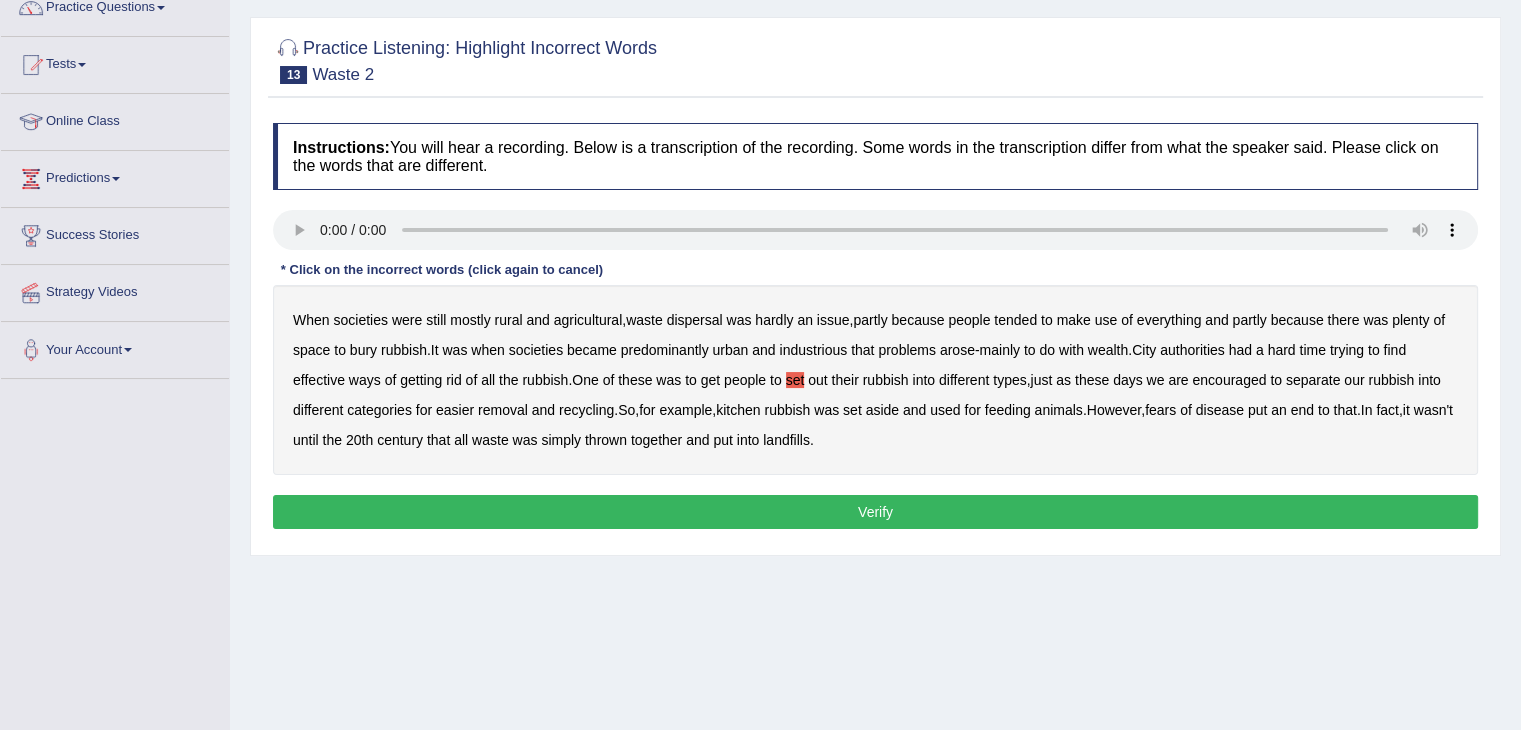 click on "put" at bounding box center (722, 440) 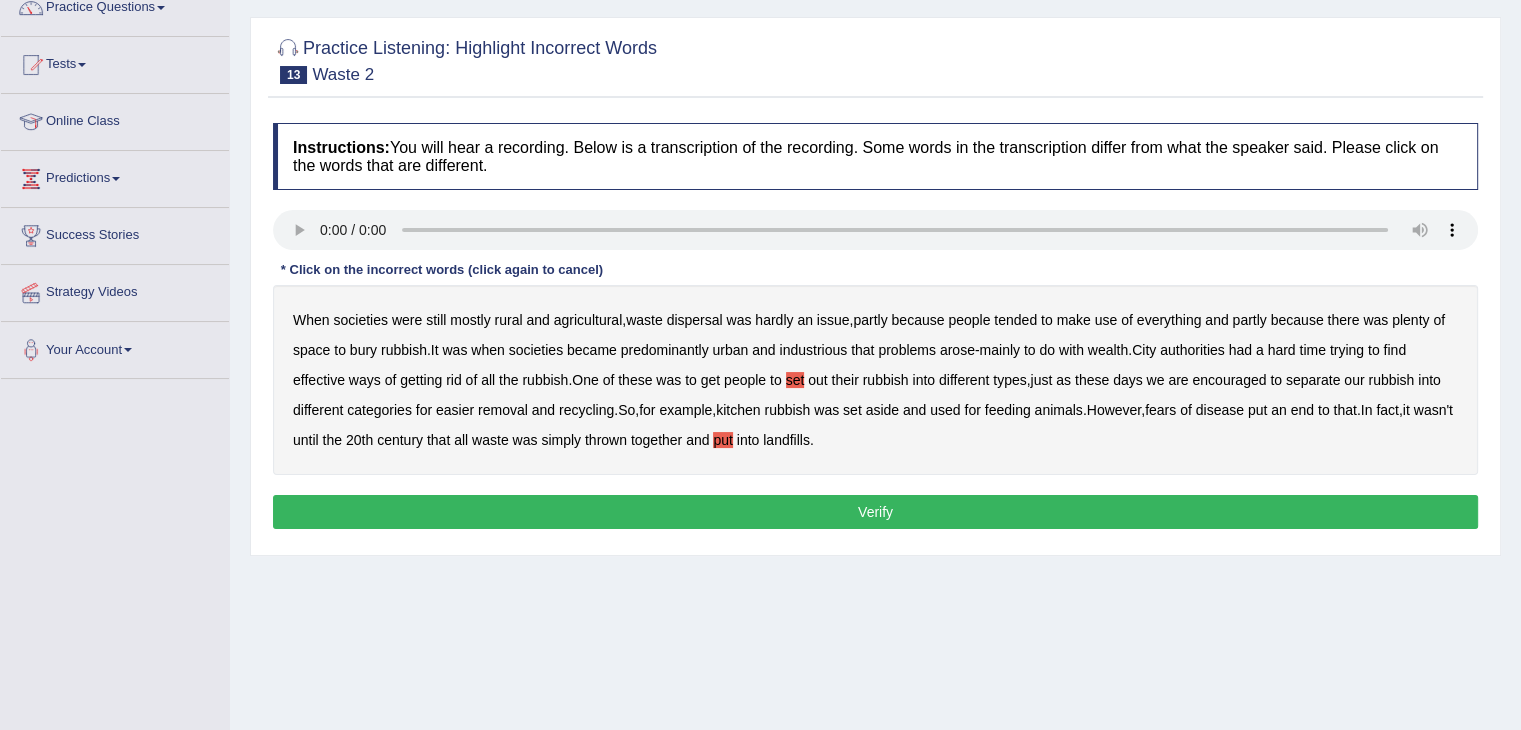 click on "Verify" at bounding box center [875, 512] 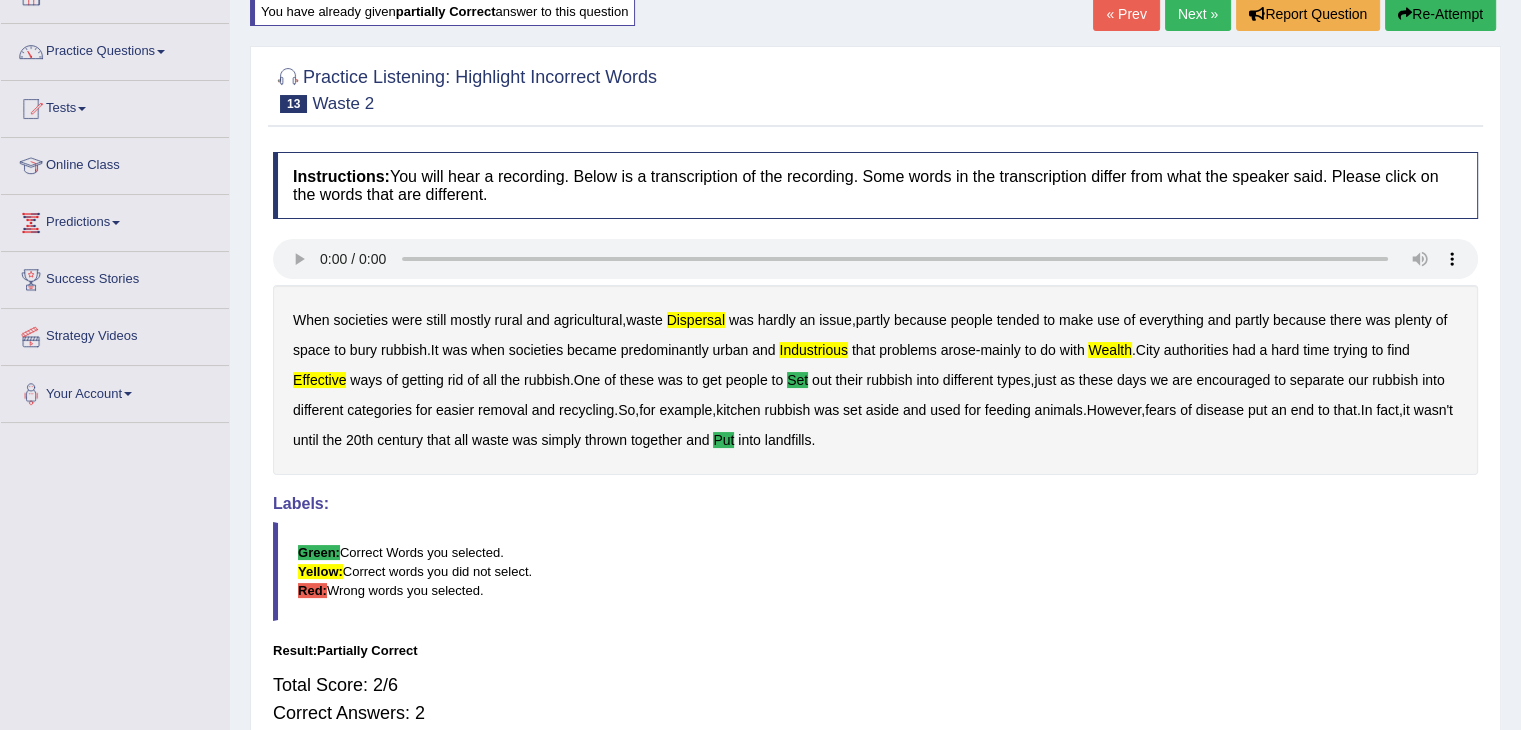 scroll, scrollTop: 0, scrollLeft: 0, axis: both 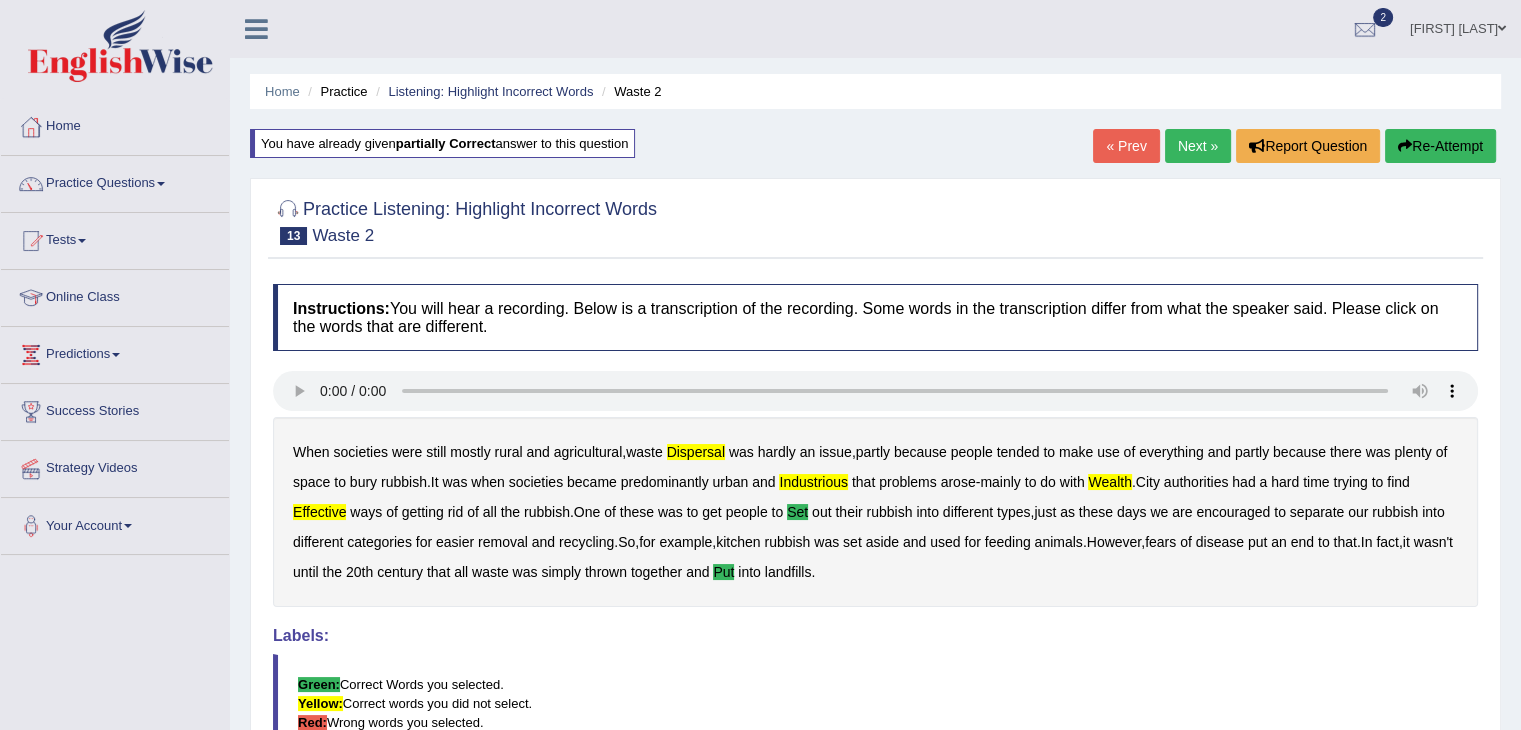 click on "Next »" at bounding box center [1198, 146] 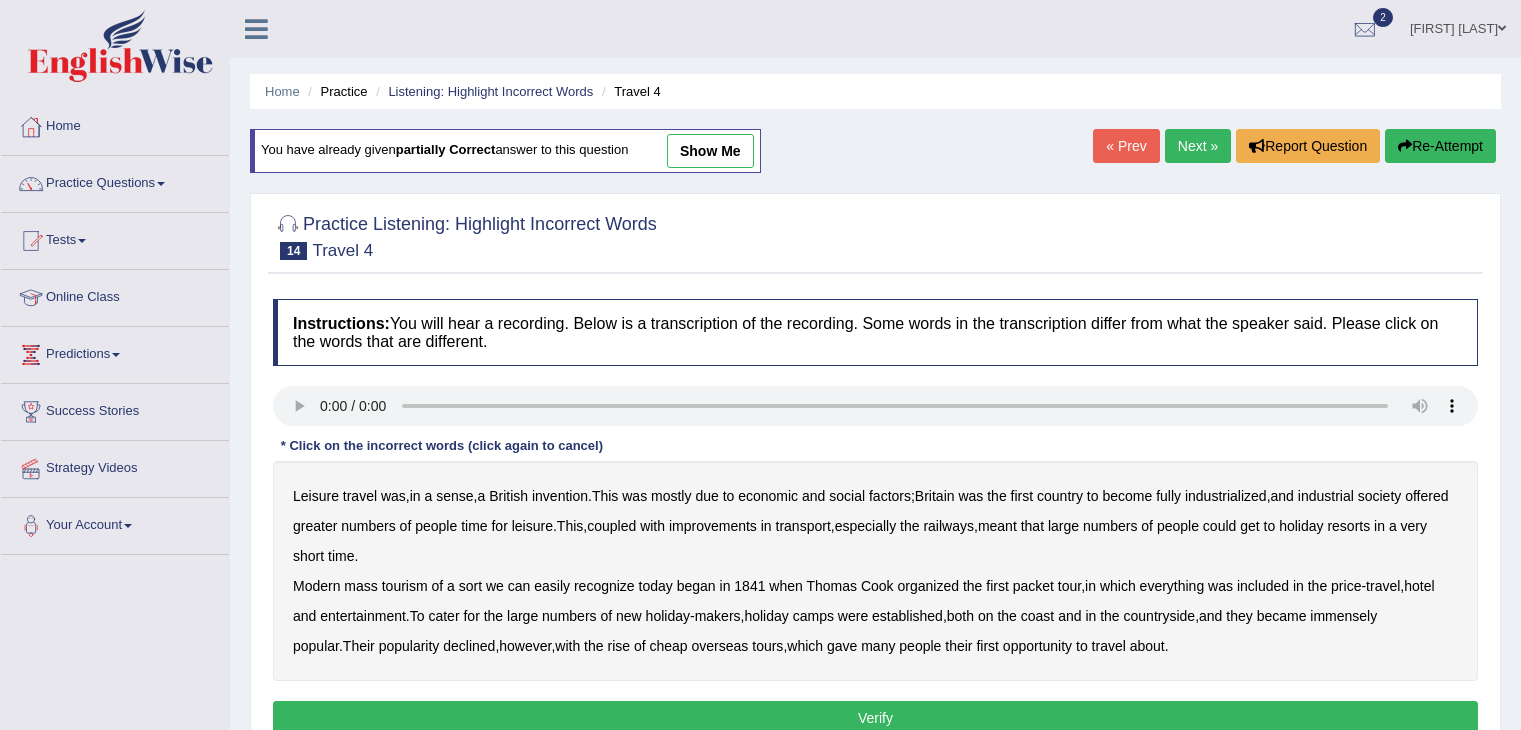 scroll, scrollTop: 0, scrollLeft: 0, axis: both 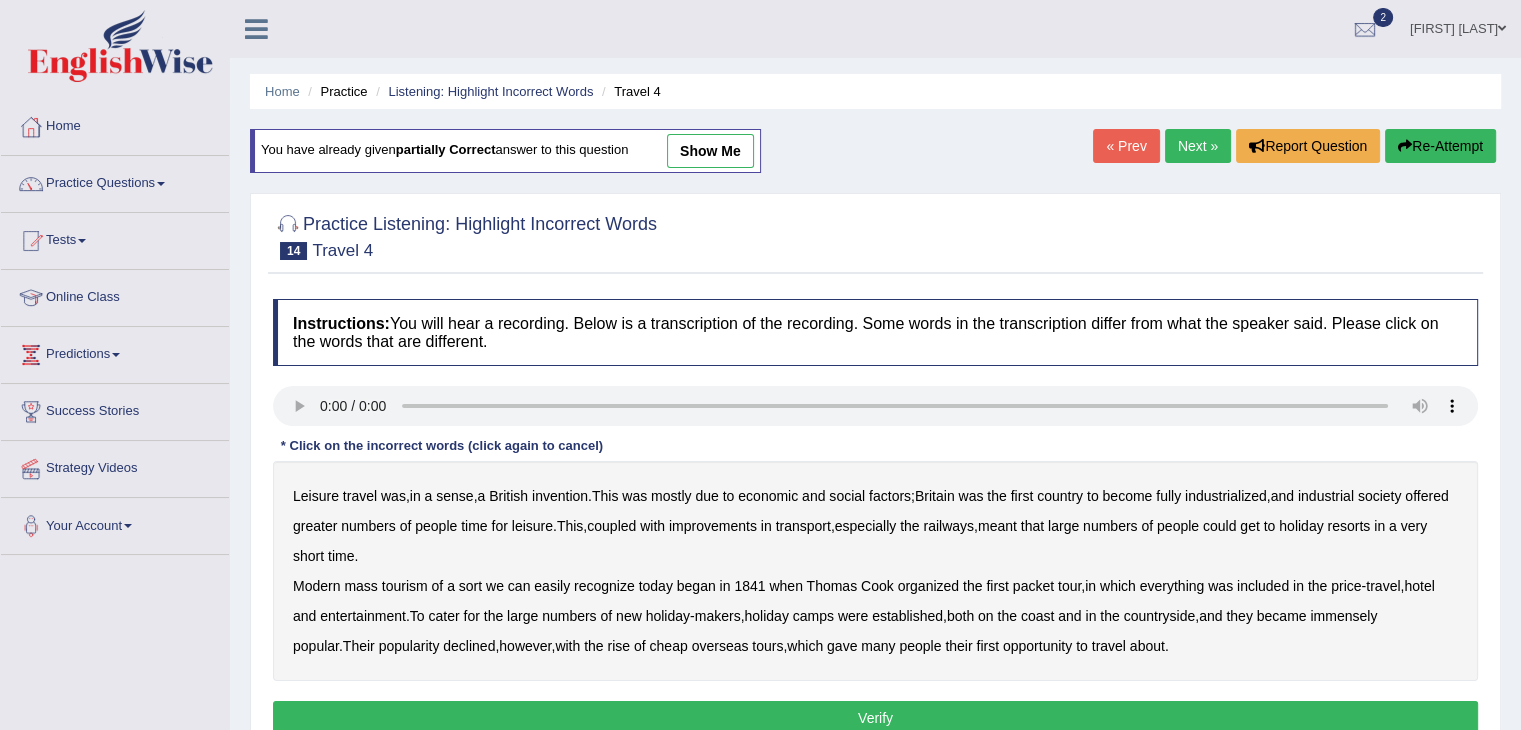 click on "mostly" at bounding box center [671, 496] 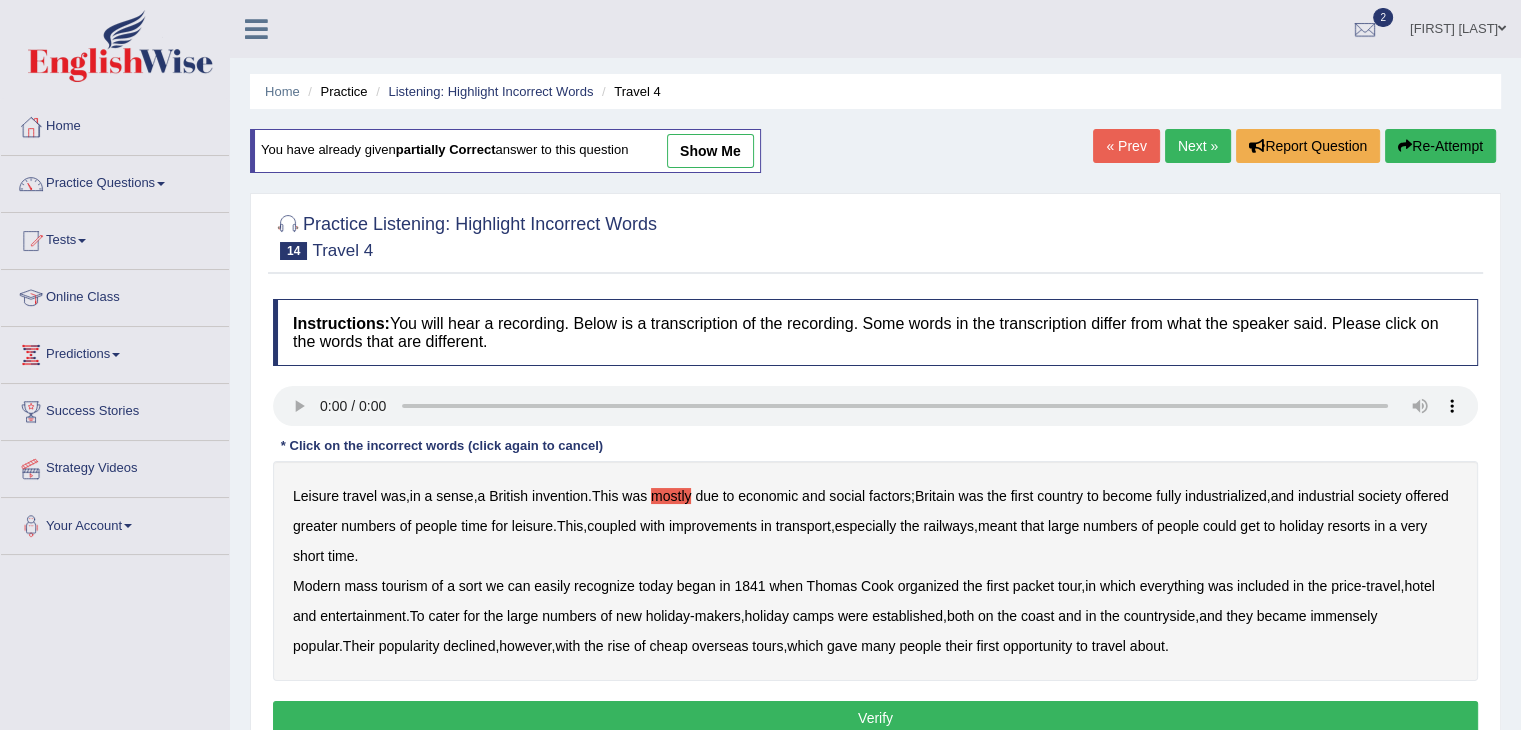 click on "greater" at bounding box center [315, 526] 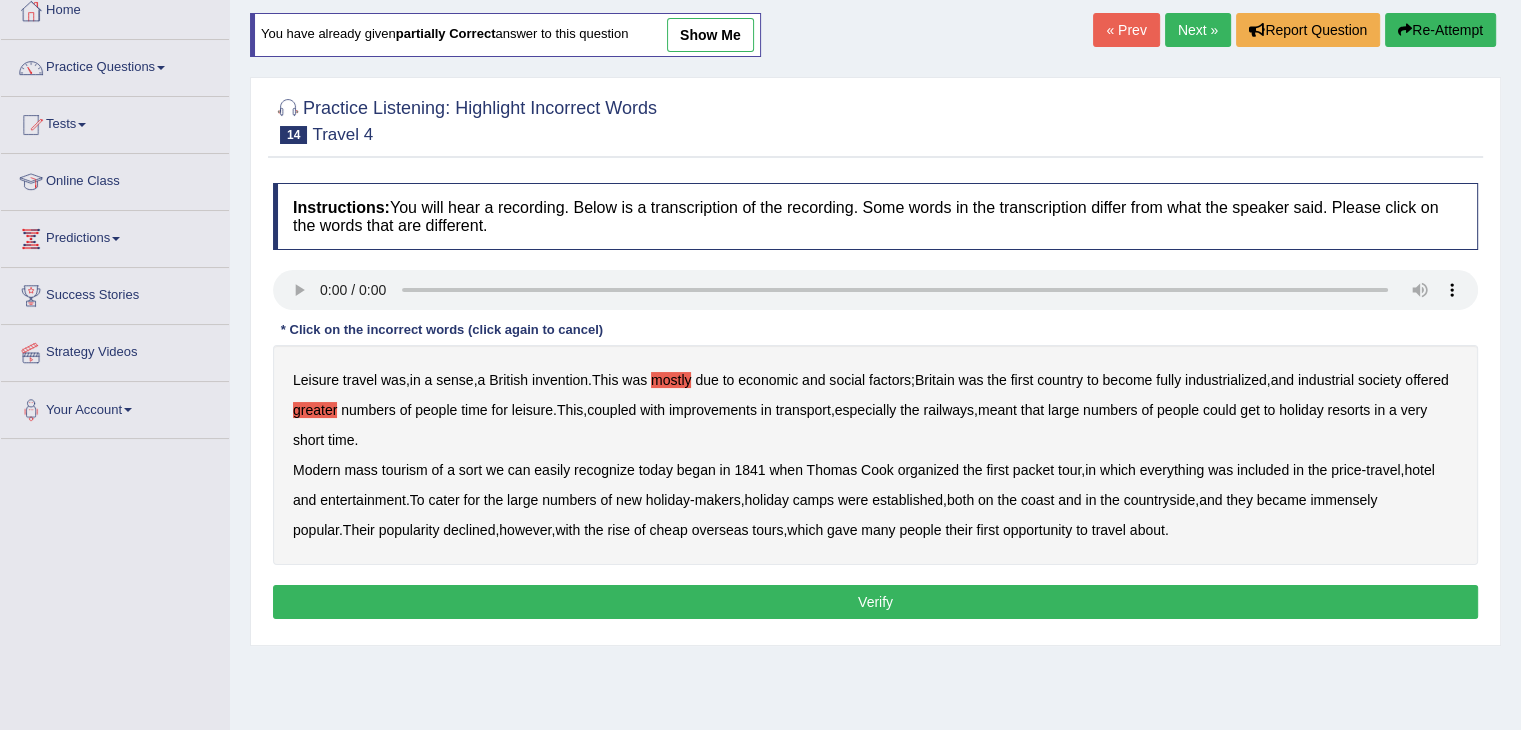 scroll, scrollTop: 120, scrollLeft: 0, axis: vertical 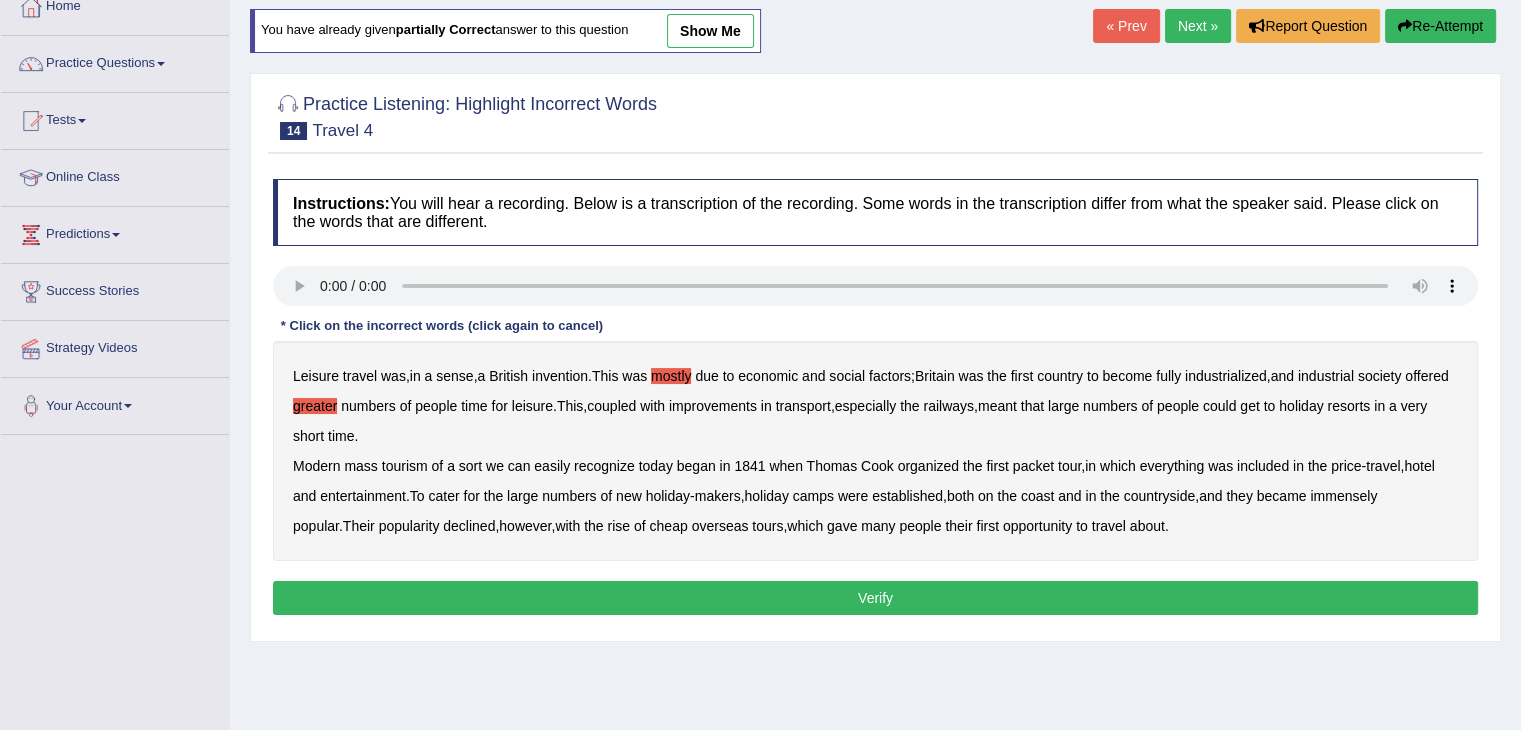click on "price" at bounding box center [1346, 466] 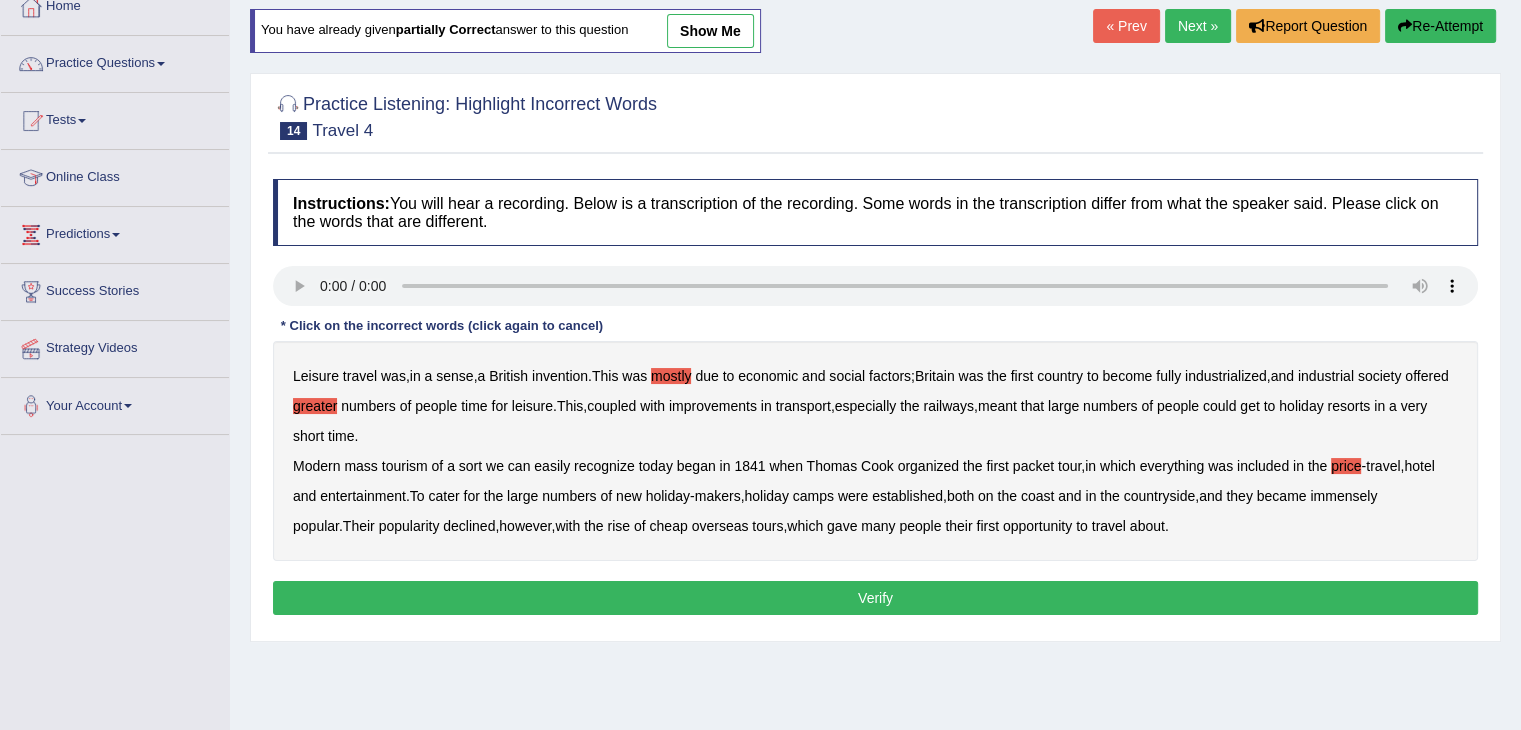 click on "about" at bounding box center (1147, 526) 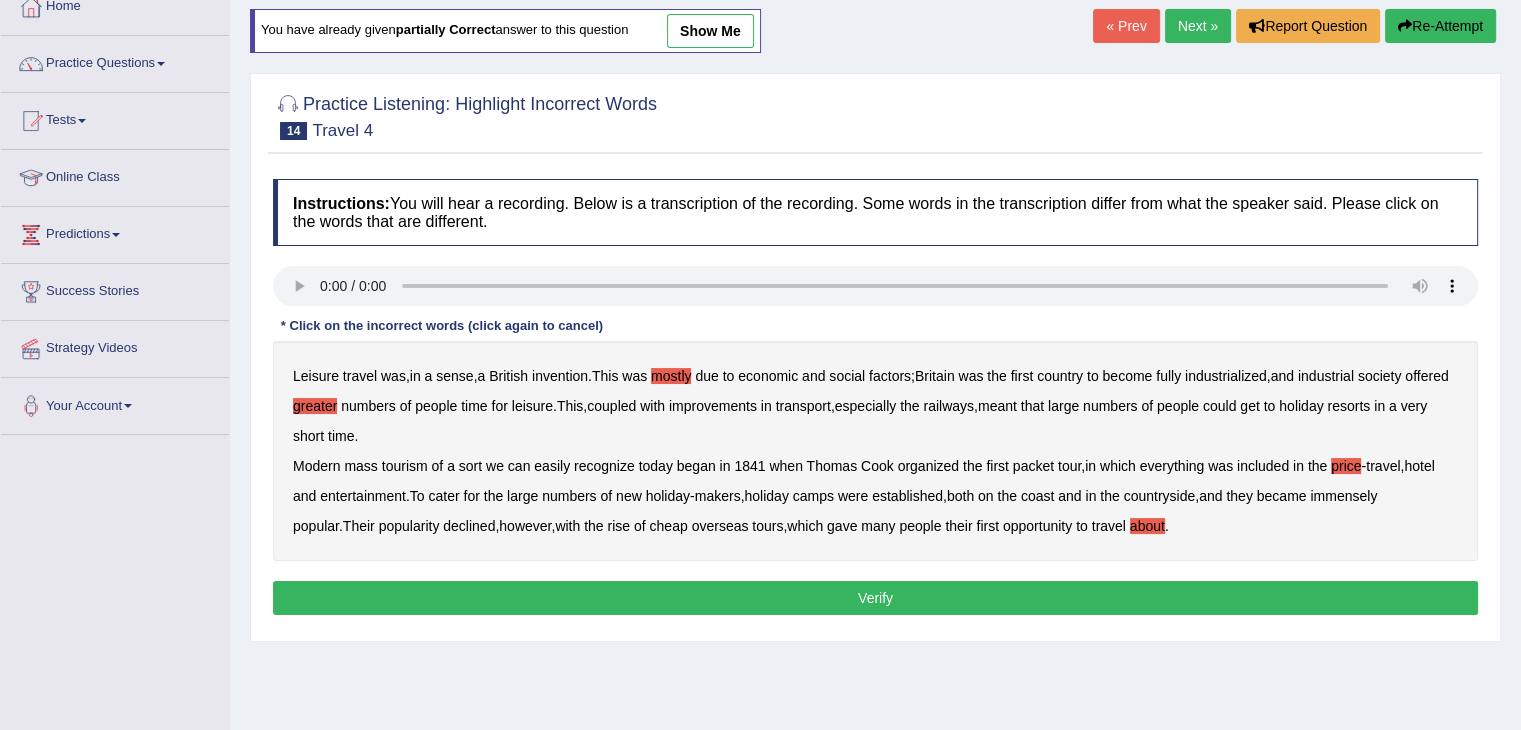 click on "Verify" at bounding box center (875, 598) 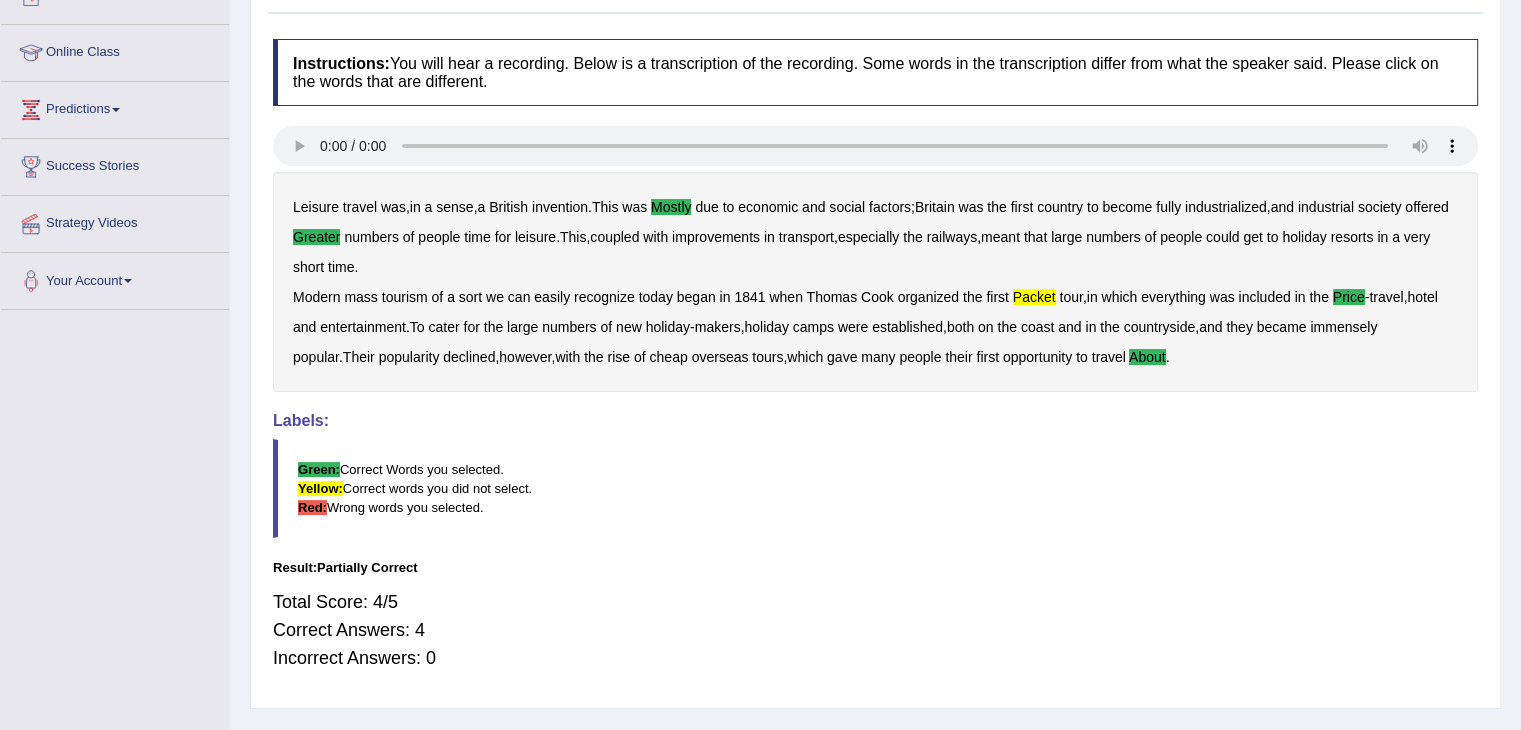 scroll, scrollTop: 0, scrollLeft: 0, axis: both 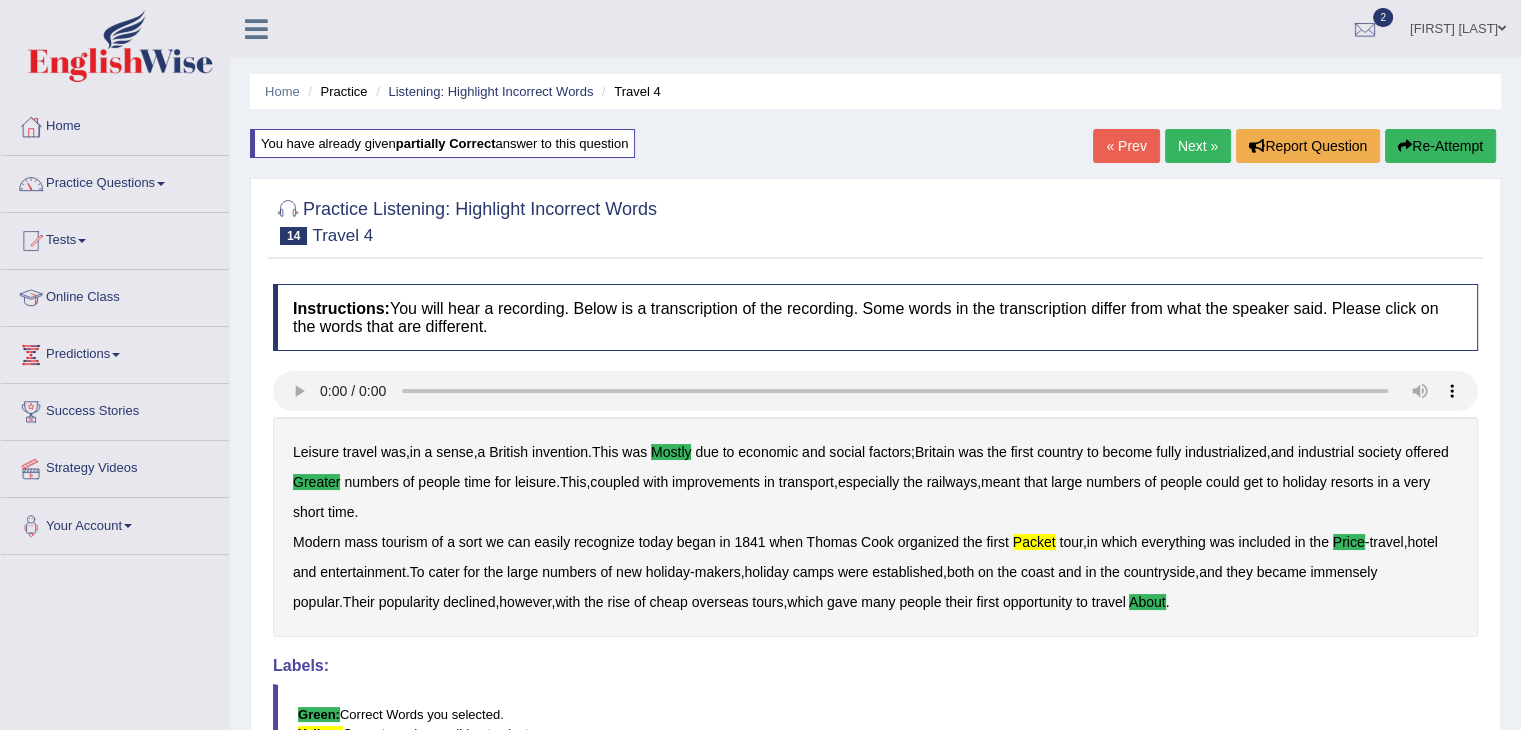 click on "Next »" at bounding box center [1198, 146] 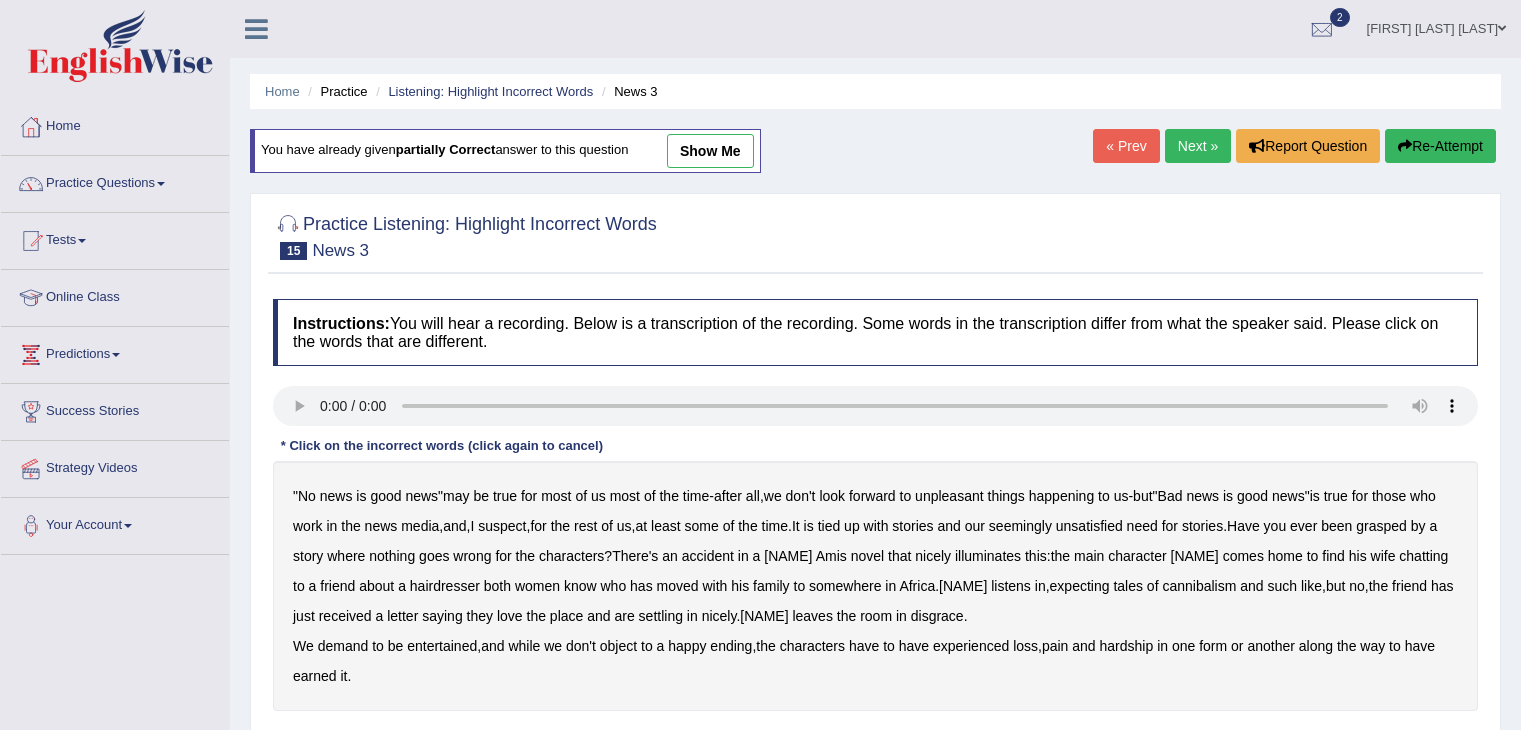 scroll, scrollTop: 0, scrollLeft: 0, axis: both 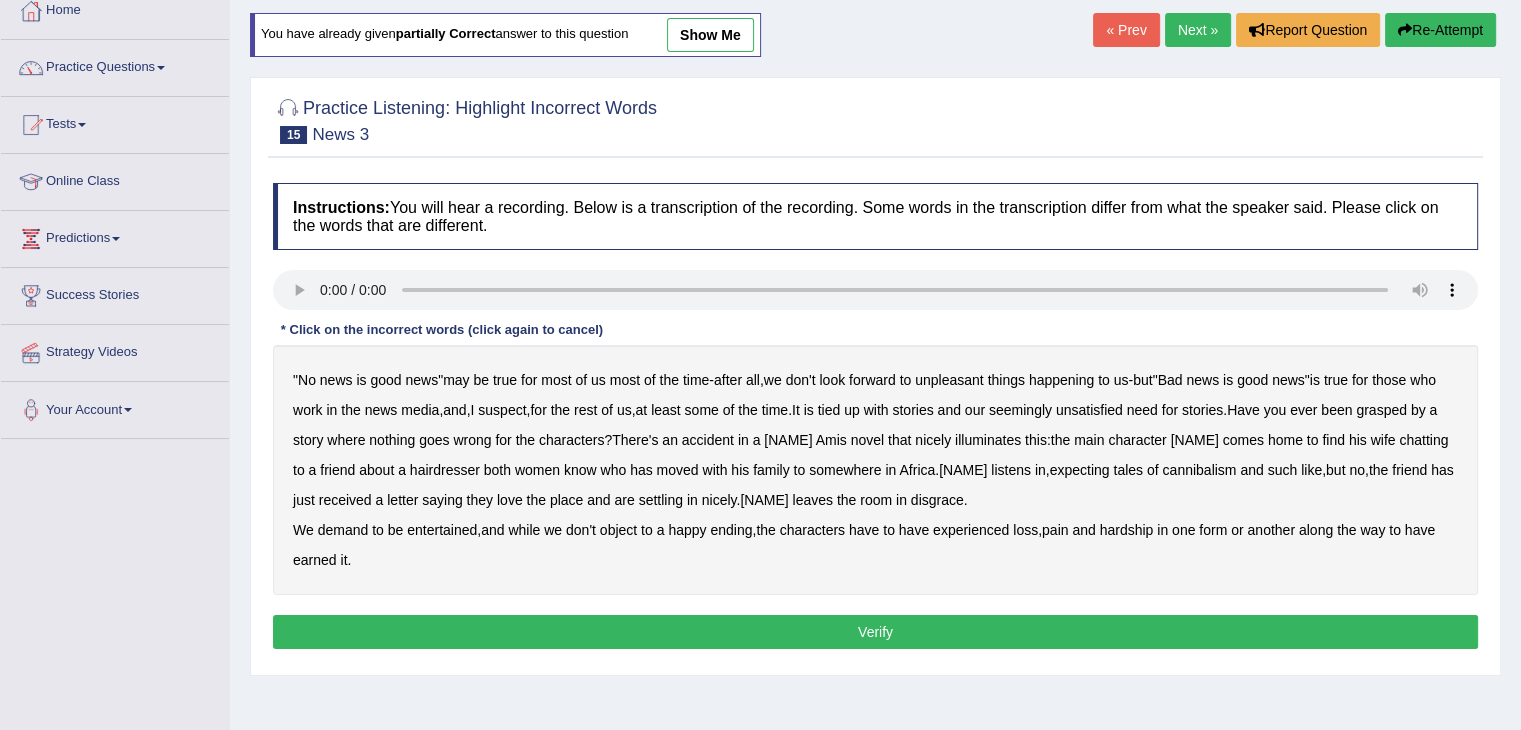 click on "unsatisfied" at bounding box center [1089, 410] 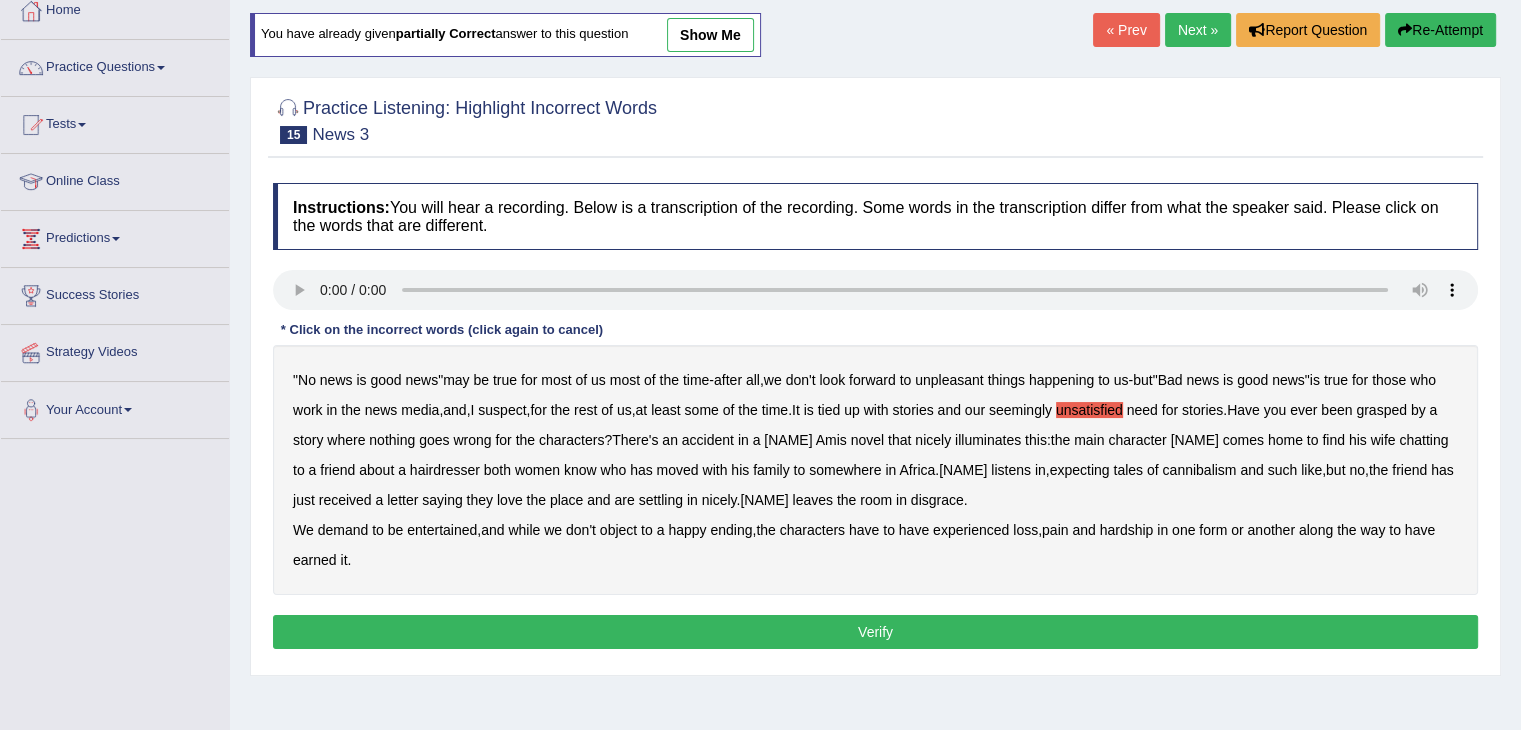 click on "grasped" at bounding box center [1381, 410] 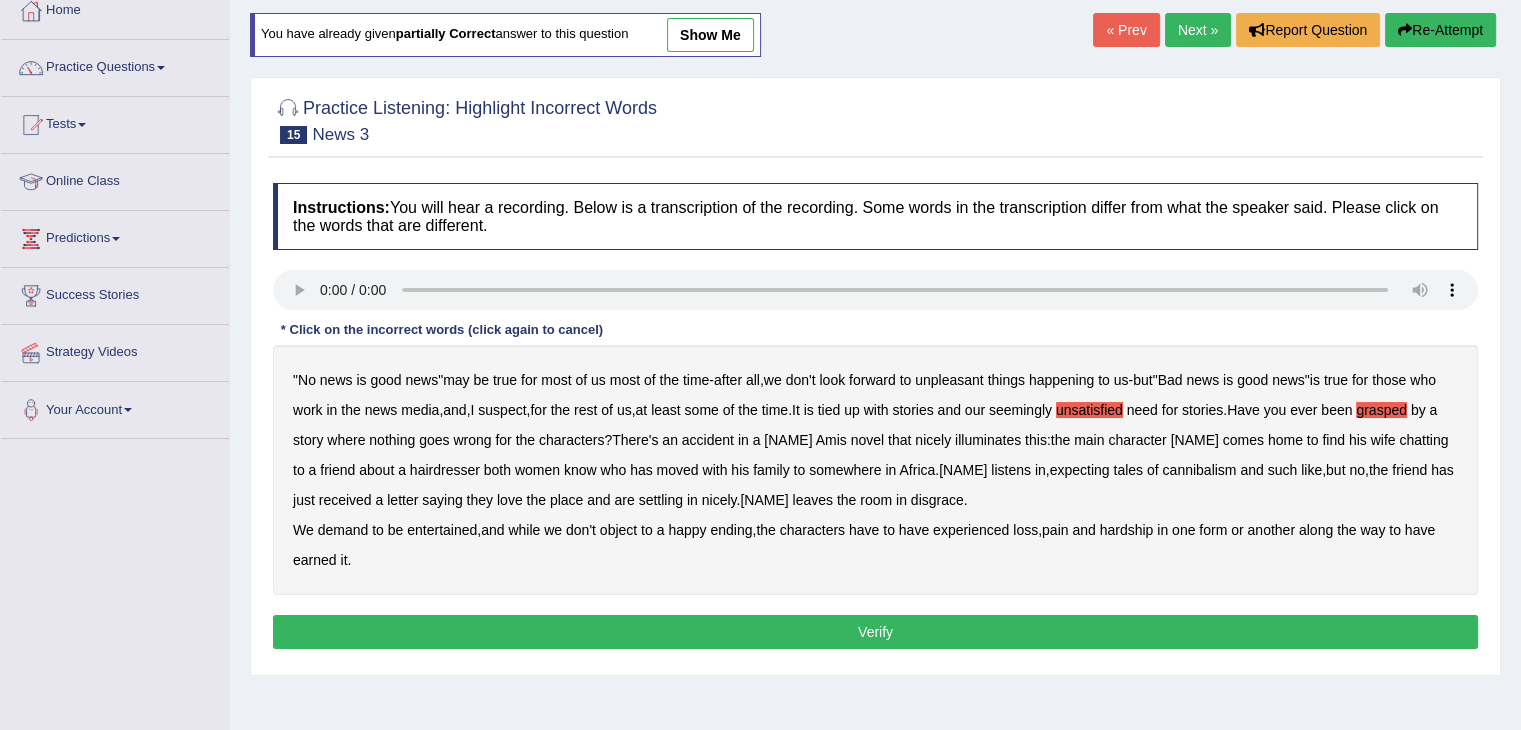 click on "disgrace" at bounding box center (937, 500) 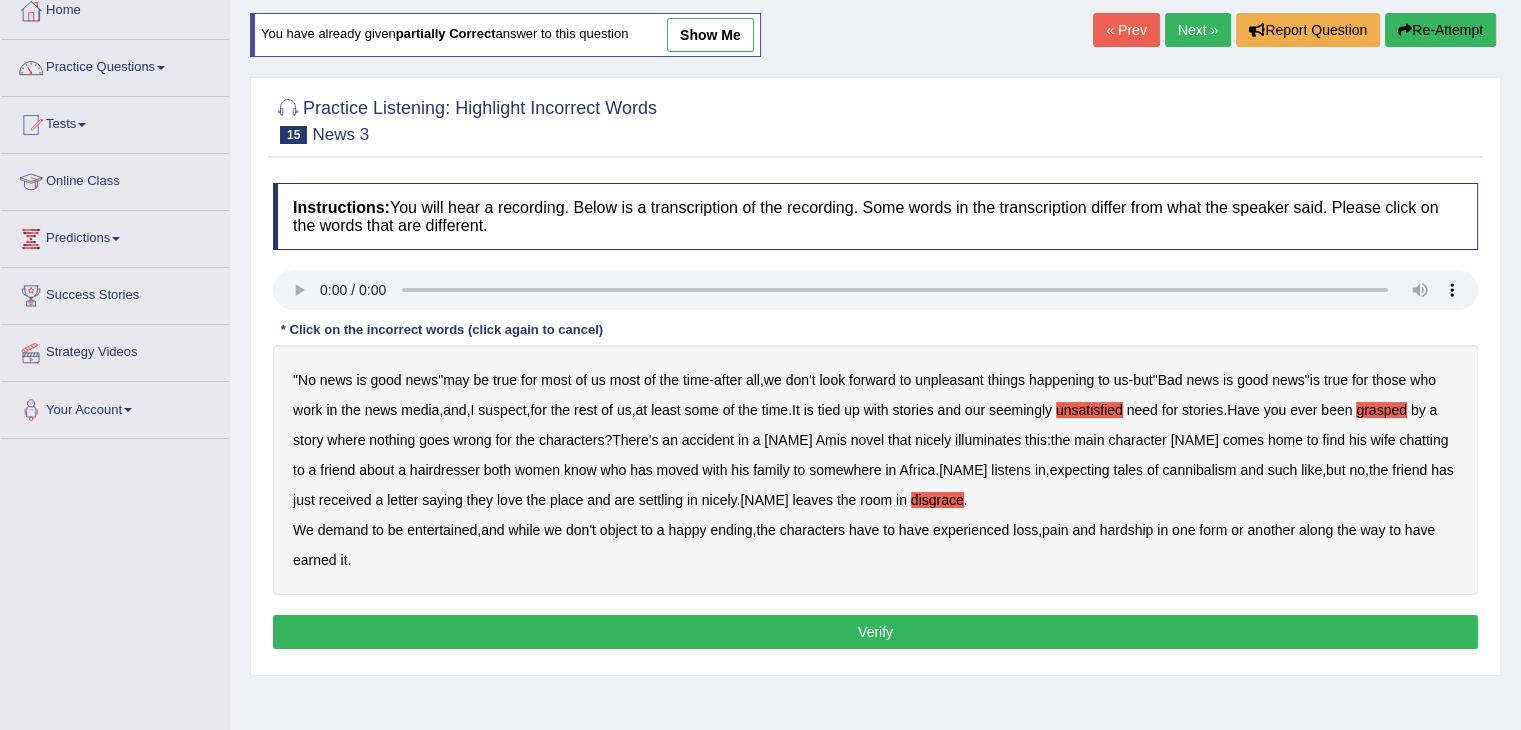 click on "earned" at bounding box center (315, 560) 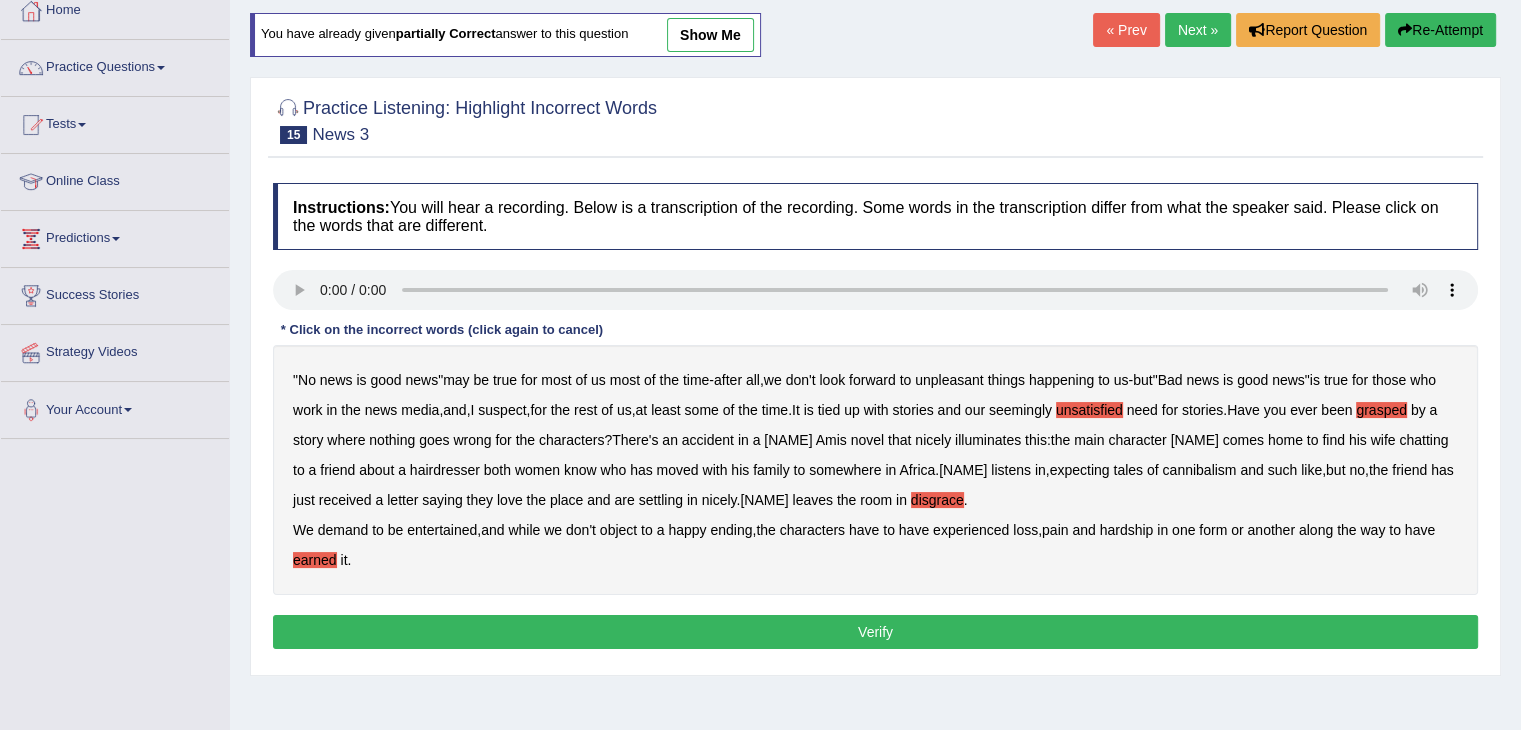 click on "Verify" at bounding box center [875, 632] 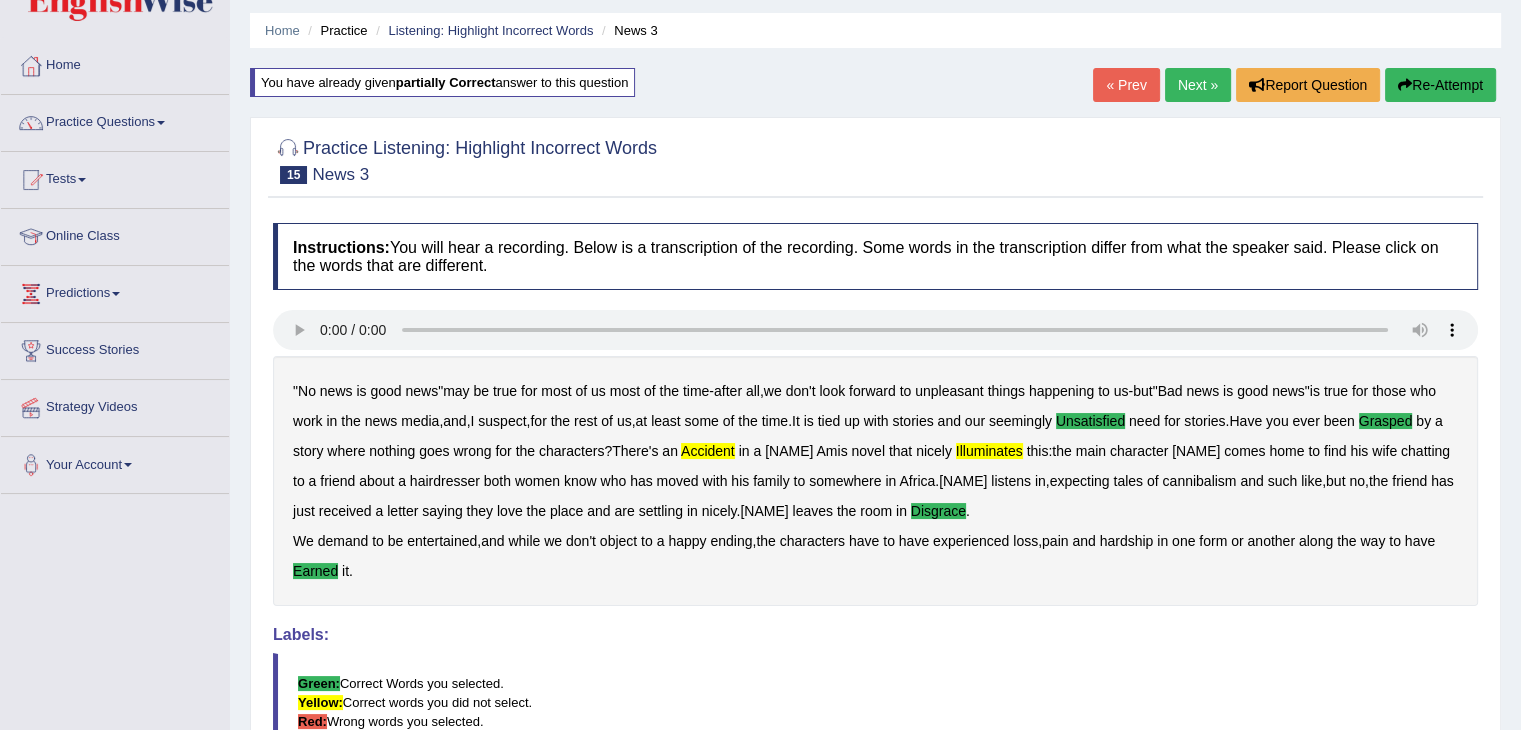 scroll, scrollTop: 0, scrollLeft: 0, axis: both 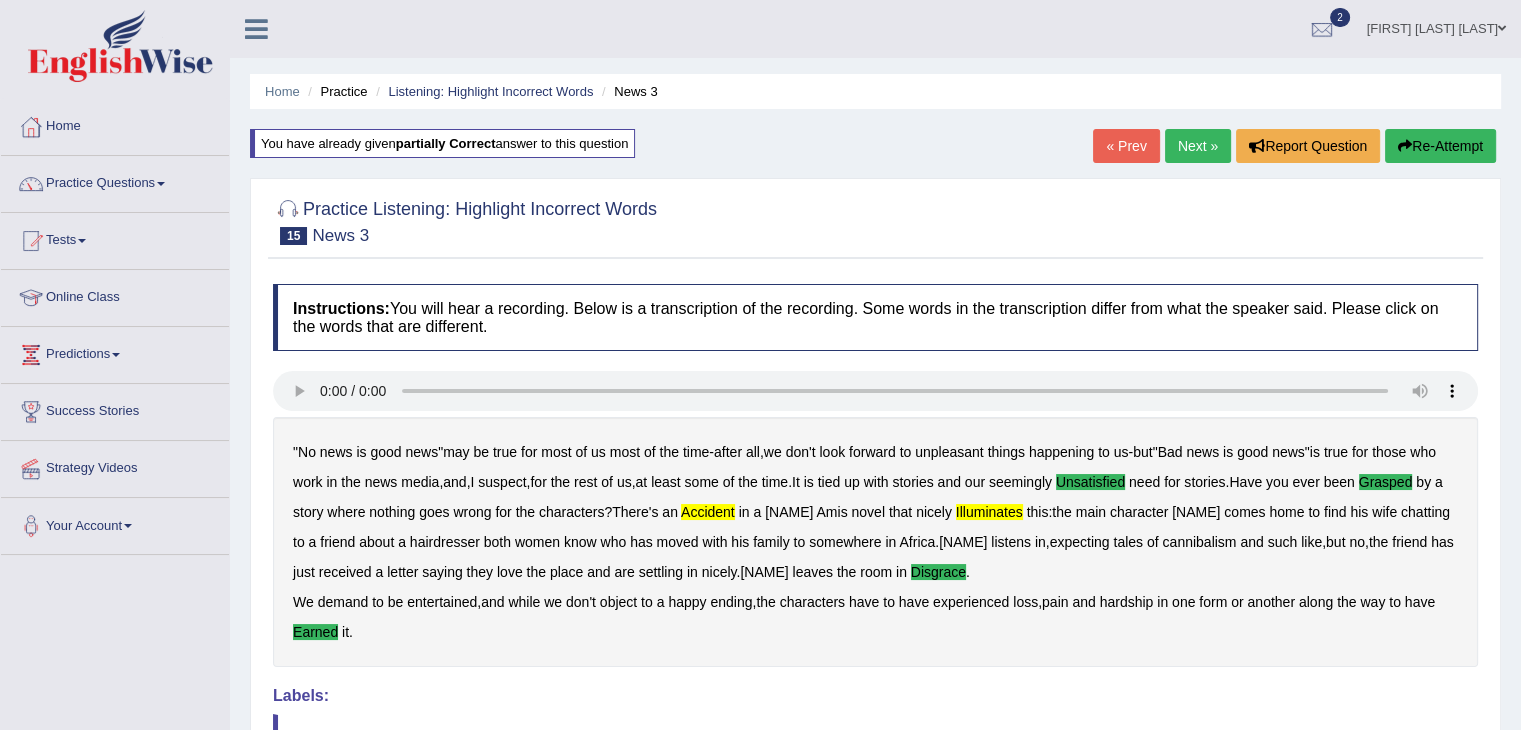 click on "Next »" at bounding box center [1198, 146] 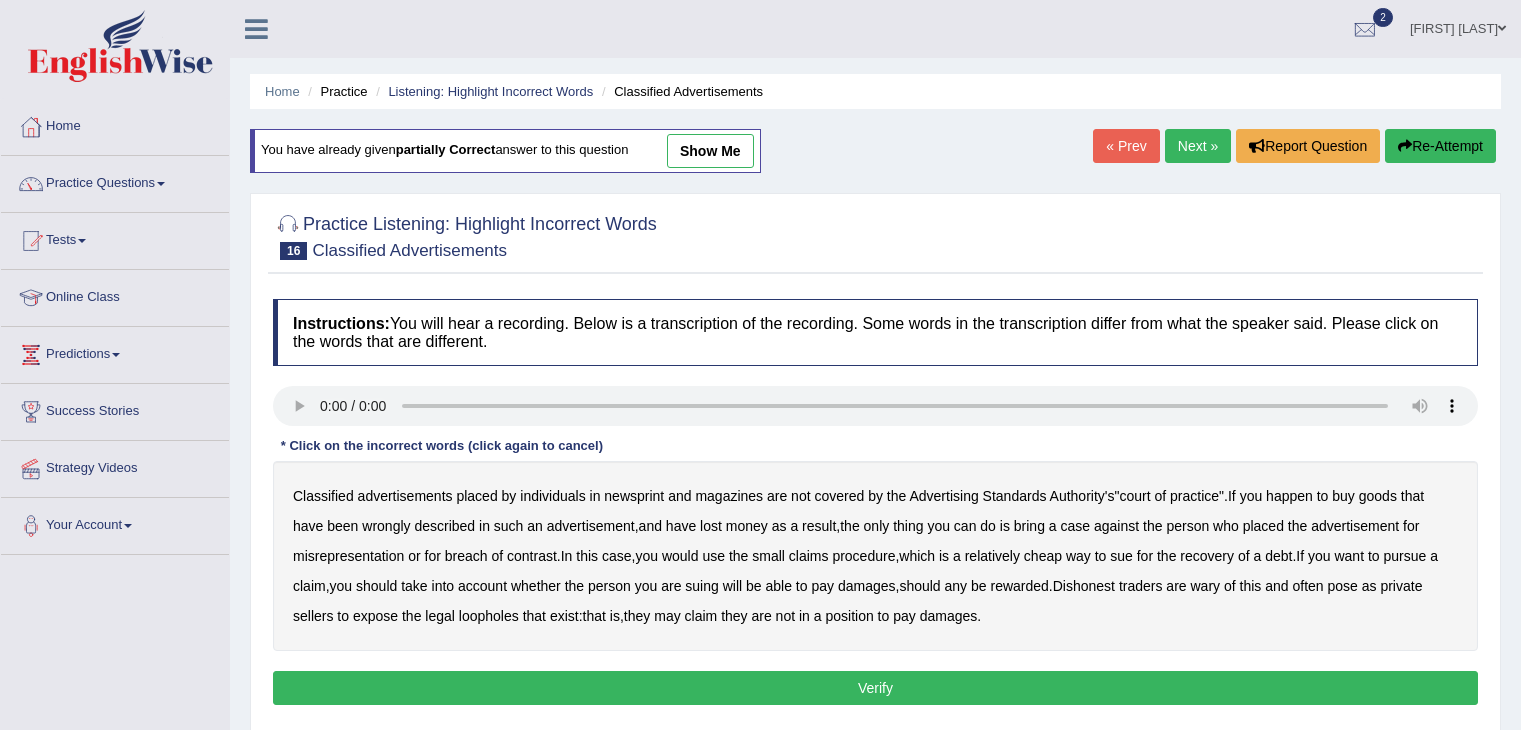 scroll, scrollTop: 0, scrollLeft: 0, axis: both 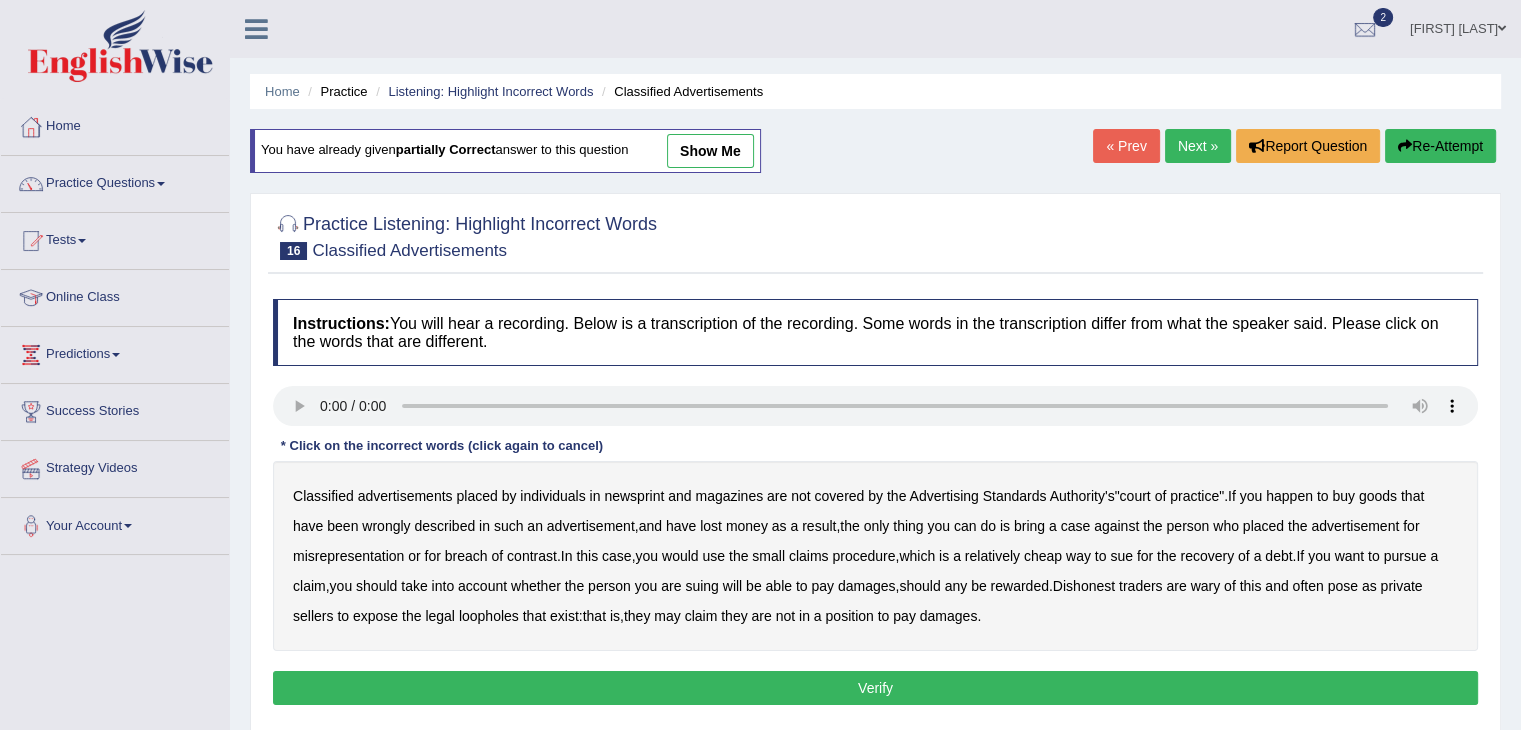 click on "newsprint" at bounding box center (634, 496) 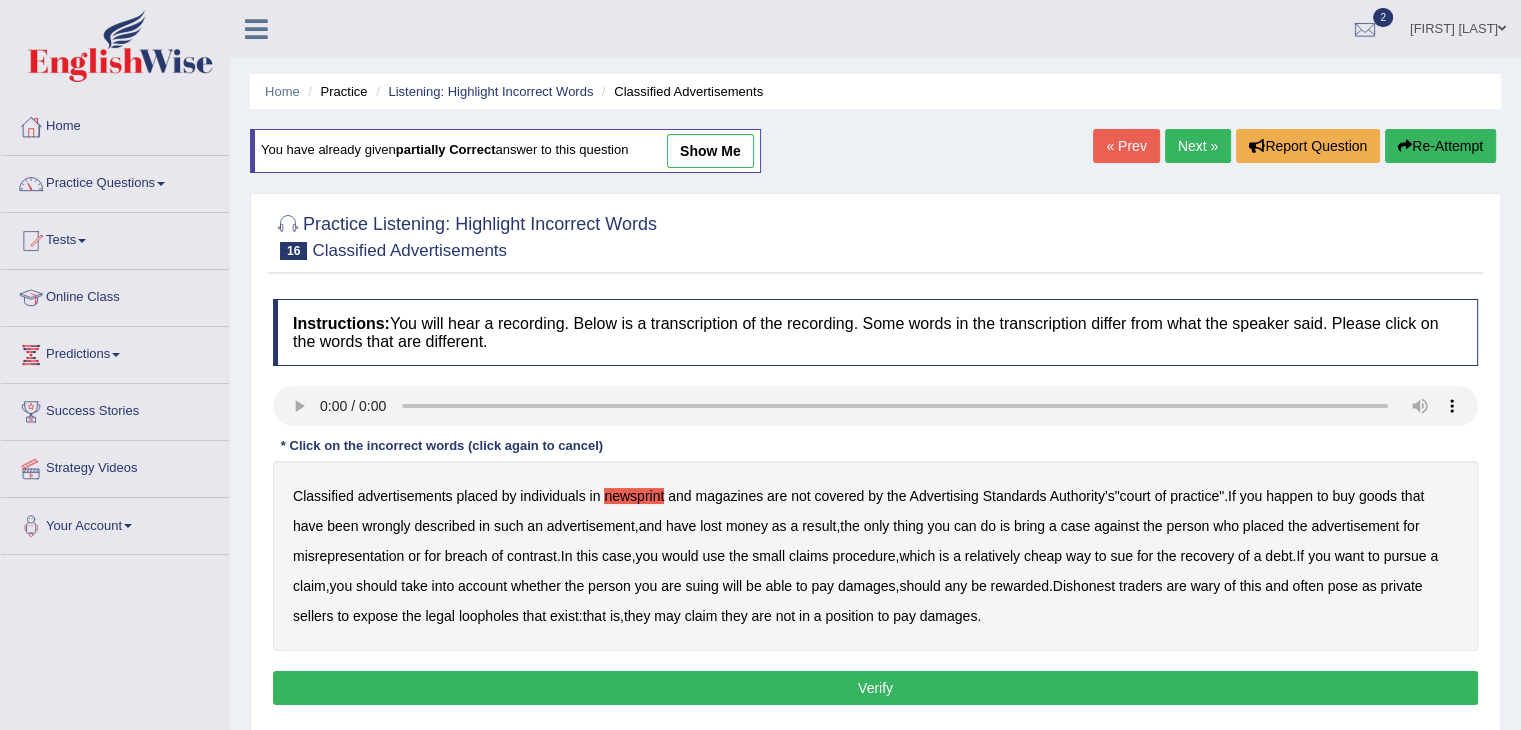 click on "Verify" at bounding box center [875, 688] 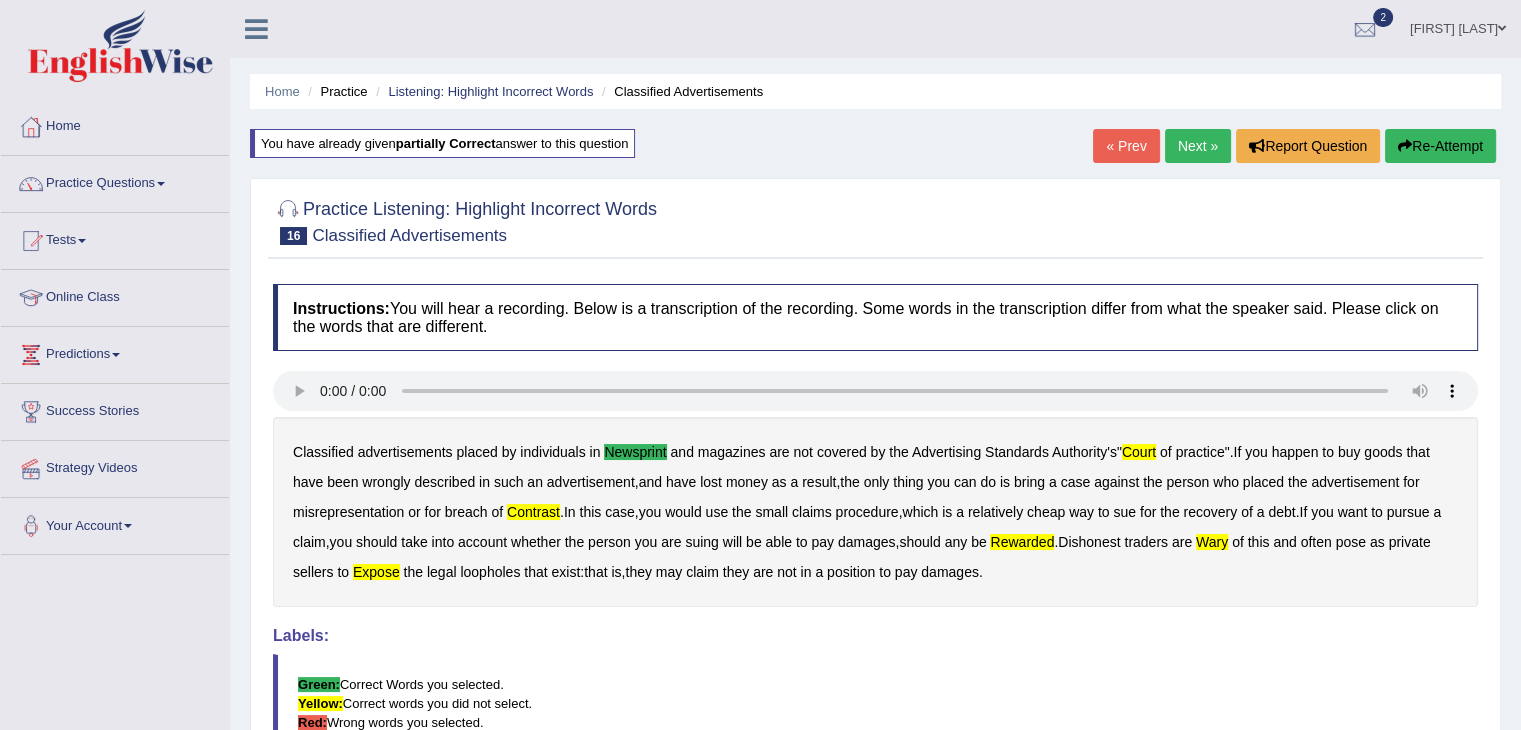 click on "Re-Attempt" at bounding box center (1440, 146) 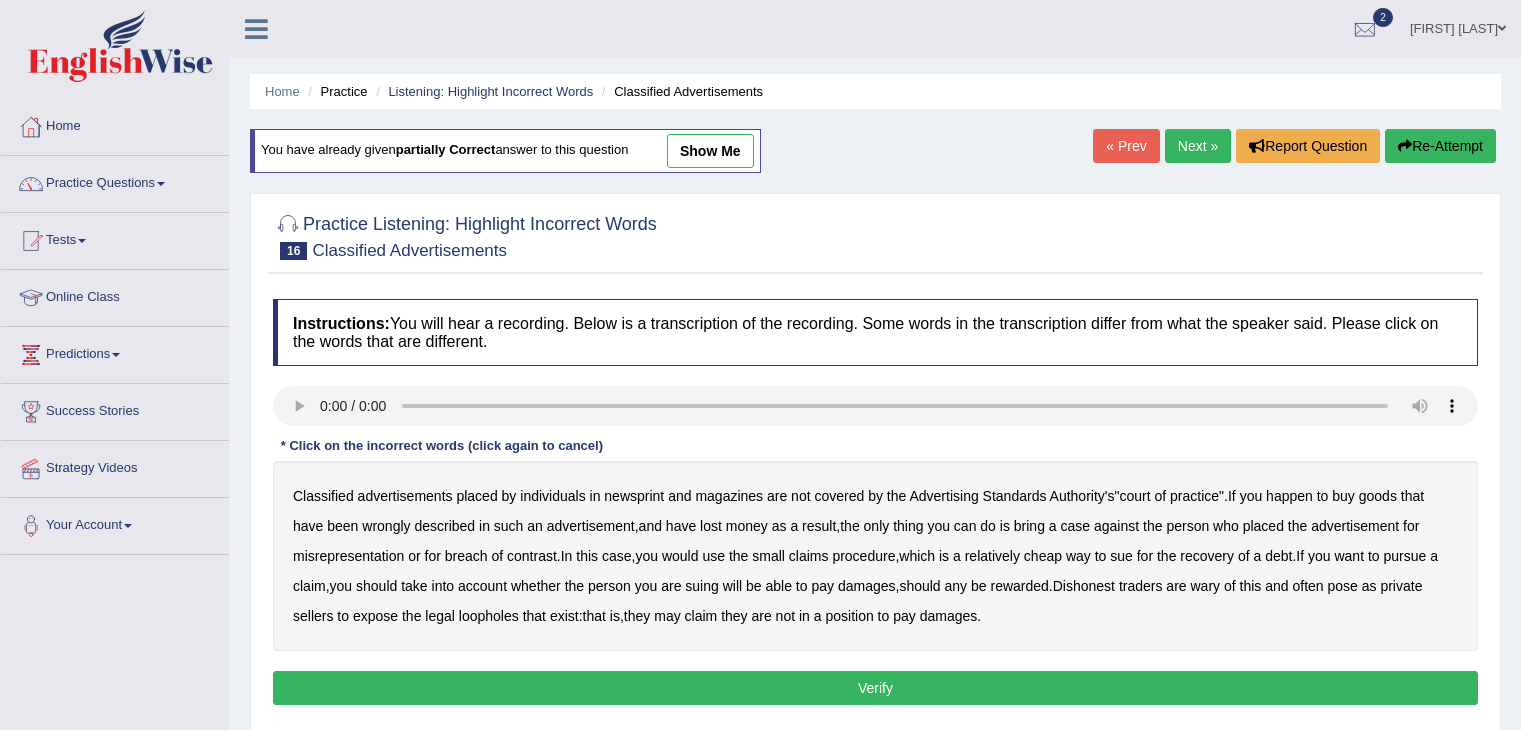 scroll, scrollTop: 0, scrollLeft: 0, axis: both 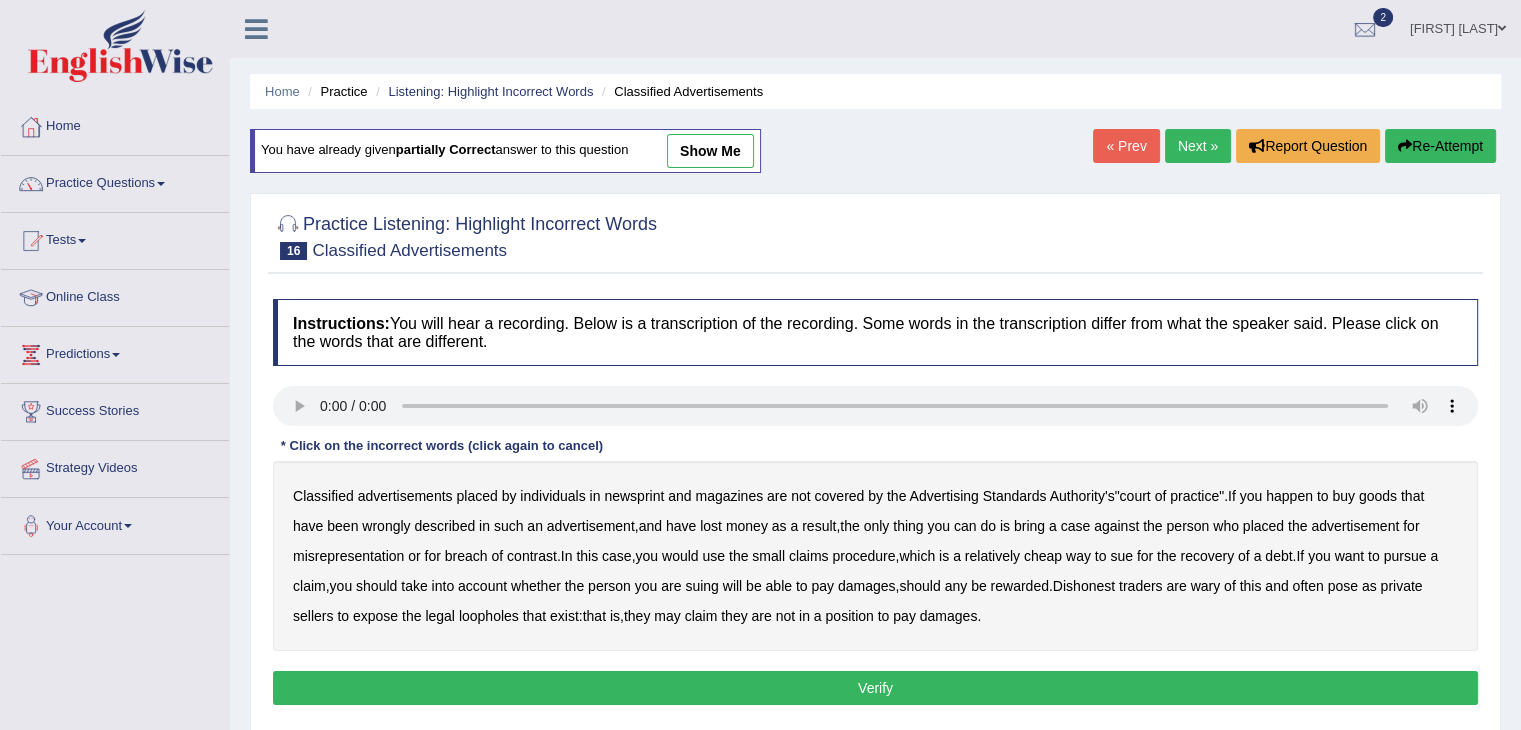 click on "newsprint" at bounding box center (634, 496) 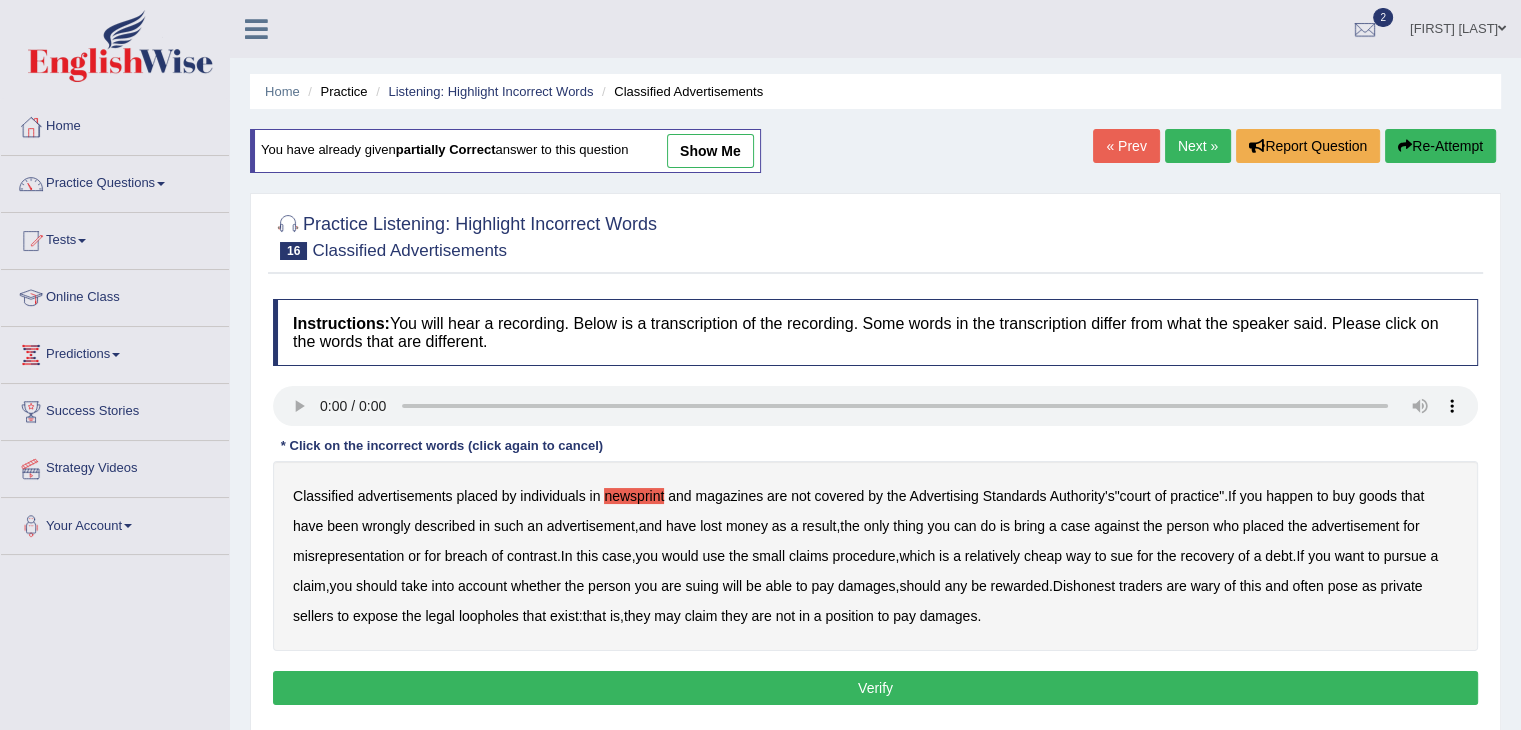 click on "contrast" at bounding box center [532, 556] 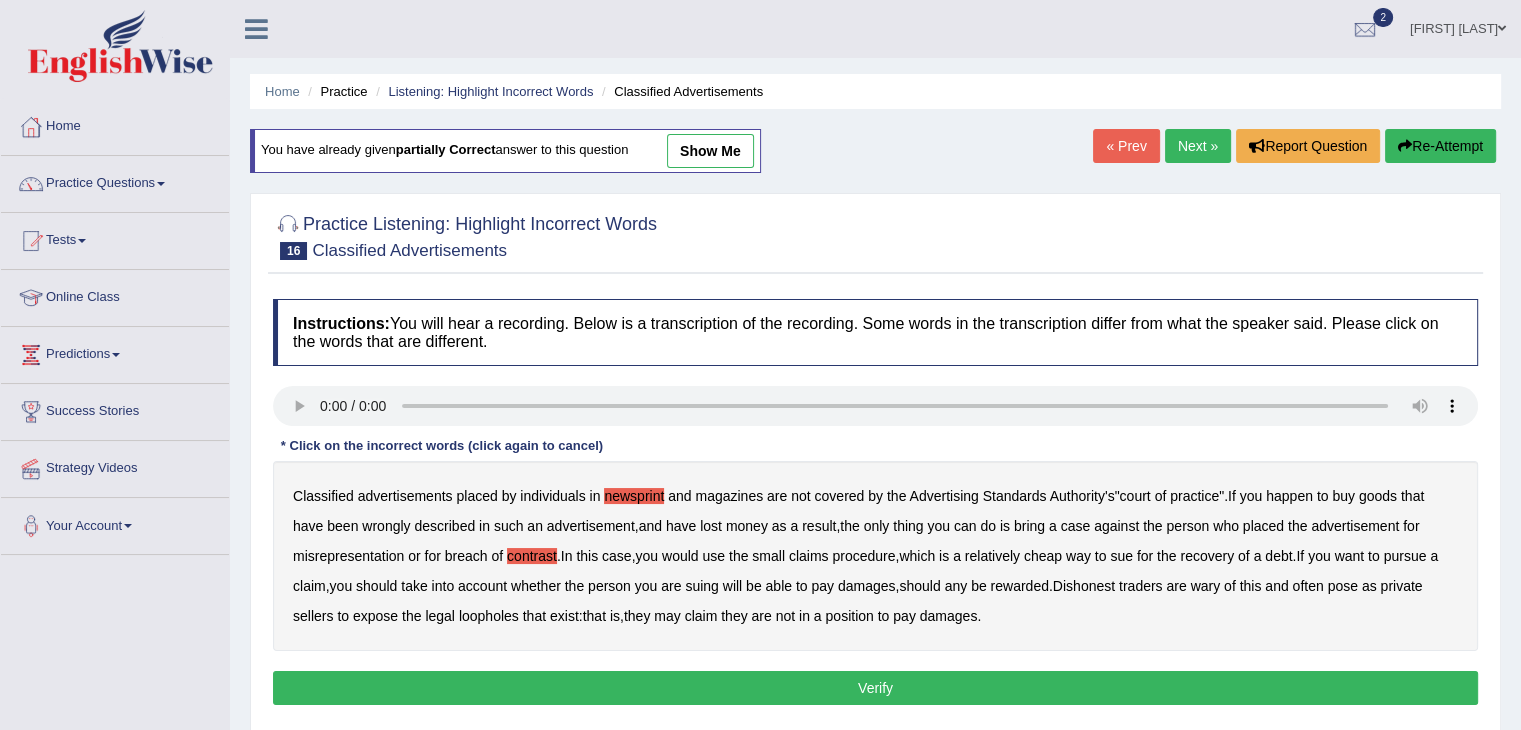 click on "Verify" at bounding box center [875, 688] 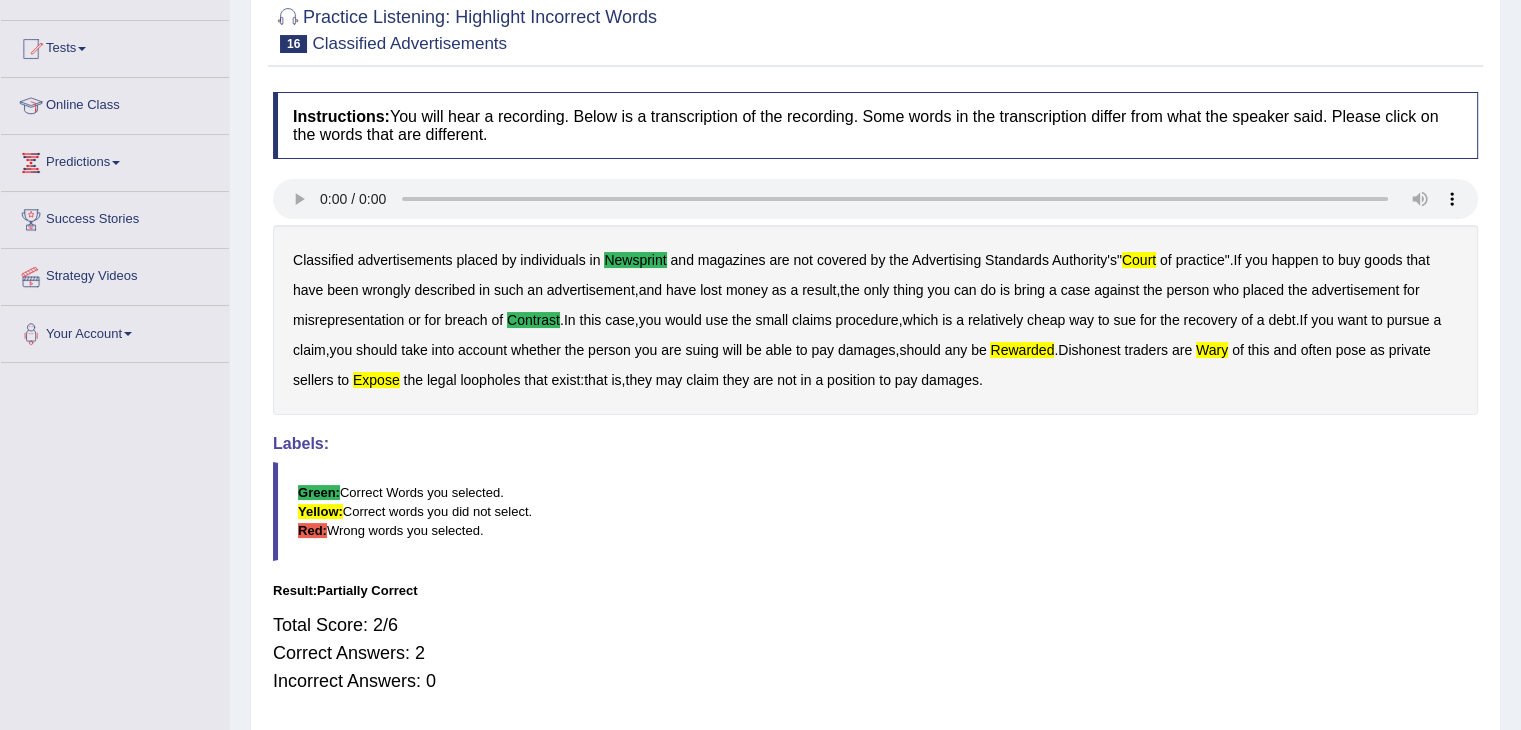 scroll, scrollTop: 0, scrollLeft: 0, axis: both 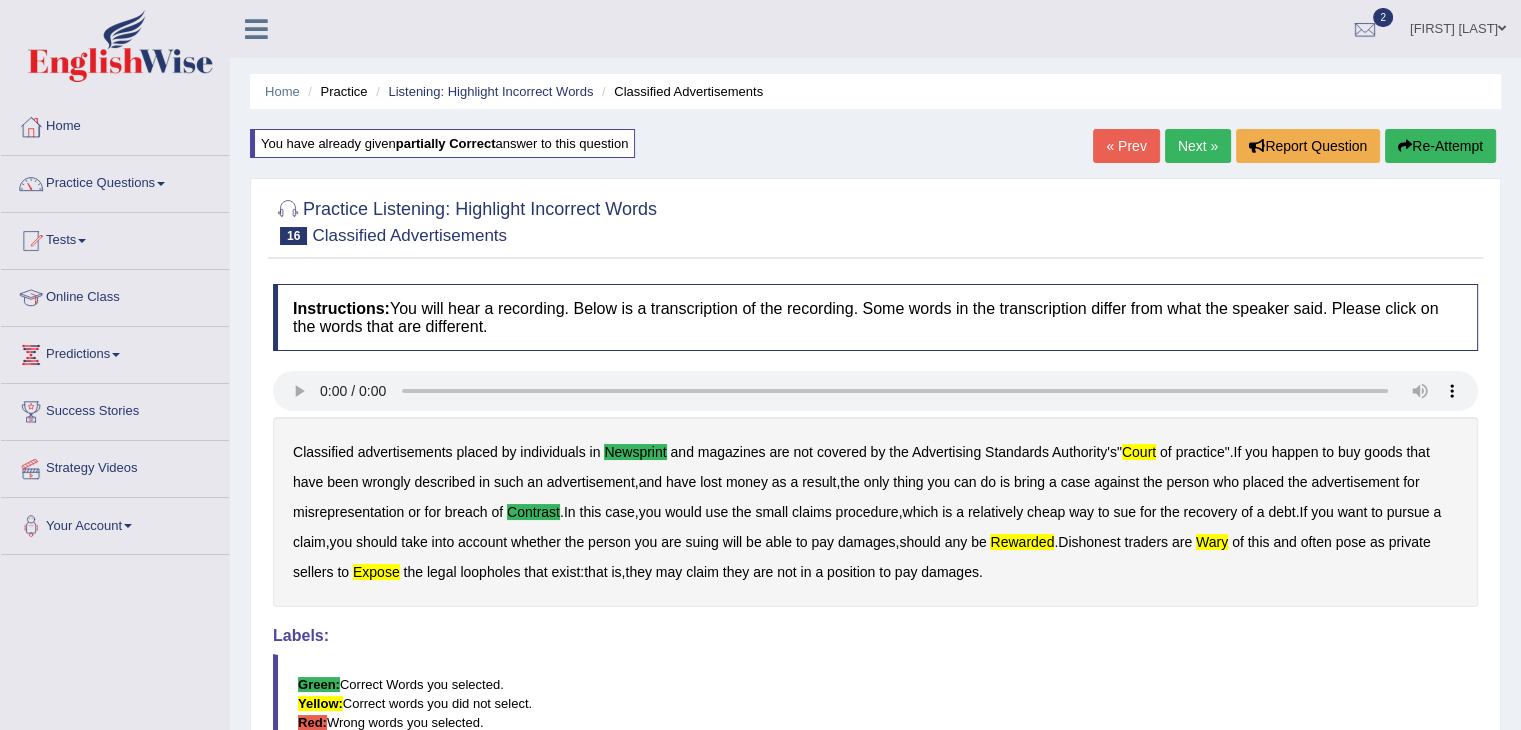 click on "Next »" at bounding box center [1198, 146] 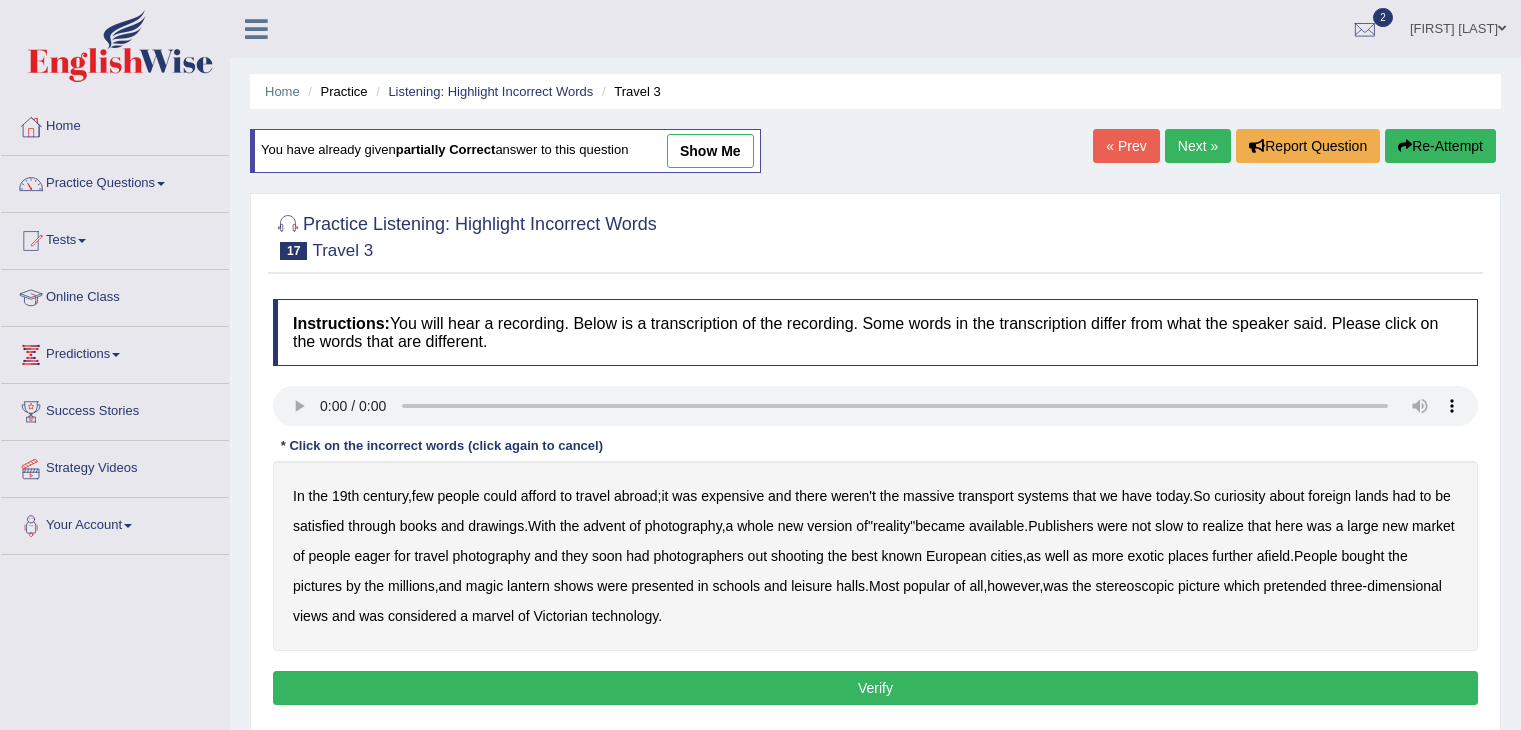 scroll, scrollTop: 0, scrollLeft: 0, axis: both 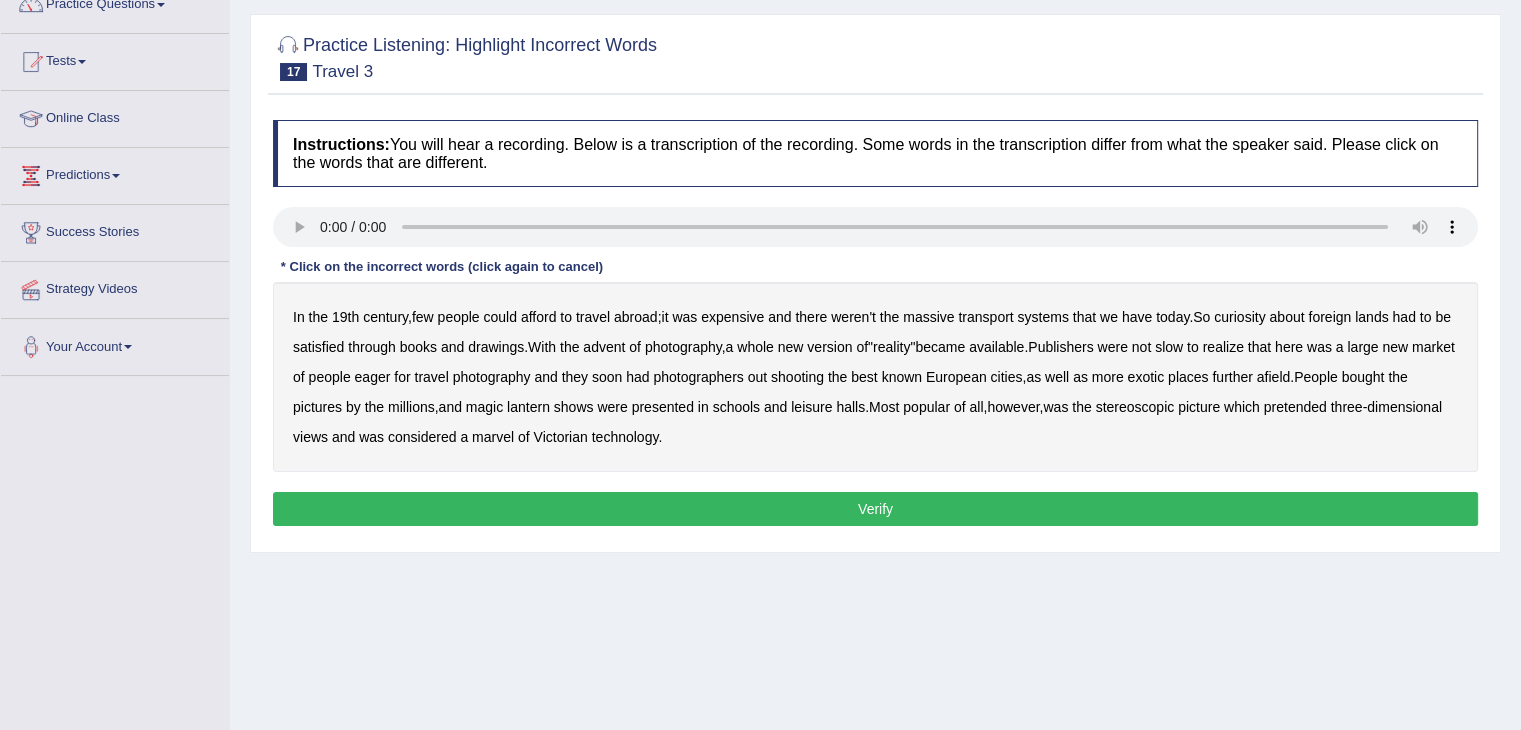 type 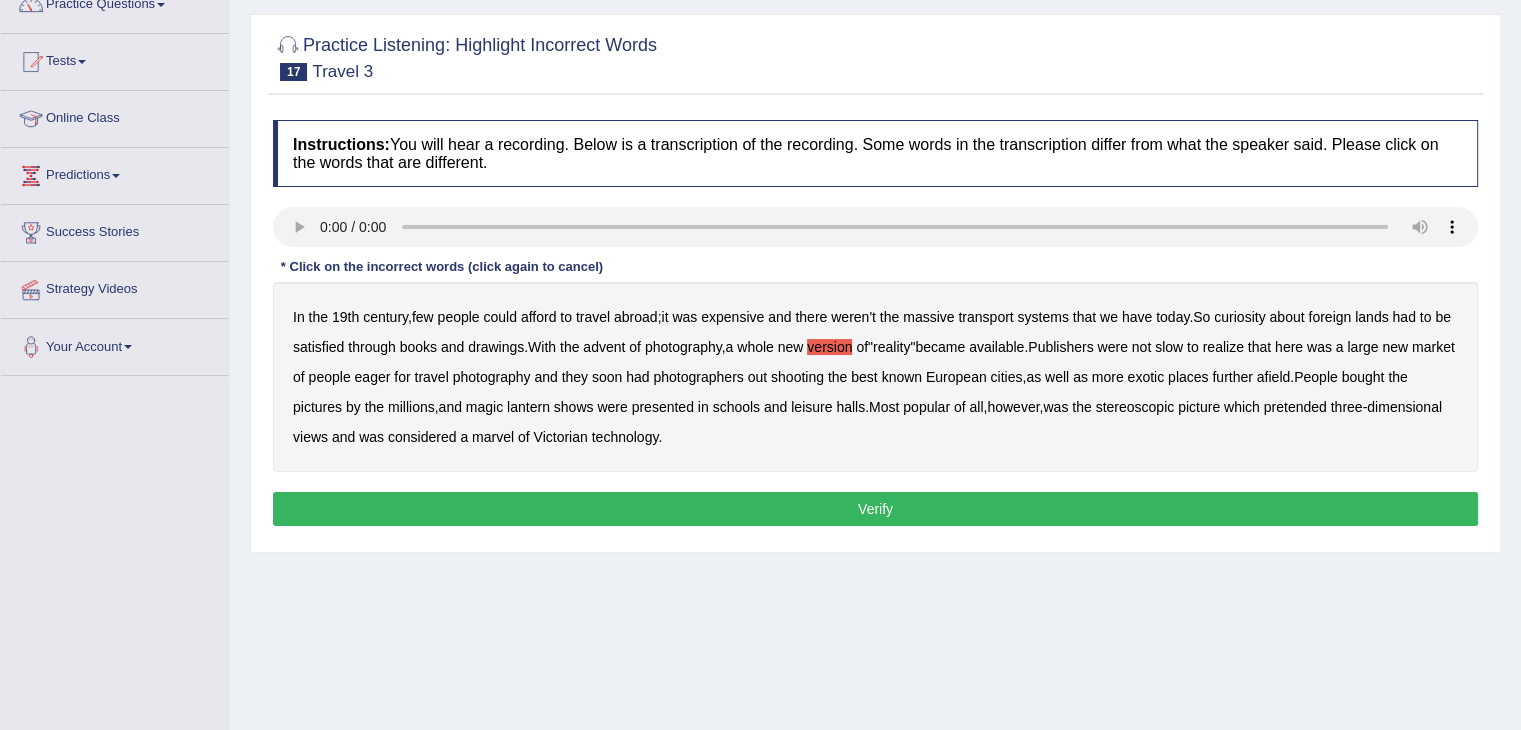 click on "eager" at bounding box center [373, 377] 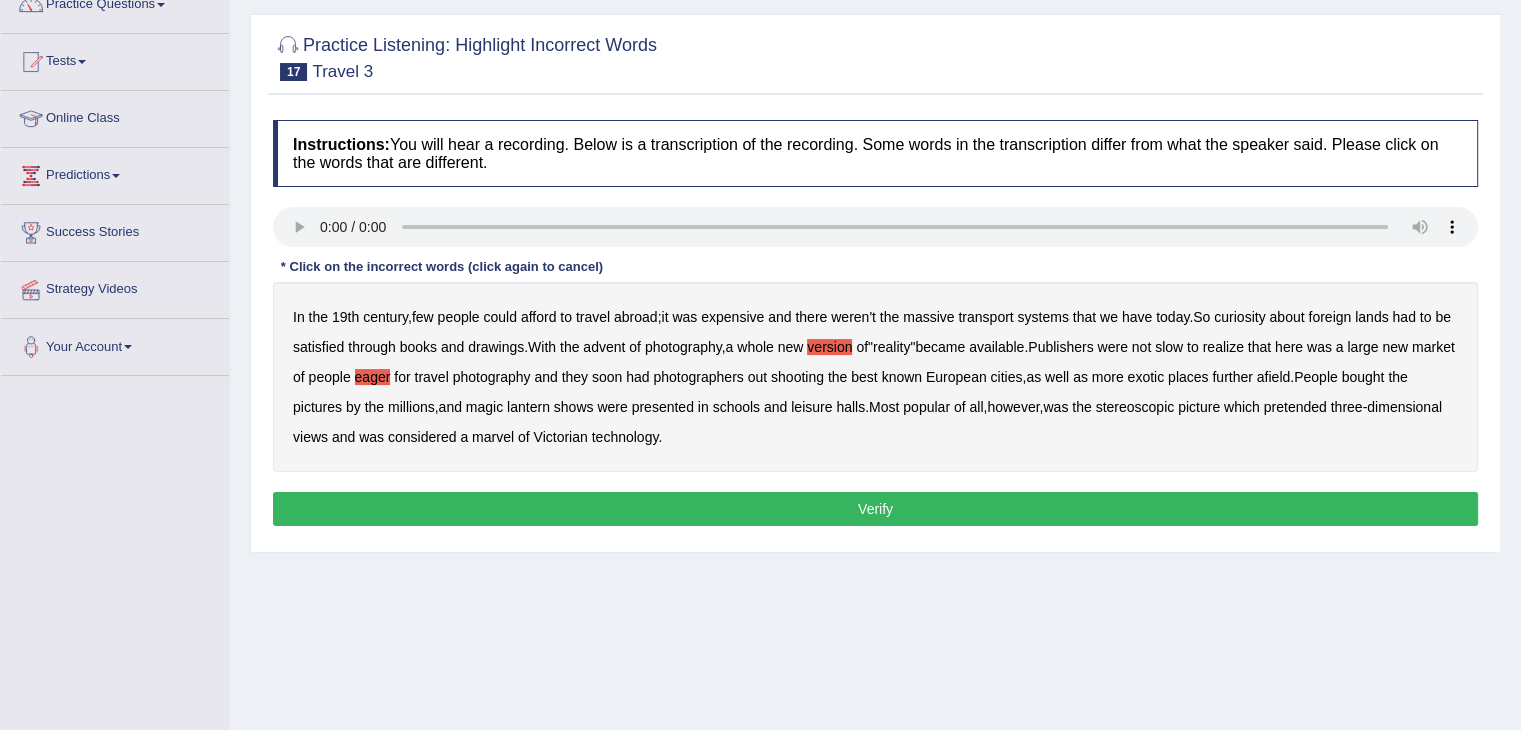 click on "afield" at bounding box center [1273, 377] 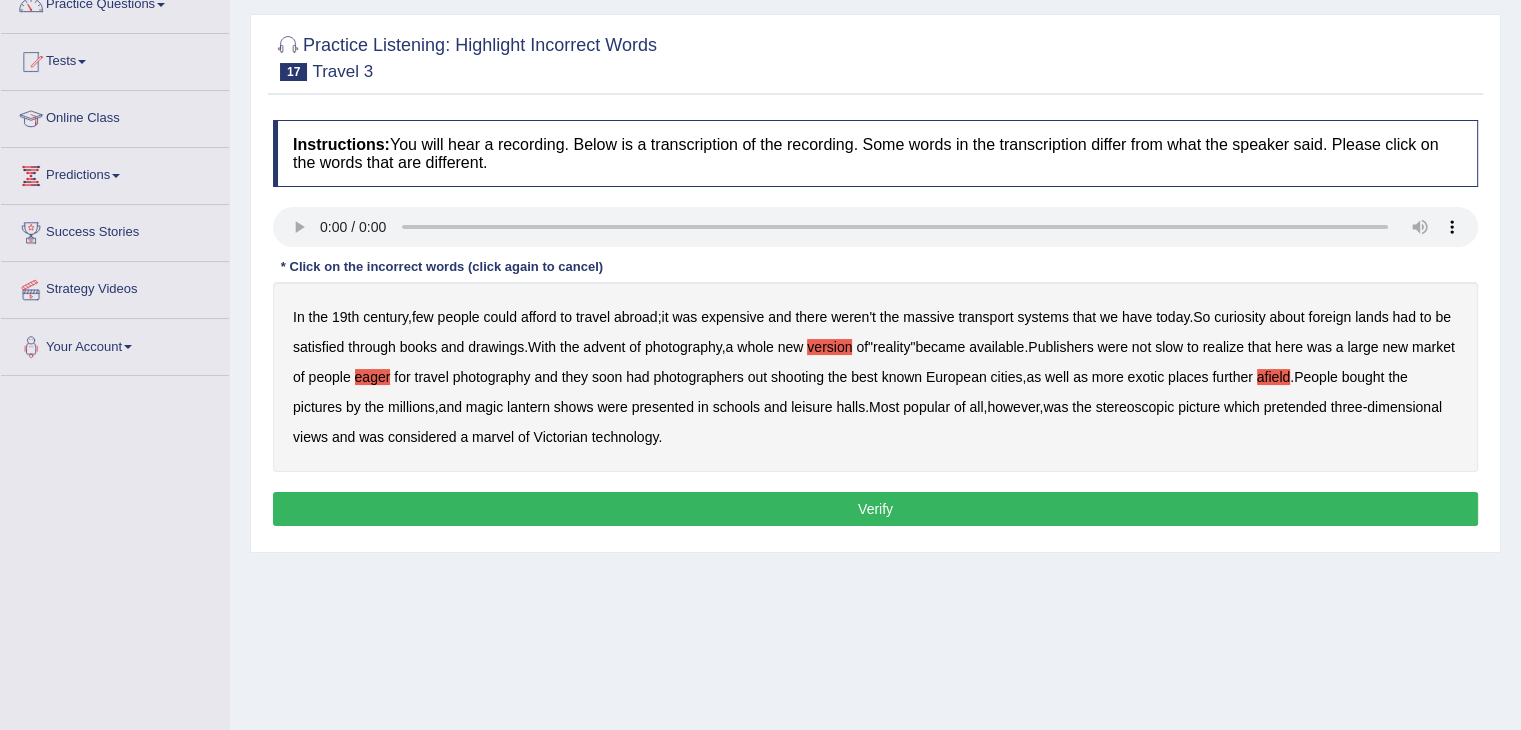 click on "Verify" at bounding box center (875, 509) 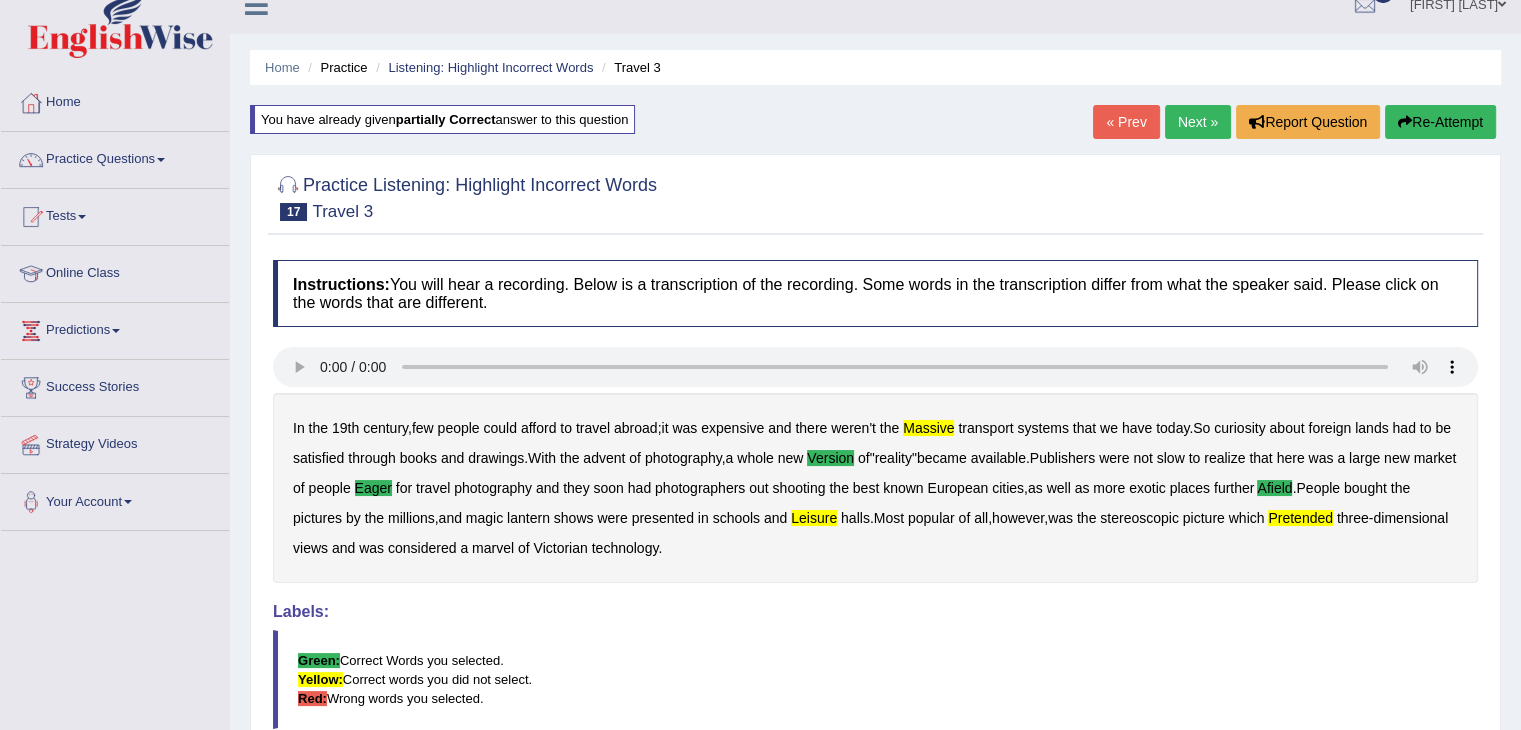 scroll, scrollTop: 0, scrollLeft: 0, axis: both 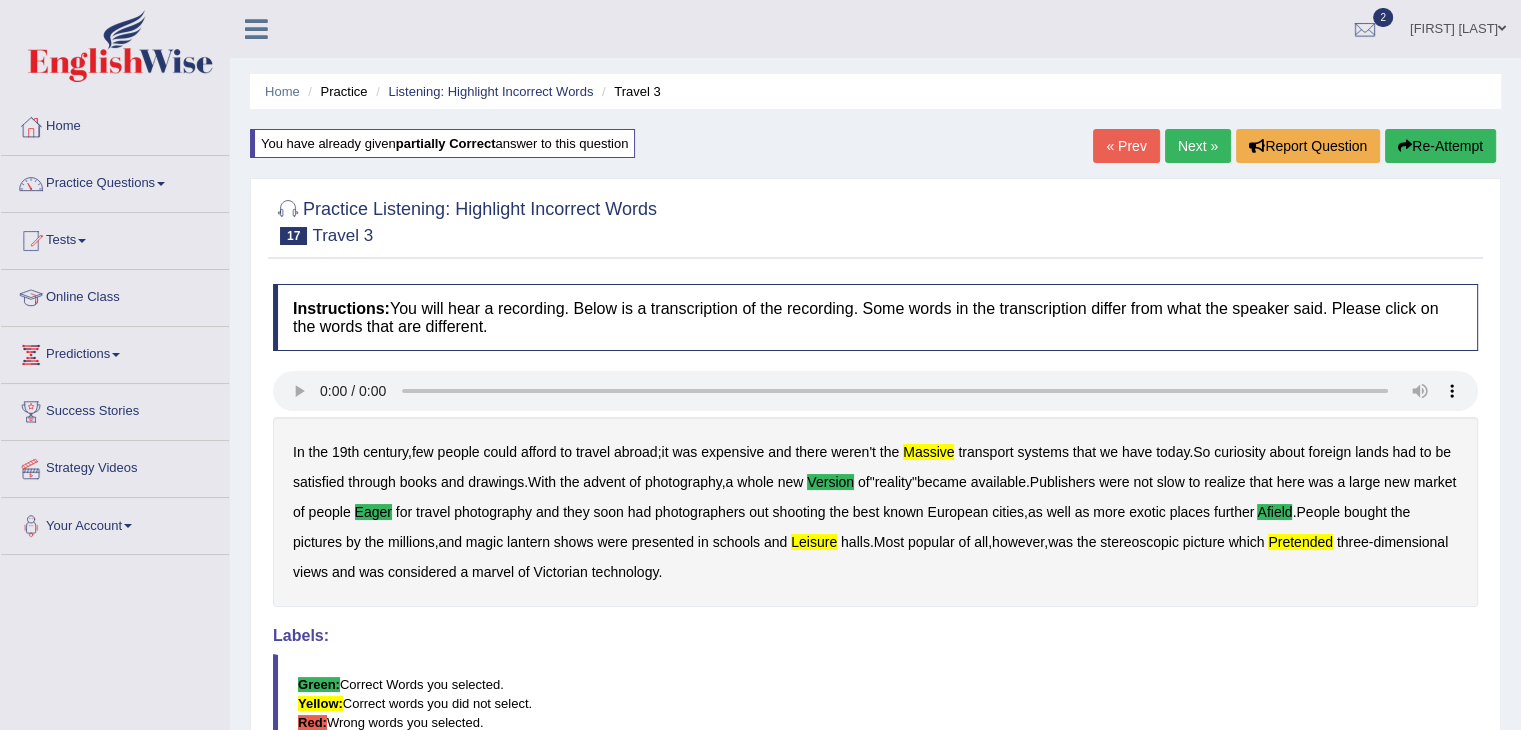 click on "Next »" at bounding box center (1198, 146) 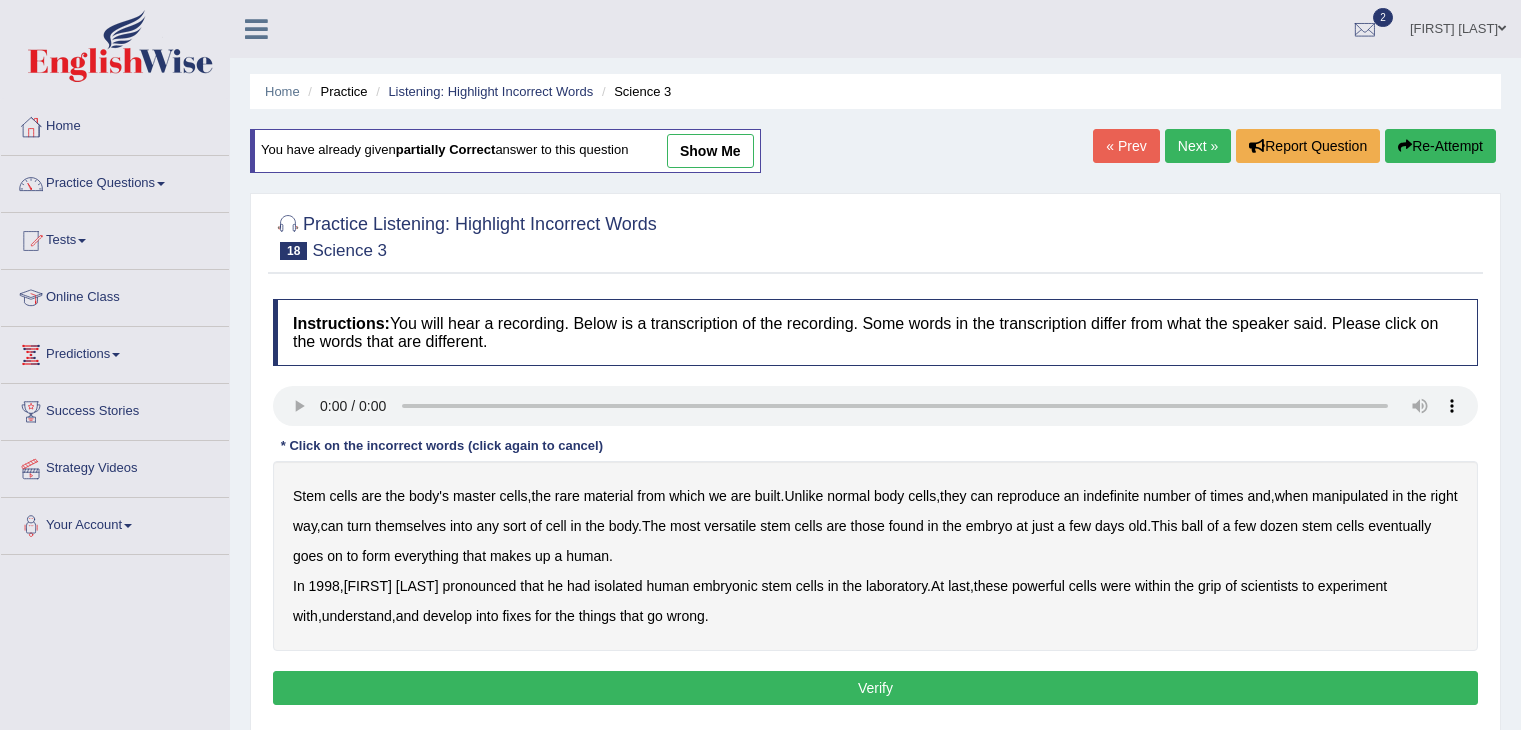 scroll, scrollTop: 0, scrollLeft: 0, axis: both 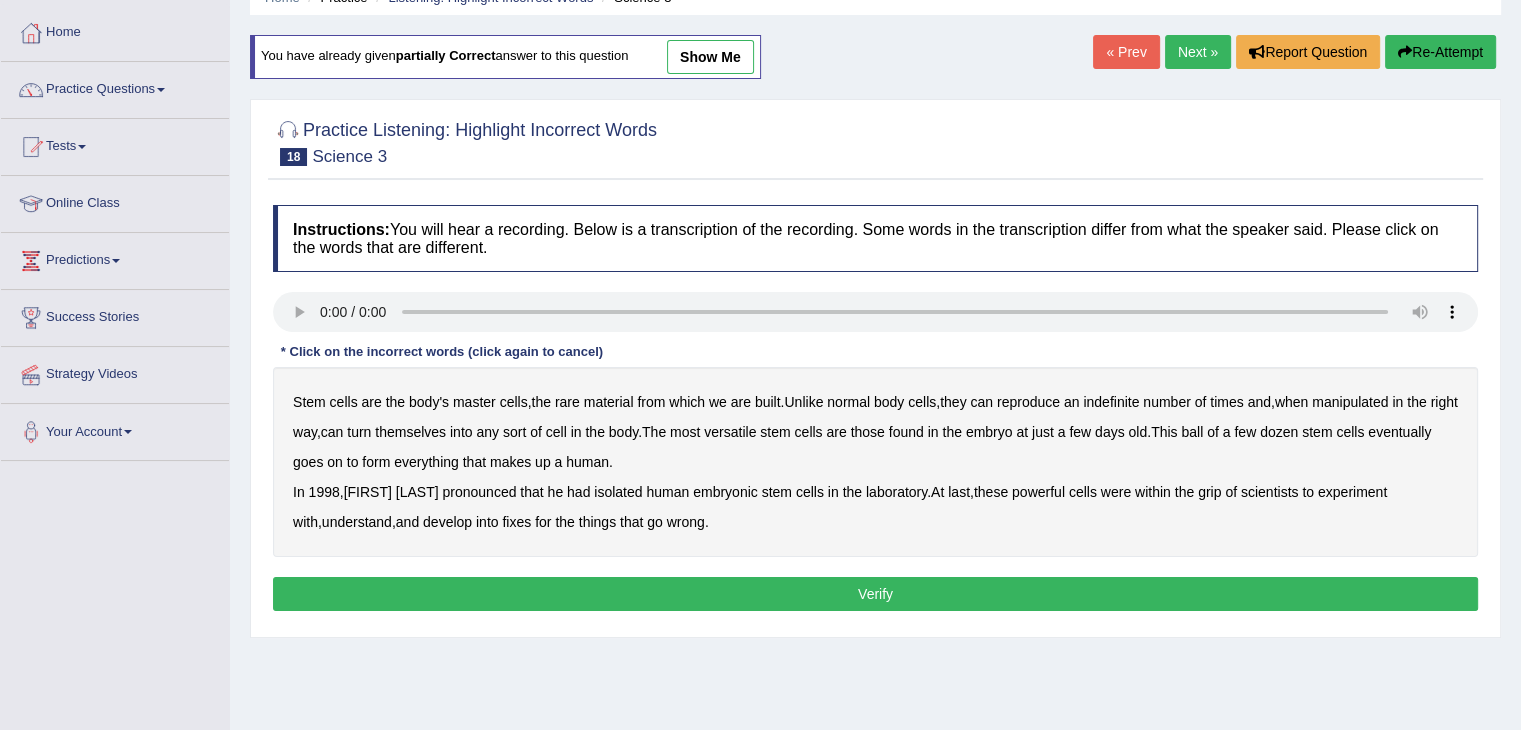 type 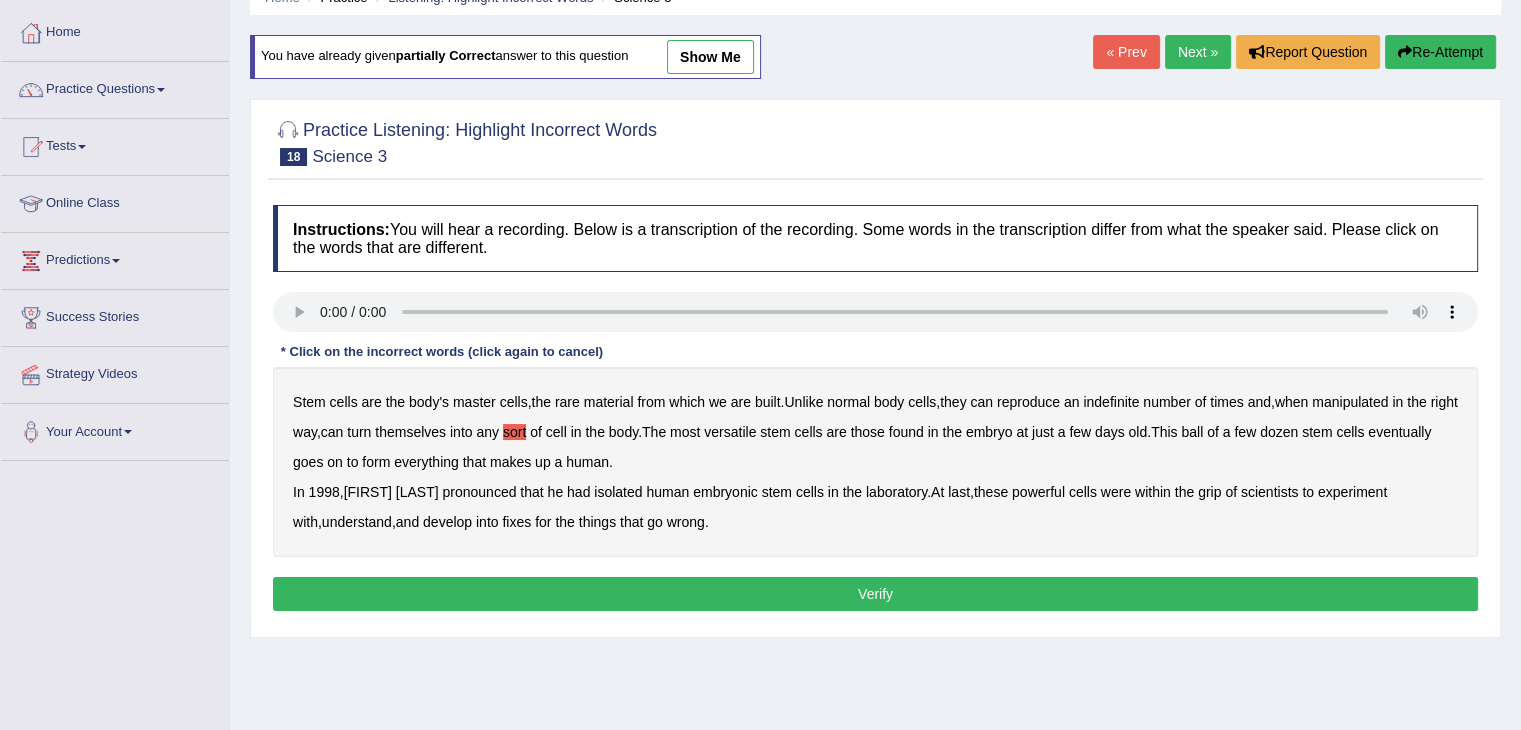 click on "human" at bounding box center [587, 462] 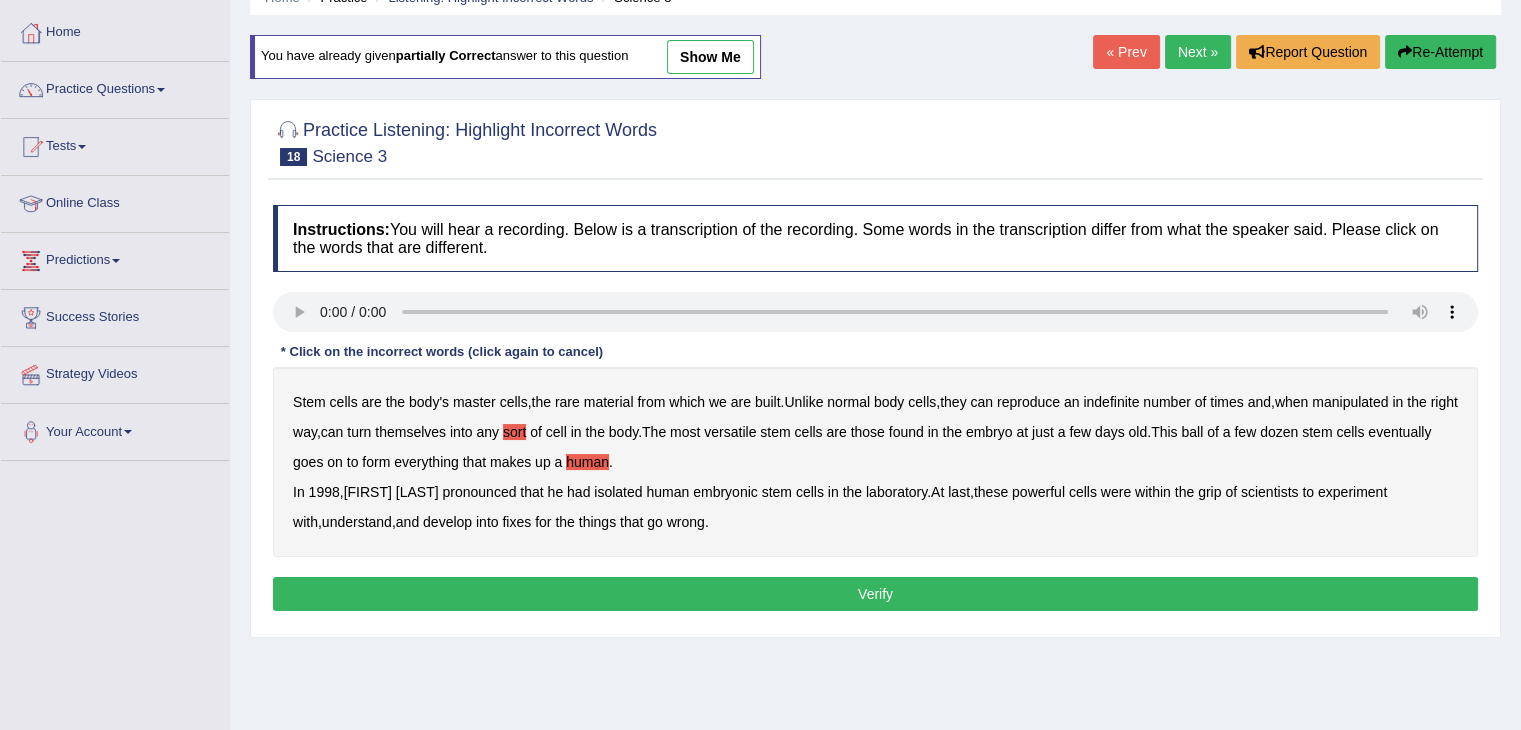 click on "grip" at bounding box center (1209, 492) 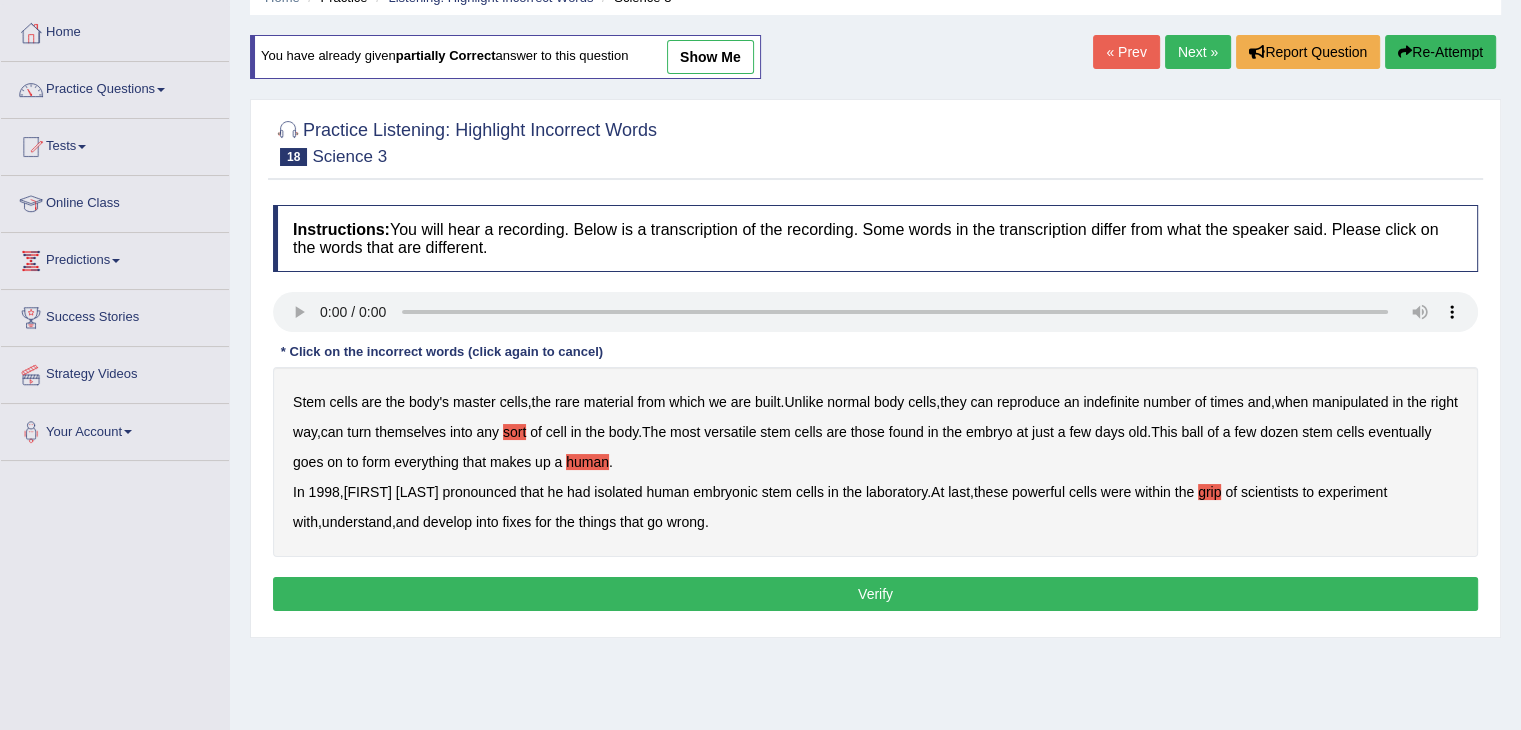 click on "Verify" at bounding box center (875, 594) 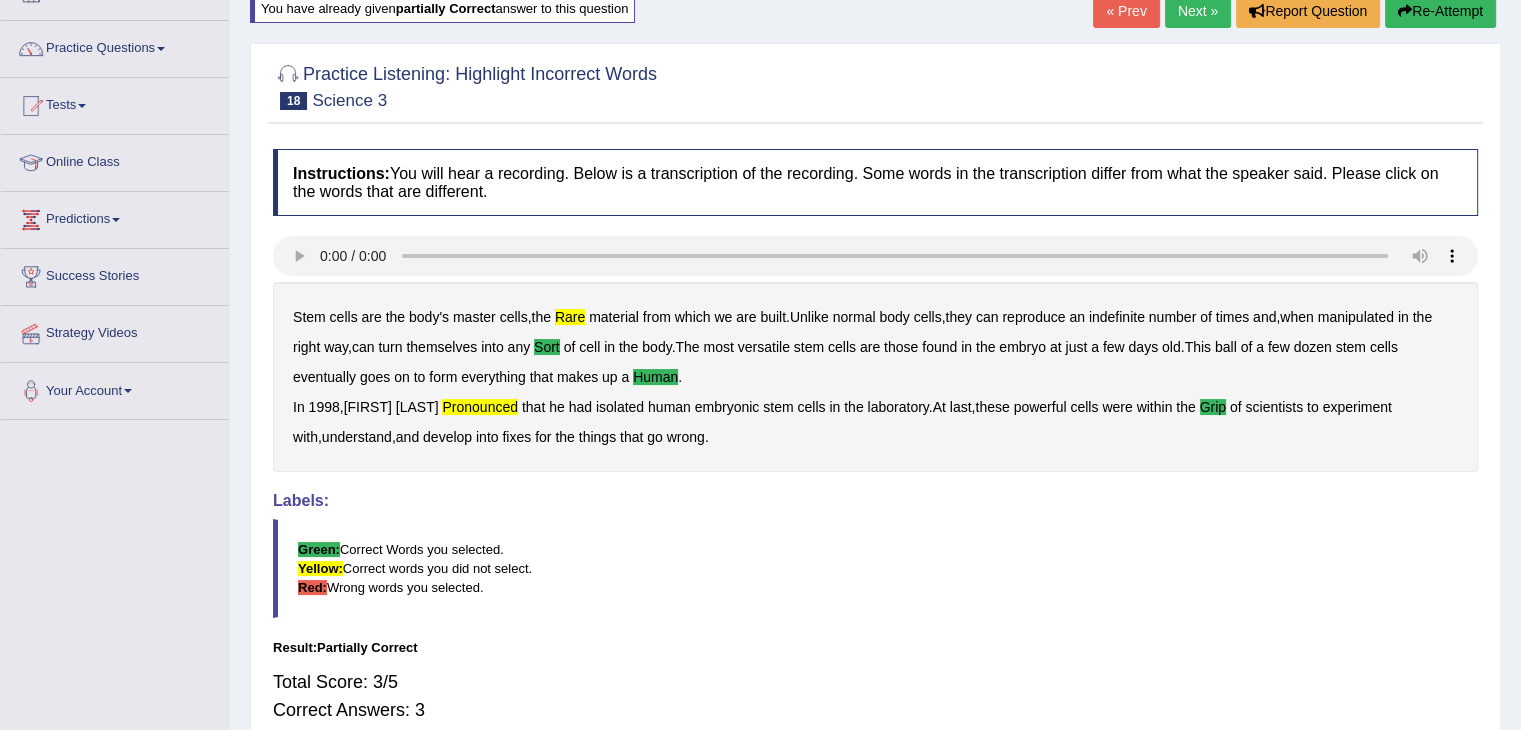 scroll, scrollTop: 114, scrollLeft: 0, axis: vertical 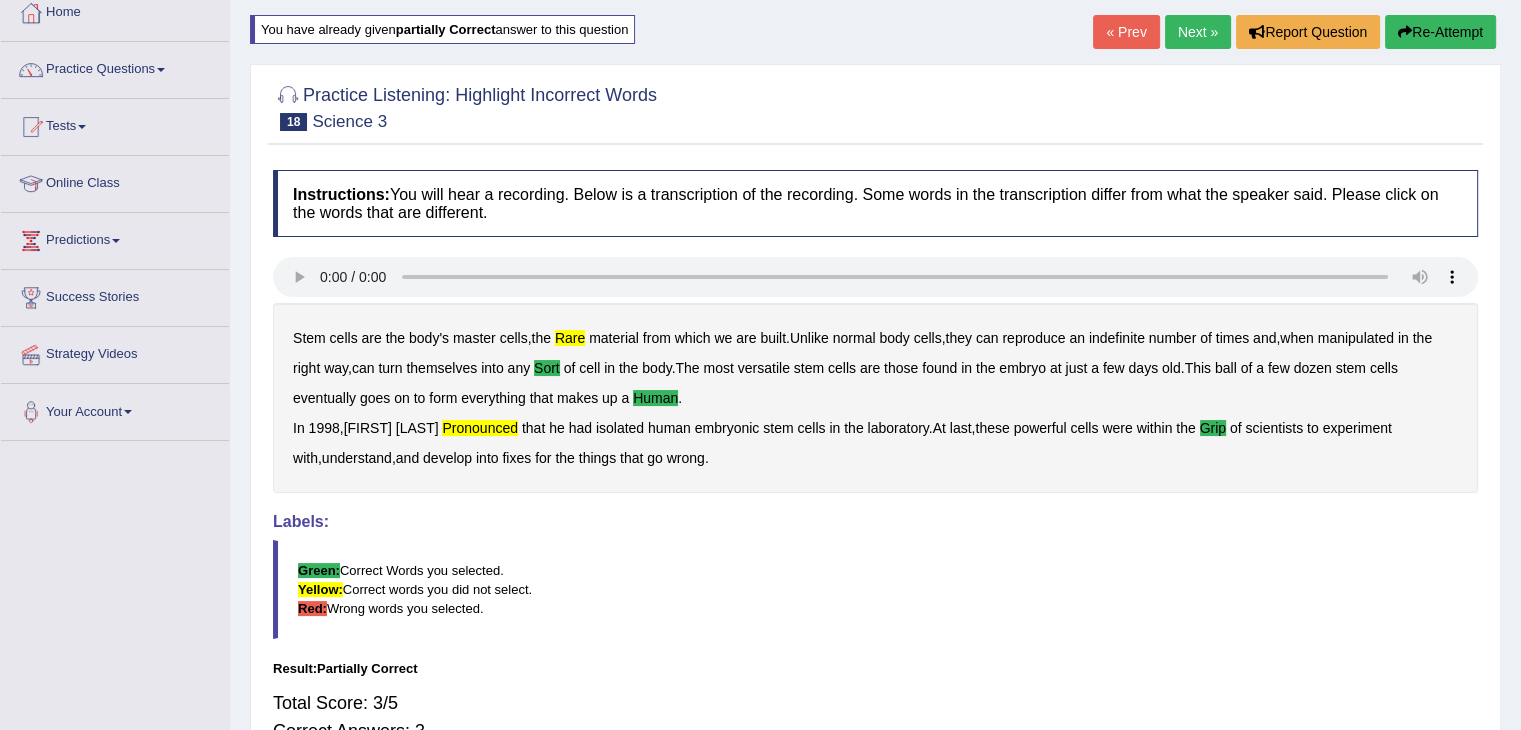 click on "Next »" at bounding box center [1198, 32] 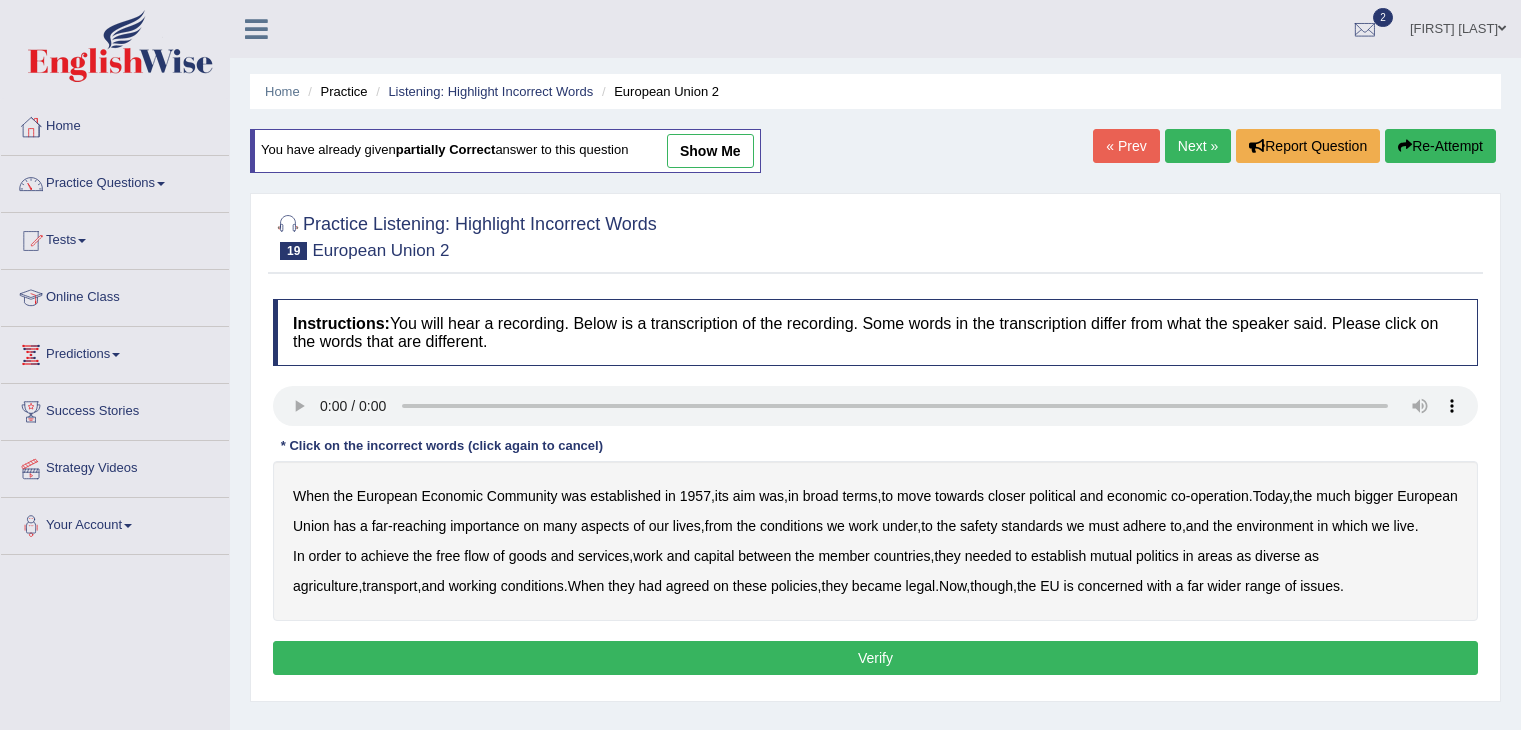 scroll, scrollTop: 0, scrollLeft: 0, axis: both 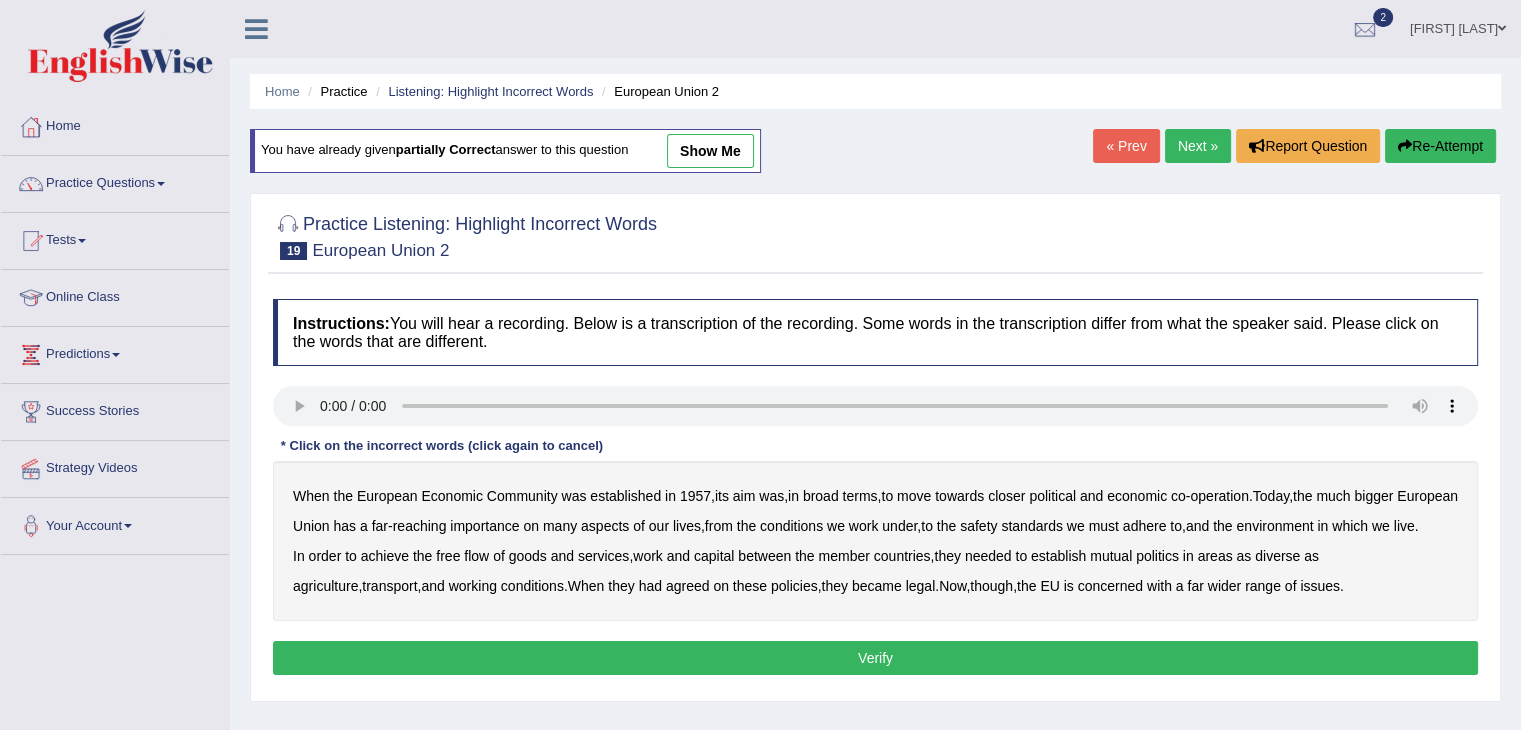 click on "bigger" at bounding box center (1373, 496) 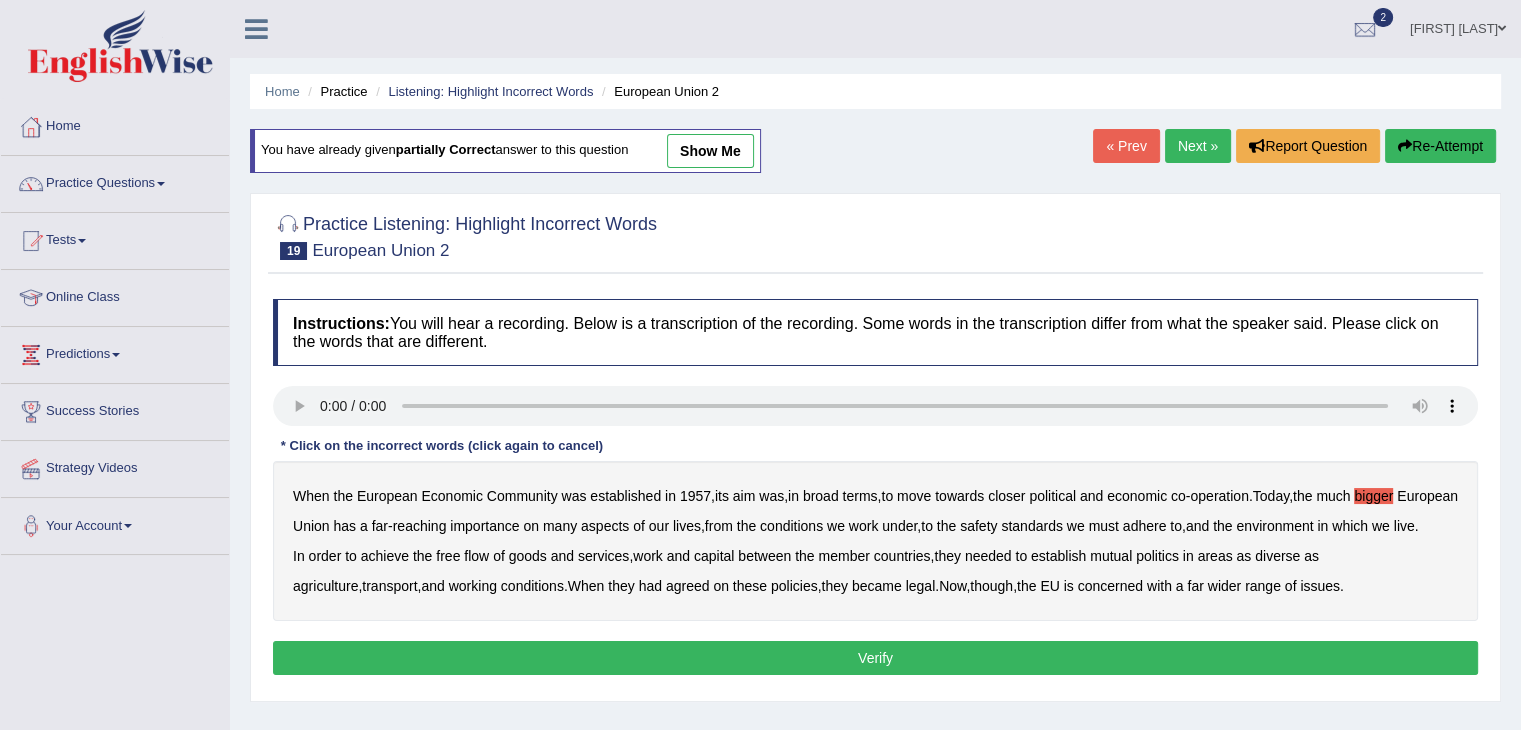 click on "importance" at bounding box center (484, 526) 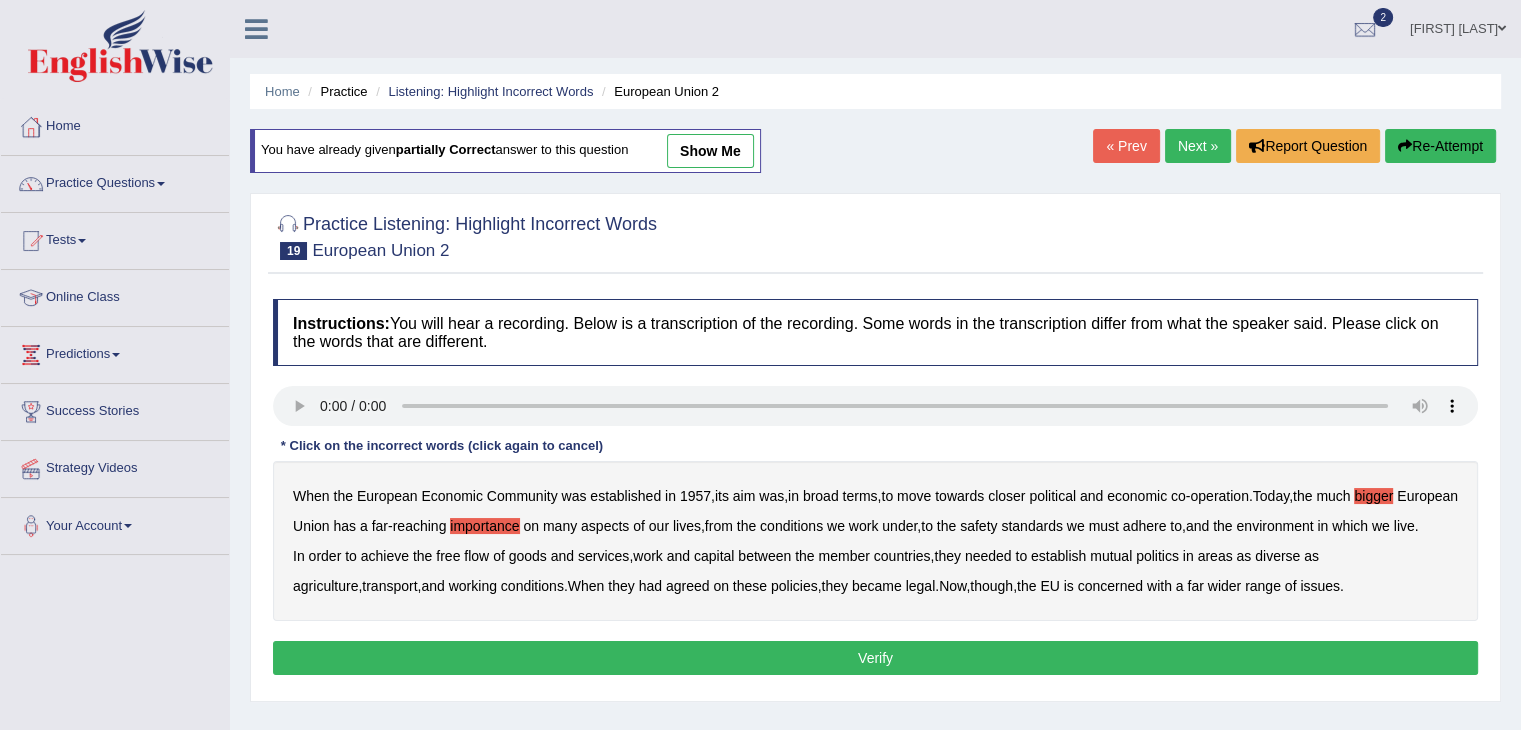 scroll, scrollTop: 84, scrollLeft: 0, axis: vertical 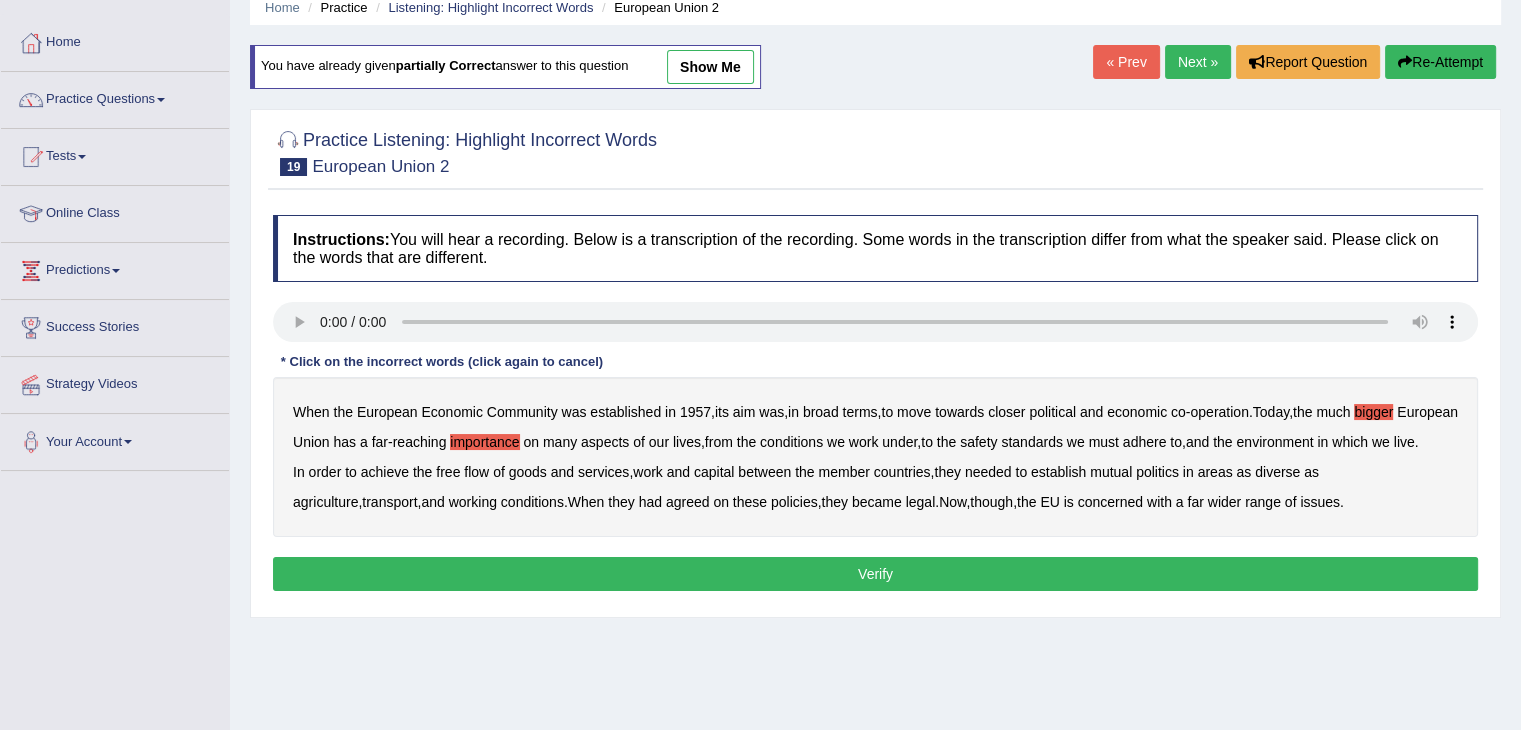 click on "work" at bounding box center [648, 472] 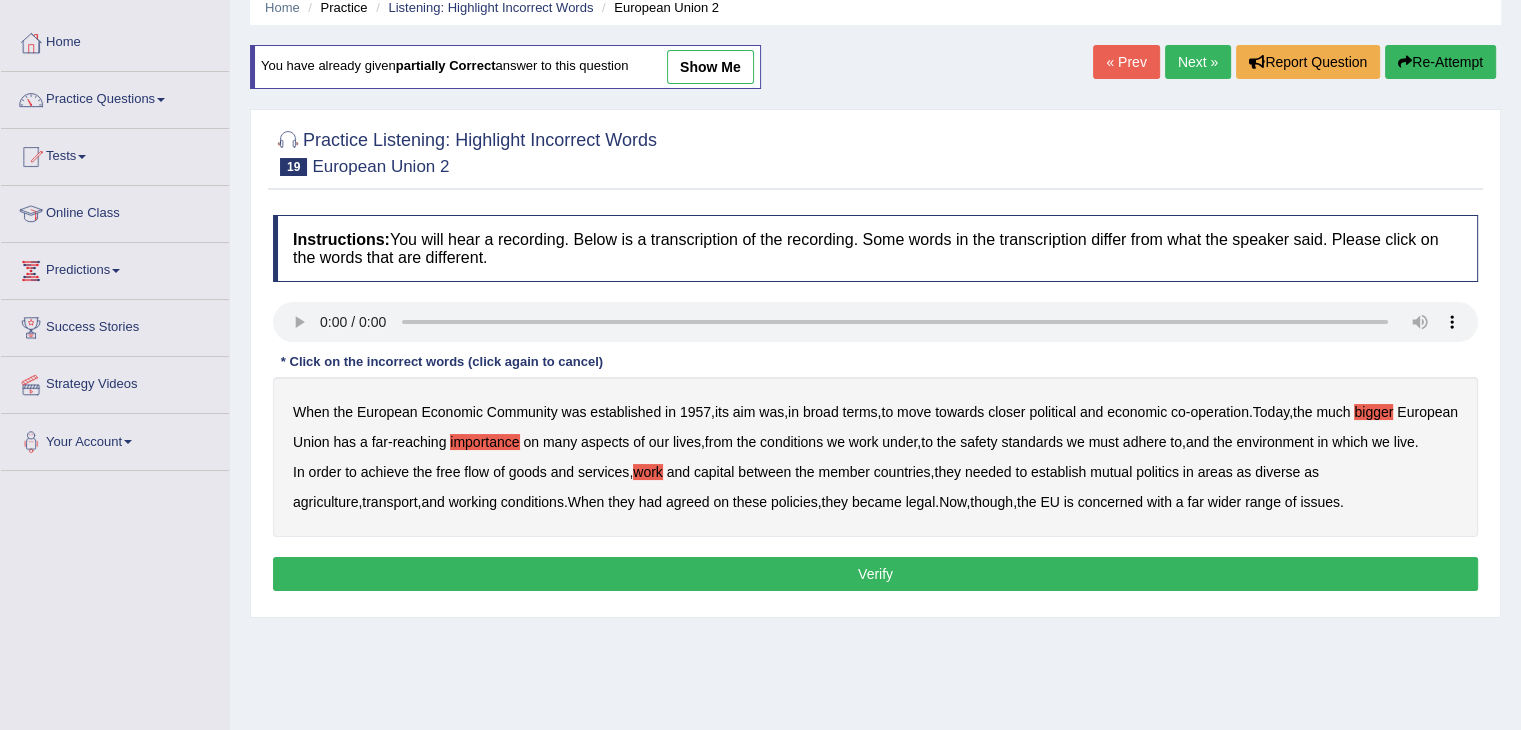click on "politics" at bounding box center (1157, 472) 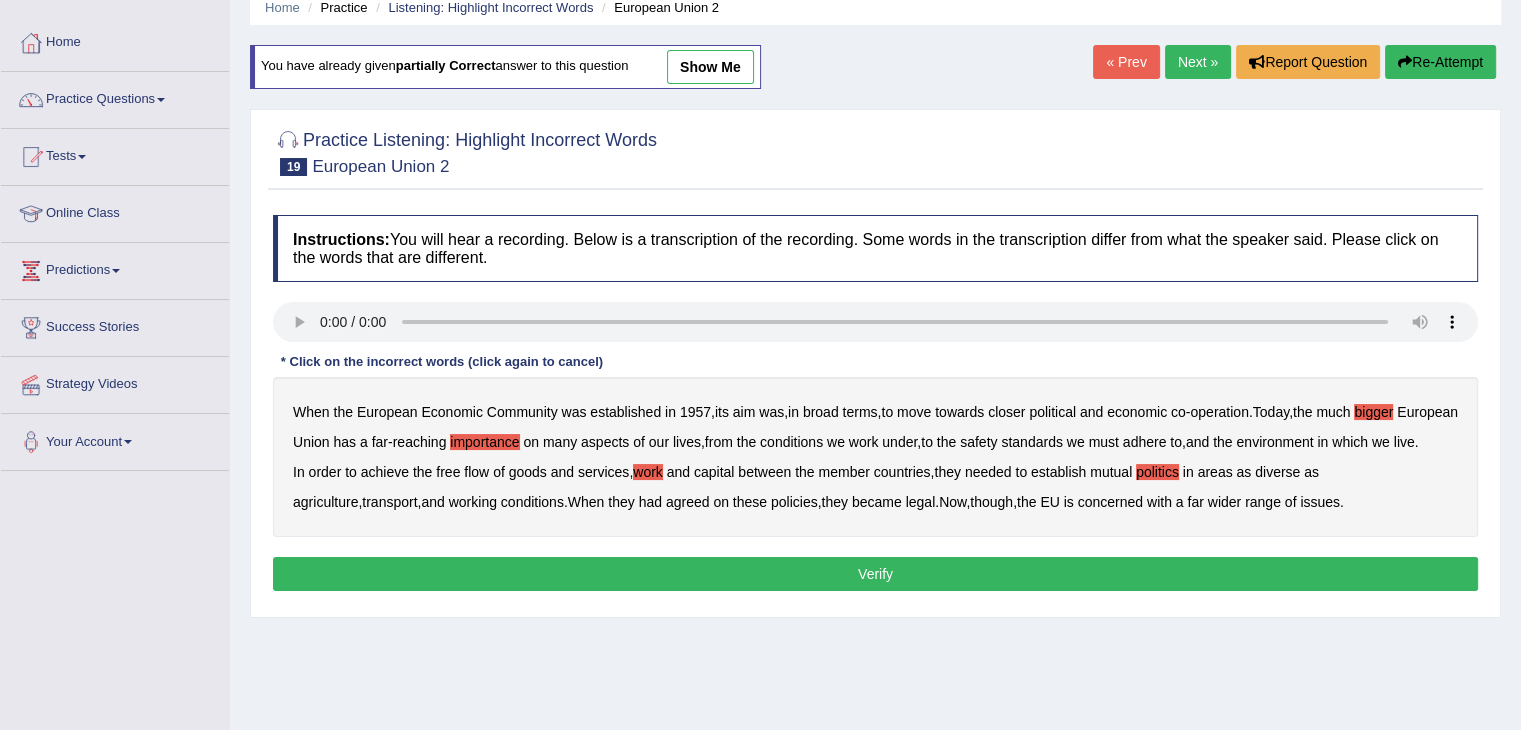 click on "legal" at bounding box center [921, 502] 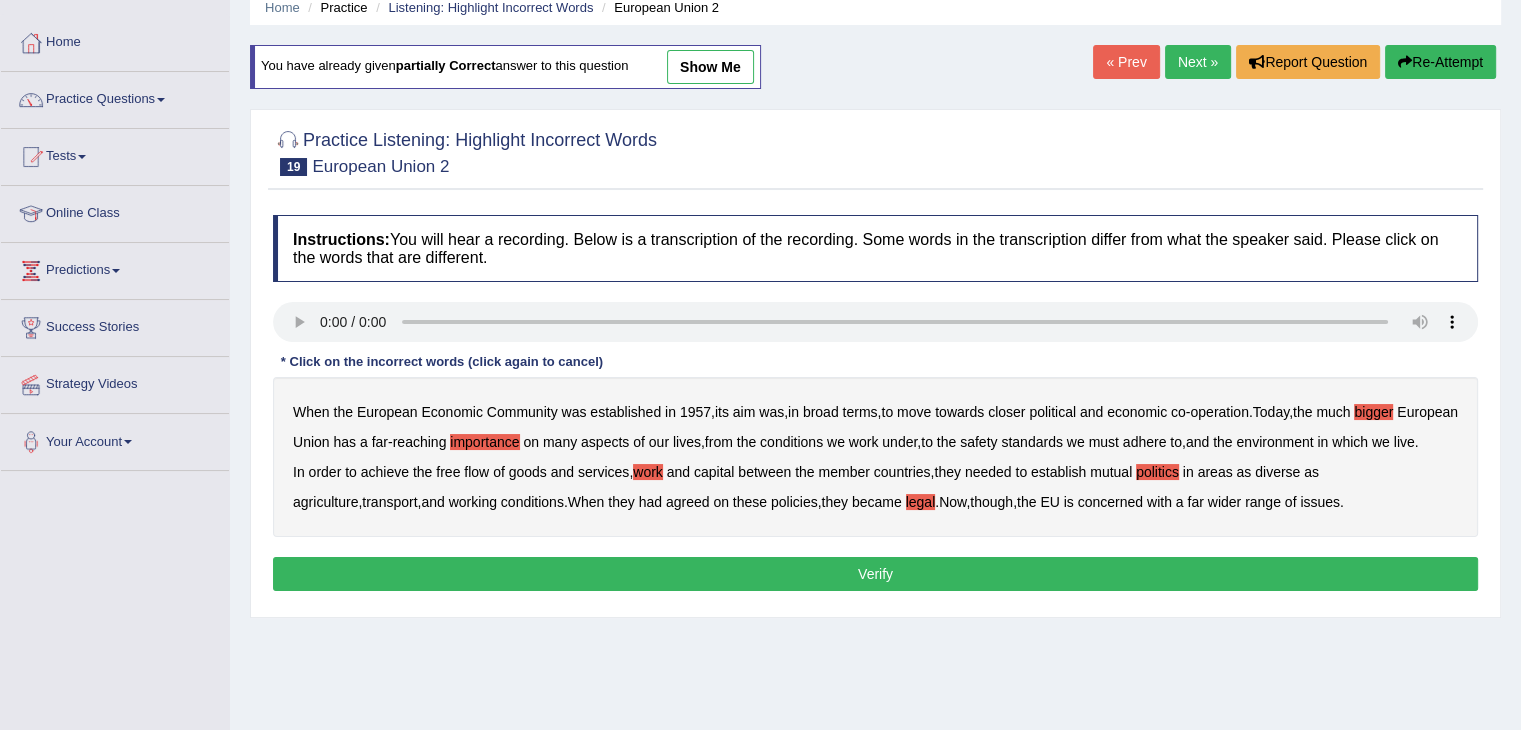 click on "Verify" at bounding box center (875, 574) 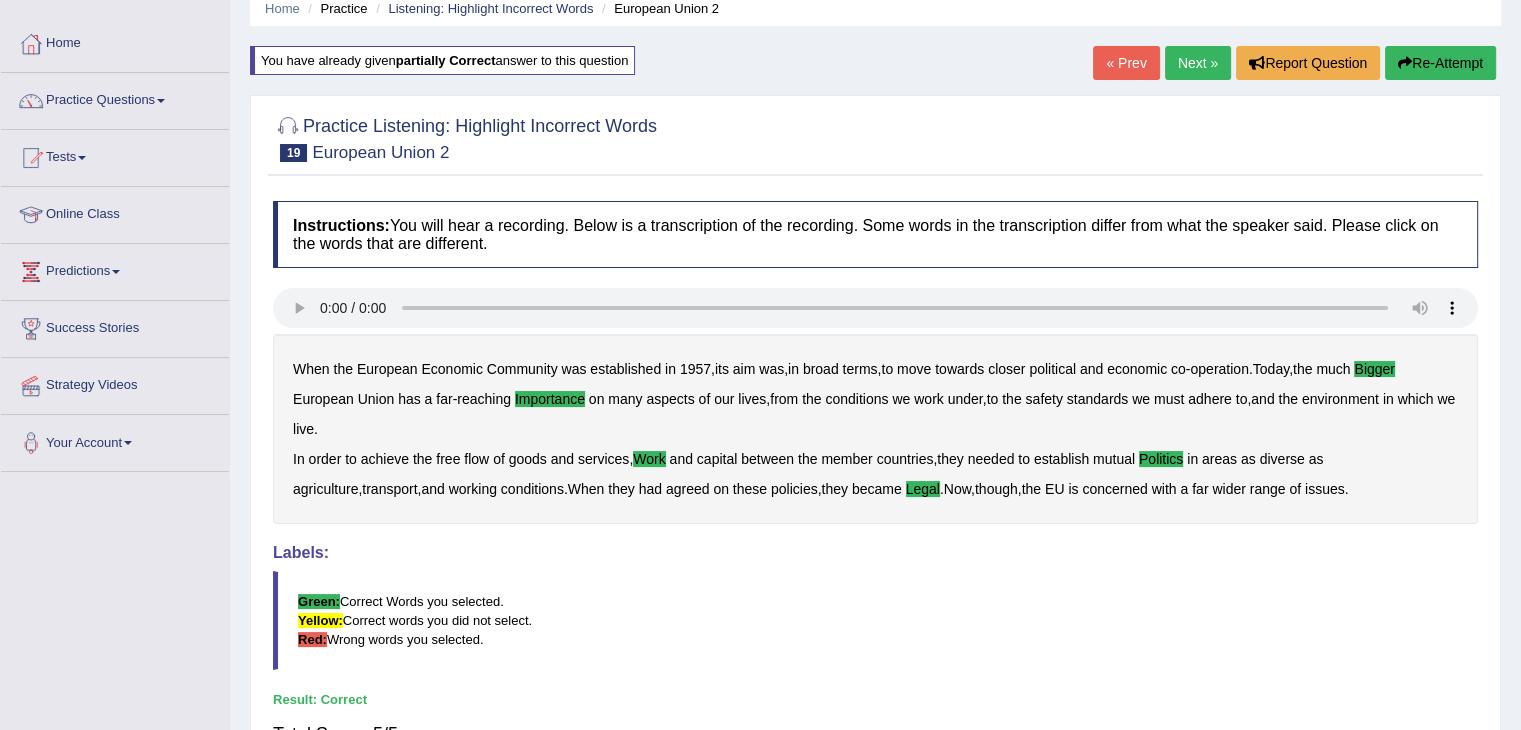 scroll, scrollTop: 0, scrollLeft: 0, axis: both 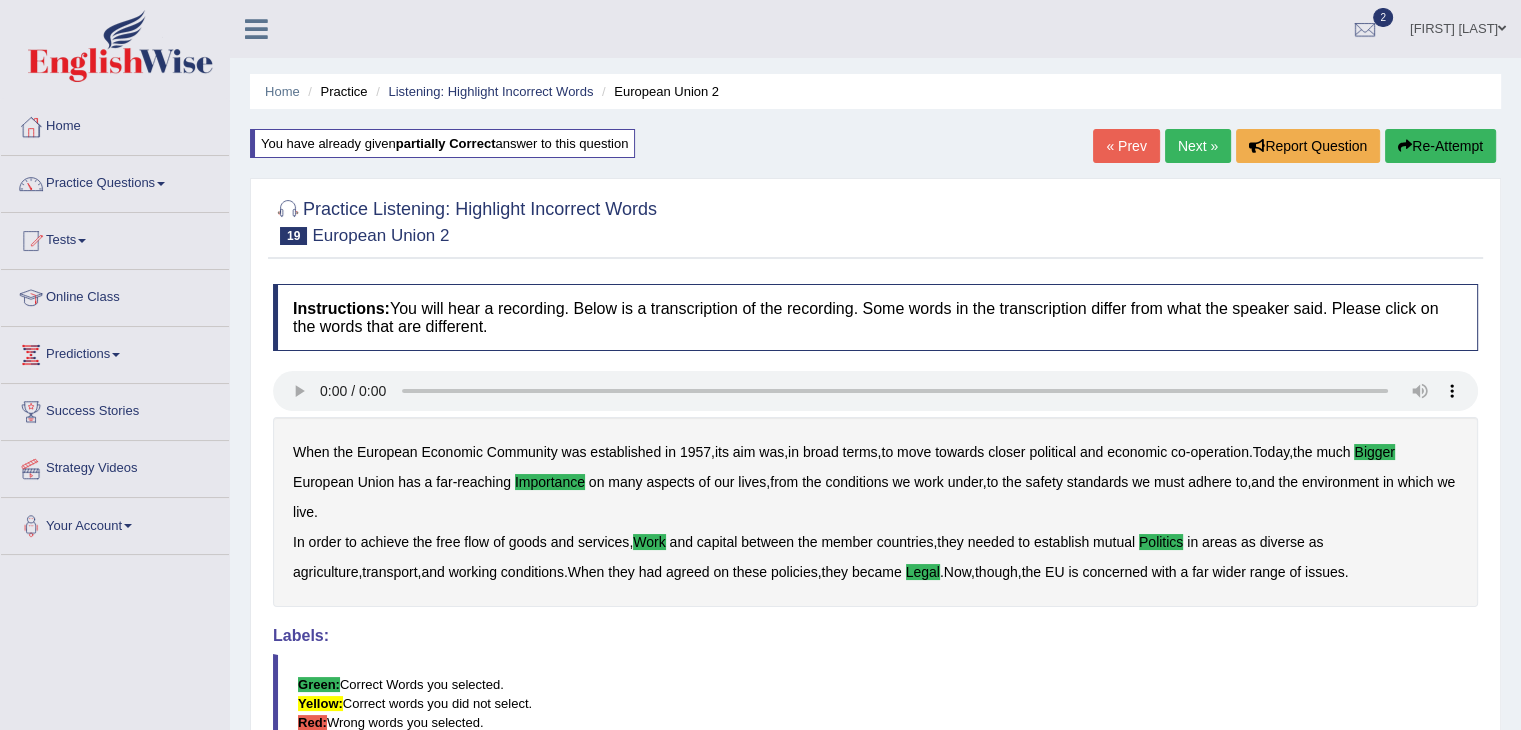 click on "Next »" at bounding box center [1198, 146] 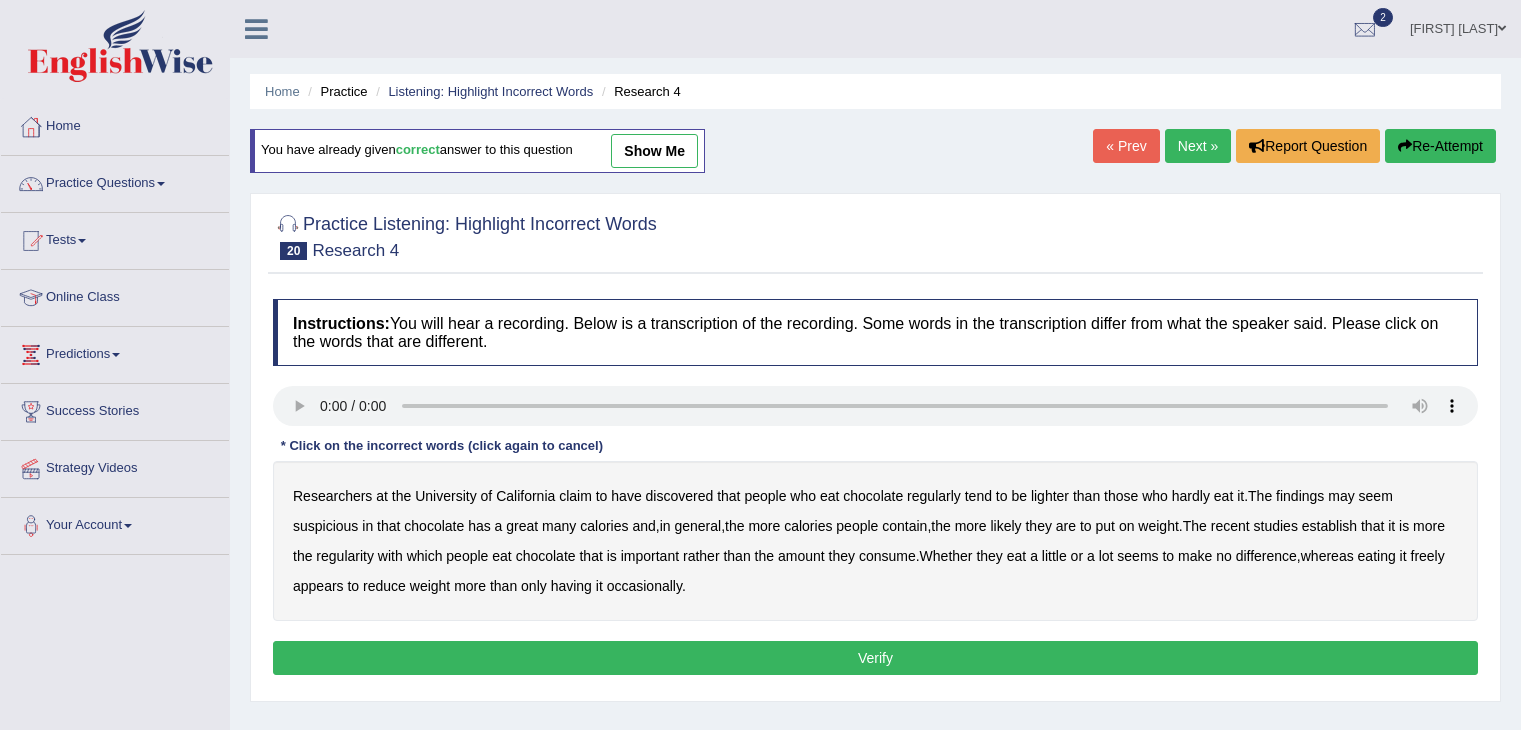 scroll, scrollTop: 0, scrollLeft: 0, axis: both 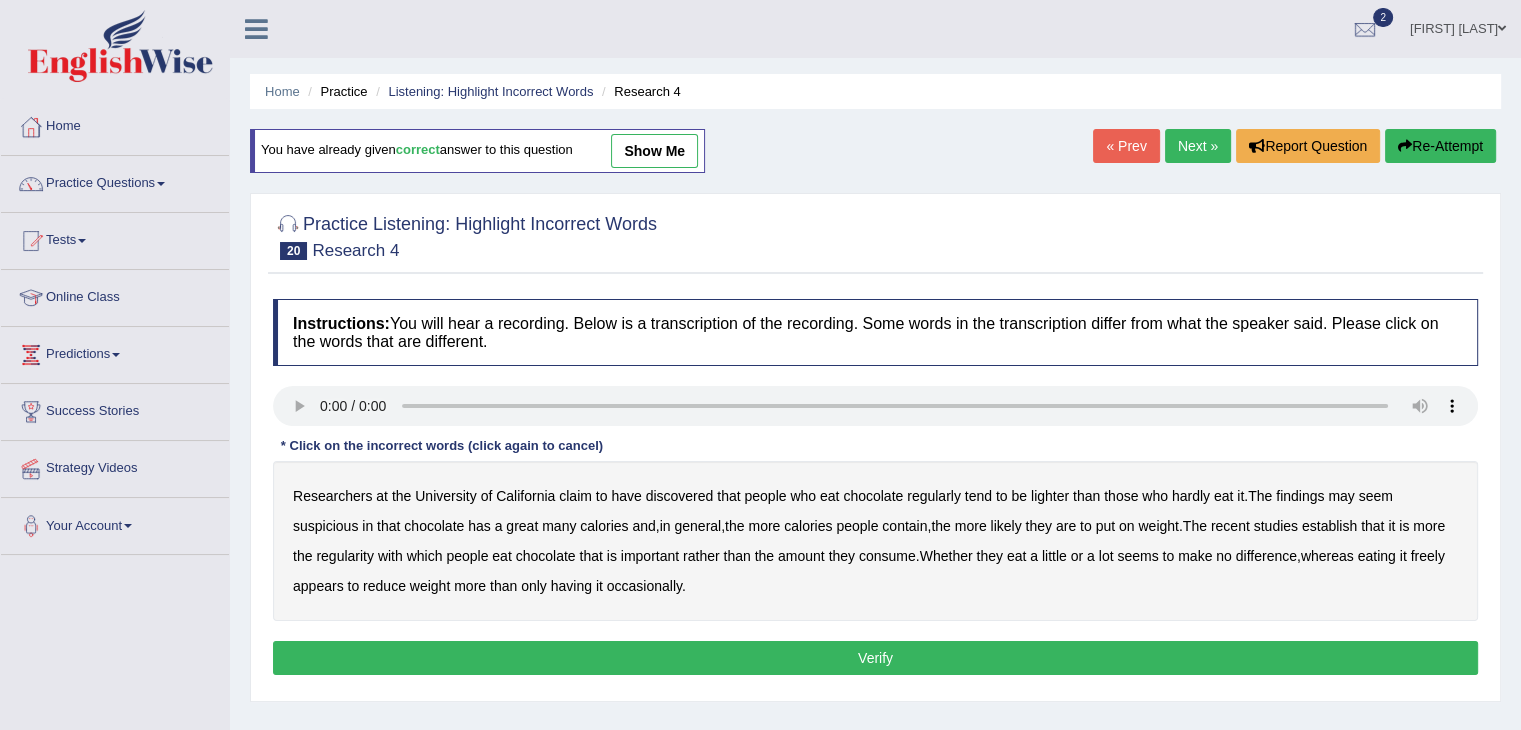 click on "suspicious" at bounding box center (325, 526) 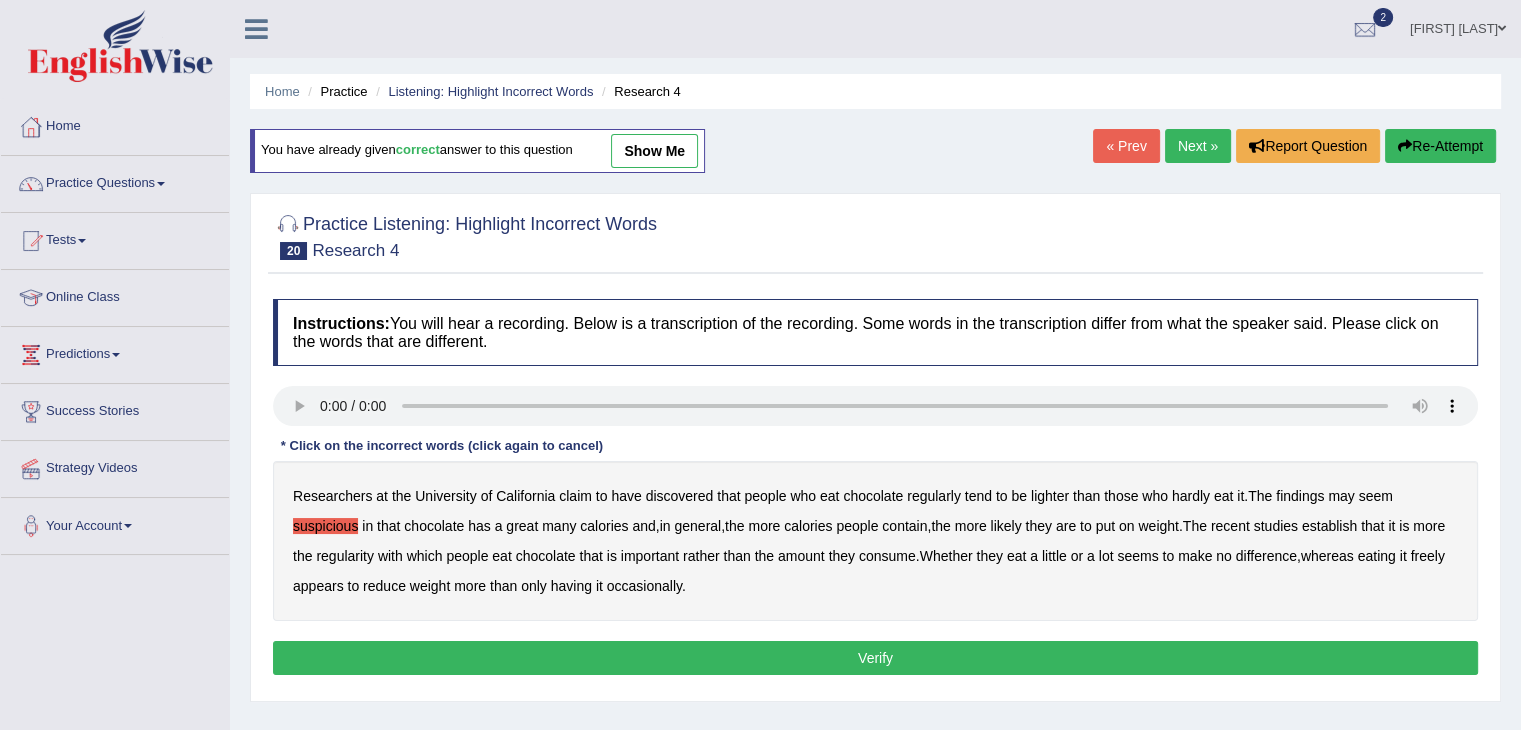 click on "contain" at bounding box center (904, 526) 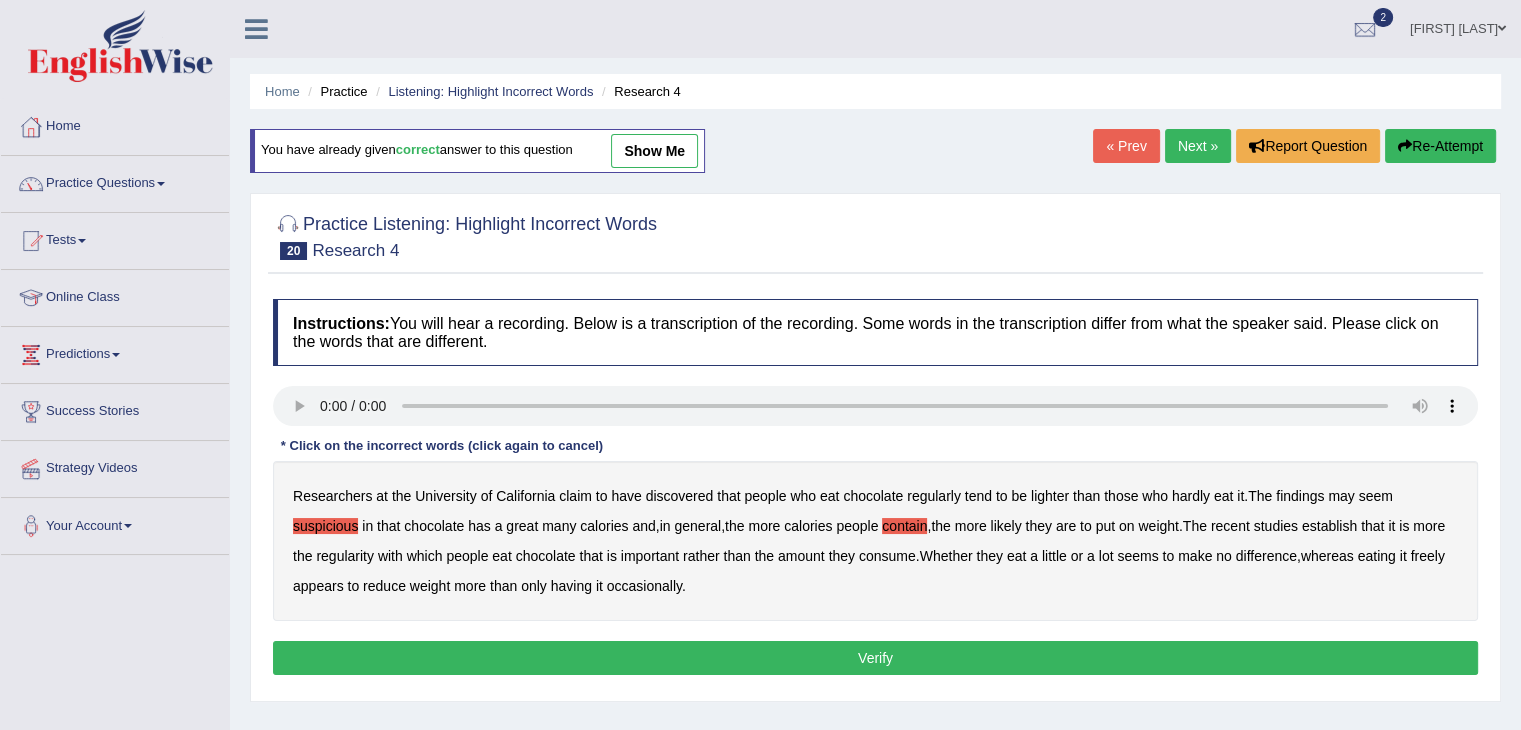 click on "establish" at bounding box center [1329, 526] 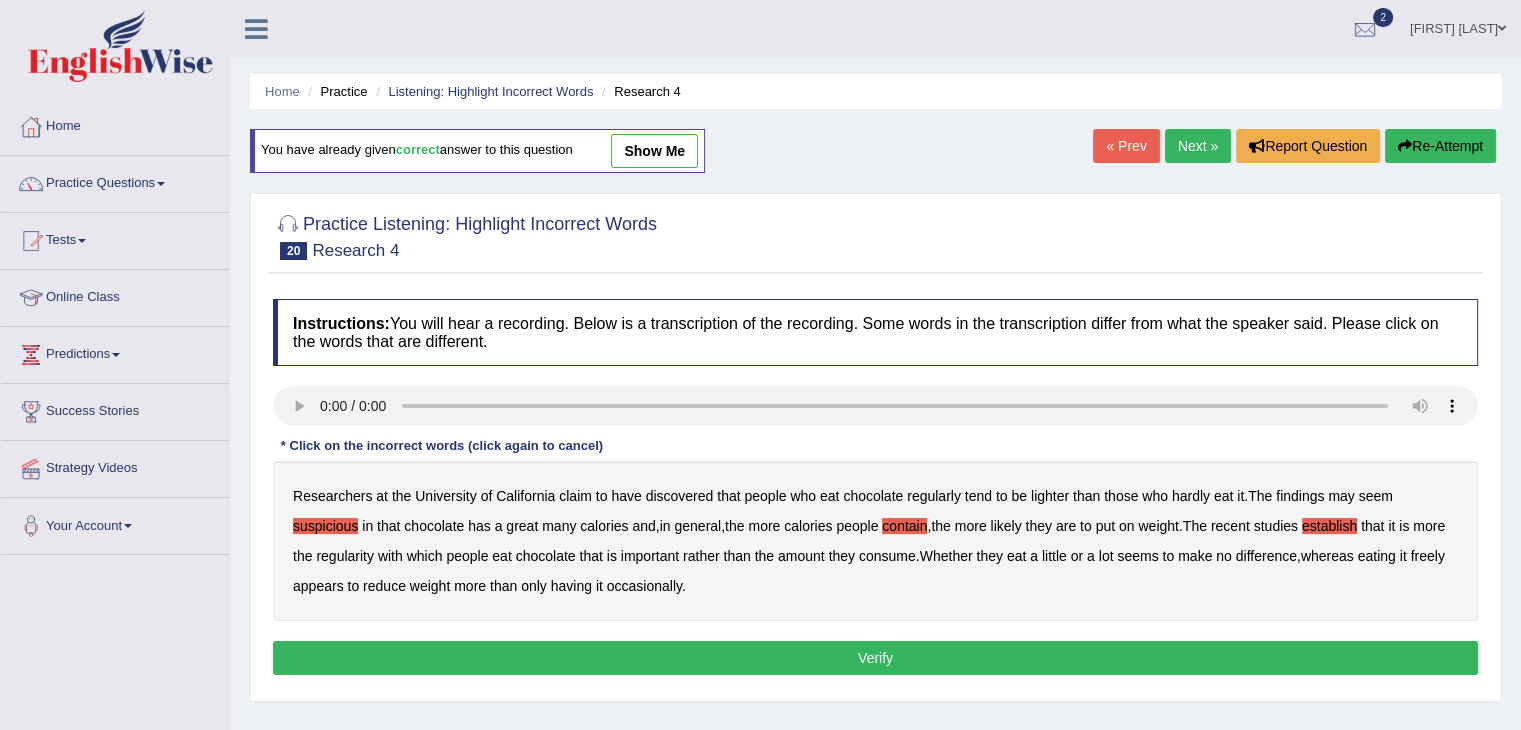 click on "important" at bounding box center [650, 556] 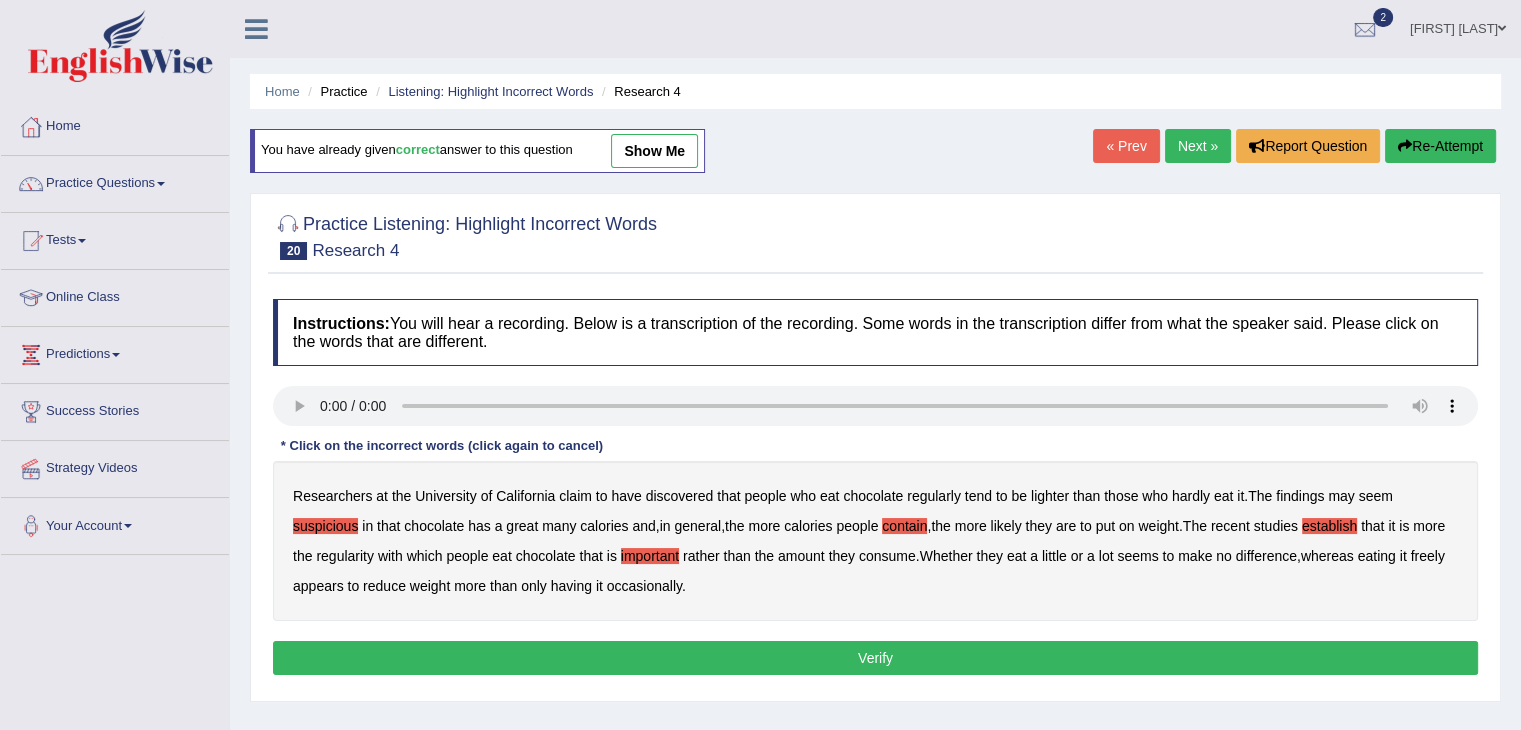 click on "freely" at bounding box center (1428, 556) 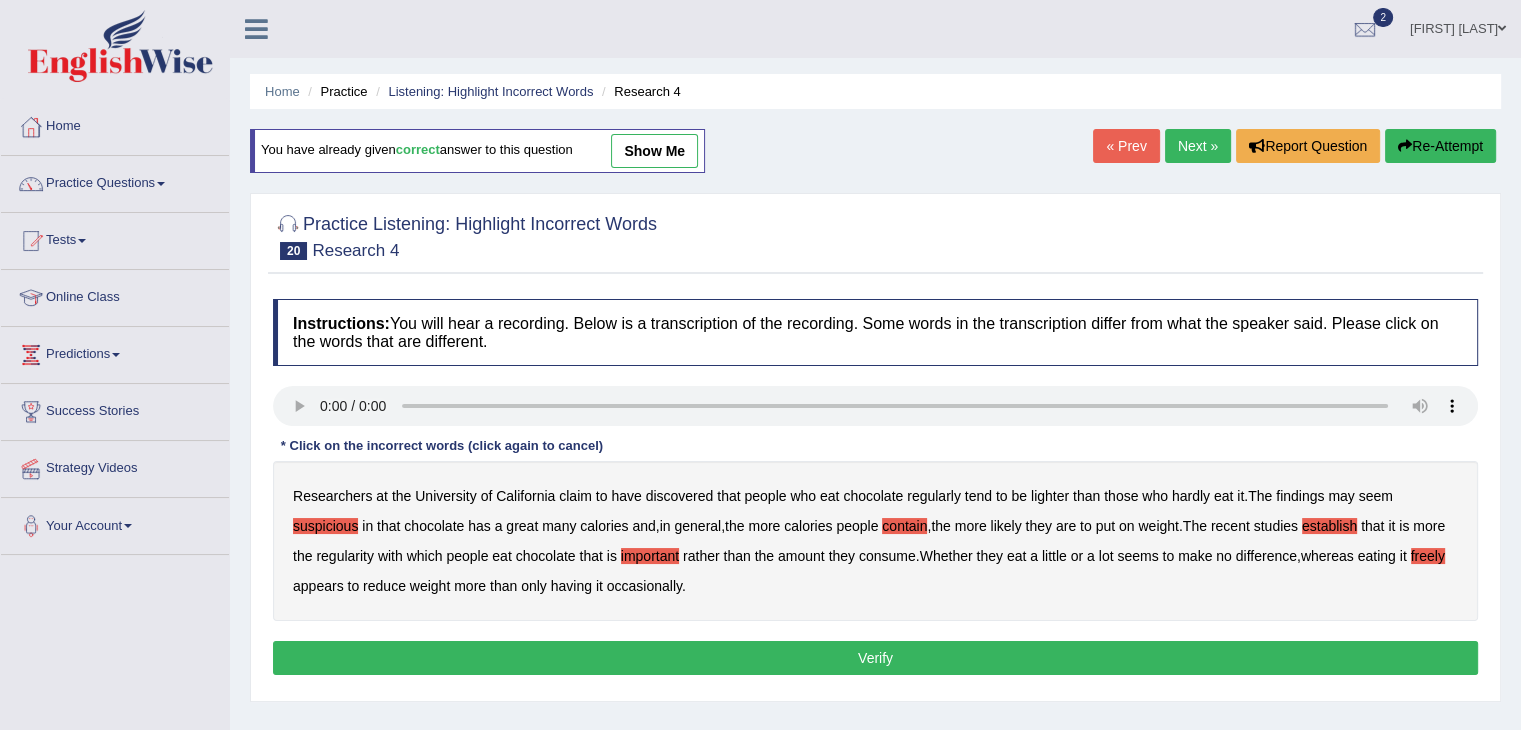 click on "Verify" at bounding box center (875, 658) 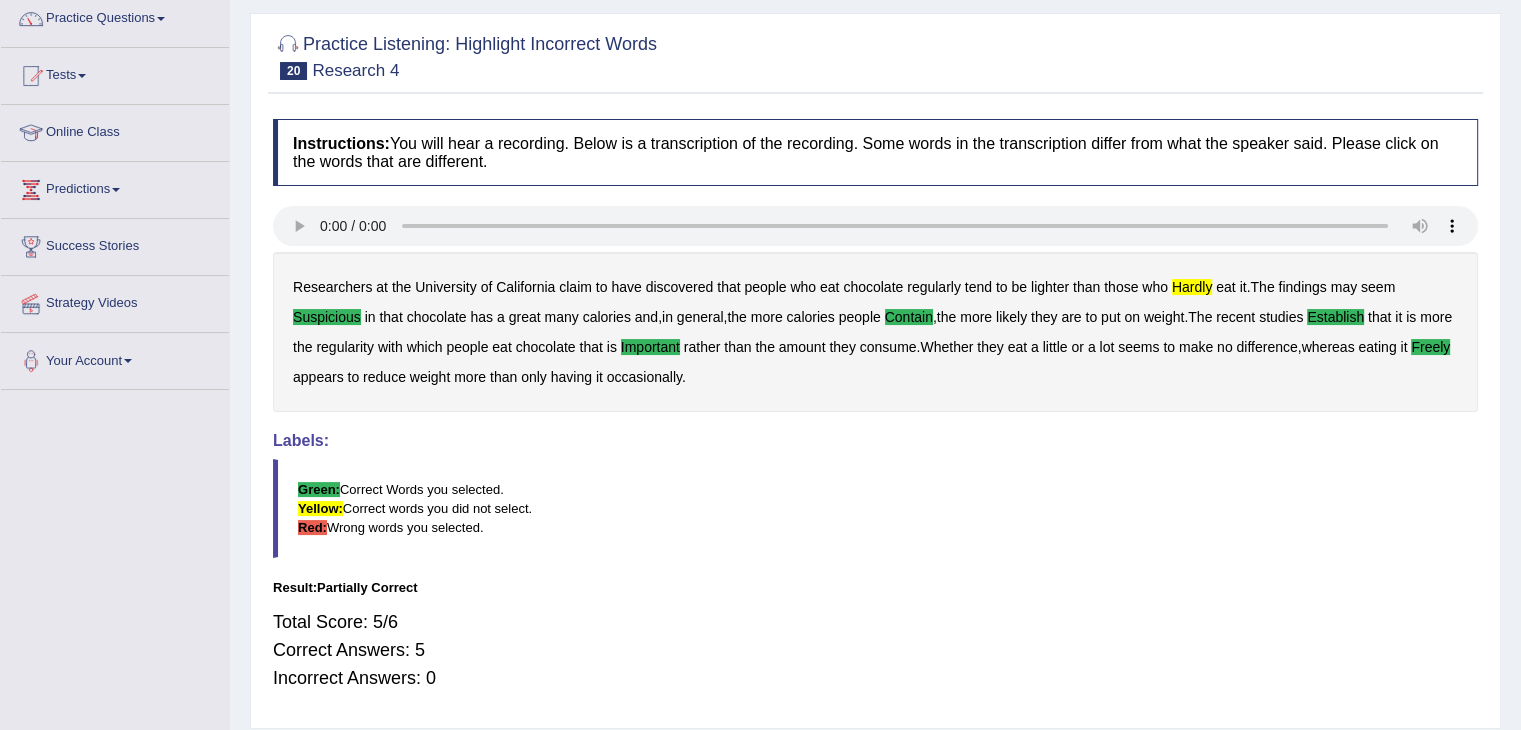 scroll, scrollTop: 0, scrollLeft: 0, axis: both 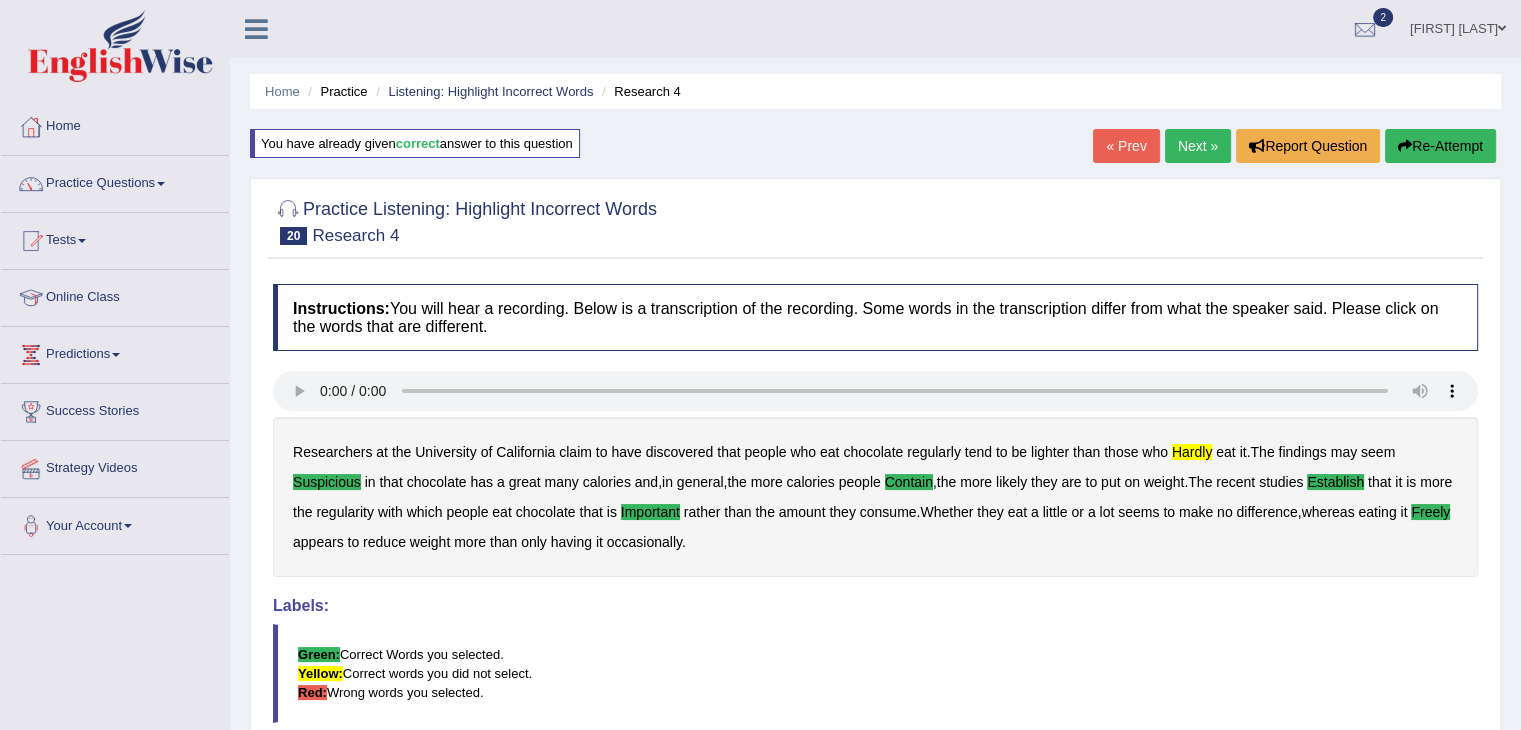 click on "Next »" at bounding box center (1198, 146) 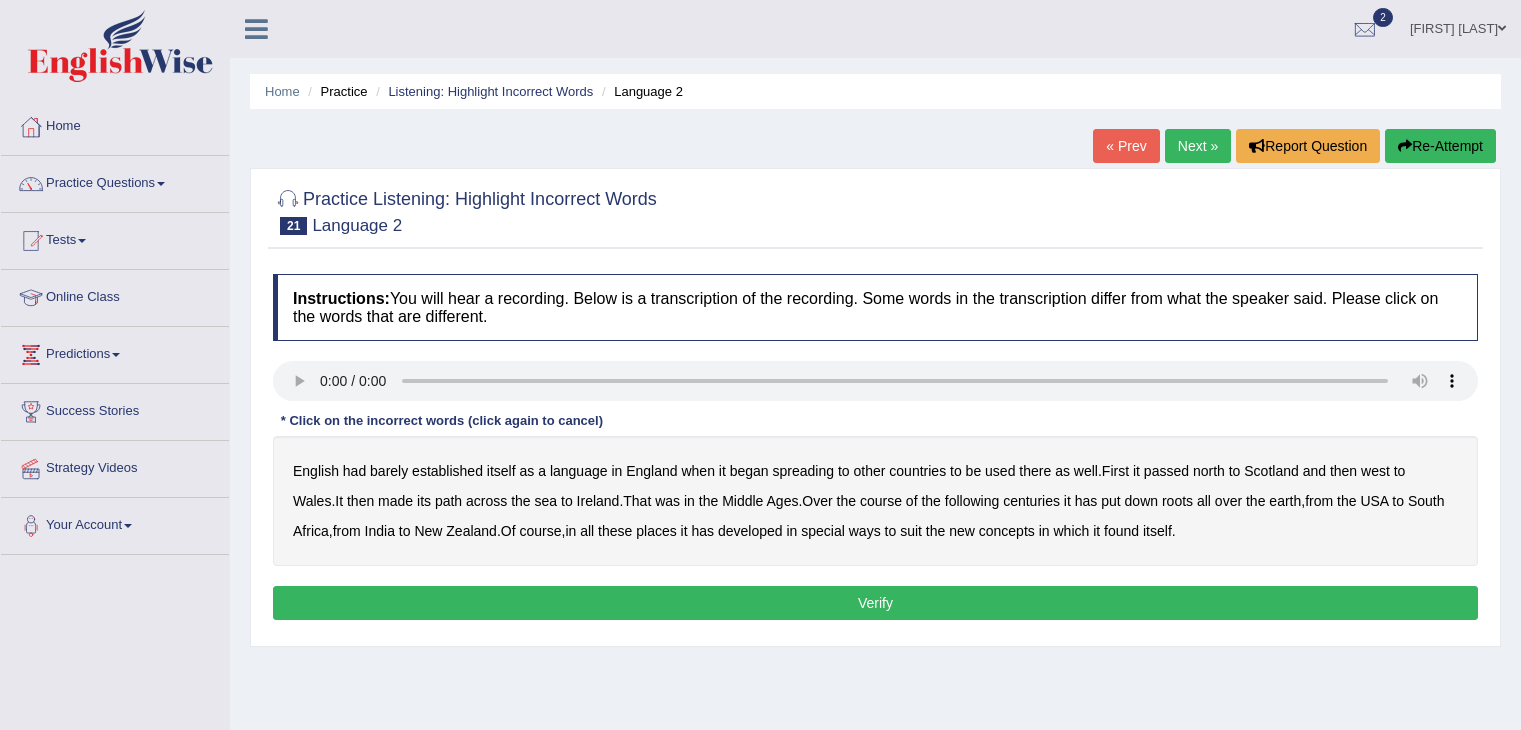 scroll, scrollTop: 0, scrollLeft: 0, axis: both 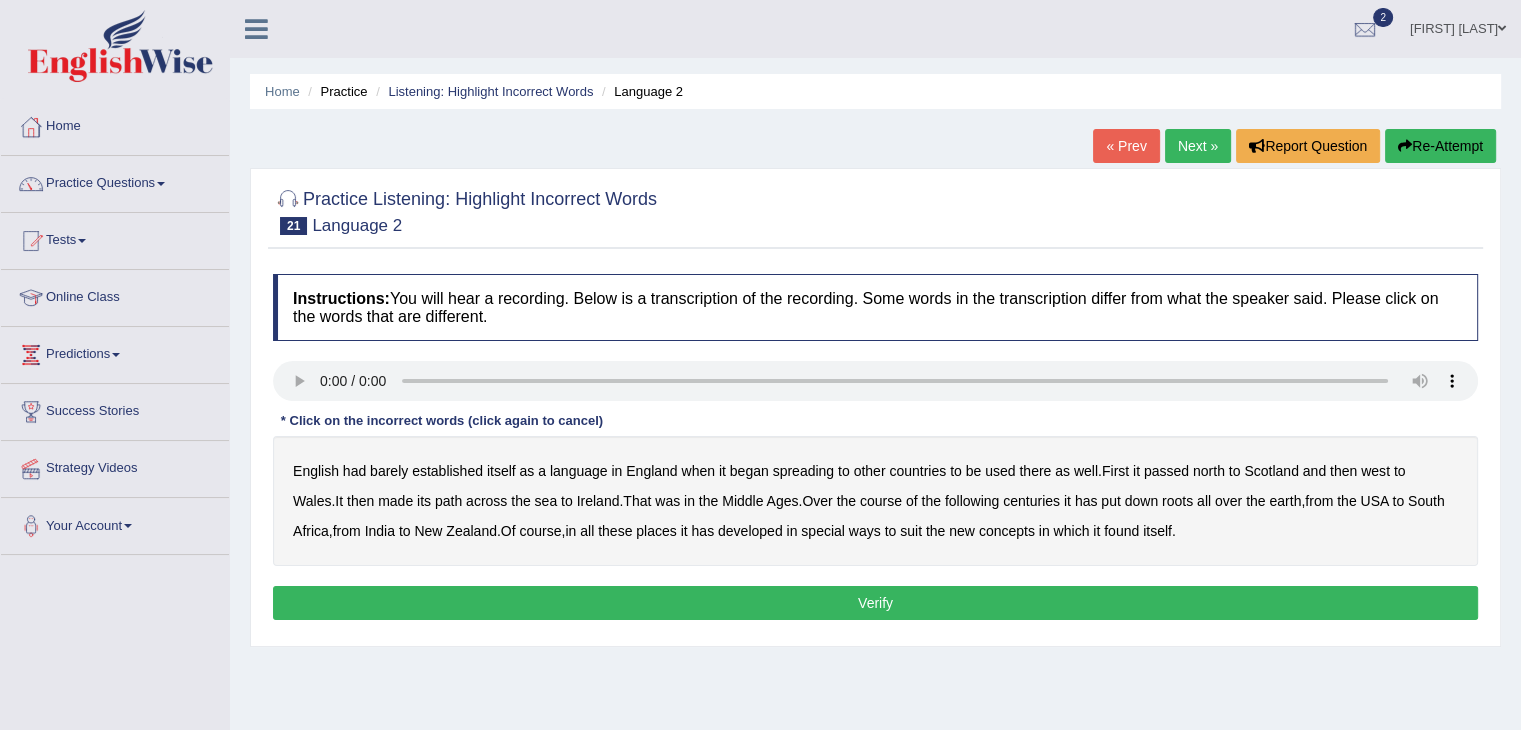 click on "spreading" at bounding box center [804, 471] 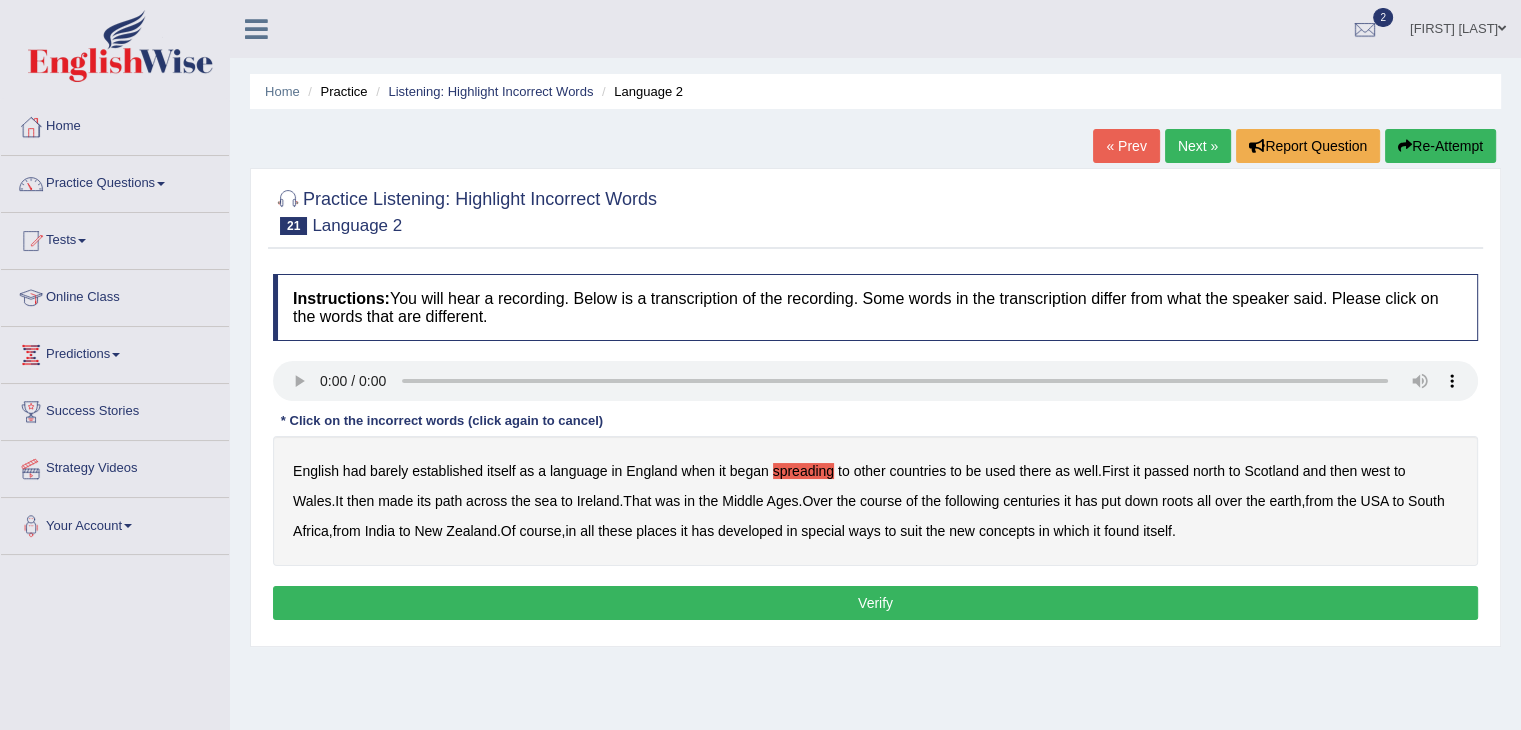 click on "earth" at bounding box center (1285, 501) 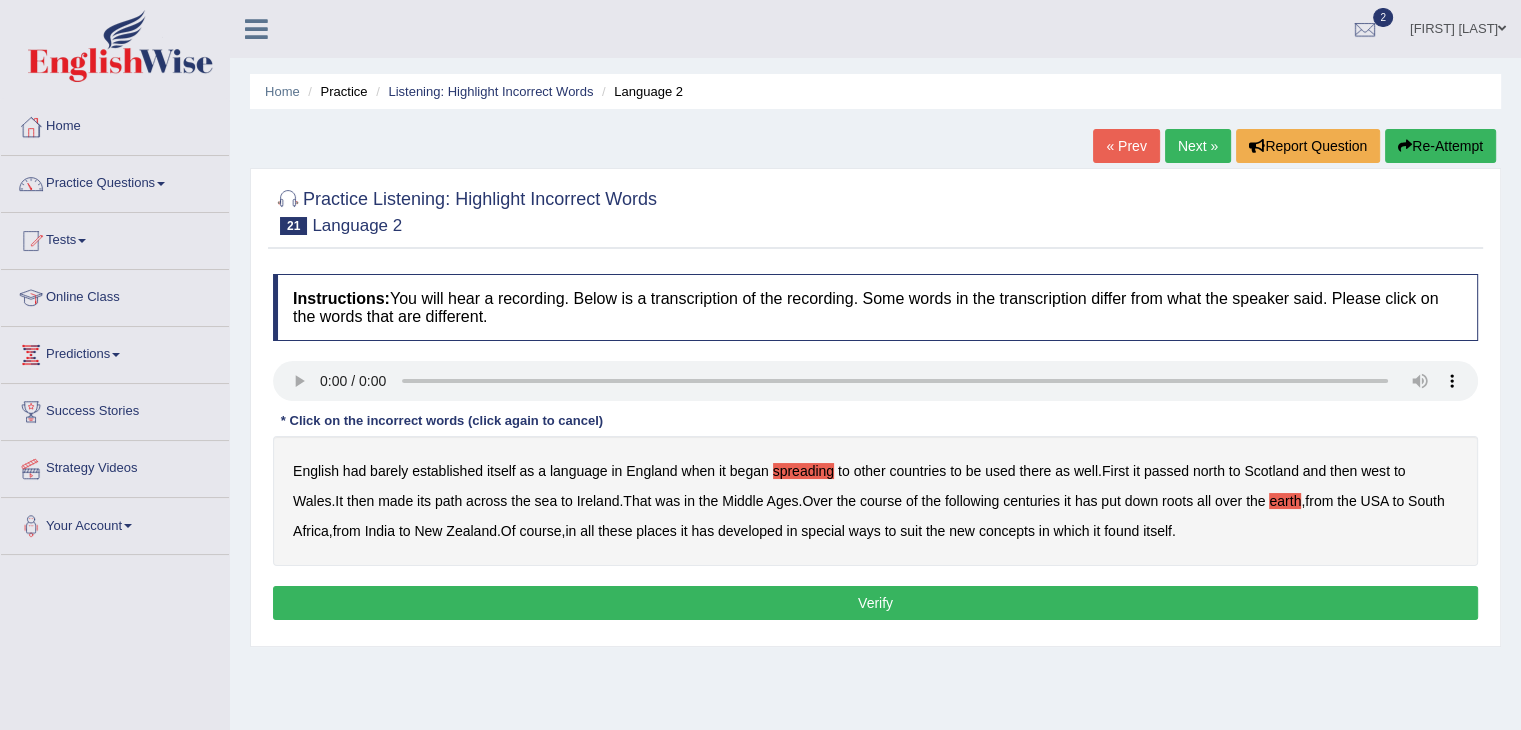 click on "places" at bounding box center [656, 531] 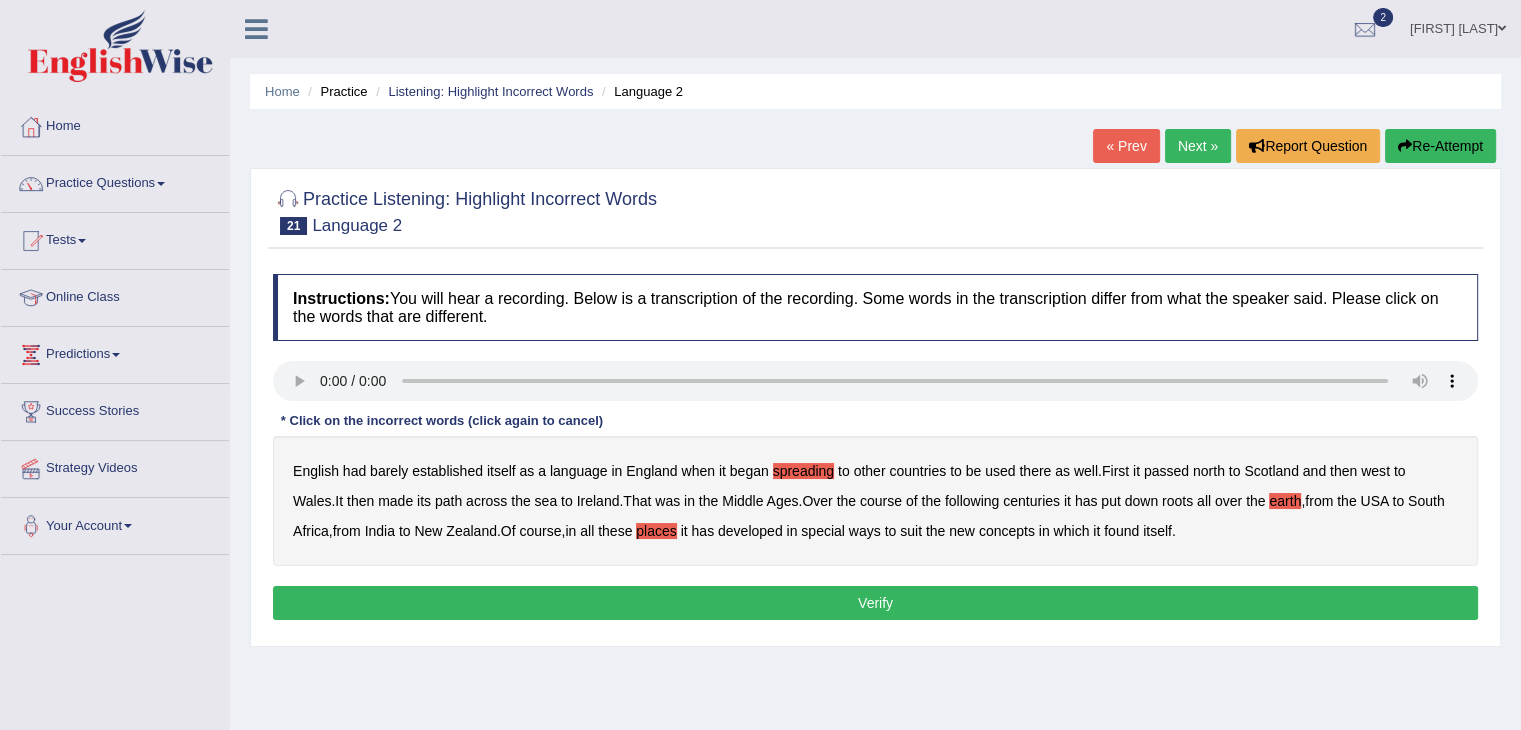 click on "concepts" at bounding box center [1007, 531] 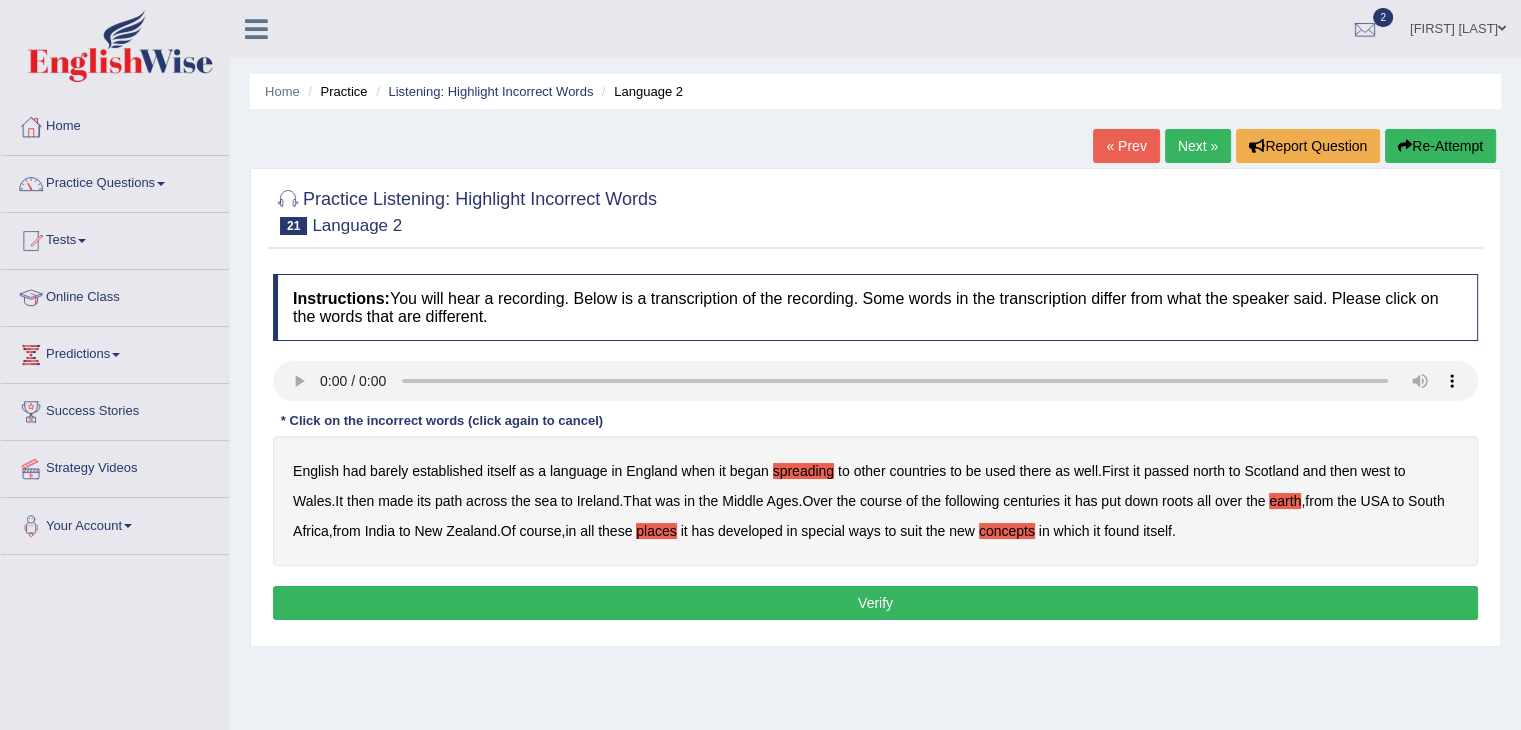 click on "Verify" at bounding box center [875, 603] 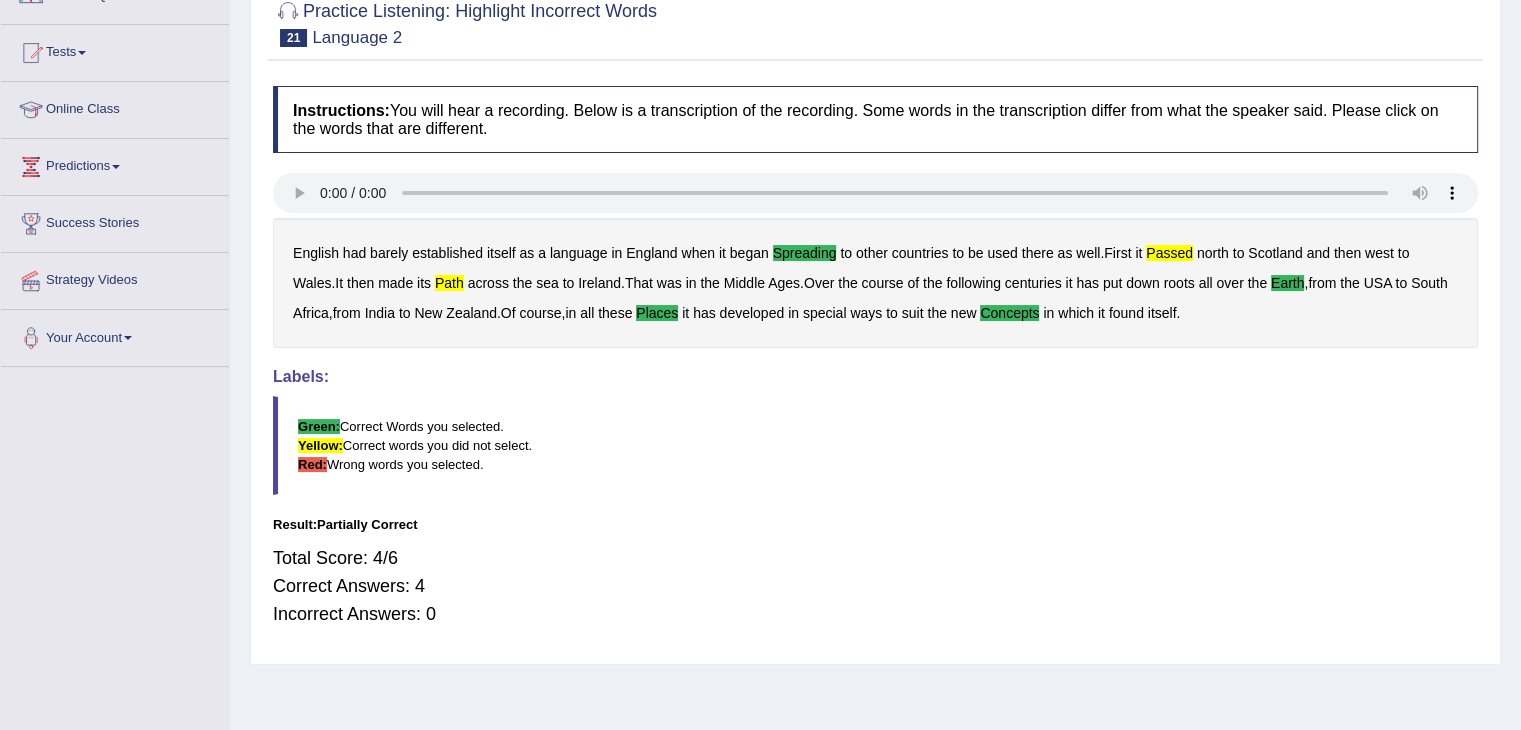 scroll, scrollTop: 0, scrollLeft: 0, axis: both 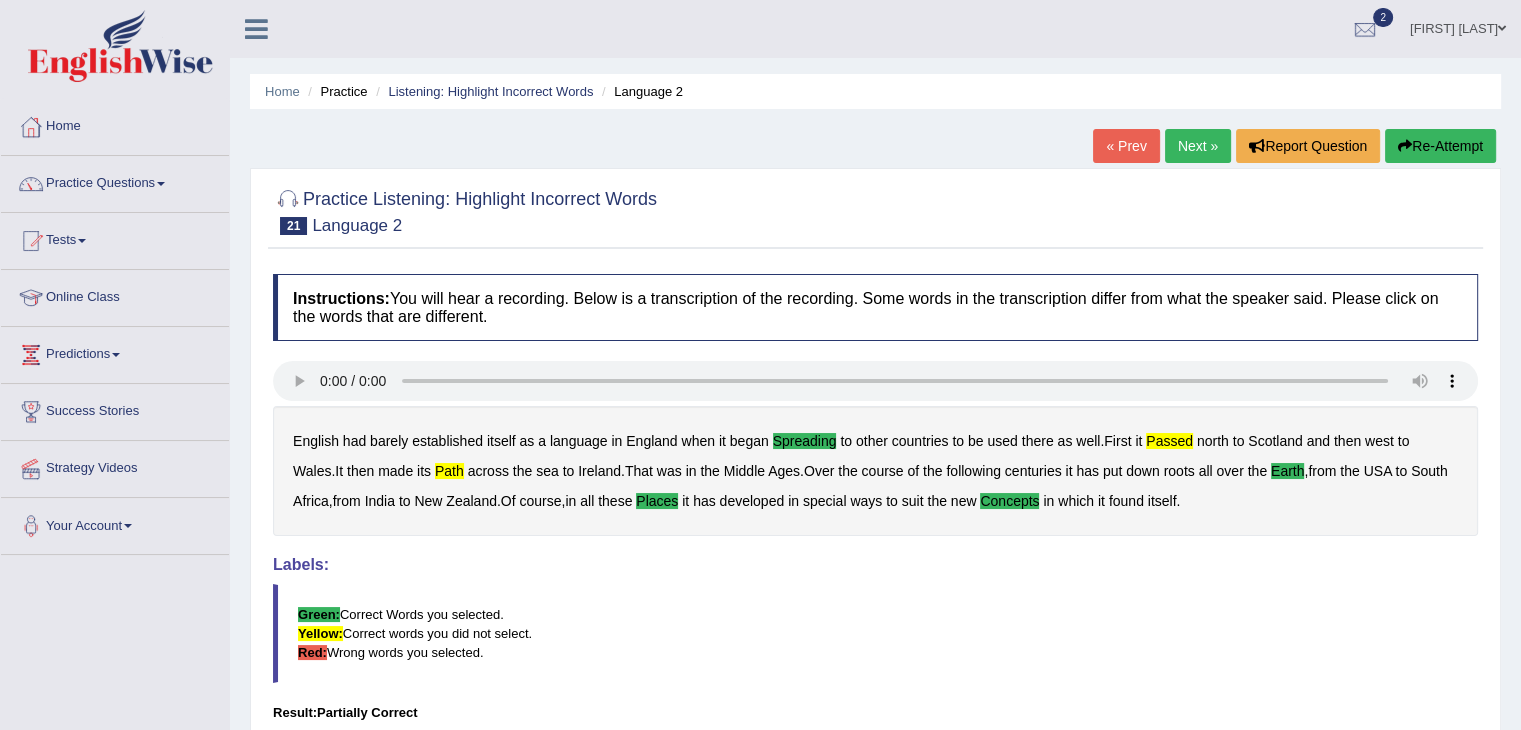 click on "Next »" at bounding box center [1198, 146] 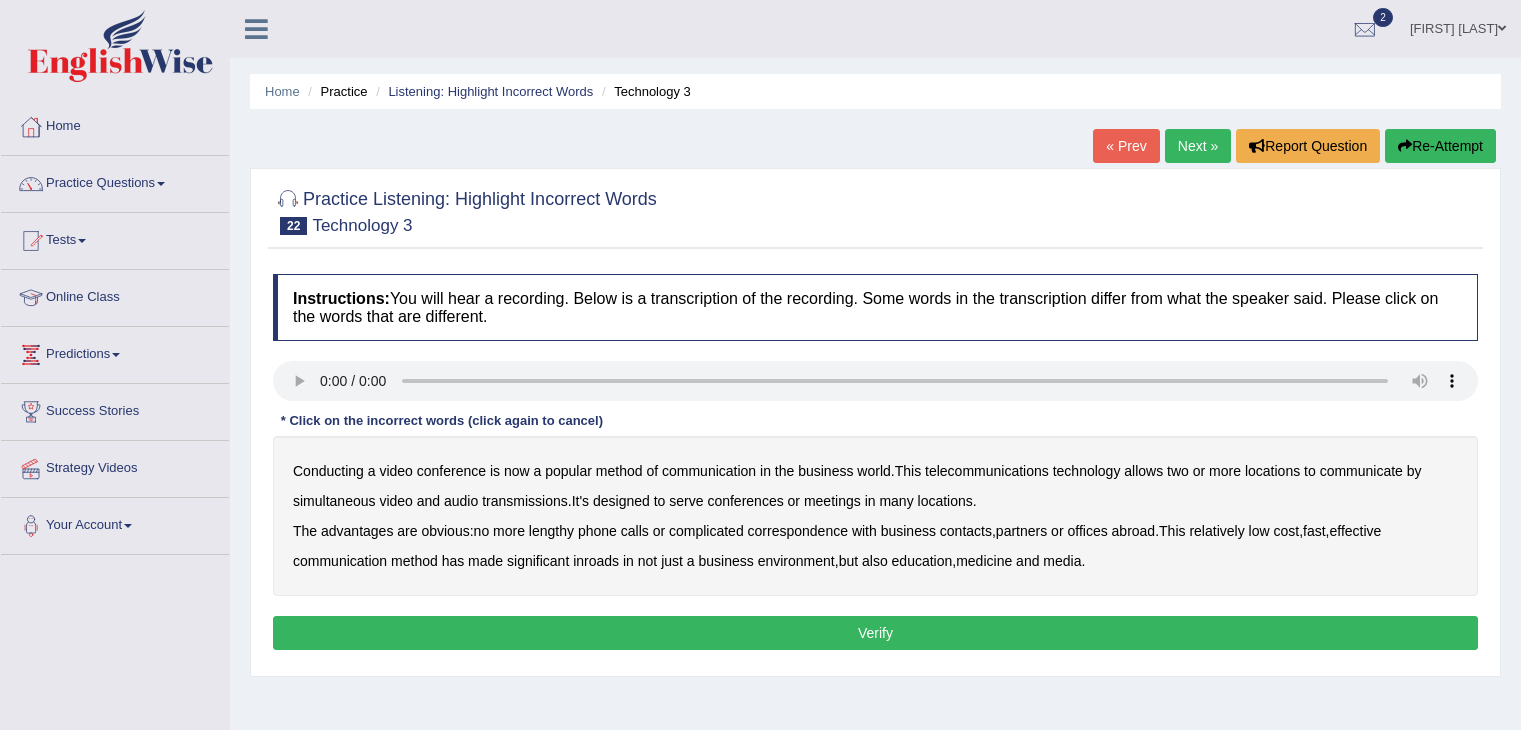 scroll, scrollTop: 0, scrollLeft: 0, axis: both 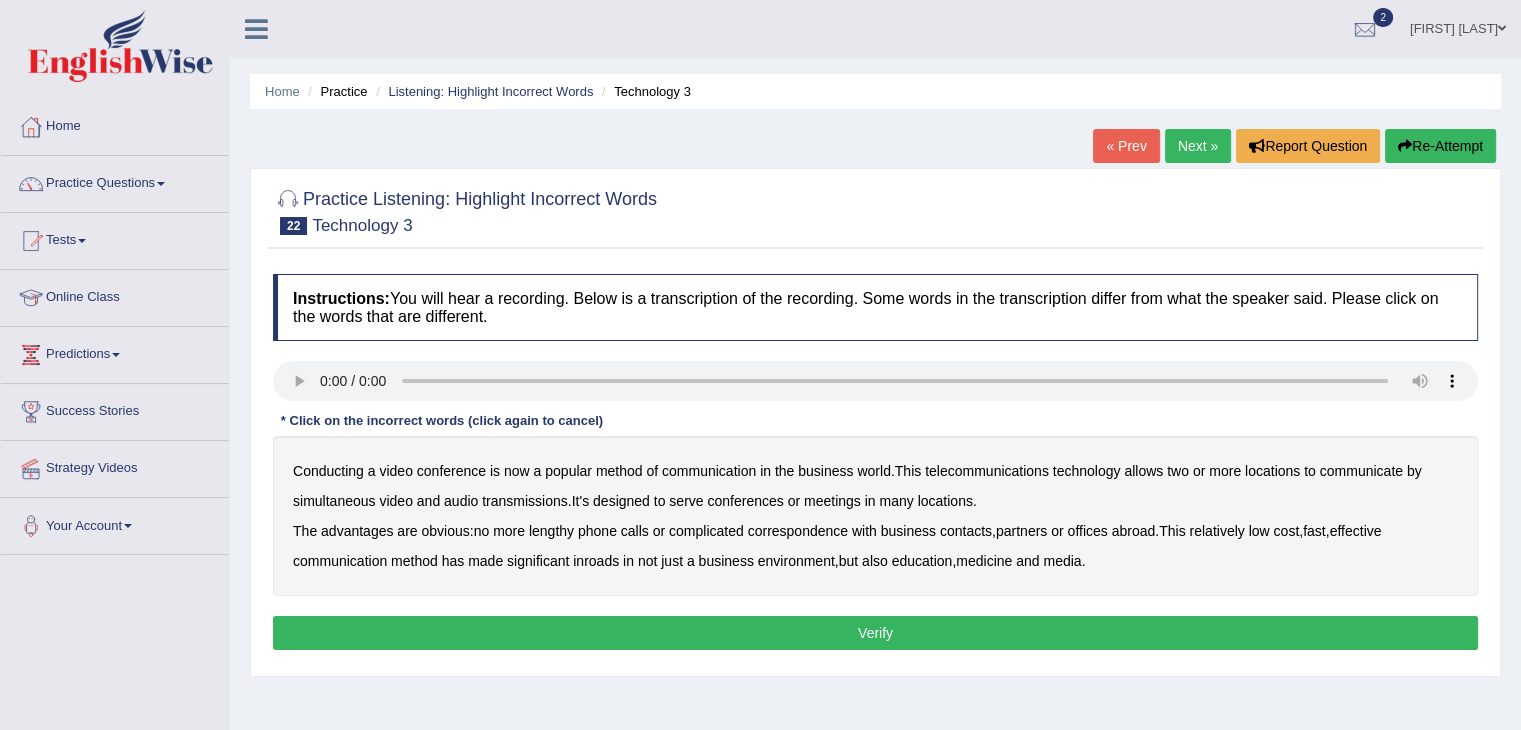 click on "method" at bounding box center (619, 471) 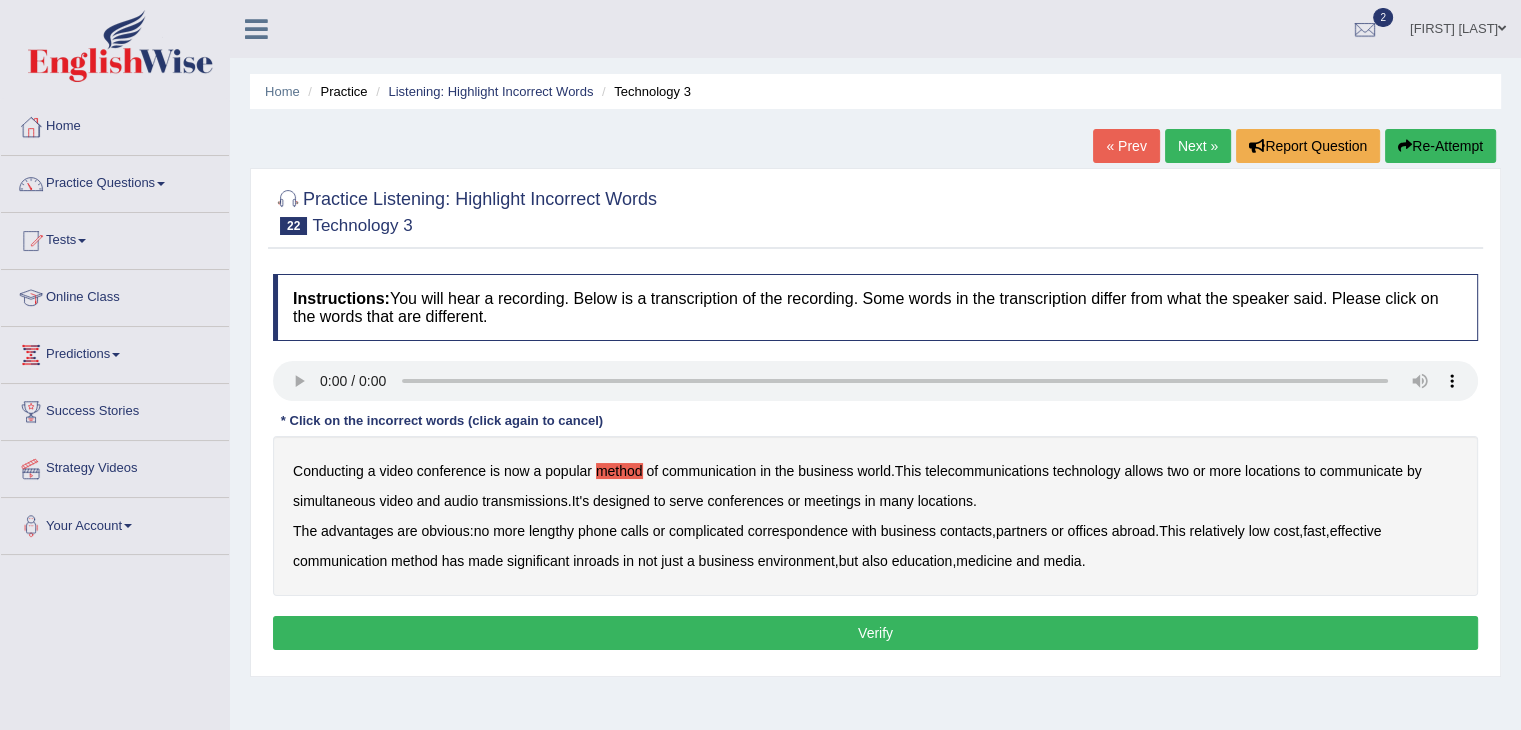 click on "many" at bounding box center [896, 501] 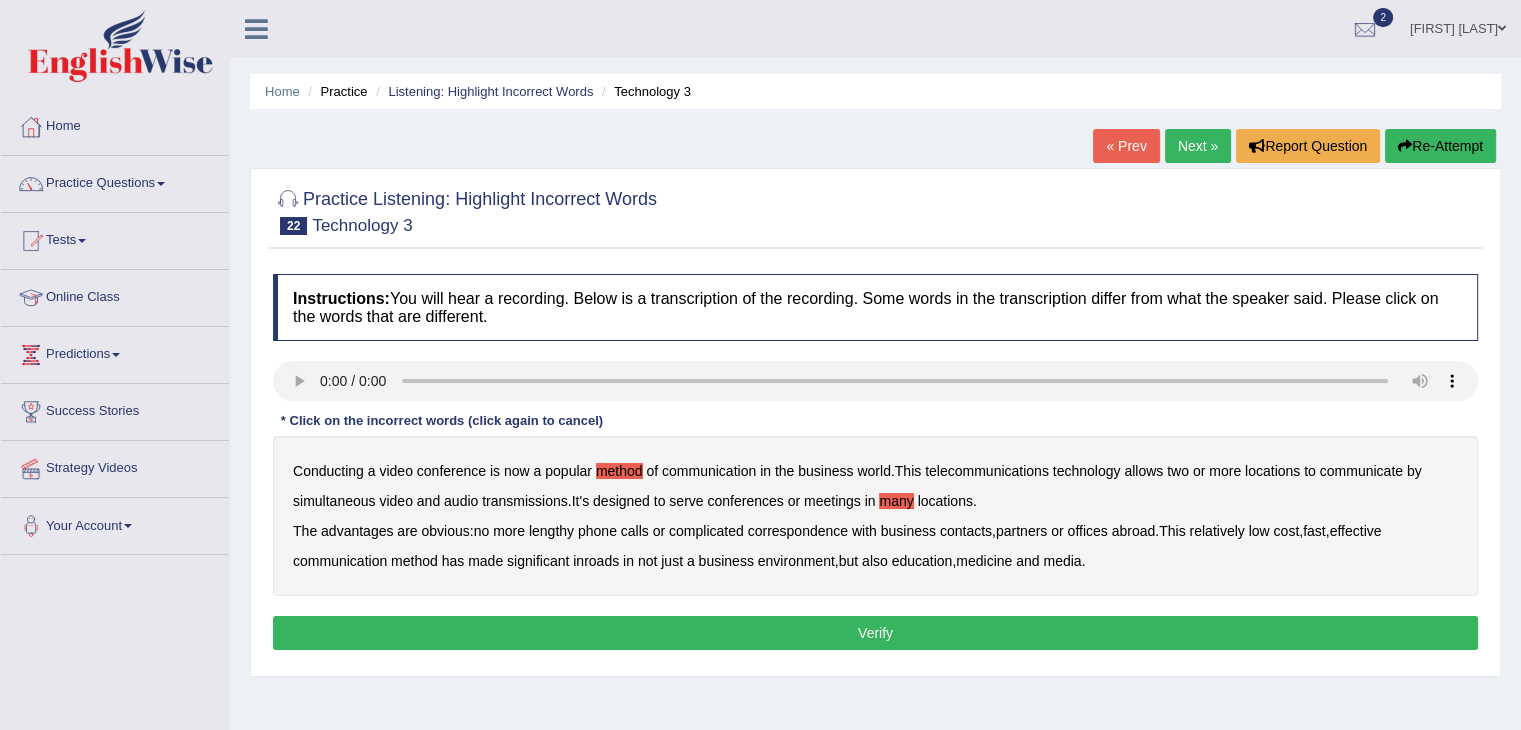 click on "complicated" at bounding box center [706, 531] 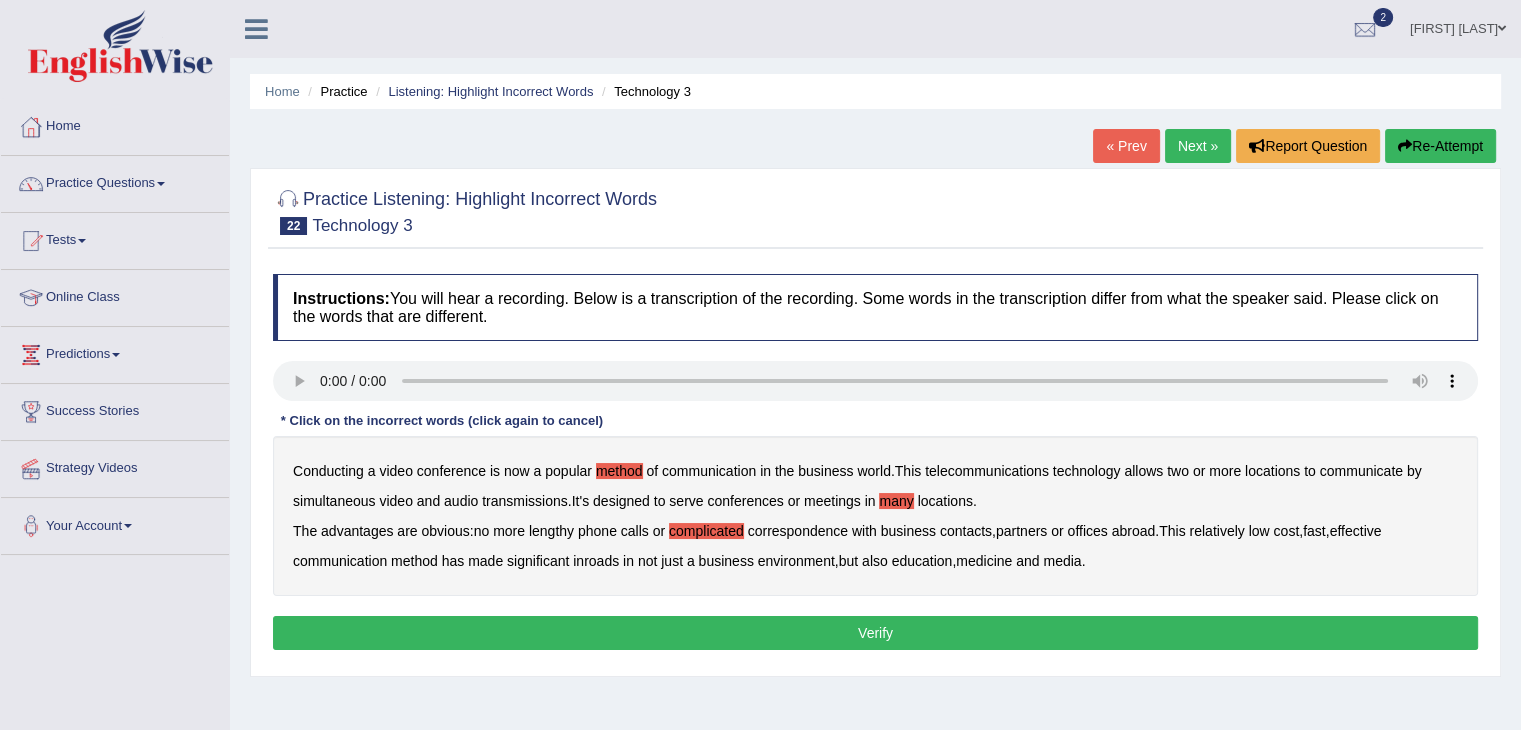 click on "abroad" at bounding box center [1134, 531] 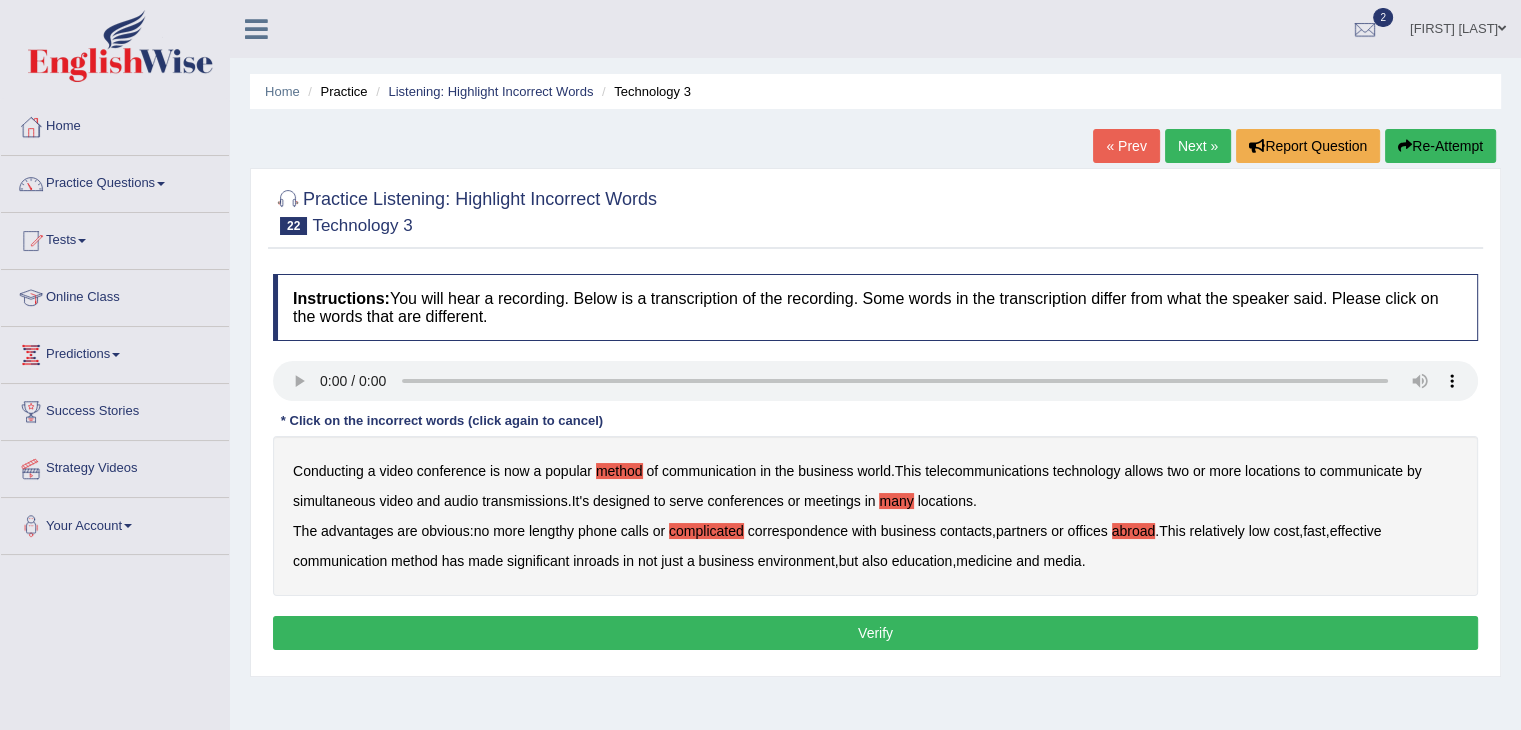 click on "environment" at bounding box center (796, 561) 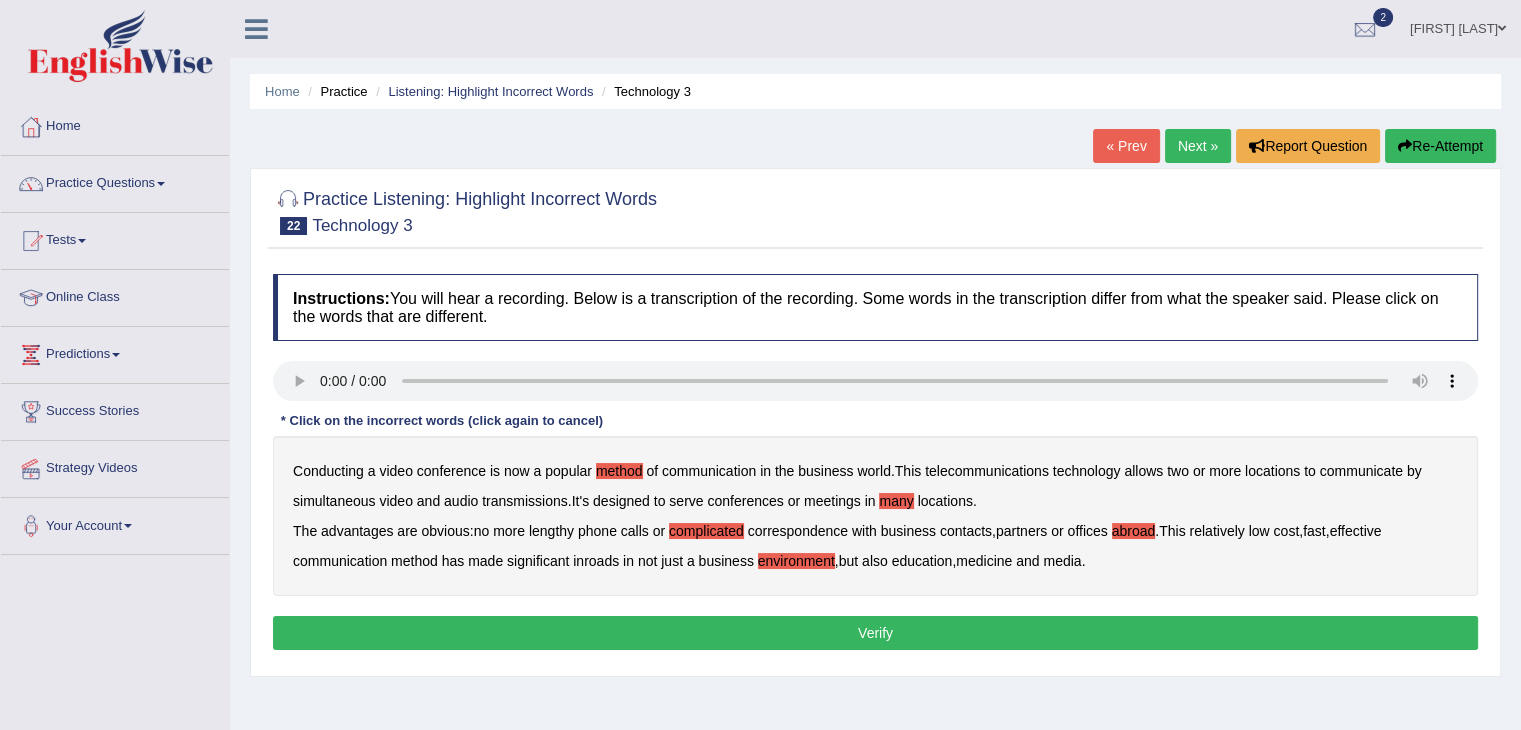 click on "Verify" at bounding box center [875, 633] 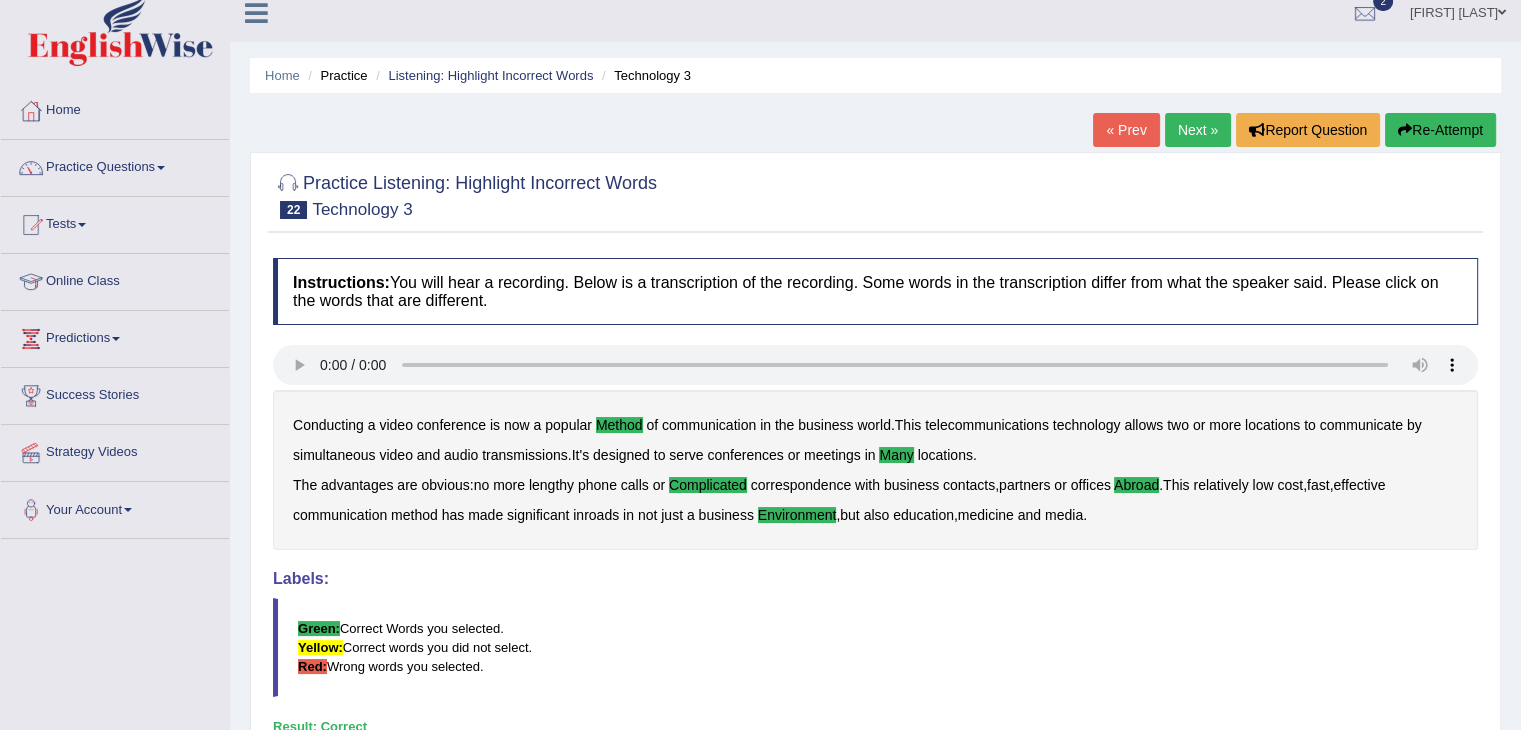 scroll, scrollTop: 0, scrollLeft: 0, axis: both 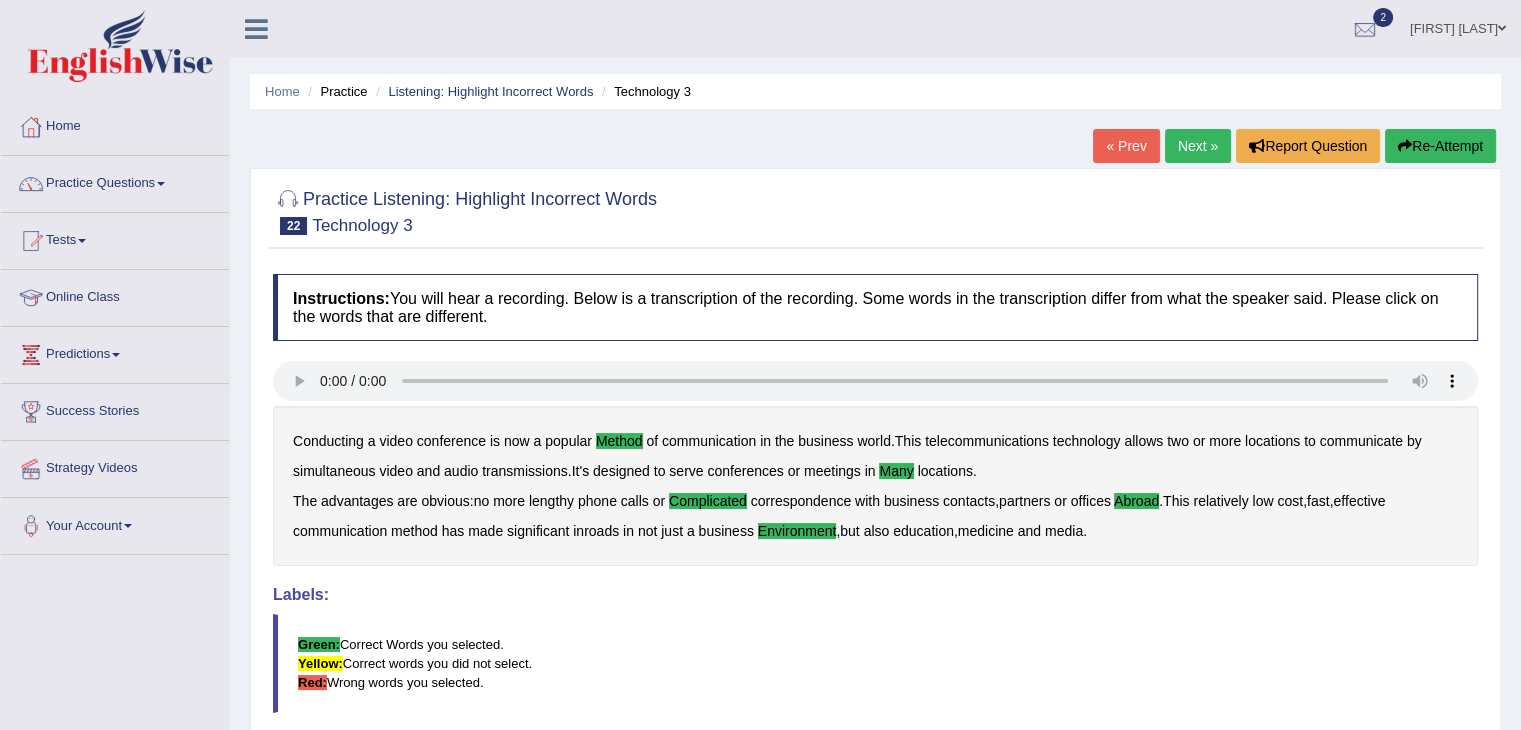 click on "Next »" at bounding box center (1198, 146) 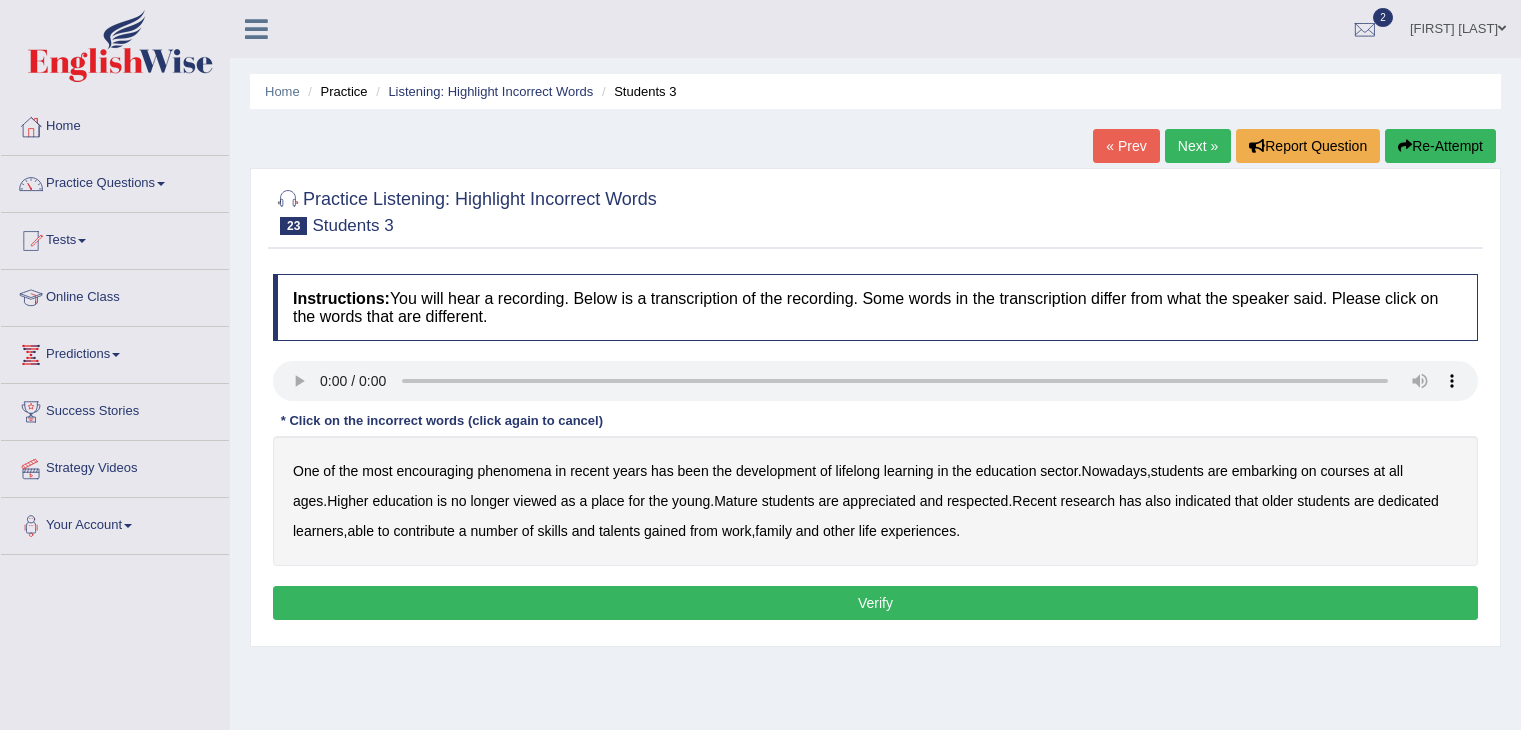 scroll, scrollTop: 0, scrollLeft: 0, axis: both 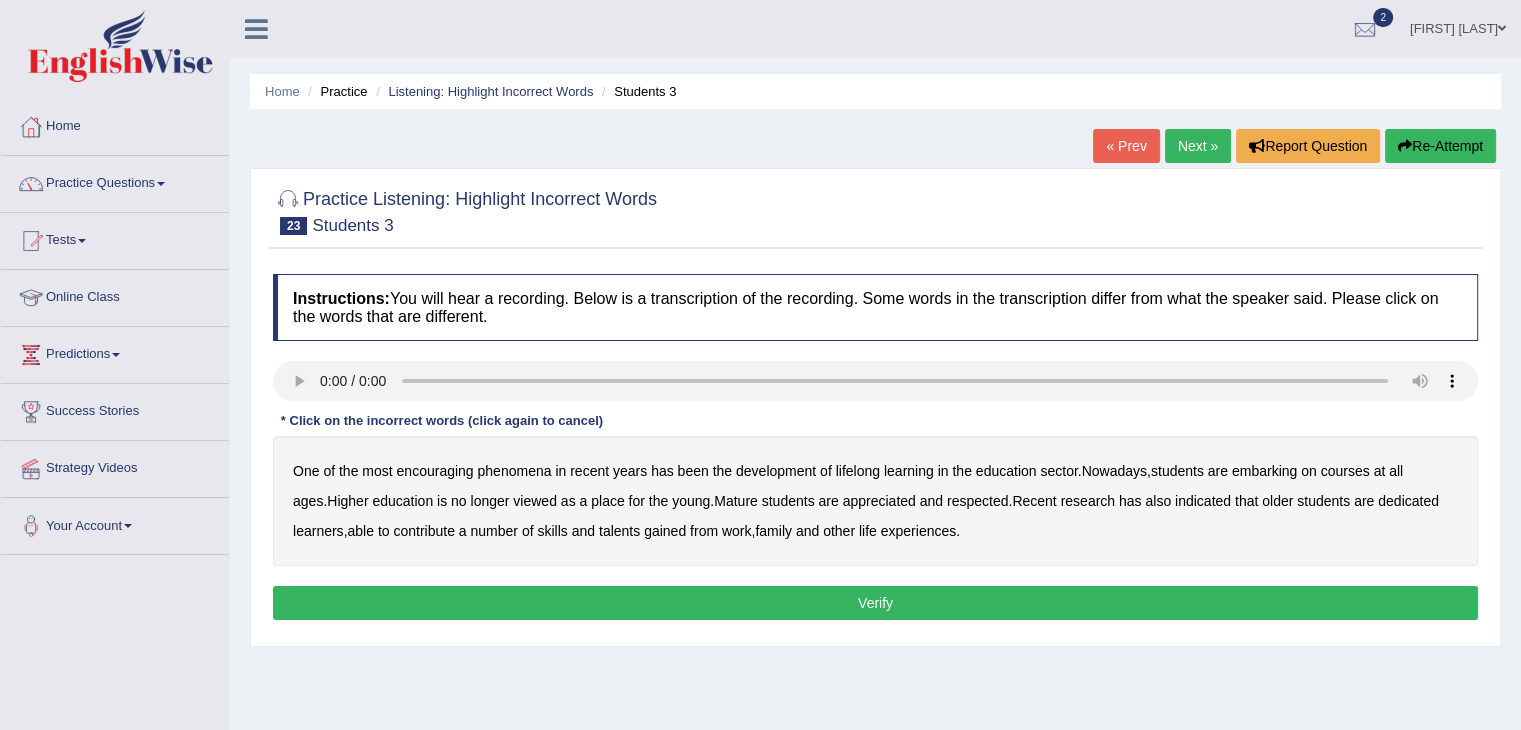 click on "development" at bounding box center (776, 471) 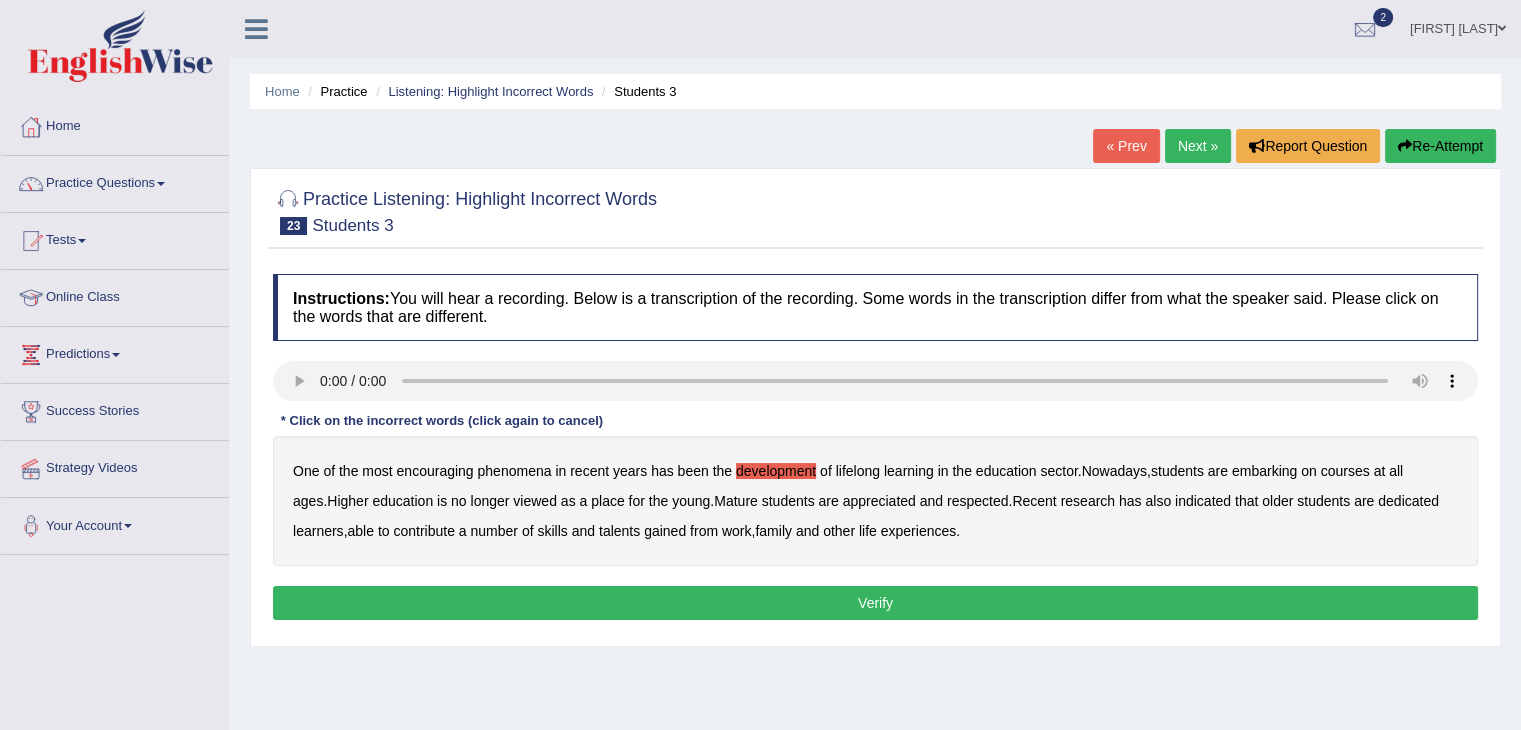 click on "viewed" at bounding box center [535, 501] 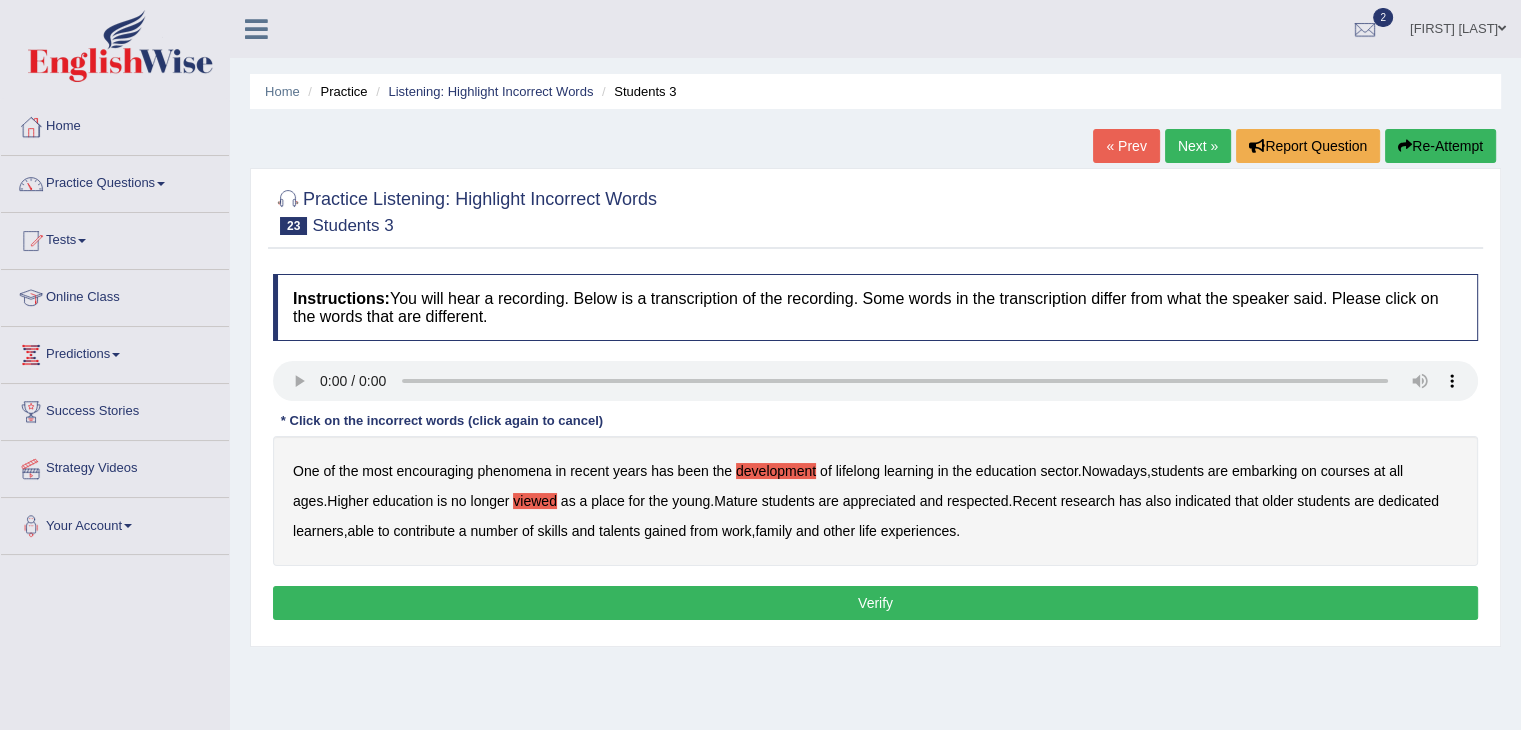 click on "respected" at bounding box center [977, 501] 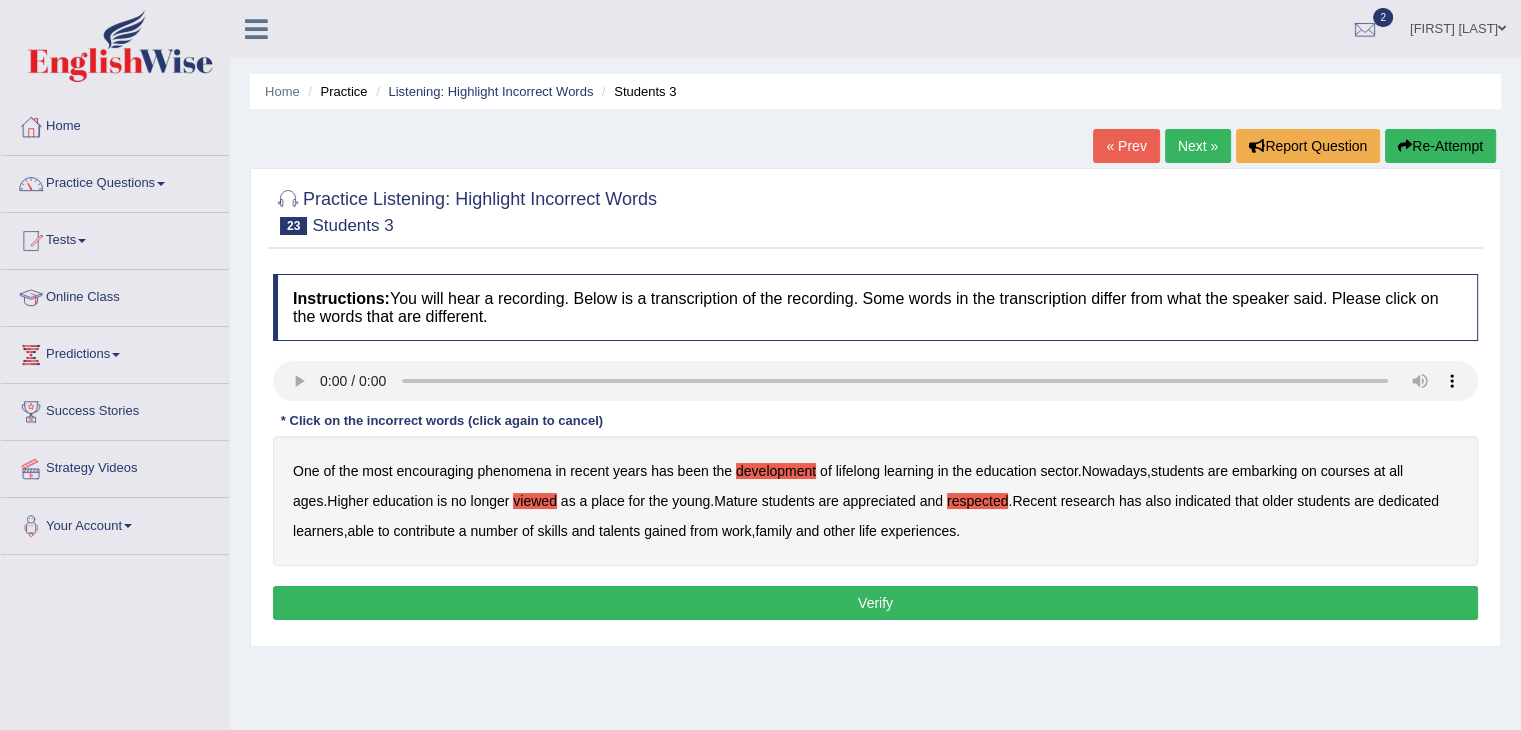 click on "dedicated" at bounding box center [1408, 501] 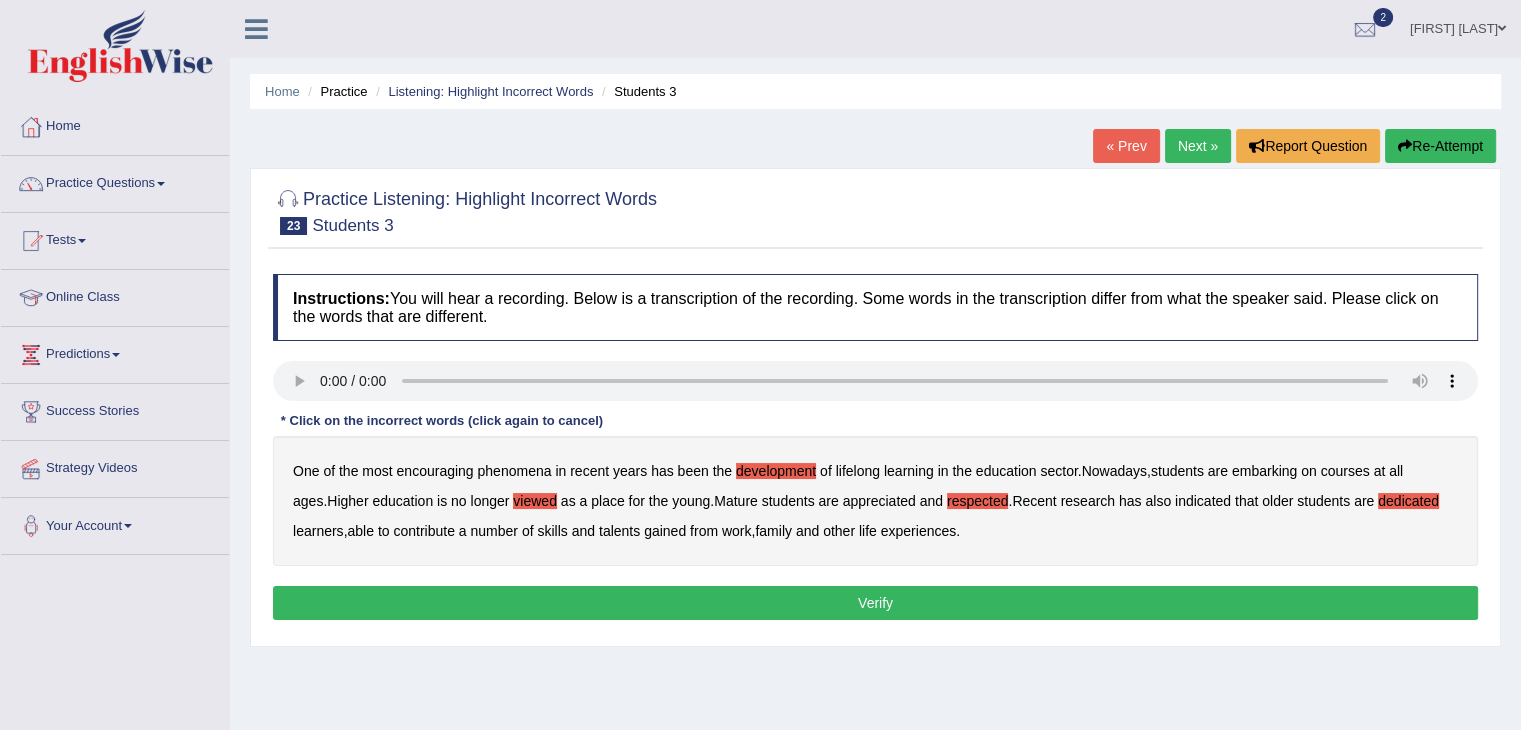 click on "talents" at bounding box center [619, 531] 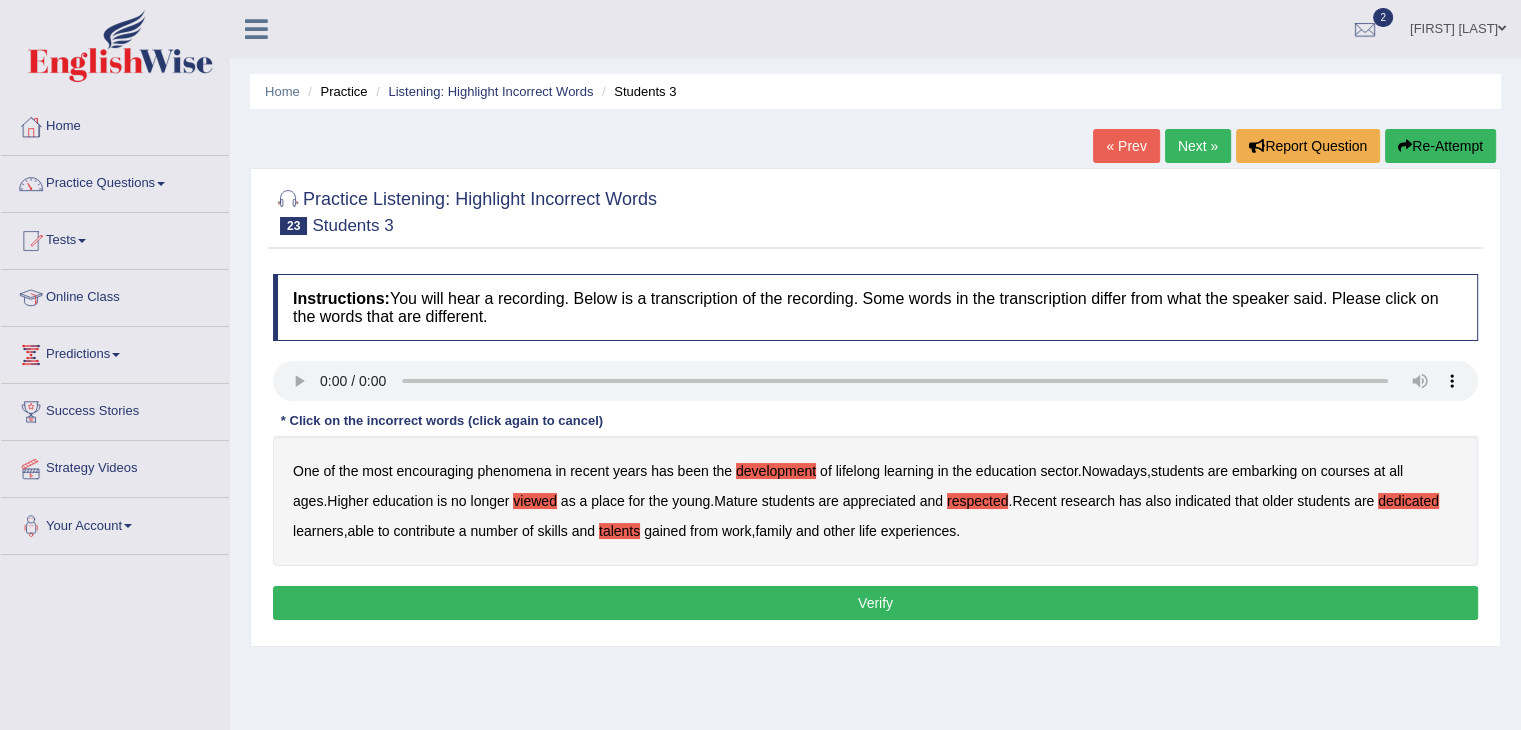 click on "Verify" at bounding box center (875, 603) 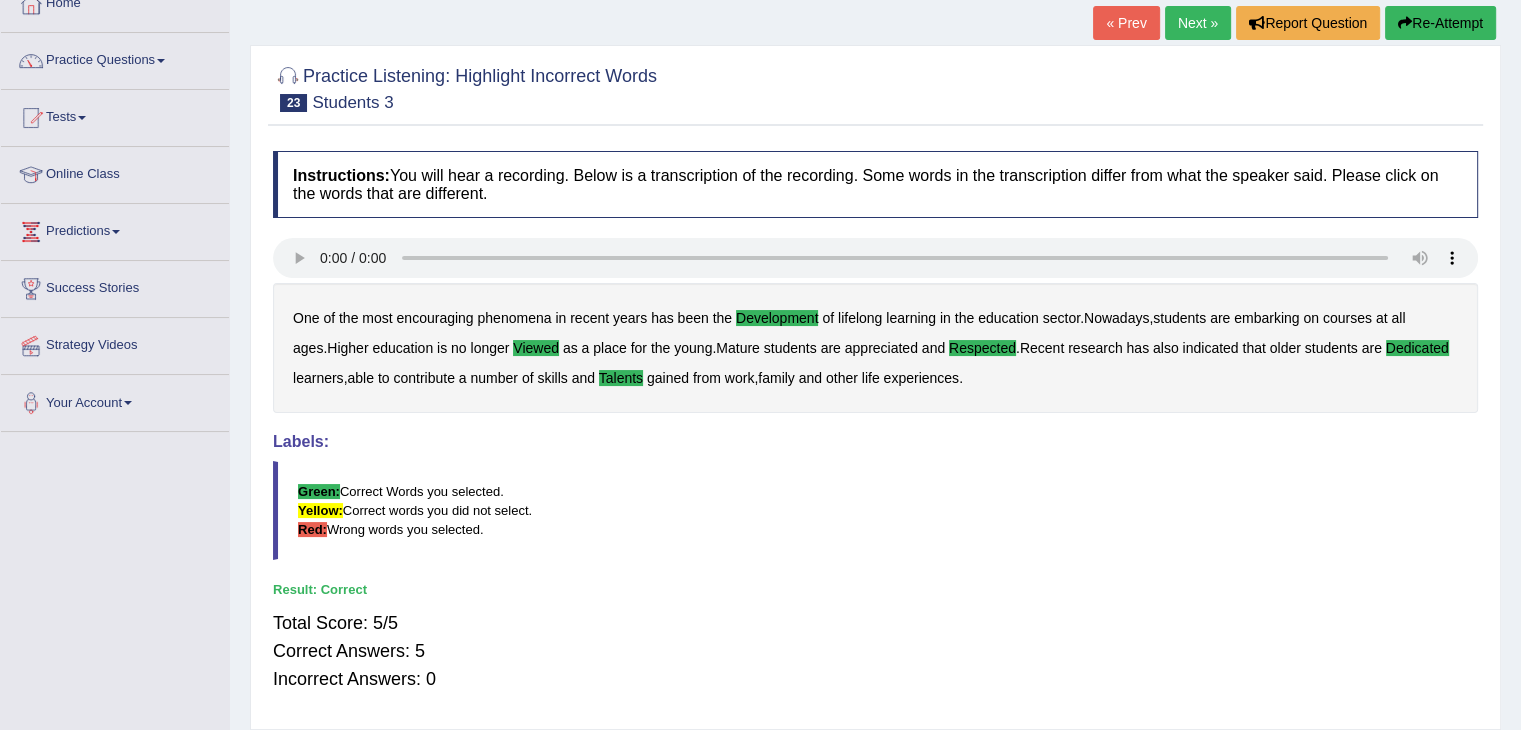 scroll, scrollTop: 0, scrollLeft: 0, axis: both 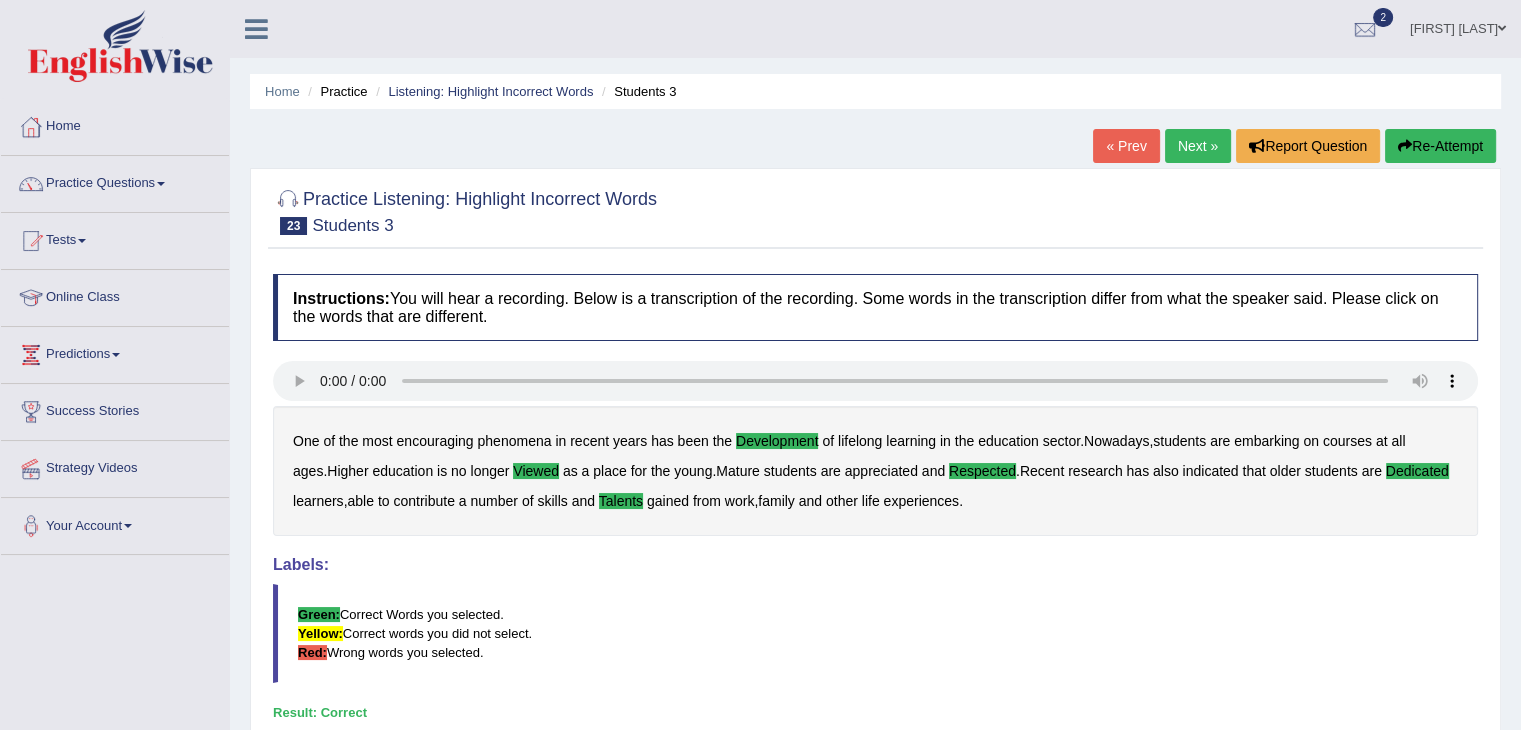 click on "Next »" at bounding box center (1198, 146) 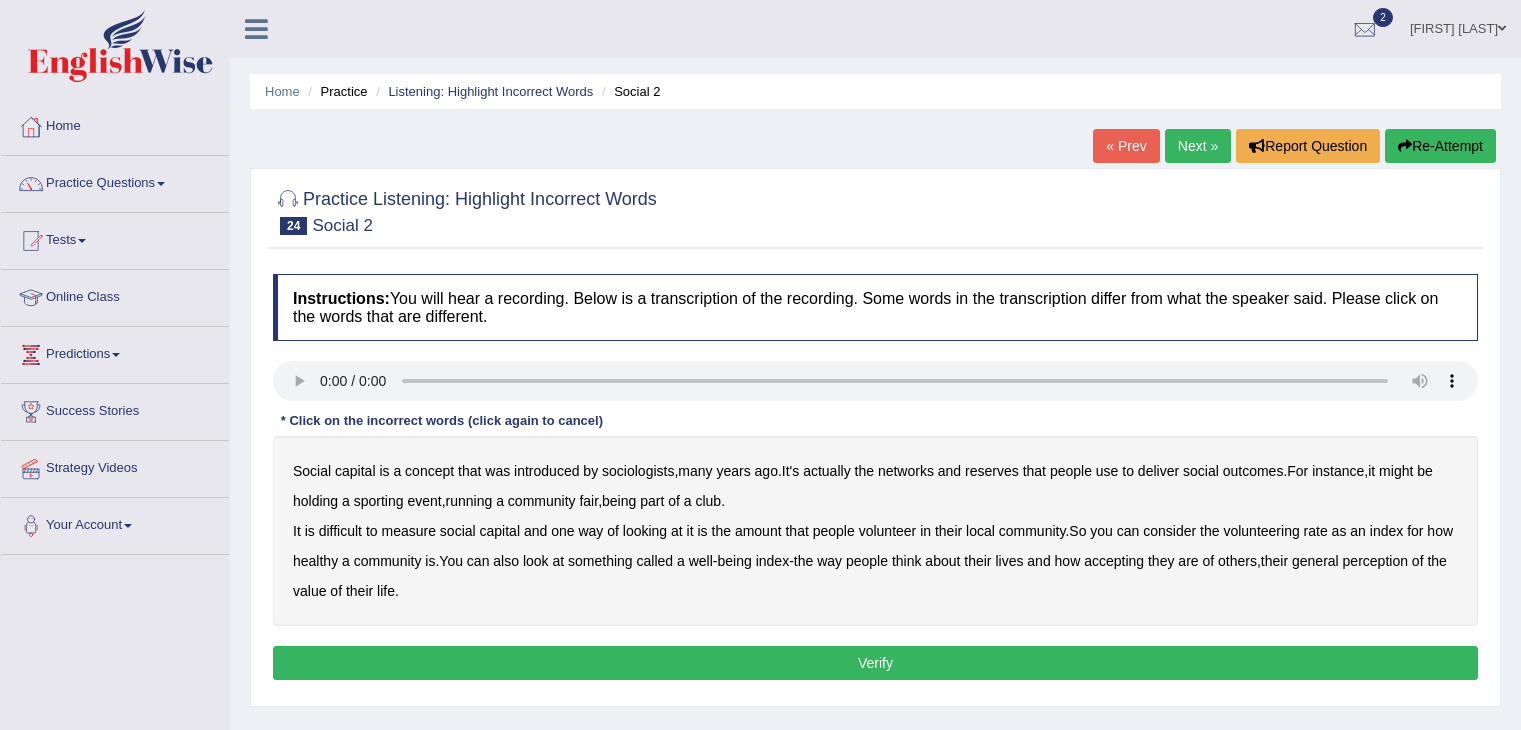 scroll, scrollTop: 0, scrollLeft: 0, axis: both 